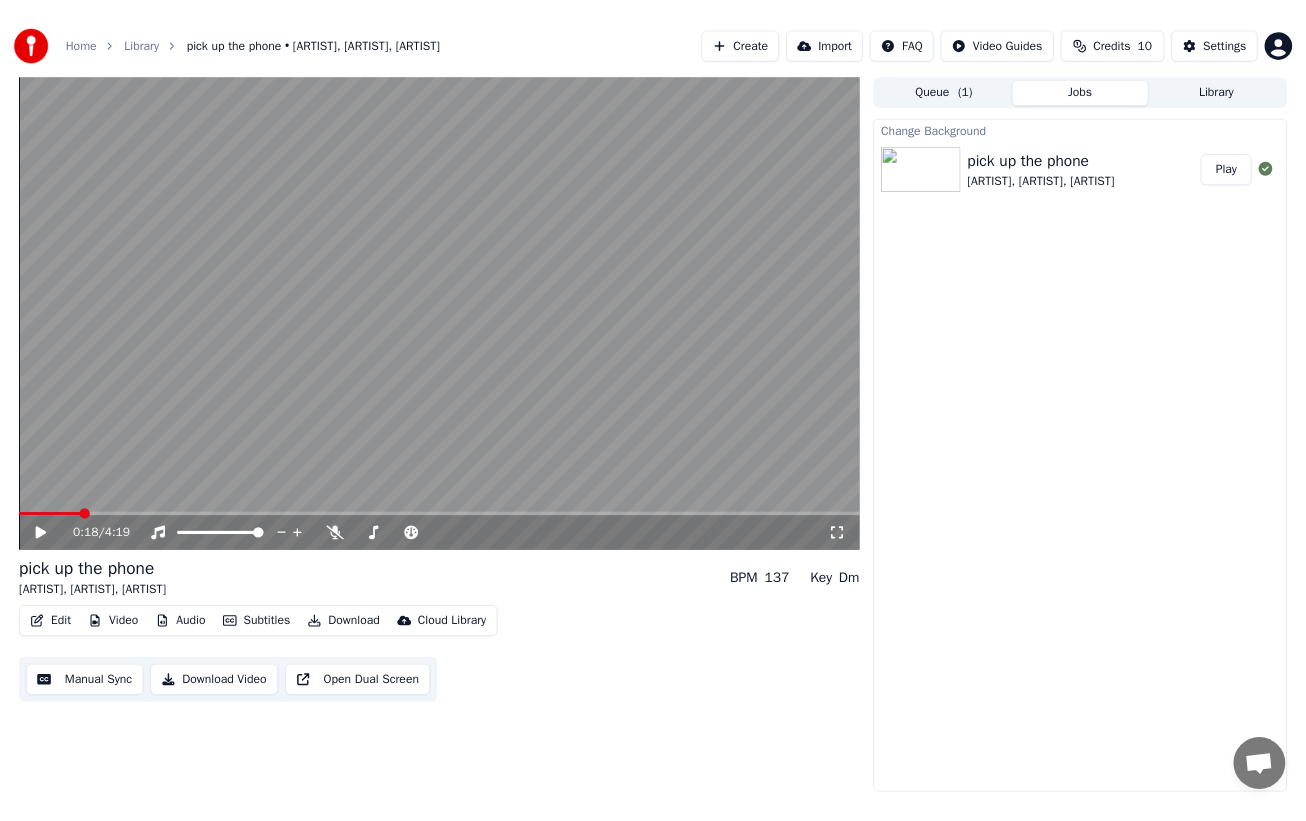 scroll, scrollTop: 0, scrollLeft: 0, axis: both 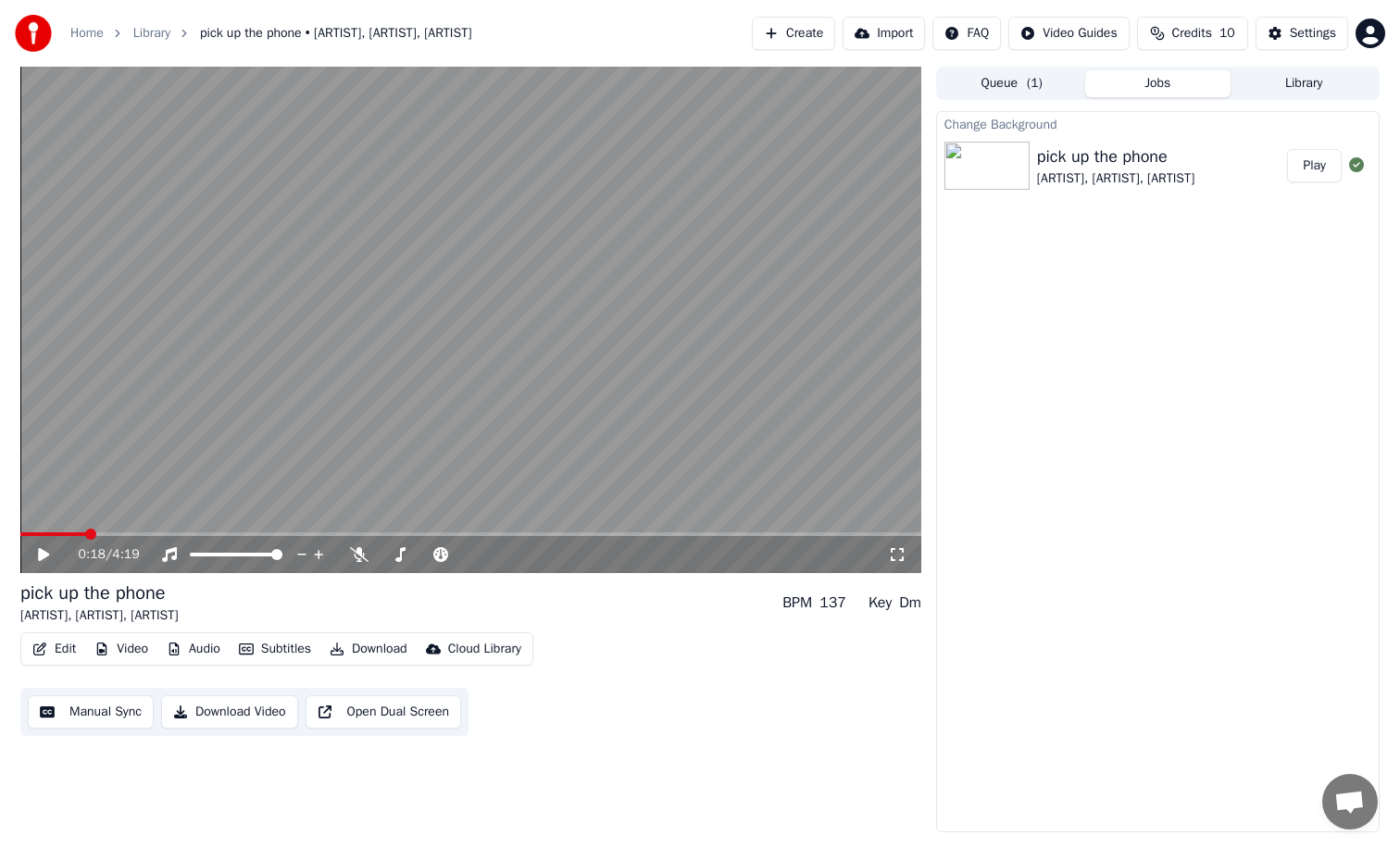 click on "Change Background pick up the phone [ARTIST], [ARTIST], [ARTIST] Play" at bounding box center (1157, 471) 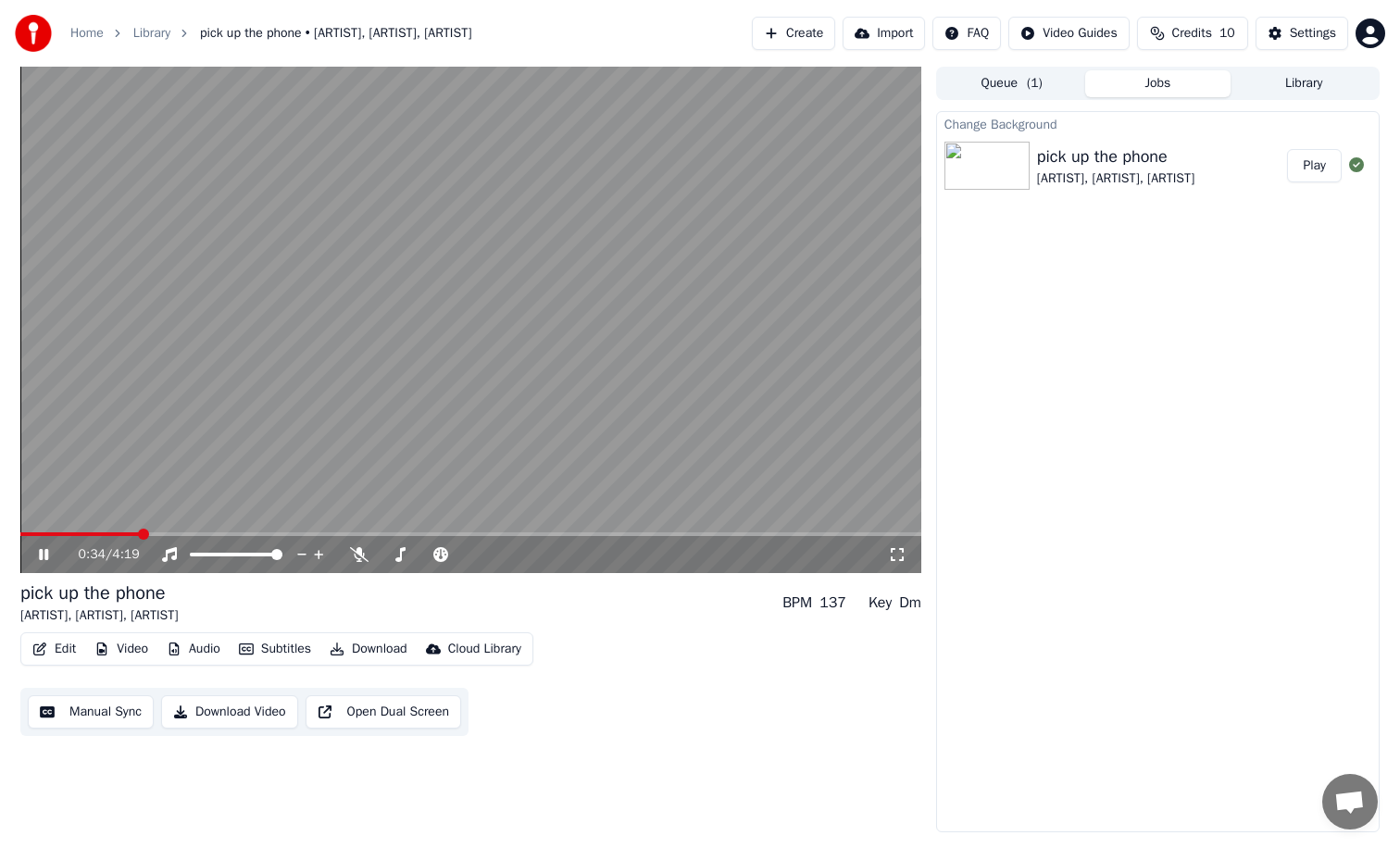click on "Audio" at bounding box center (194, 649) 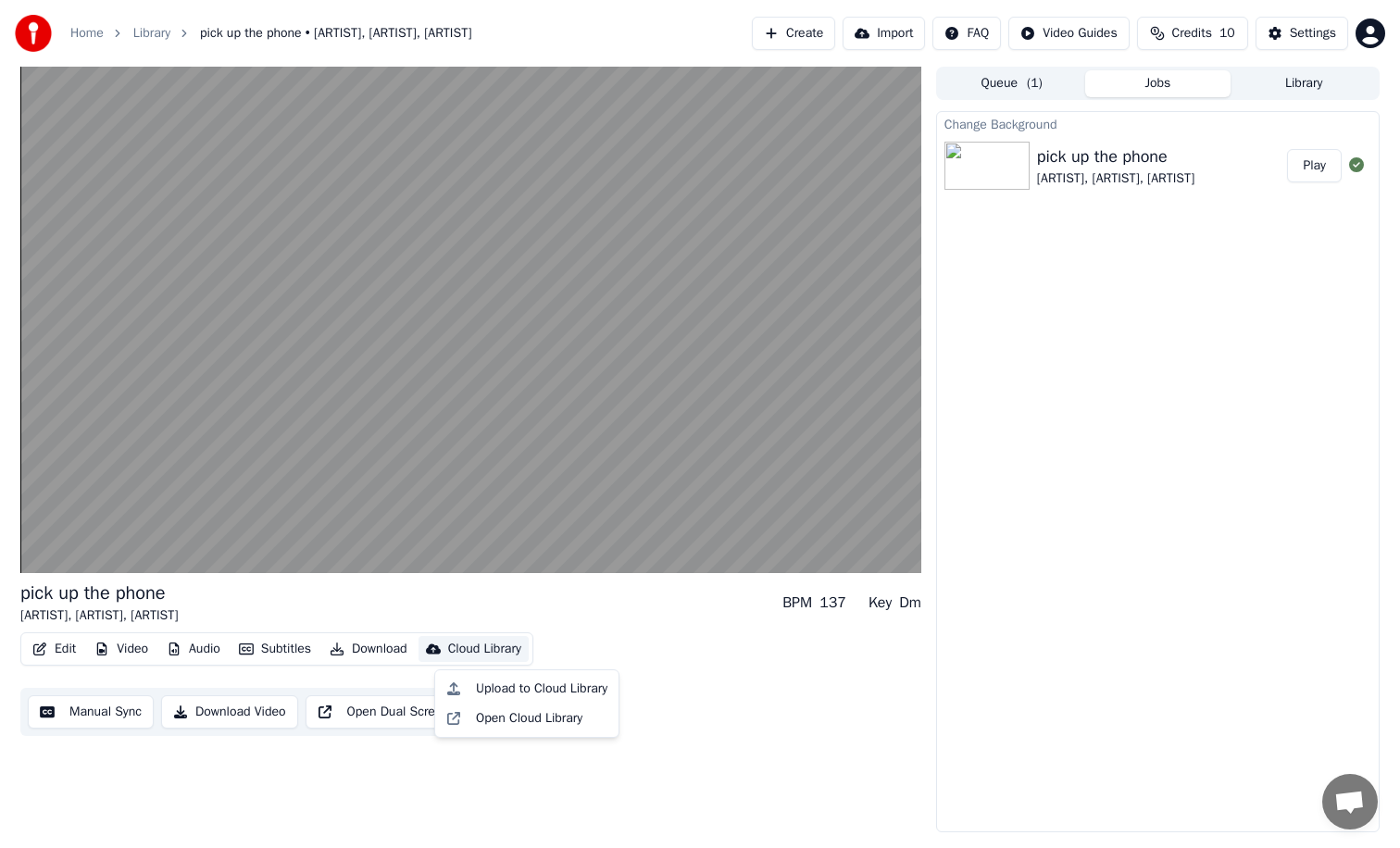 click on "Edit Video Audio Subtitles Download Cloud Library Manual Sync Download Video Open Dual Screen" at bounding box center (470, 684) 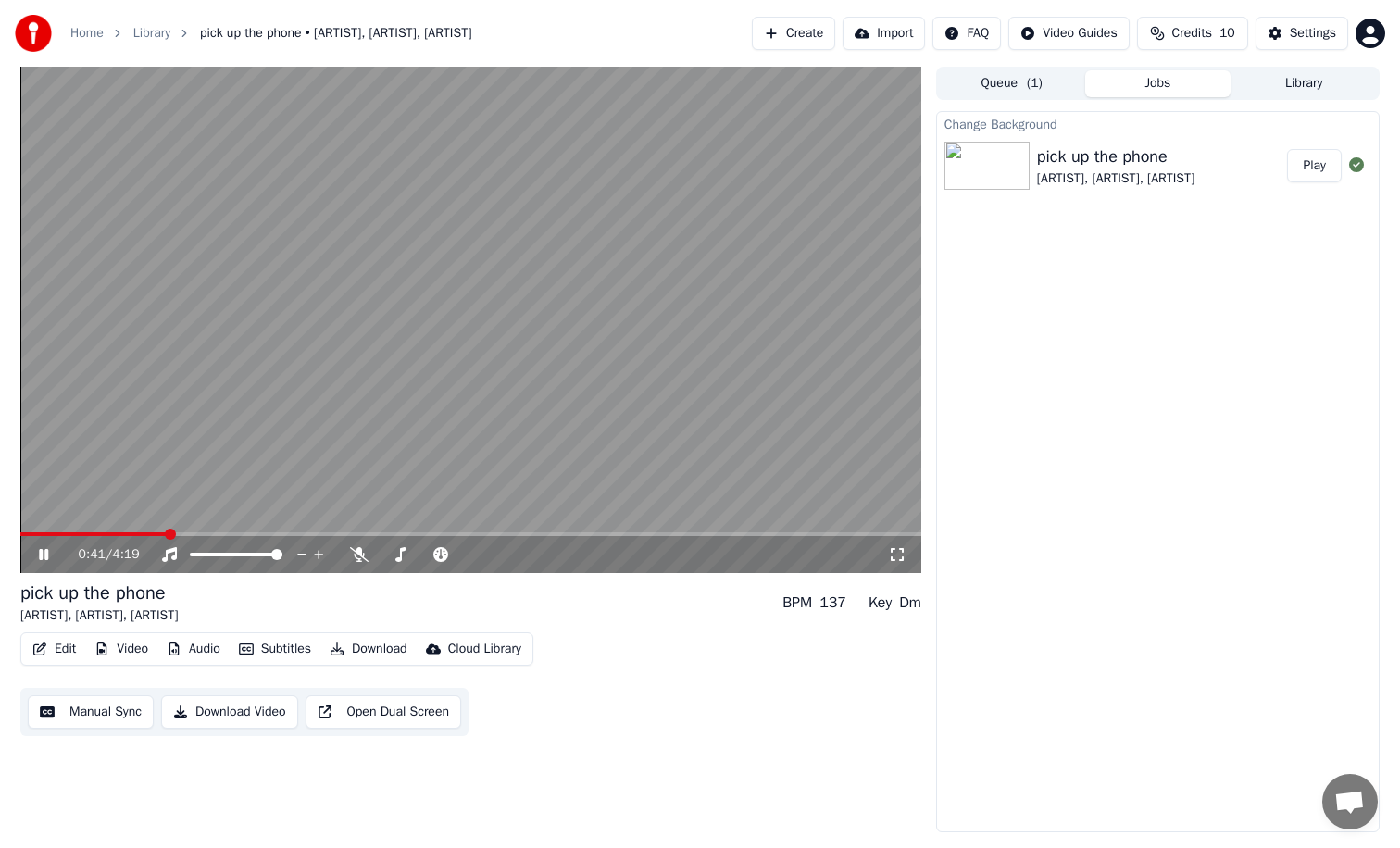 click on "0:41  /  4:19" at bounding box center (470, 555) 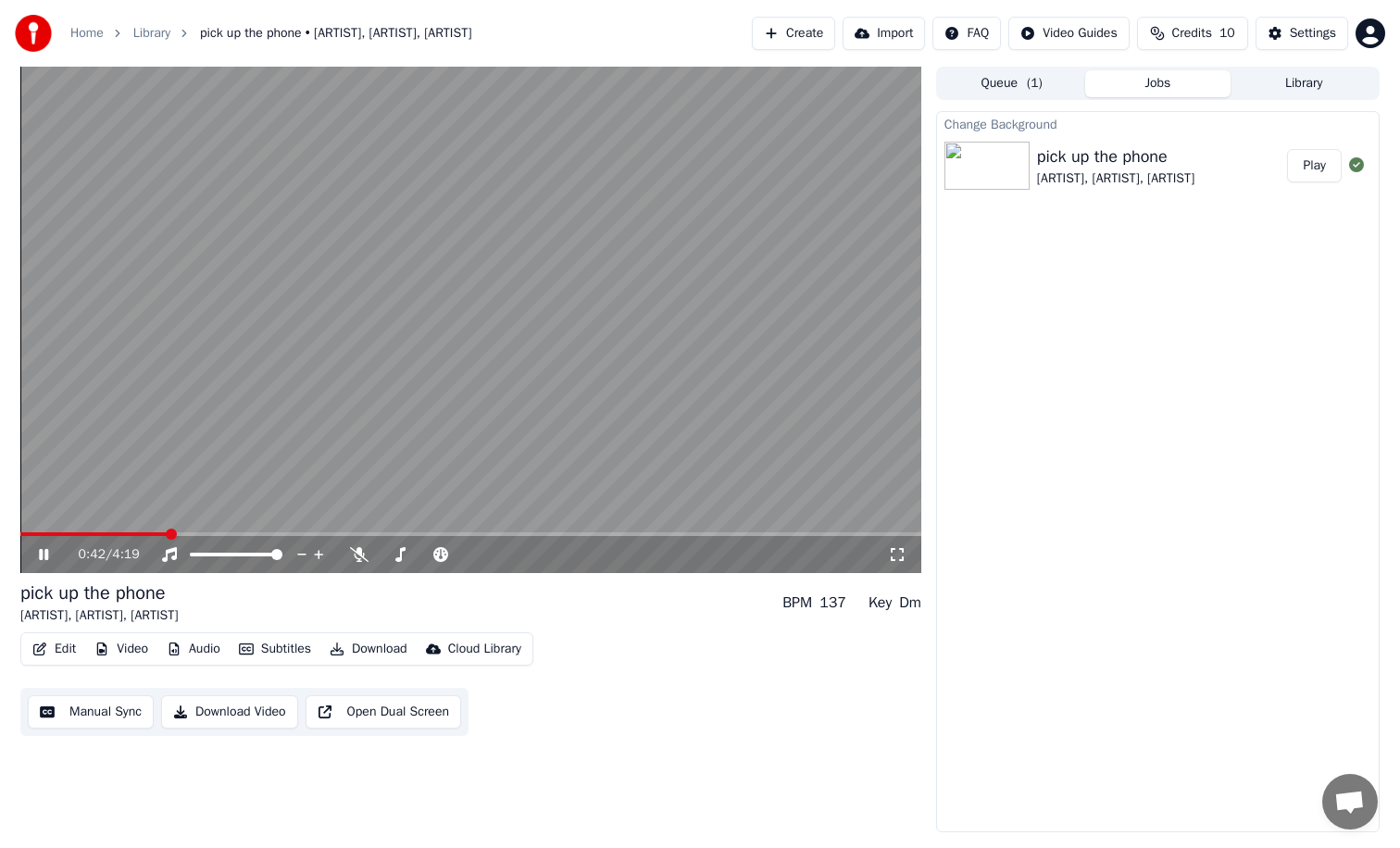 click on "0:42 / 4:19" at bounding box center [470, 555] 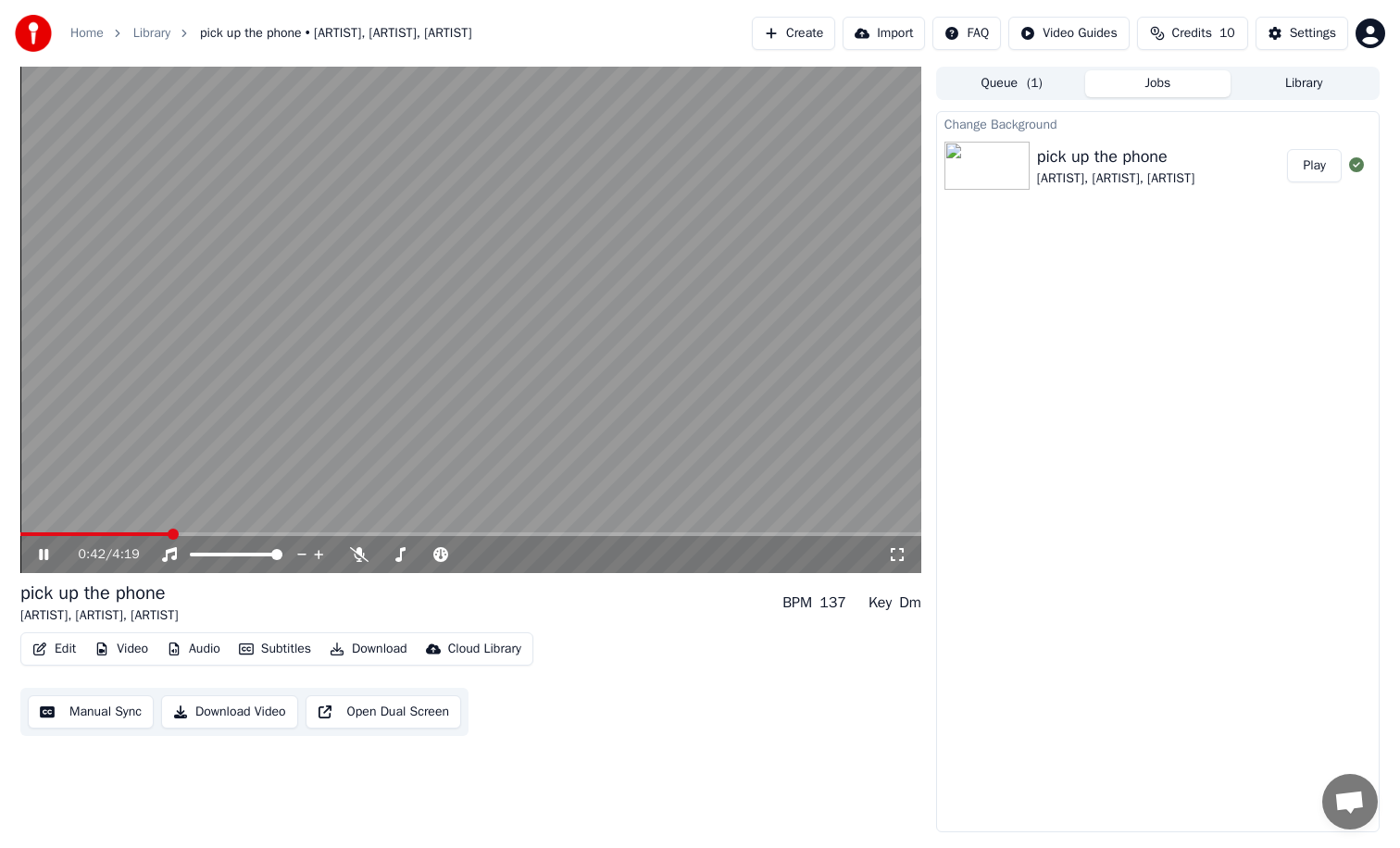 click 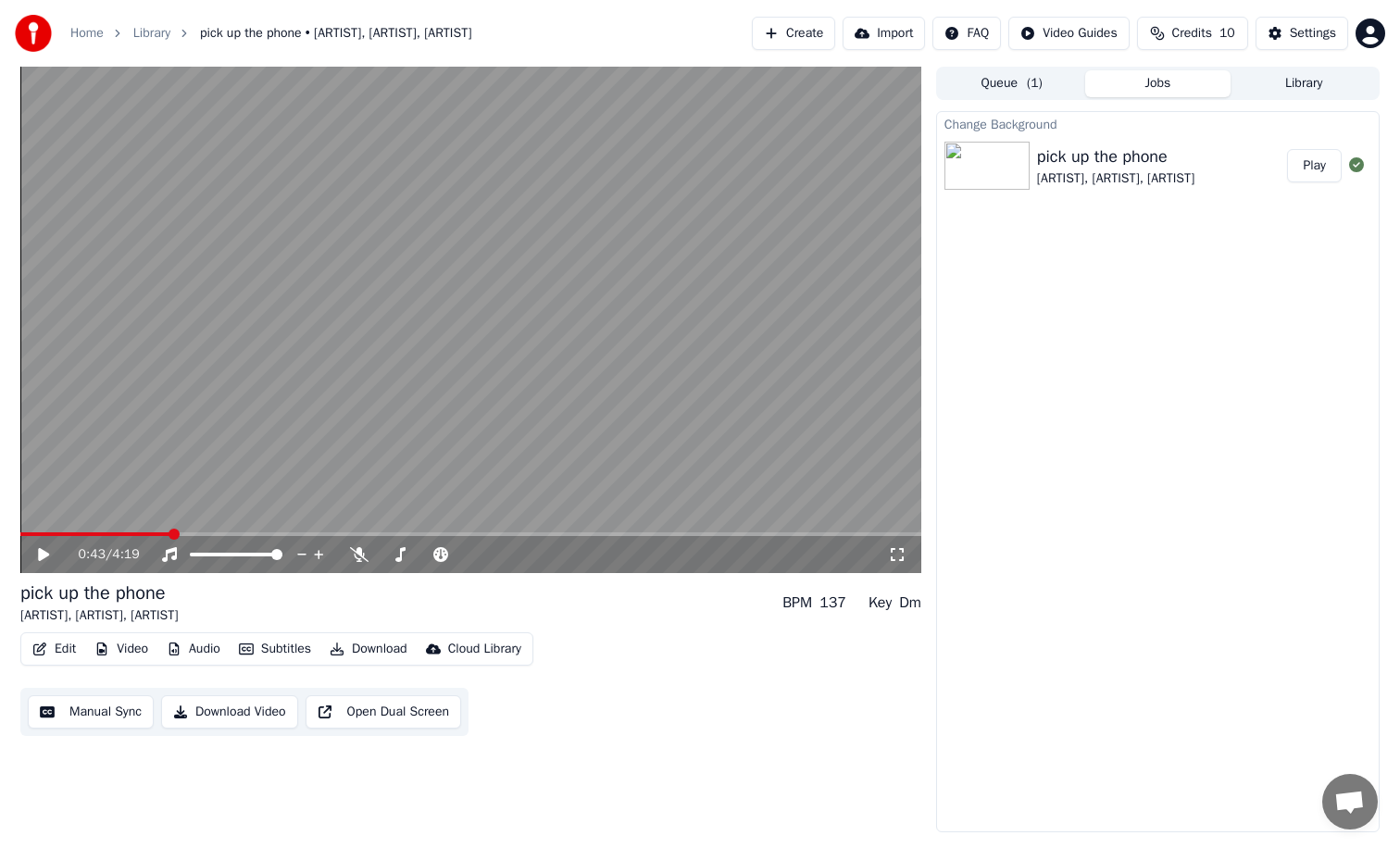 click on "Home Library pick up the phone • [ARTIST], [ARTIST], [ARTIST] Create Import FAQ Video Guides Credits 10 Settings" at bounding box center (700, 33) 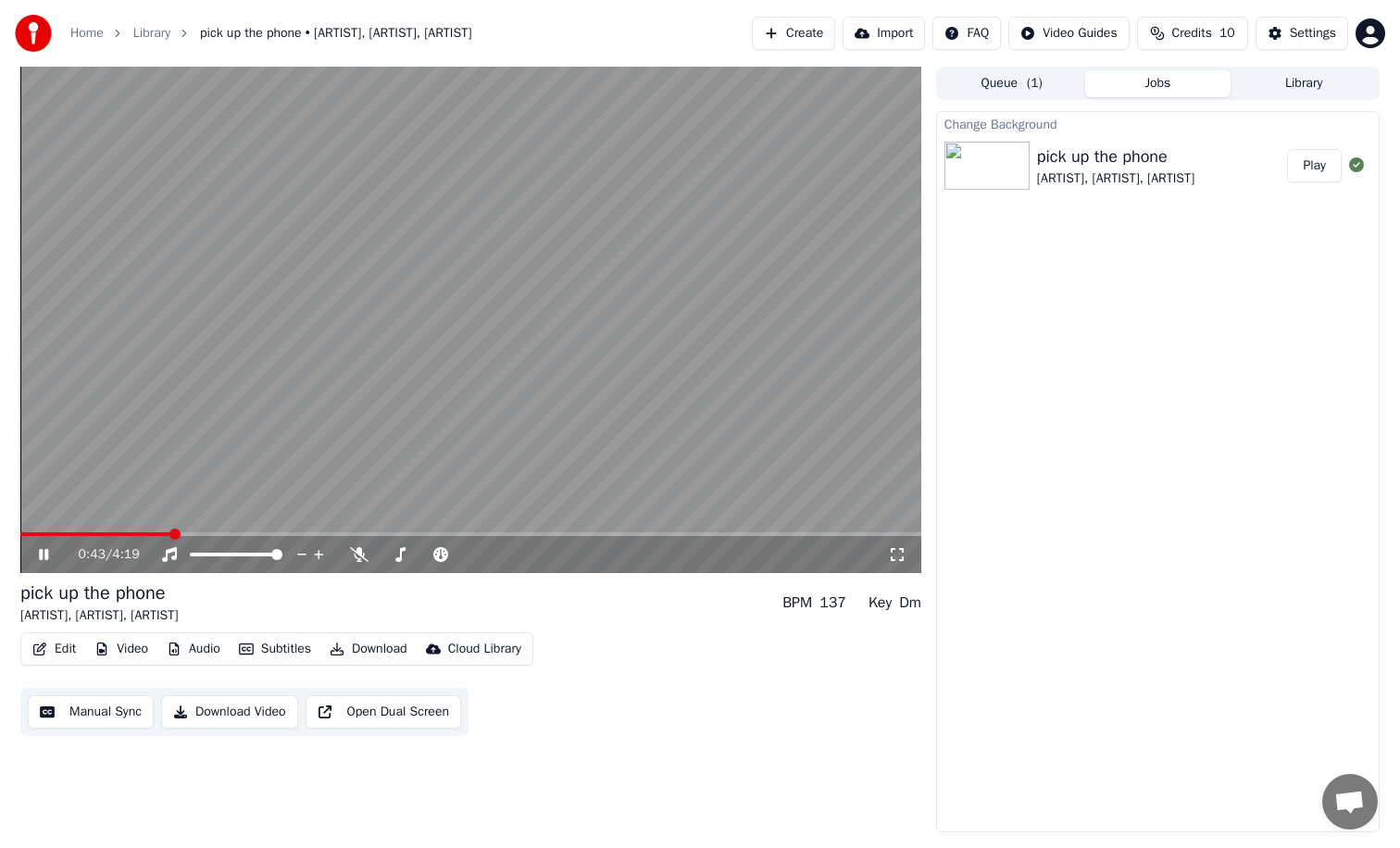 click on "0:43  /  4:19" at bounding box center (470, 555) 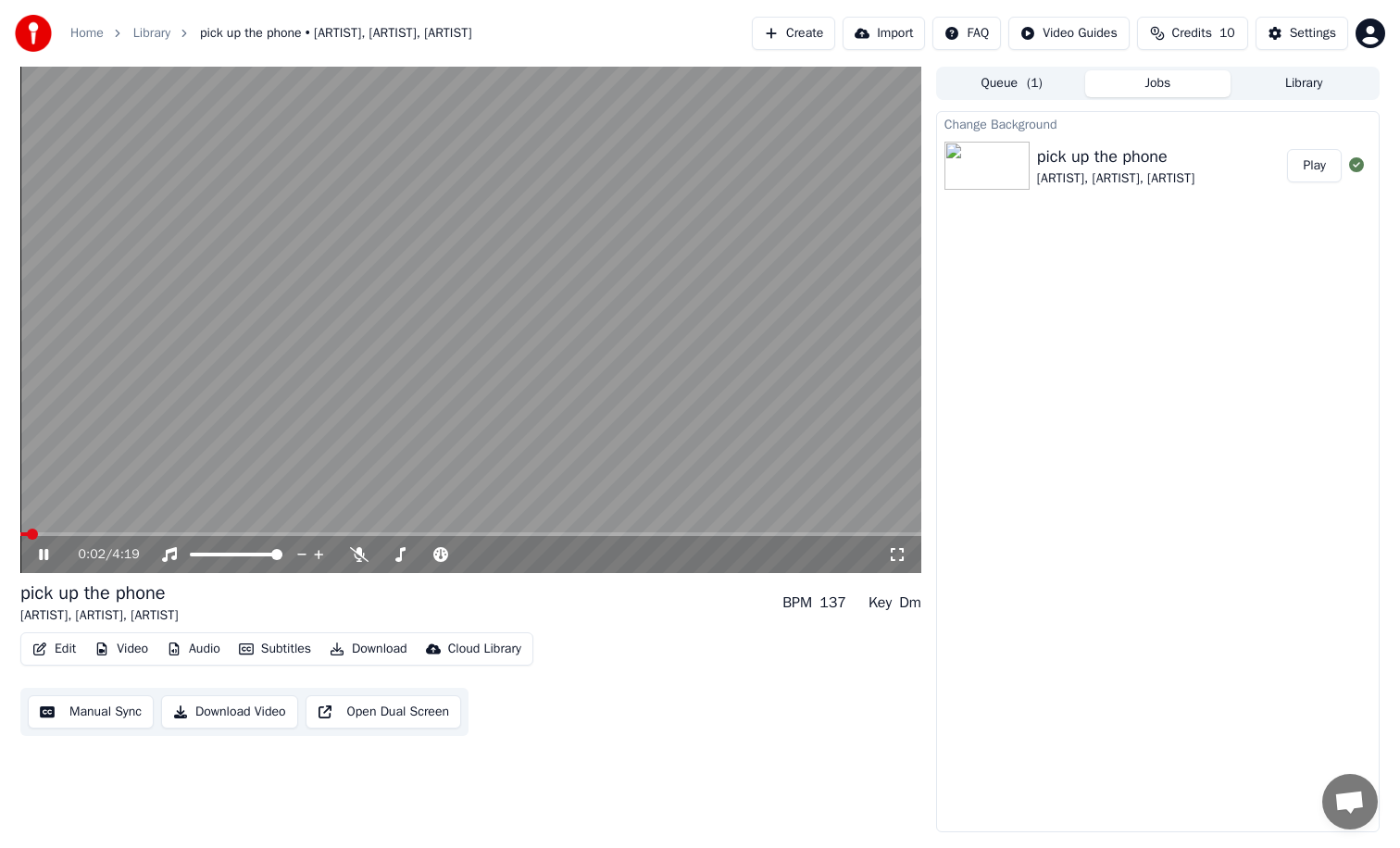 click at bounding box center [24, 534] 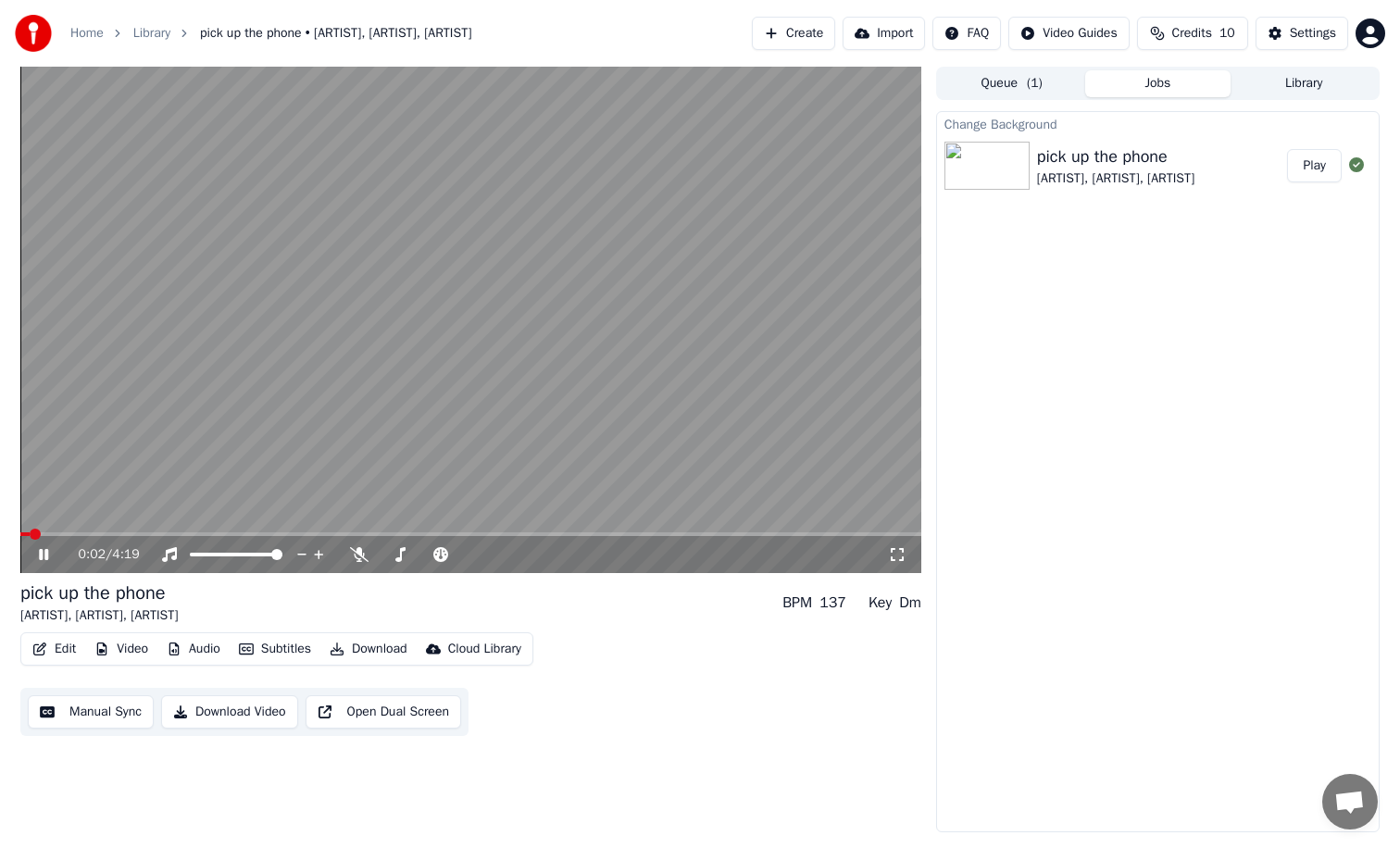 click at bounding box center (35, 534) 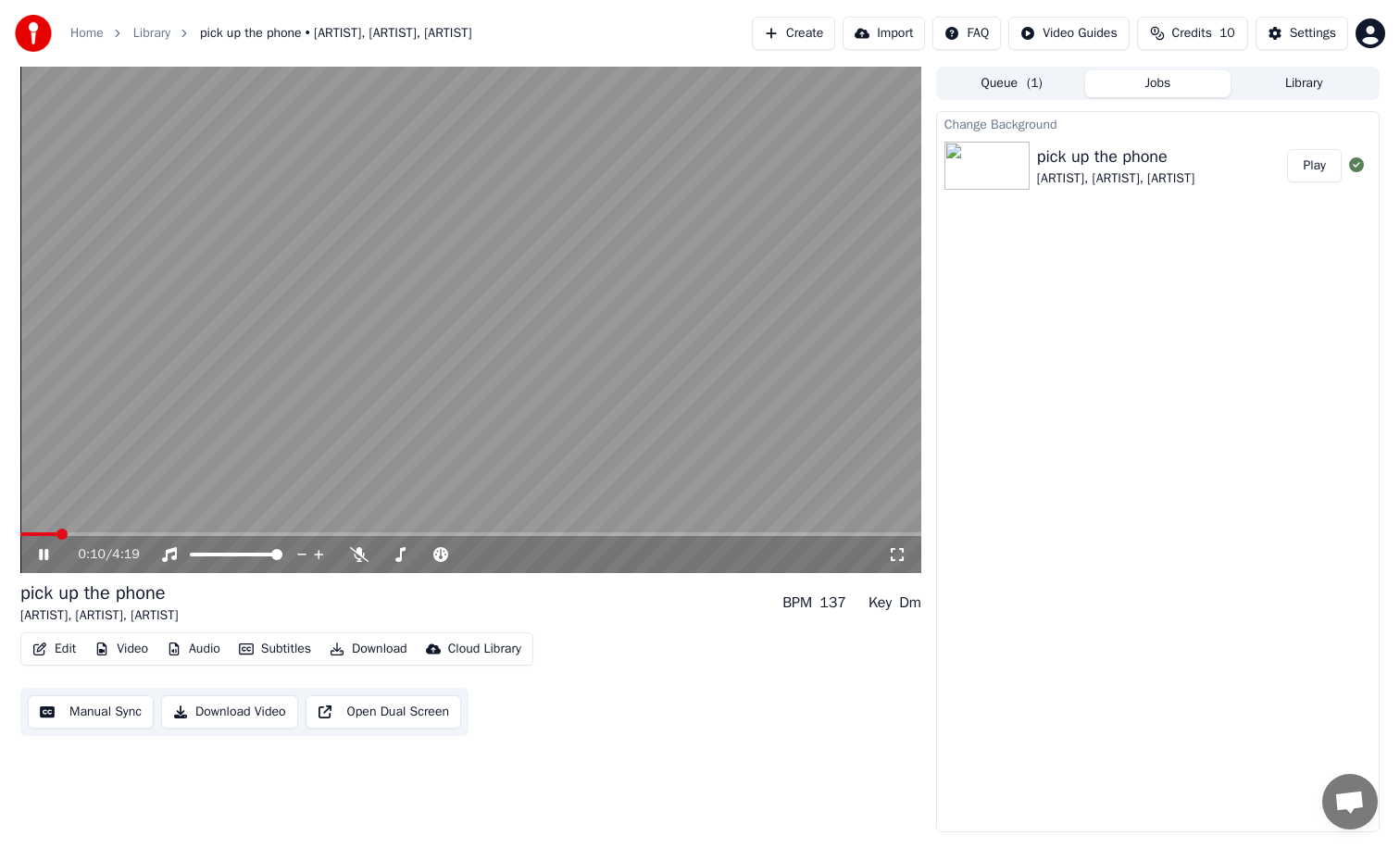 click 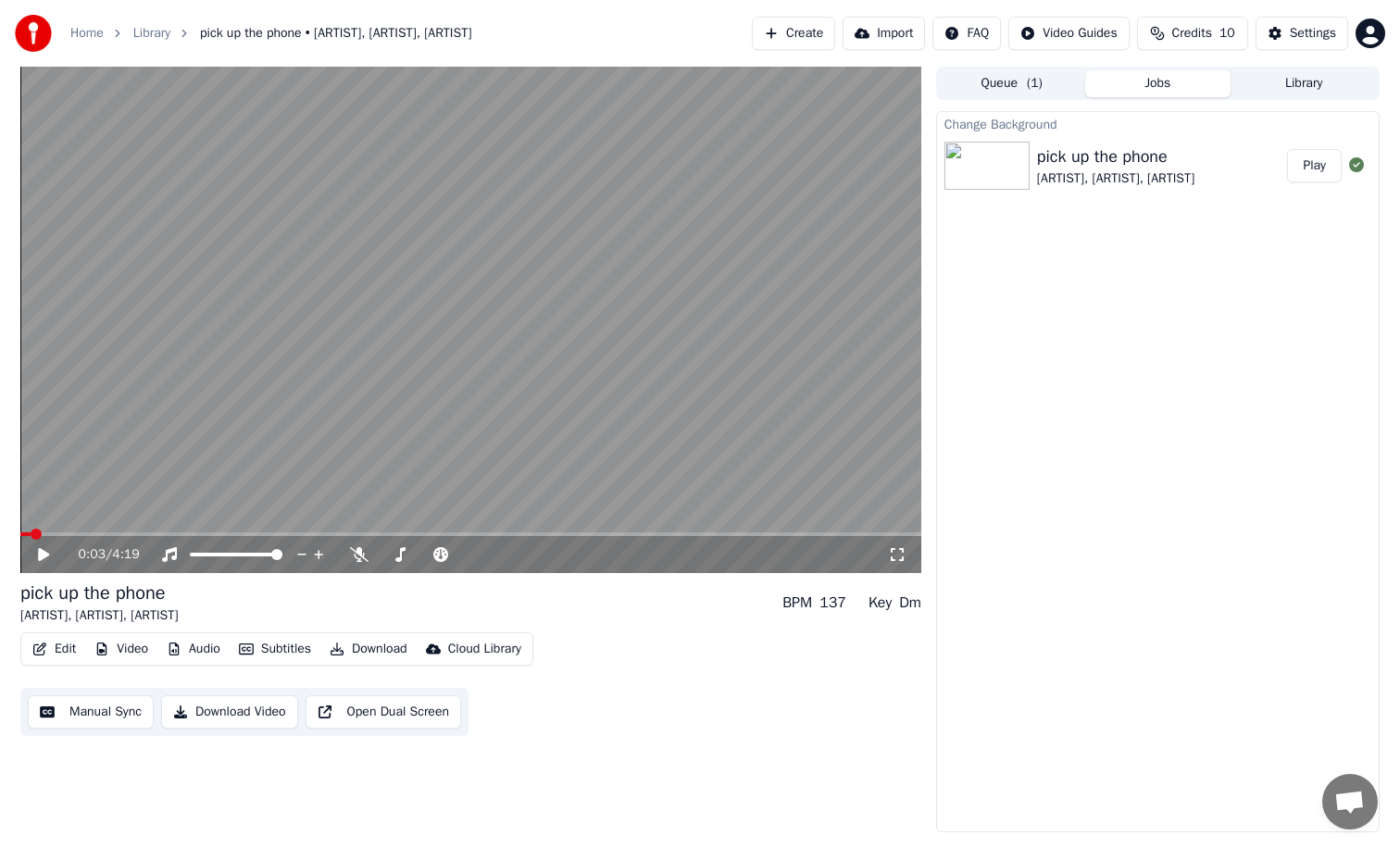 click at bounding box center [36, 534] 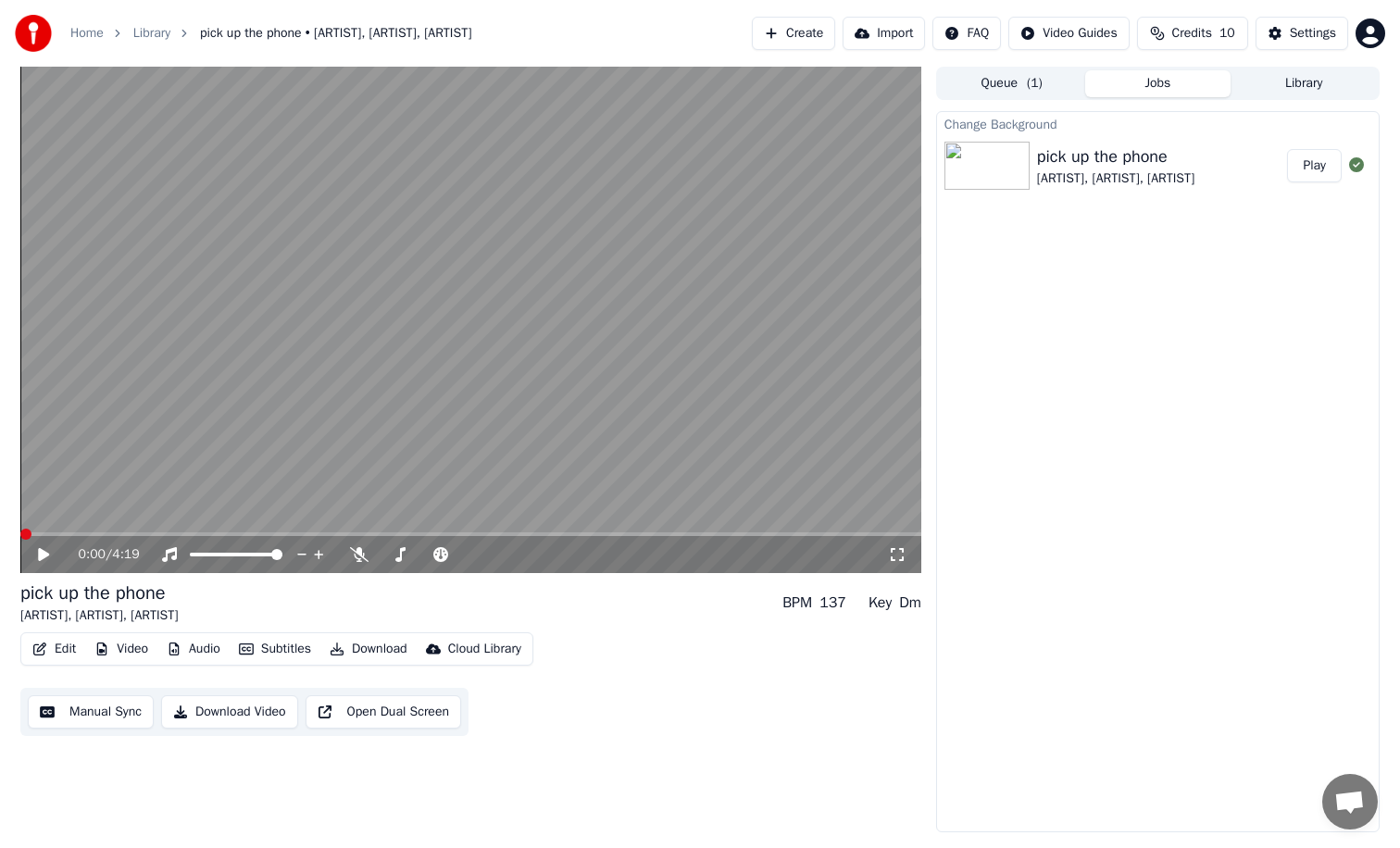 click on "0:00 / 4:19" at bounding box center (470, 555) 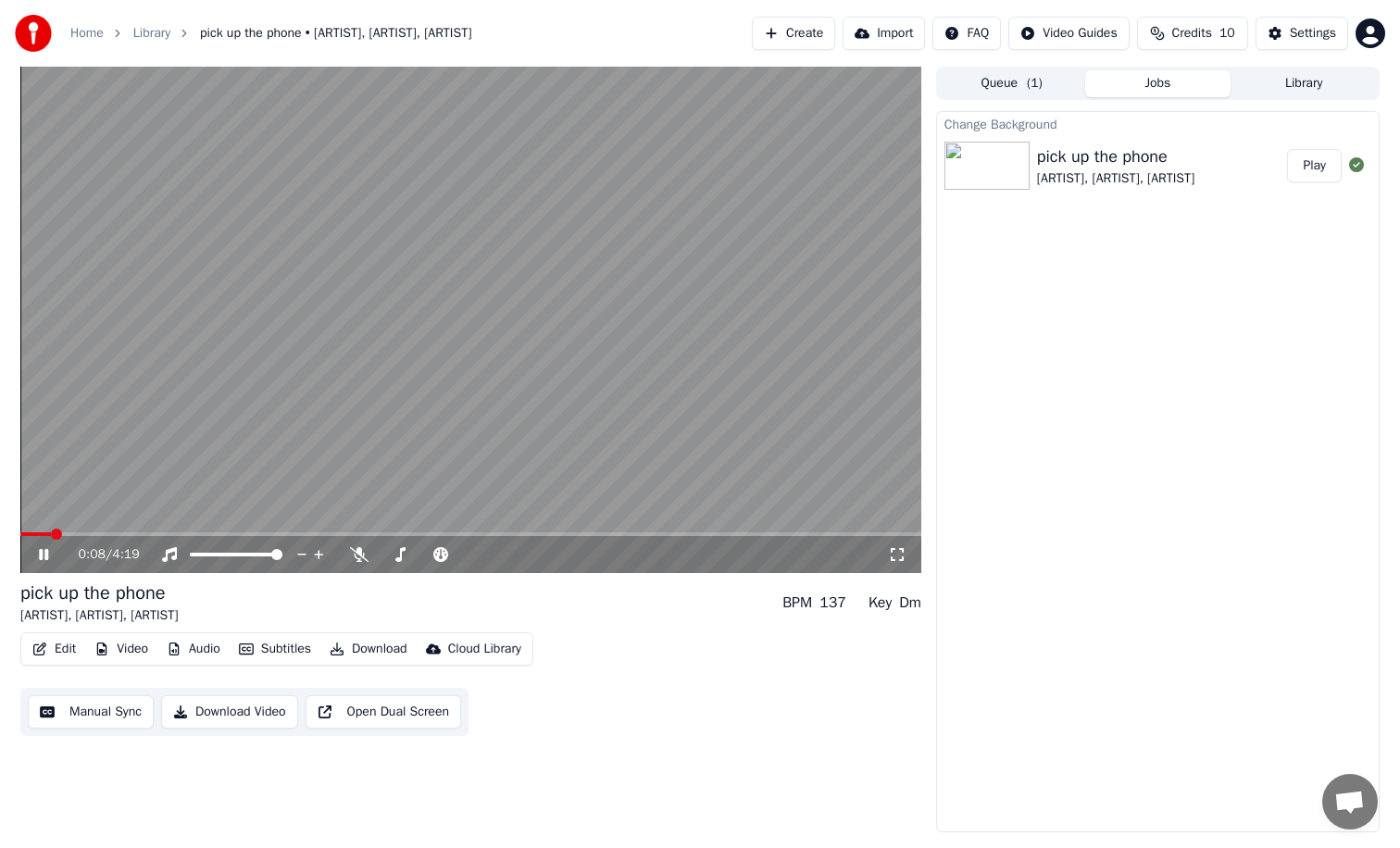 click 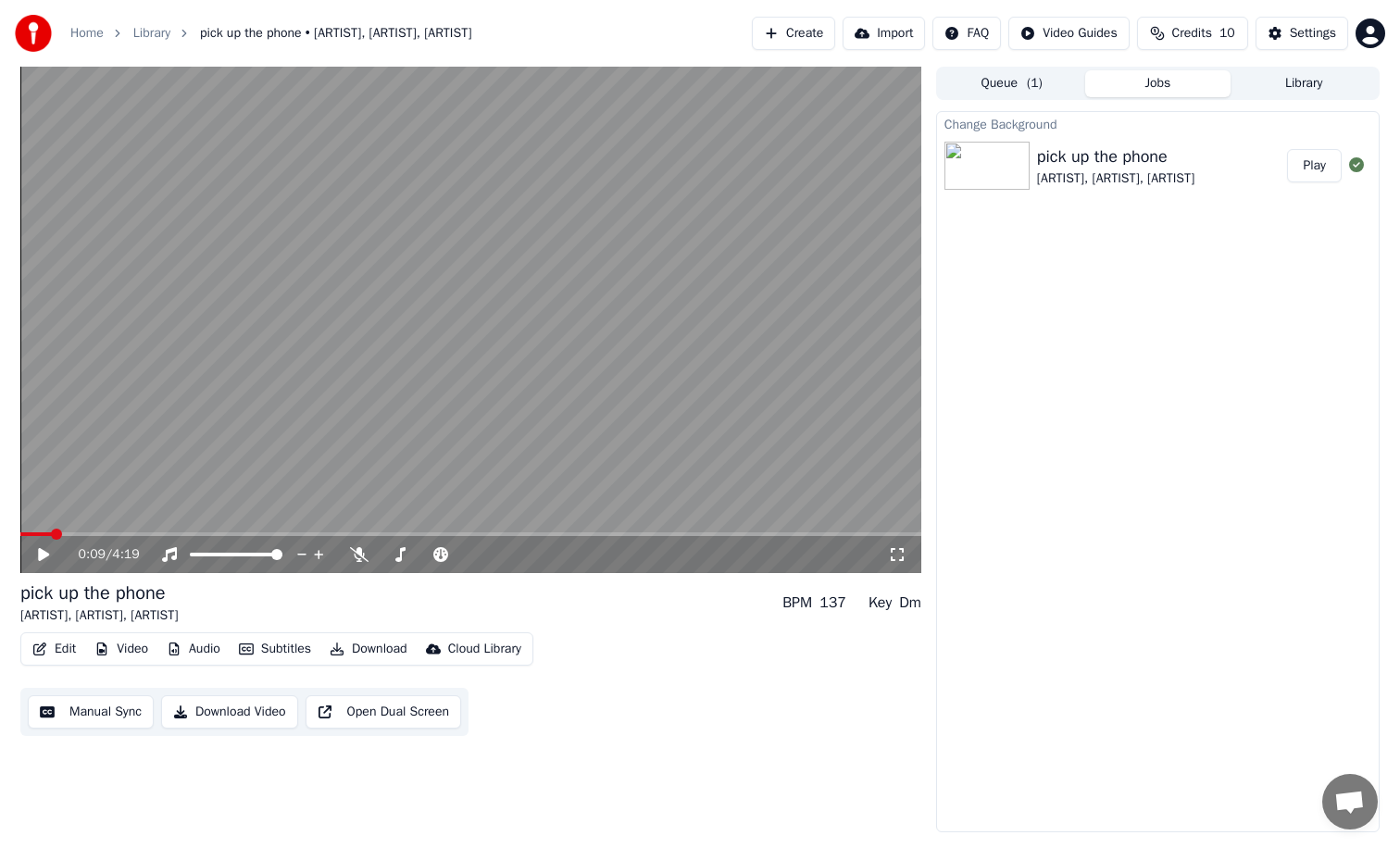 drag, startPoint x: 1105, startPoint y: 270, endPoint x: 981, endPoint y: 493, distance: 255.1568 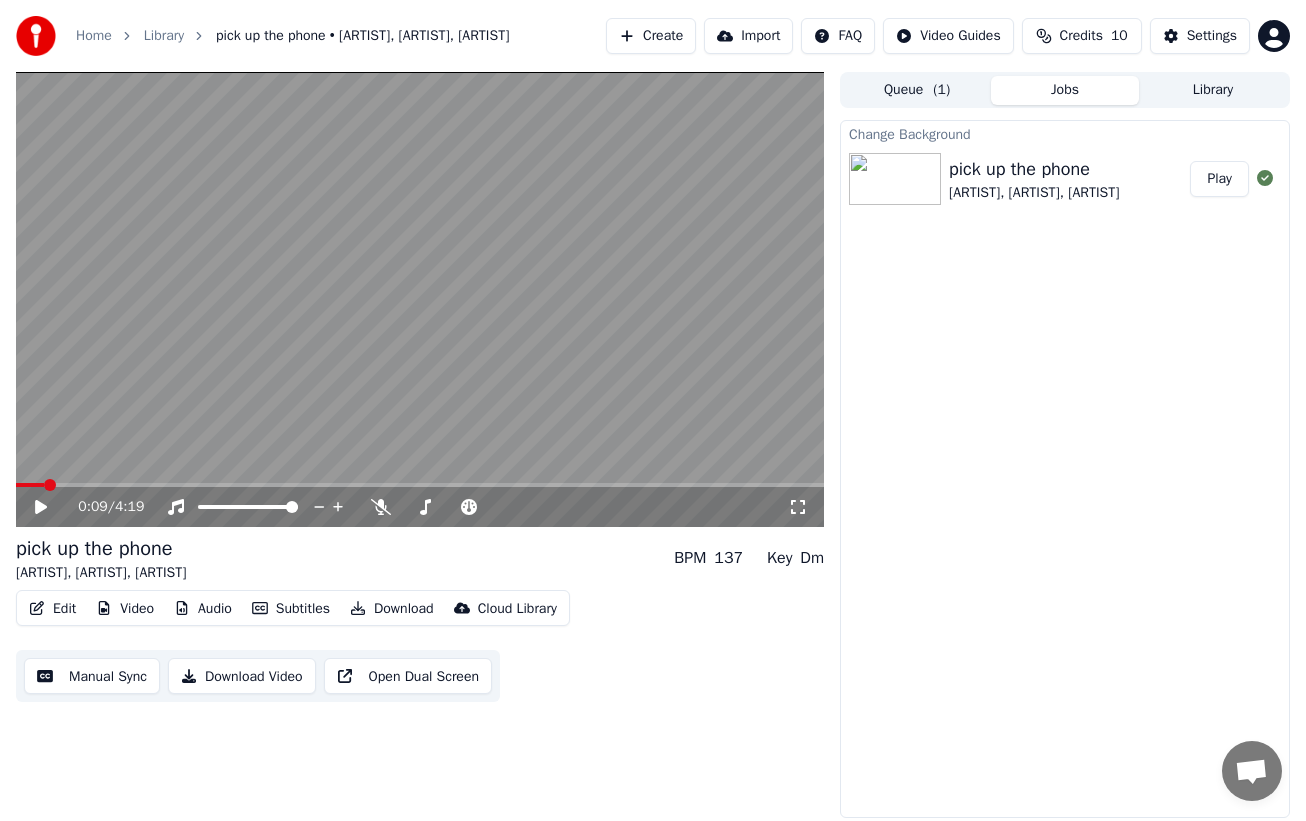 drag, startPoint x: 169, startPoint y: 633, endPoint x: 157, endPoint y: 614, distance: 22.472204 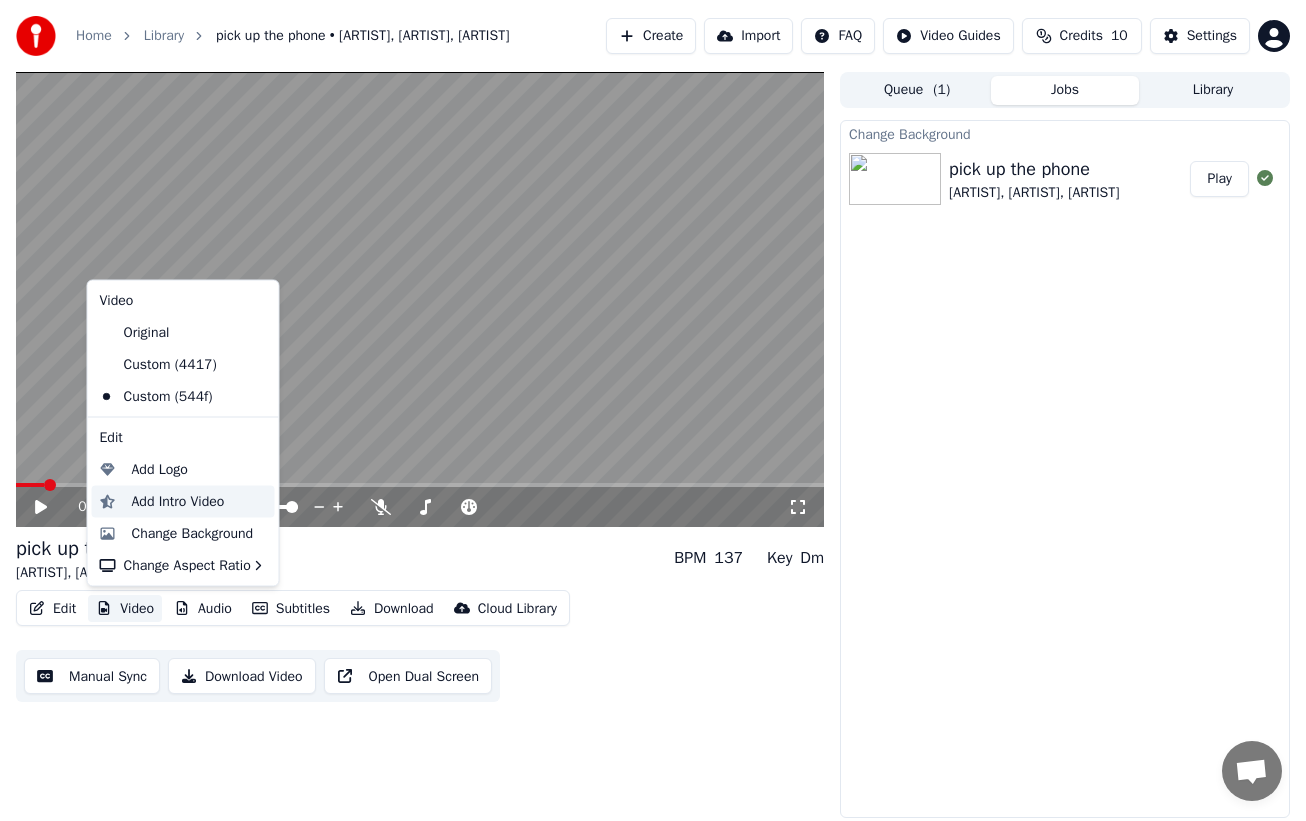 click on "Add Intro Video" at bounding box center [199, 501] 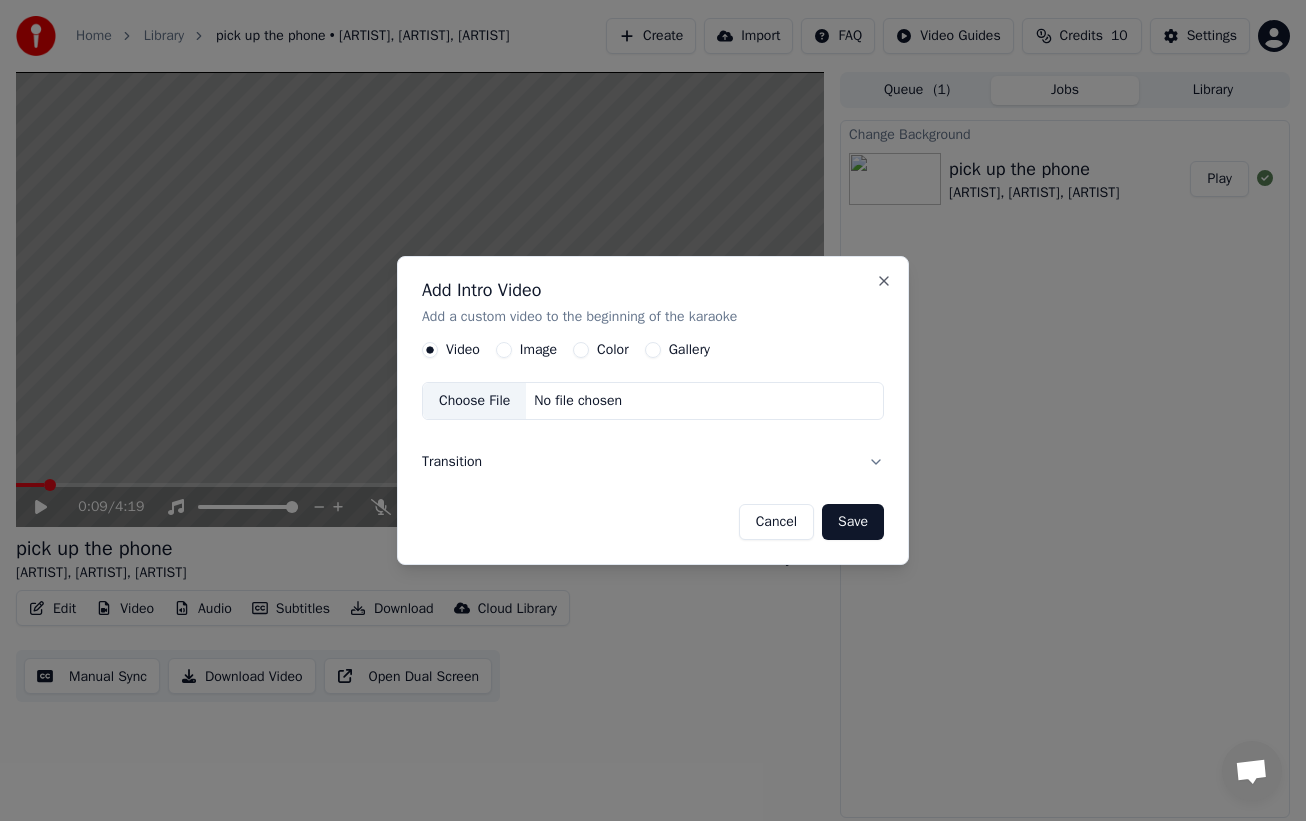 click on "Cancel" at bounding box center (776, 522) 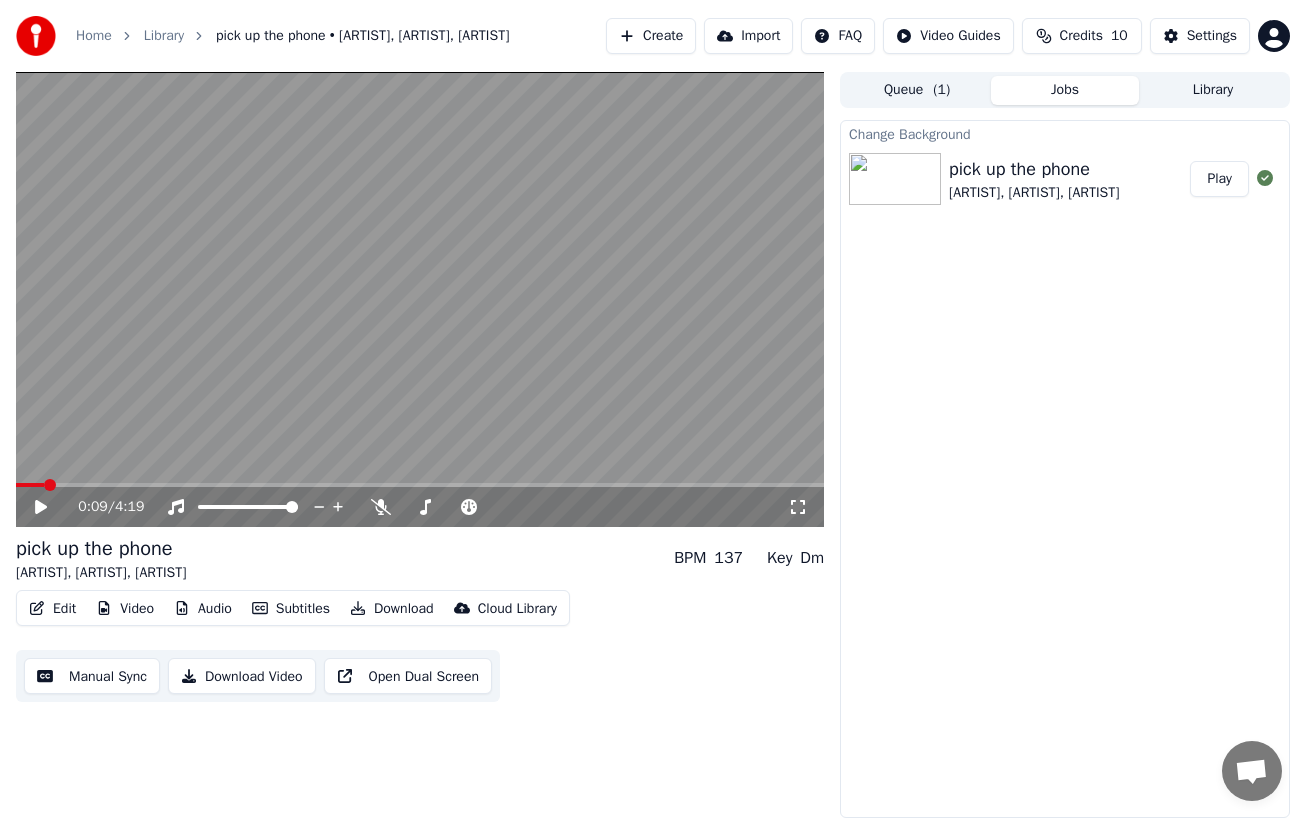 click on "Video" at bounding box center (125, 609) 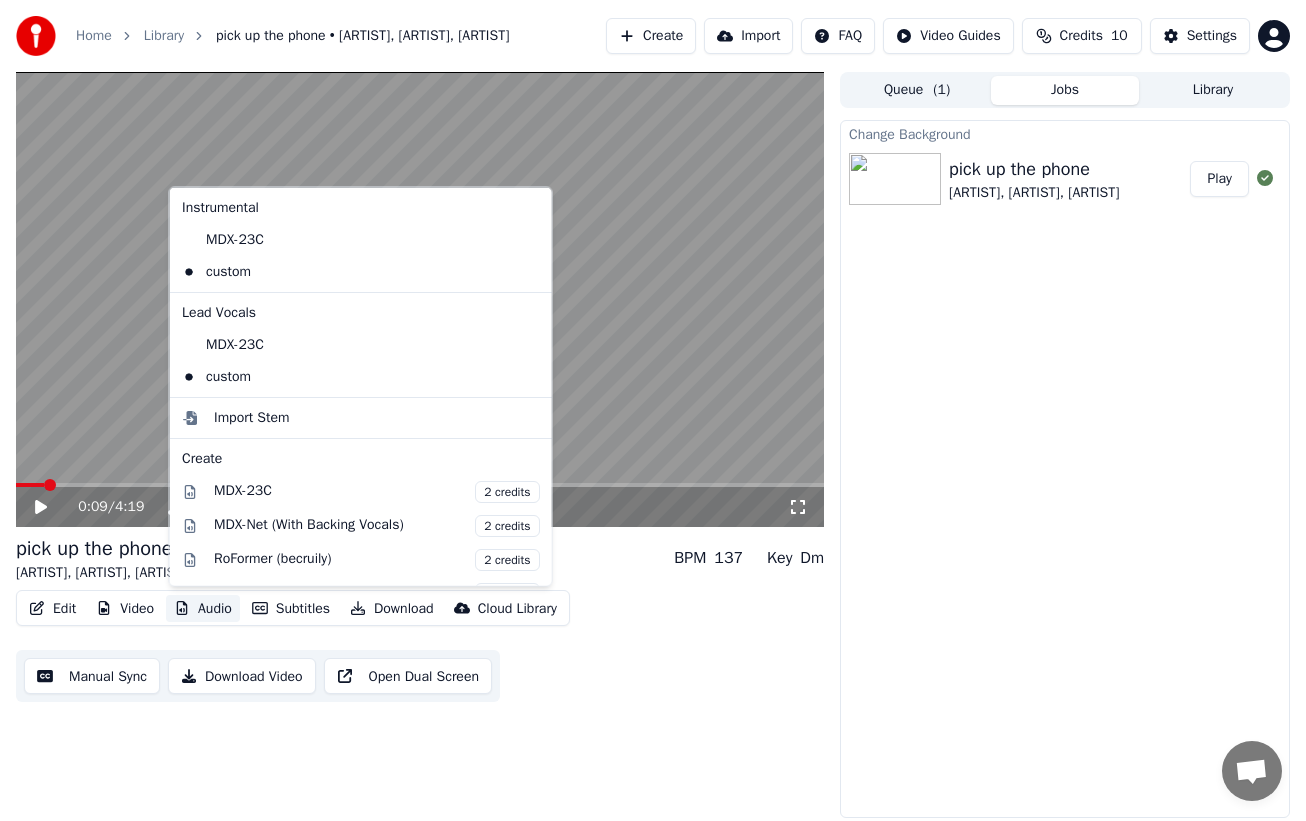 click on "Edit Video Audio Subtitles Download Cloud Library Manual Sync Download Video Open Dual Screen" at bounding box center (420, 646) 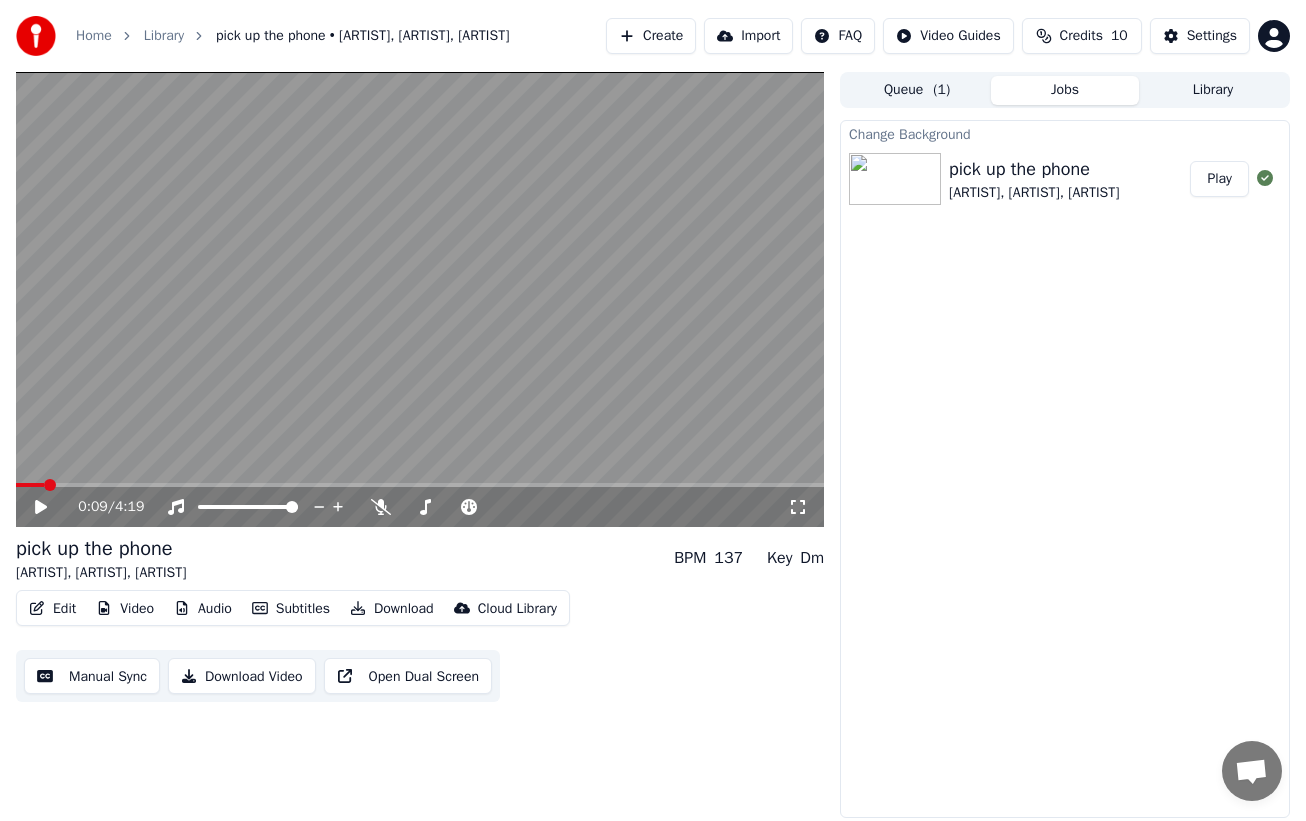 click on "Edit" at bounding box center [52, 609] 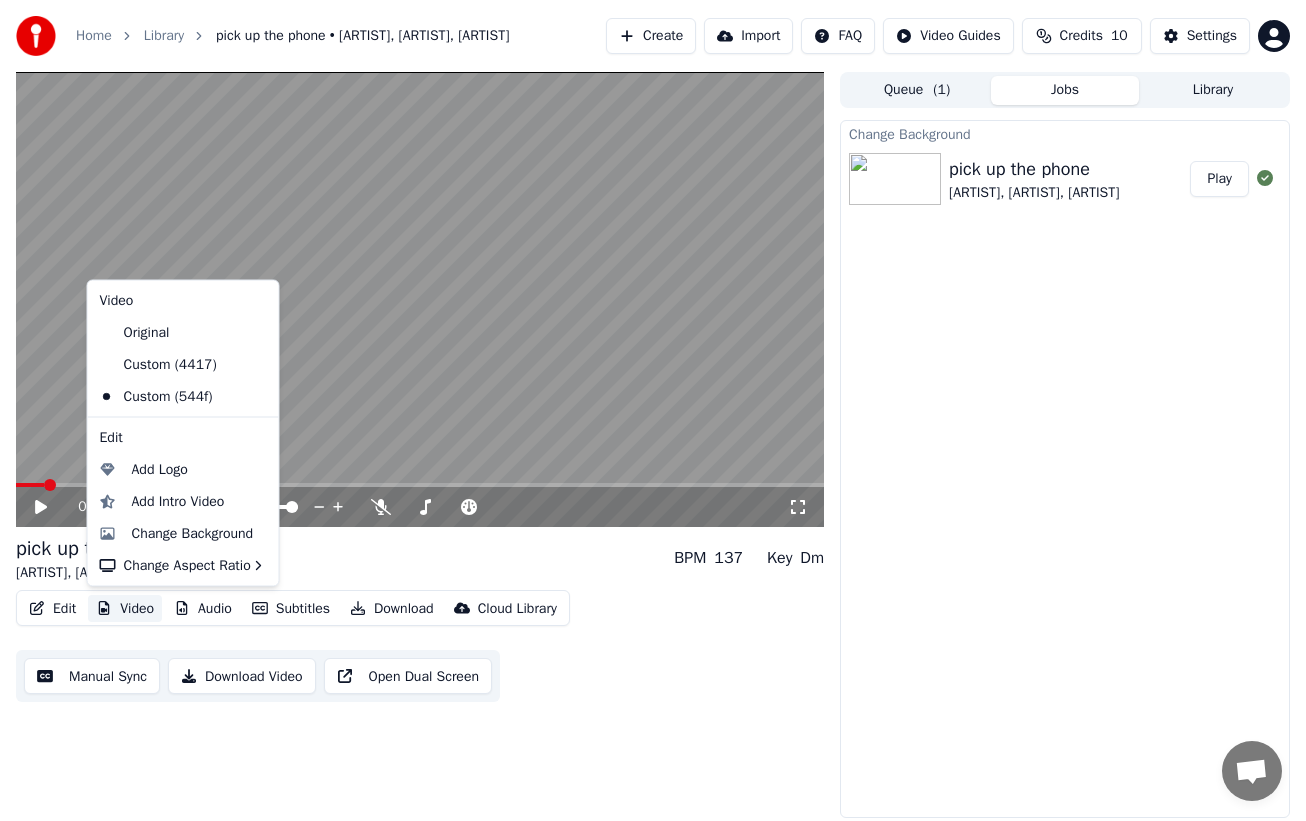 click on "Video" at bounding box center (125, 609) 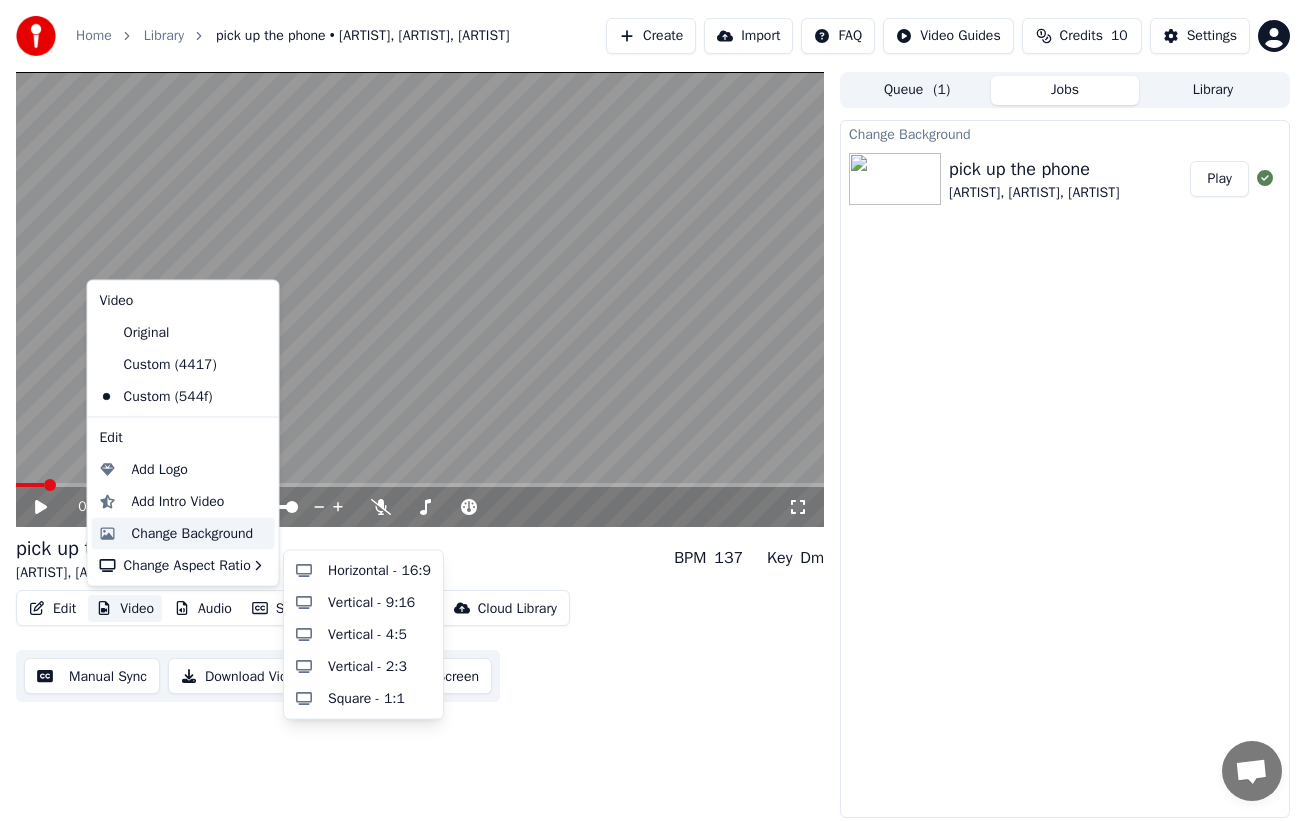 click on "Change Background" at bounding box center (193, 533) 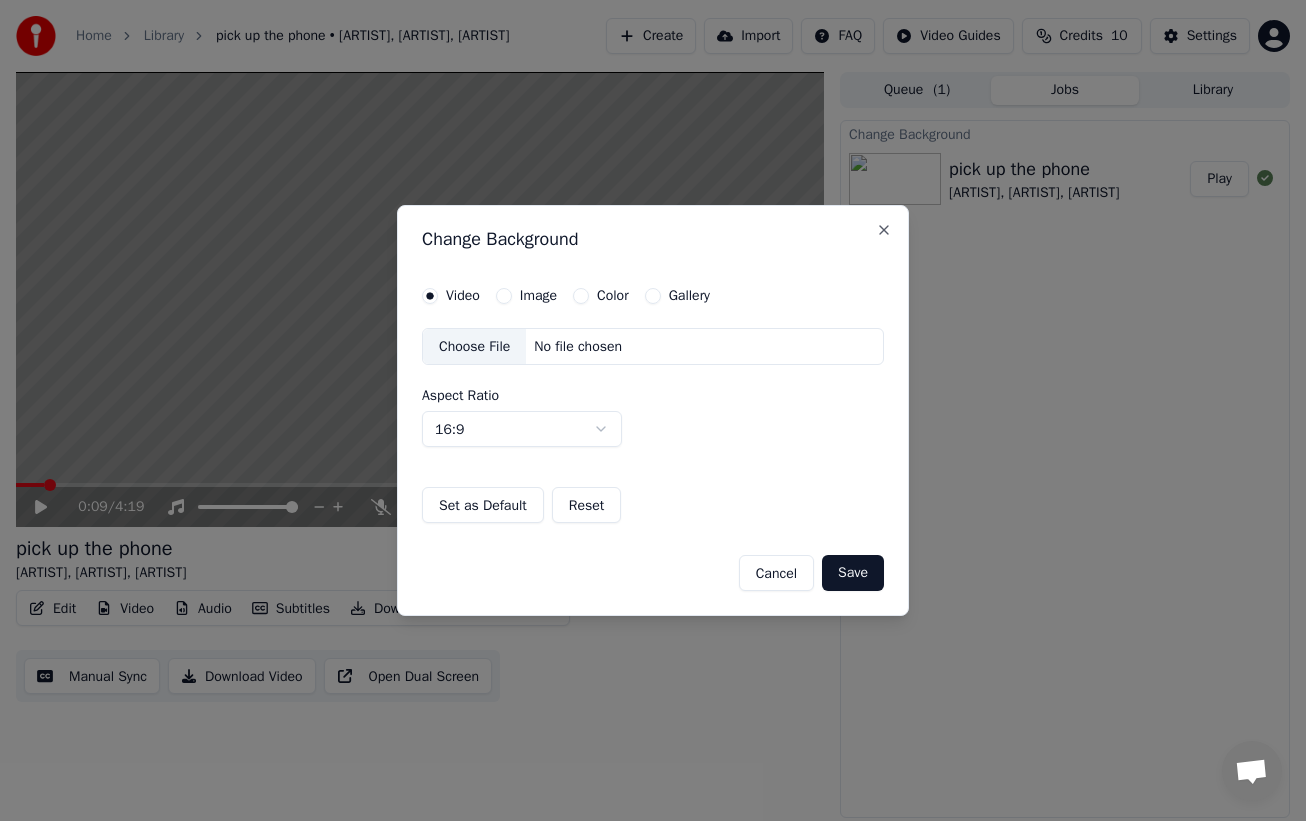 click on "Choose File" at bounding box center [474, 347] 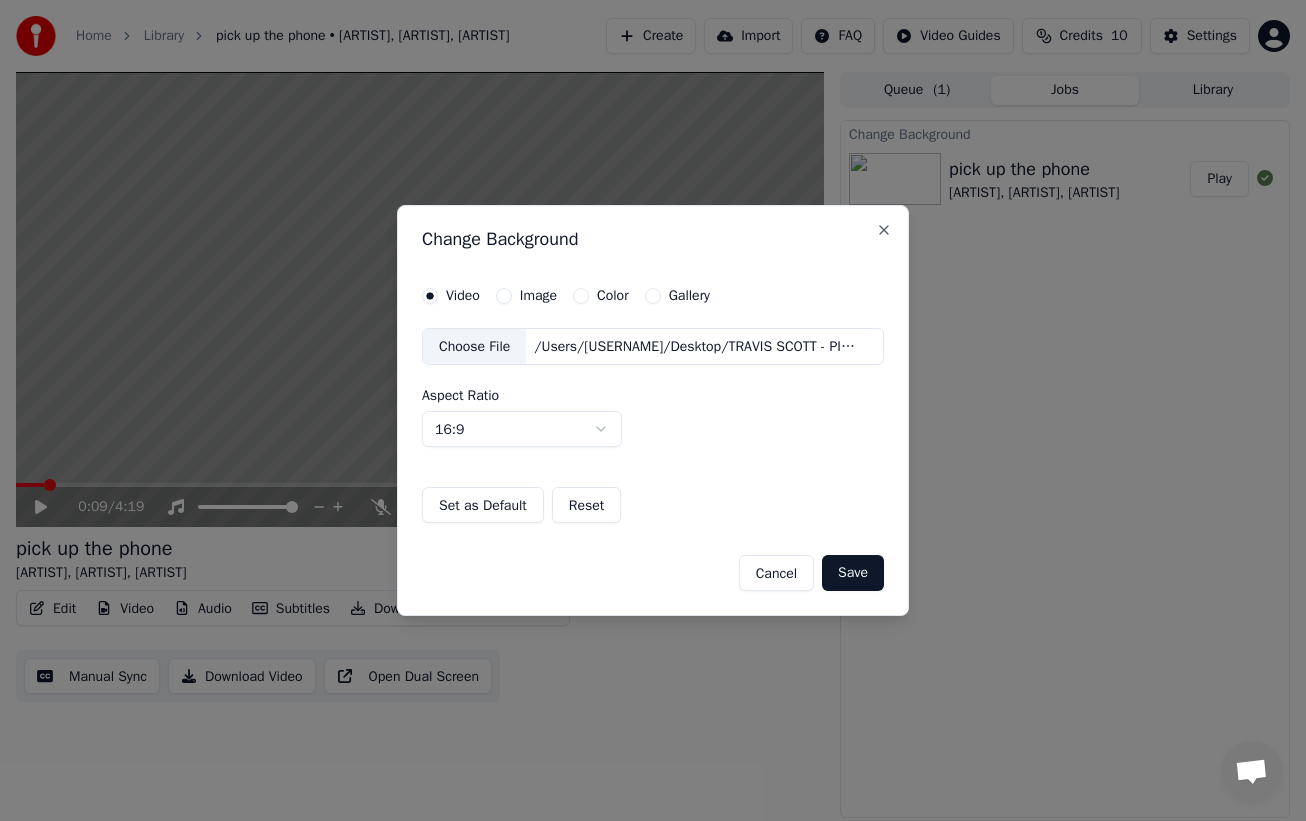 drag, startPoint x: 855, startPoint y: 580, endPoint x: 843, endPoint y: 590, distance: 15.6205 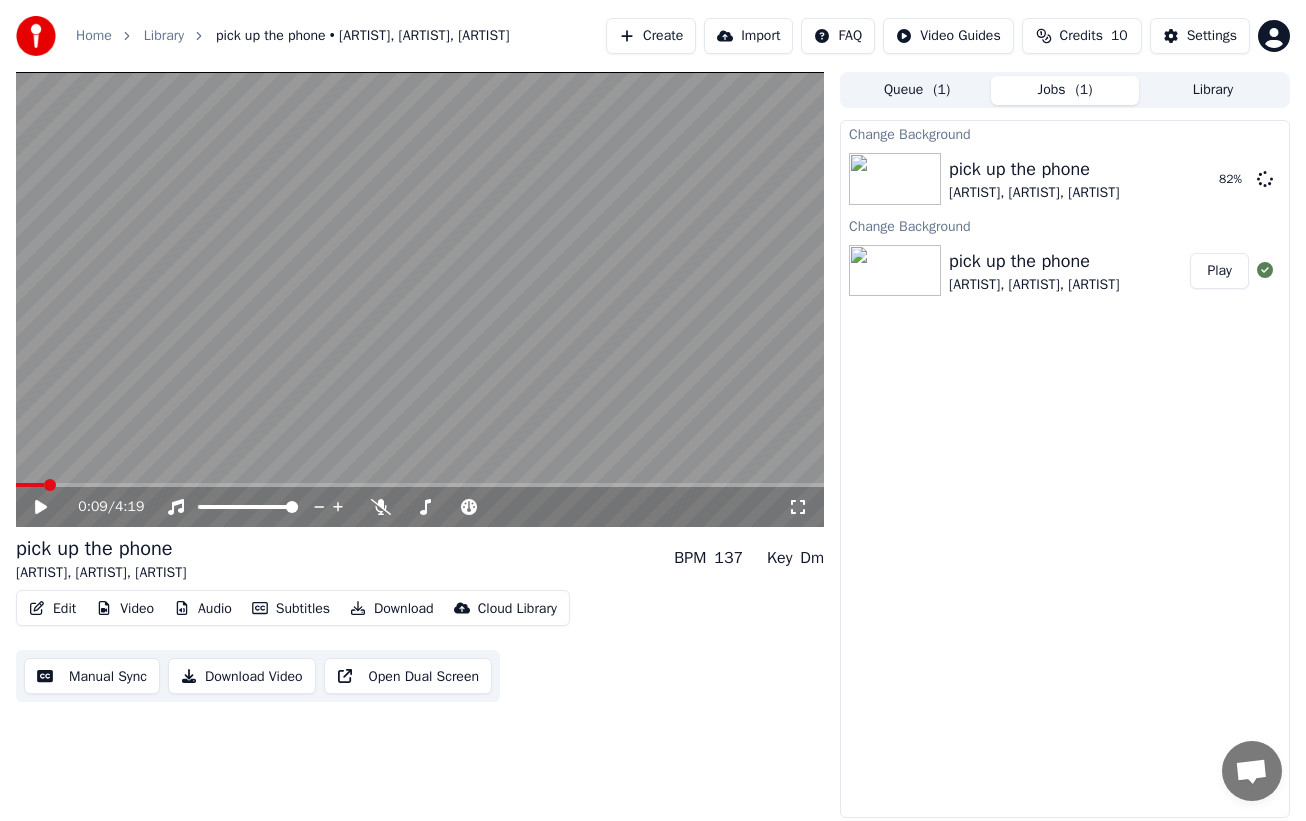 click on "Video" at bounding box center (125, 609) 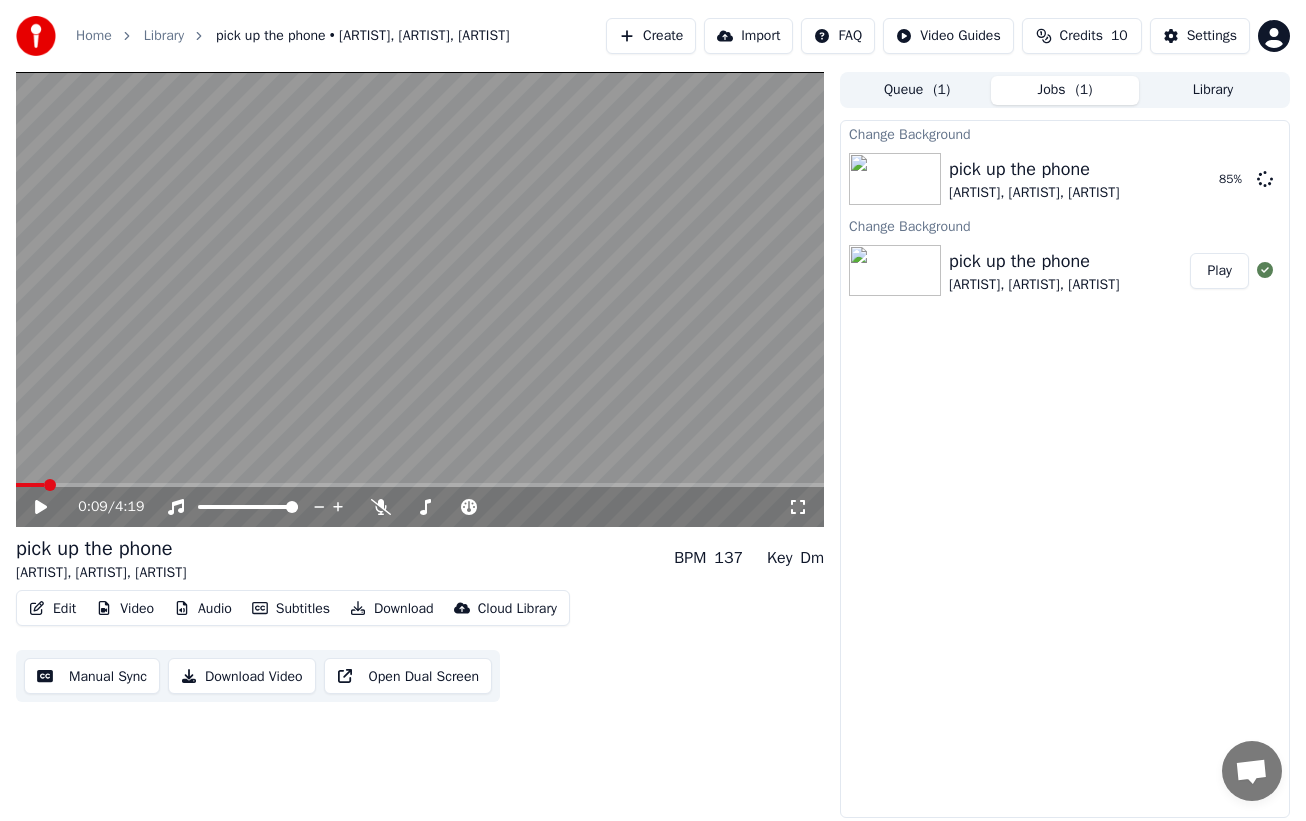 click on "Edit Video Audio Subtitles Download Cloud Library Manual Sync Download Video Open Dual Screen" at bounding box center [420, 646] 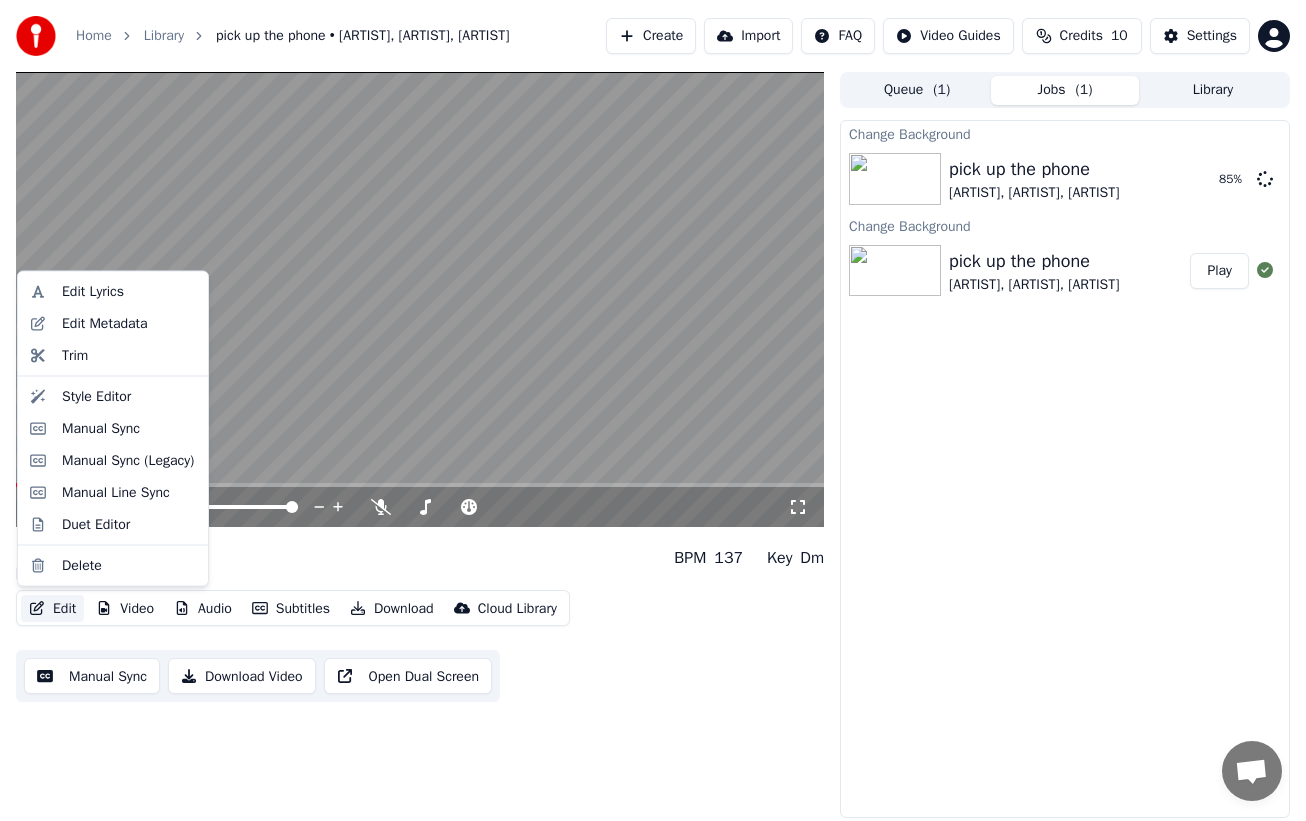 click on "Edit" at bounding box center (52, 609) 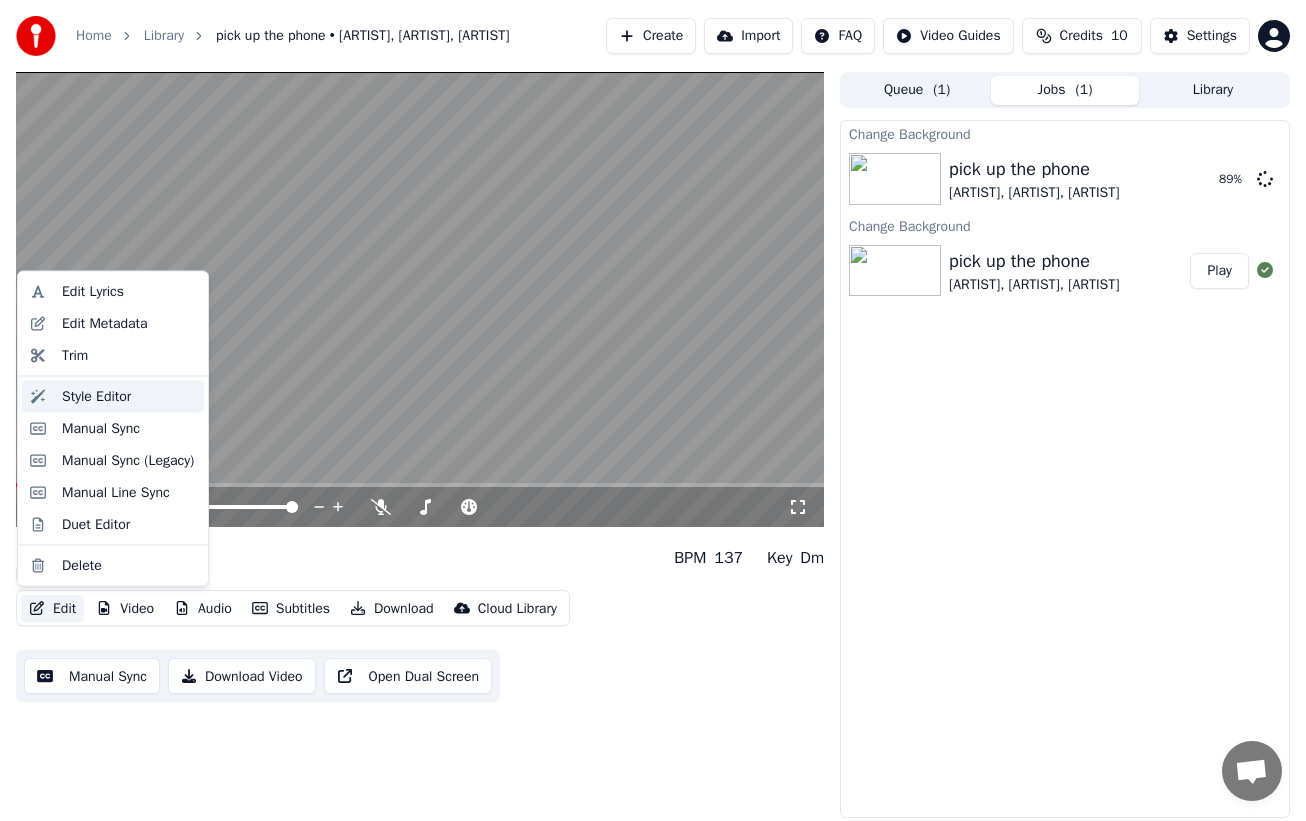 click on "Style Editor" at bounding box center [129, 396] 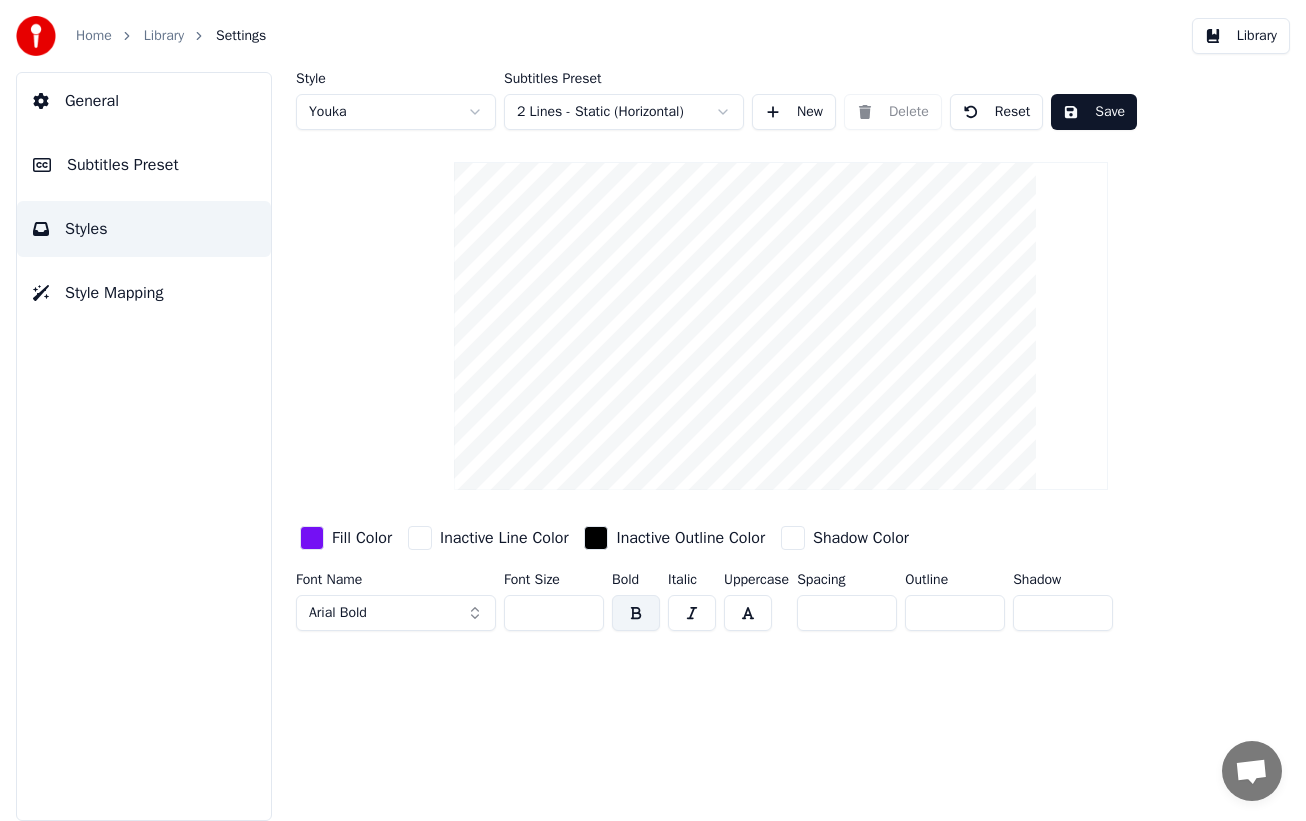 click on "Subtitles Preset" at bounding box center [144, 165] 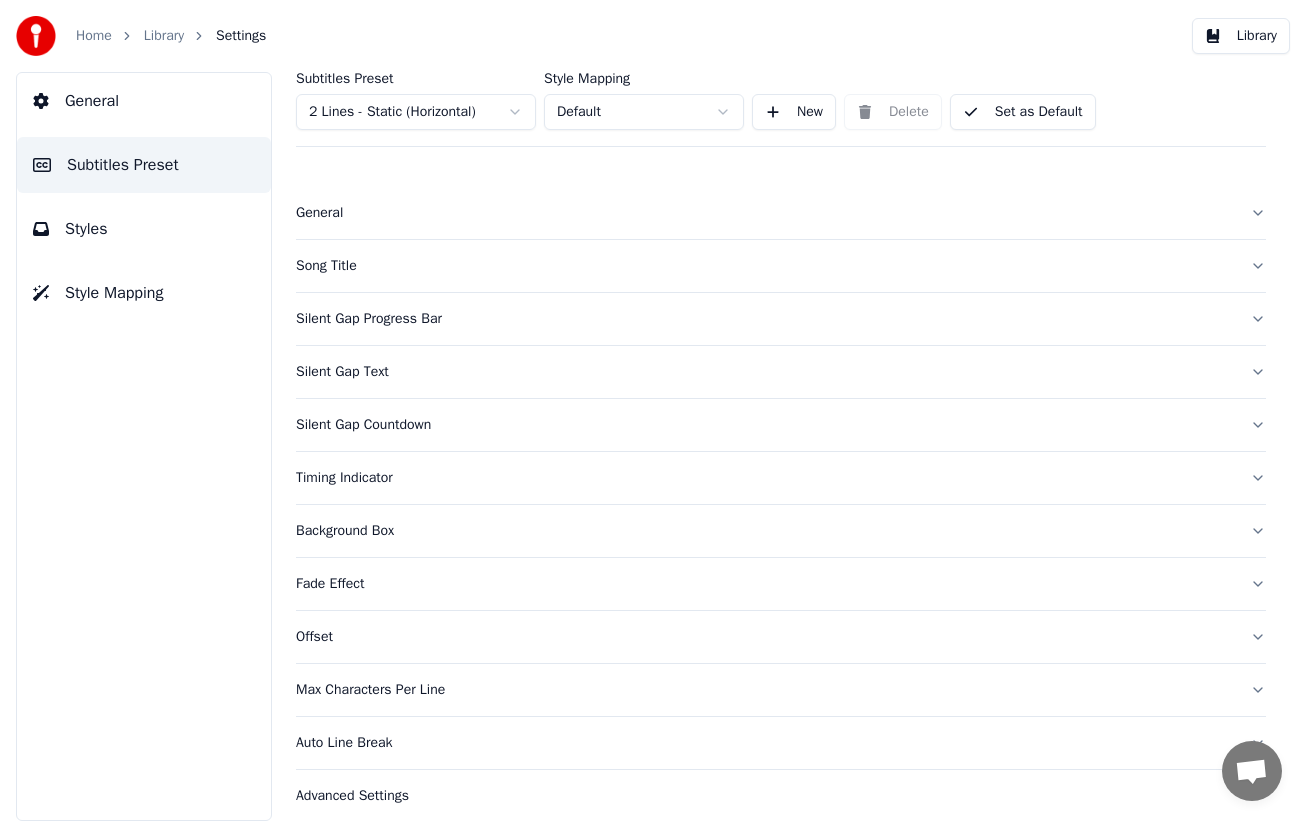 click on "Song Title" at bounding box center (765, 266) 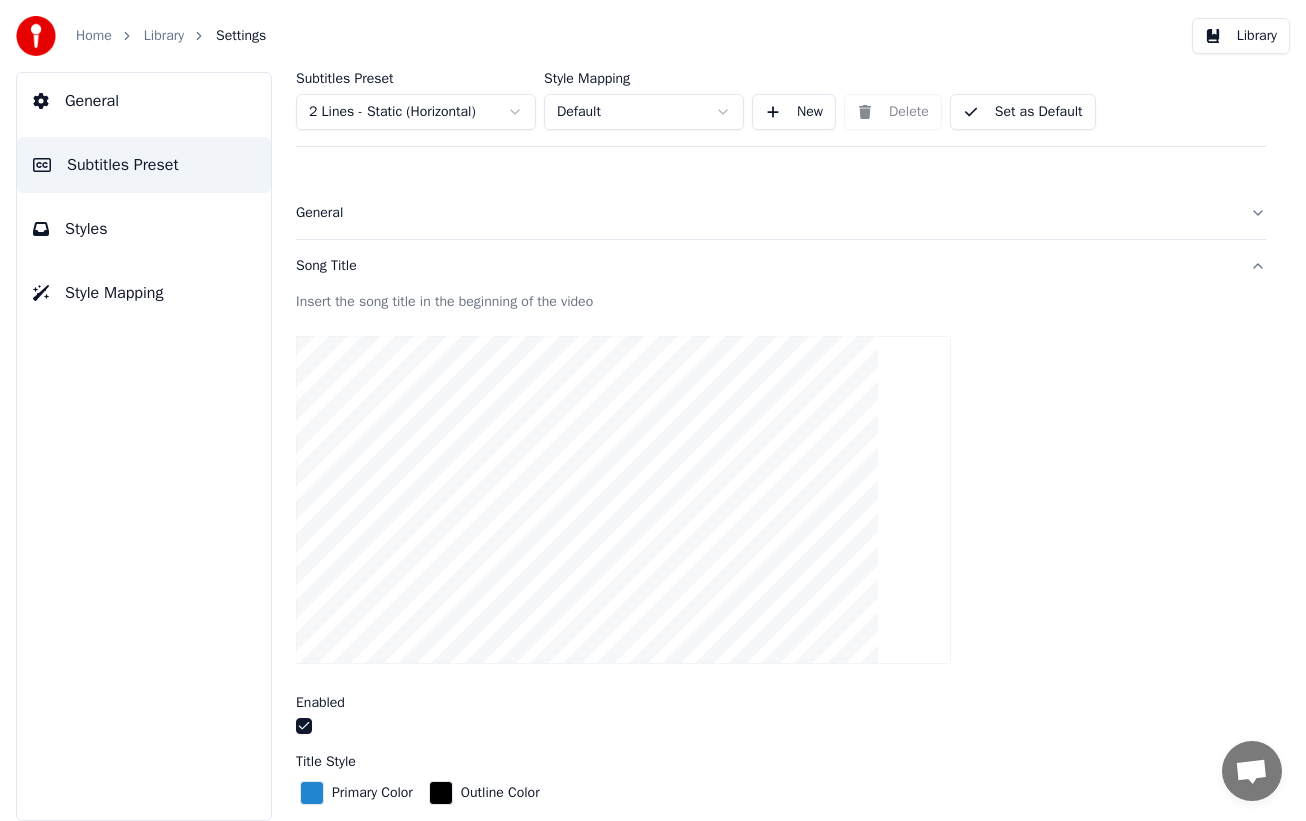 scroll, scrollTop: 360, scrollLeft: 0, axis: vertical 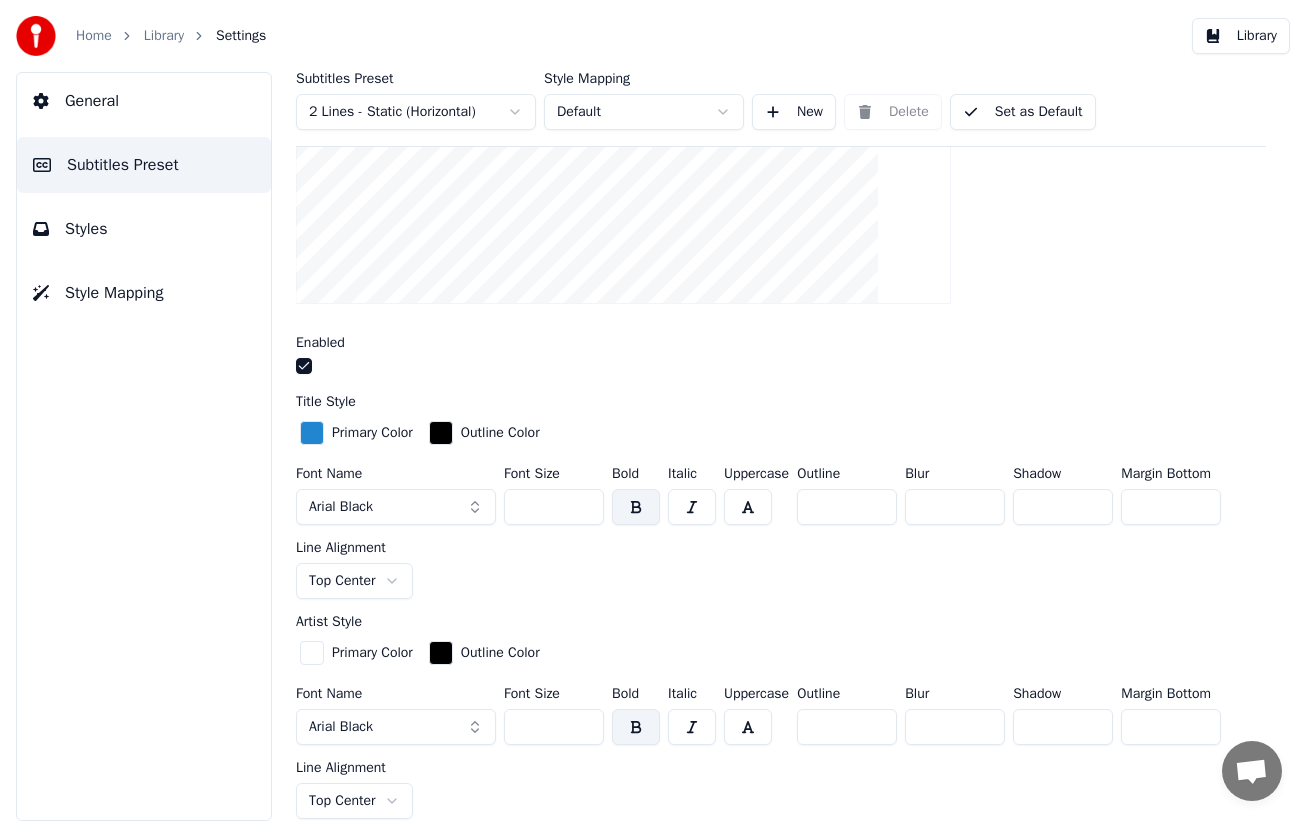 click at bounding box center [304, 366] 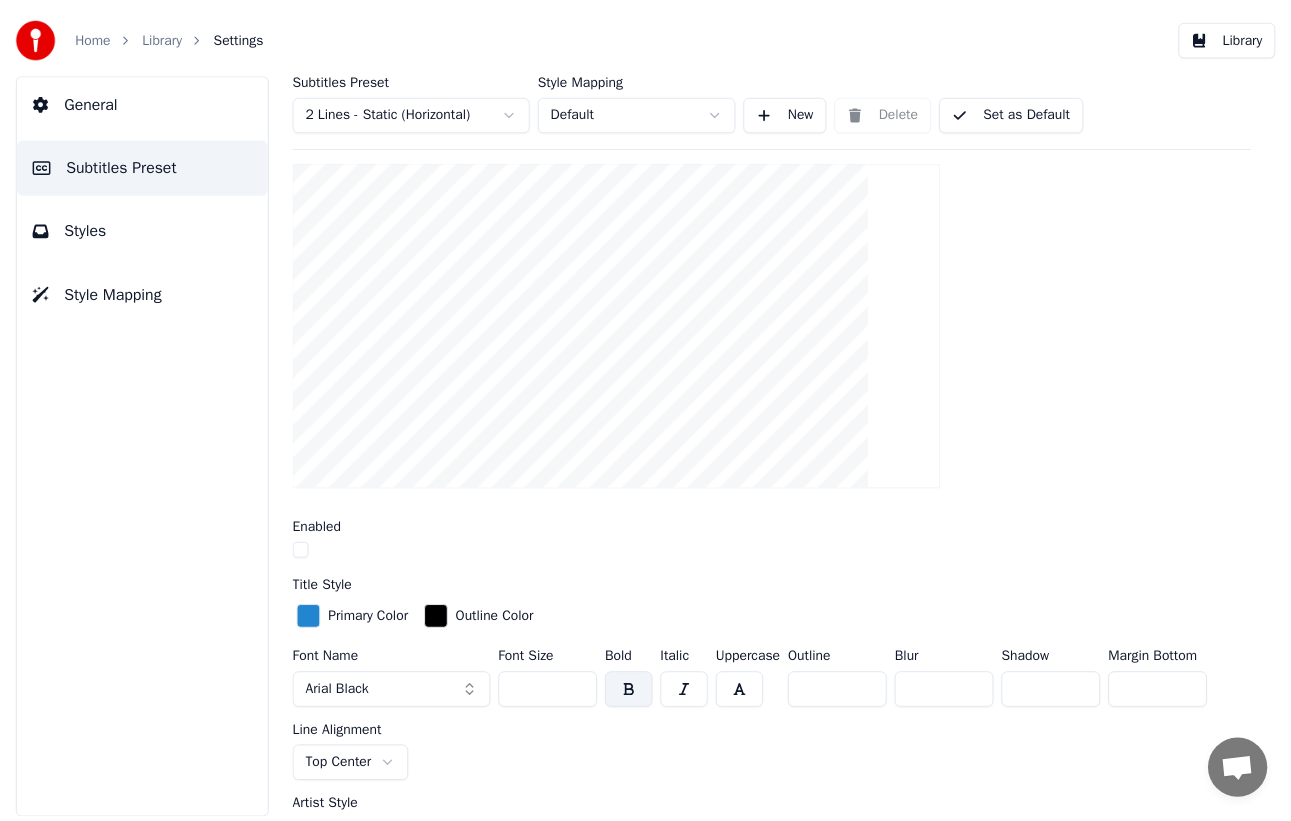 scroll, scrollTop: 0, scrollLeft: 0, axis: both 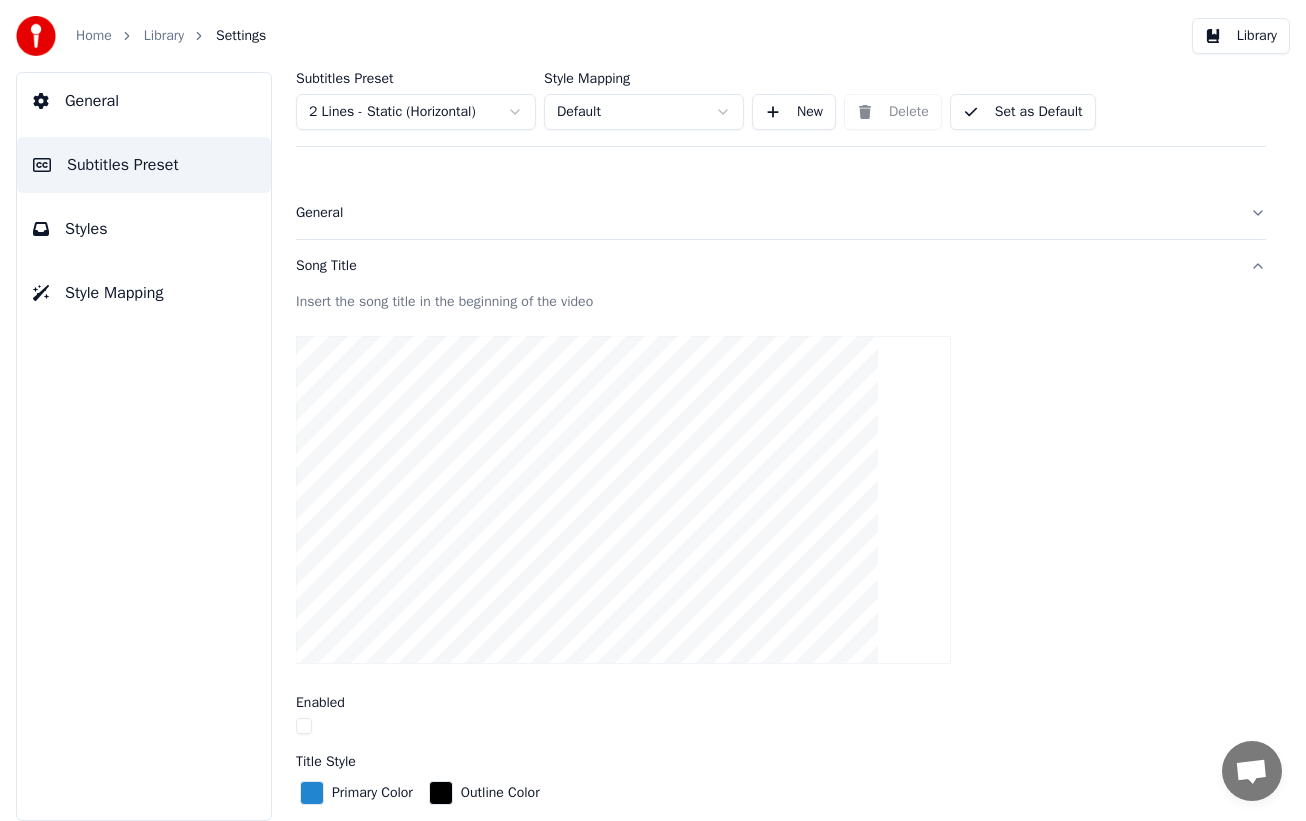 click on "Library" at bounding box center [1241, 36] 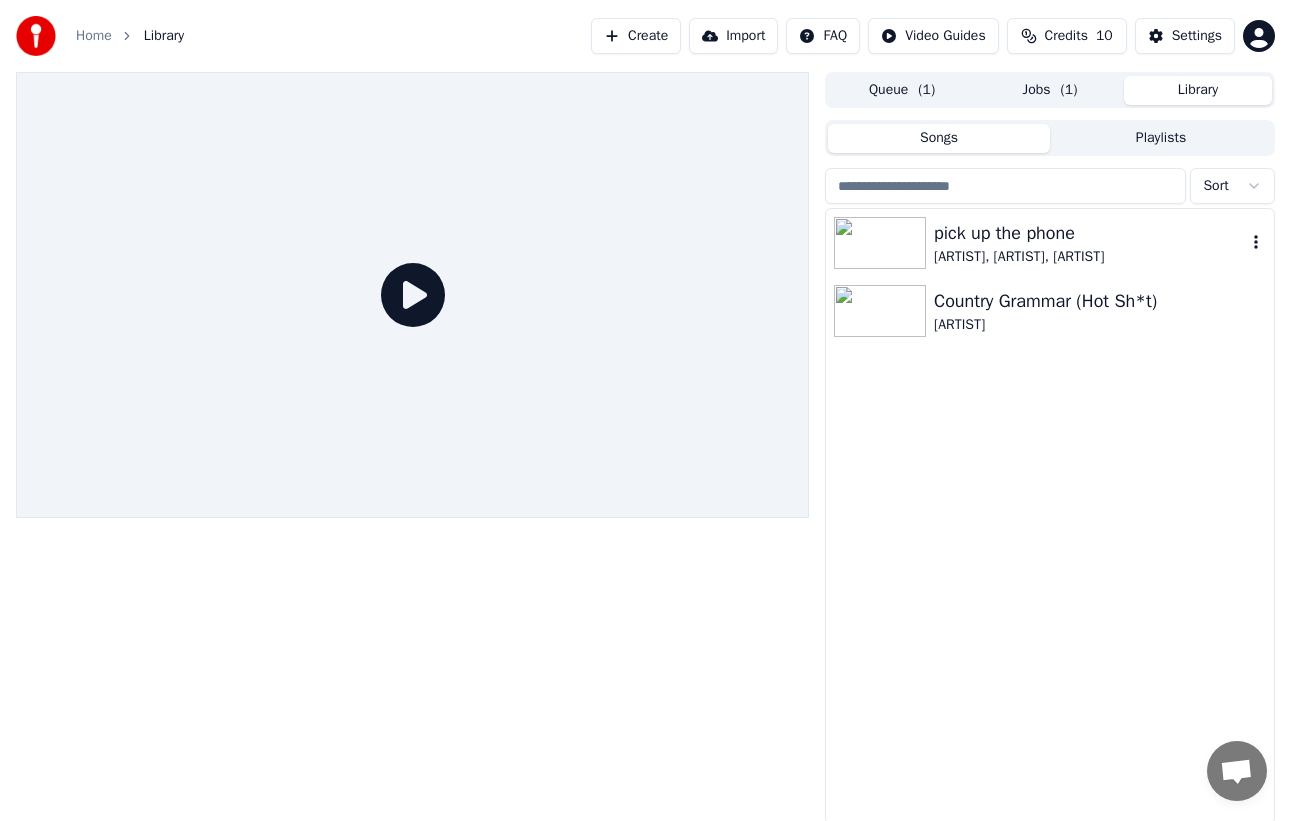 click on "pick up the phone" at bounding box center [1090, 233] 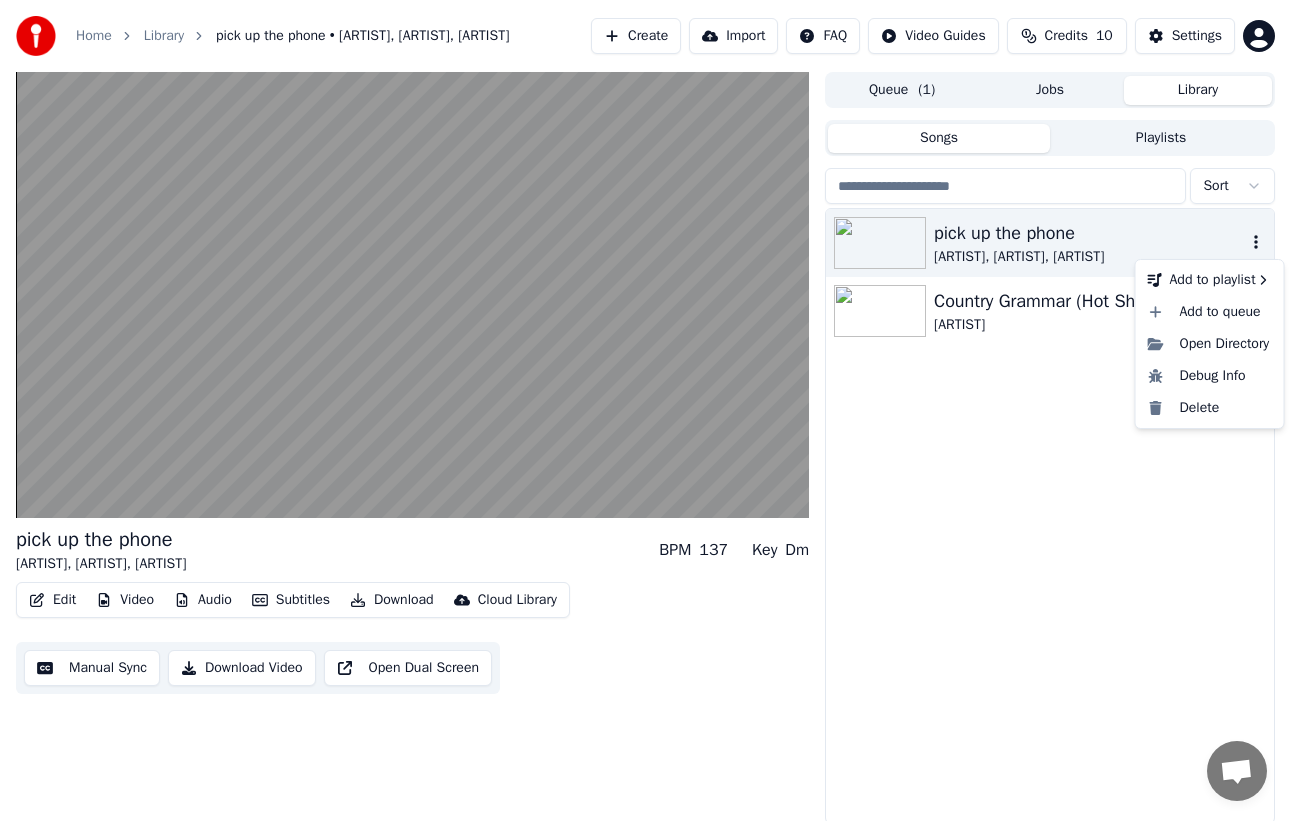 click 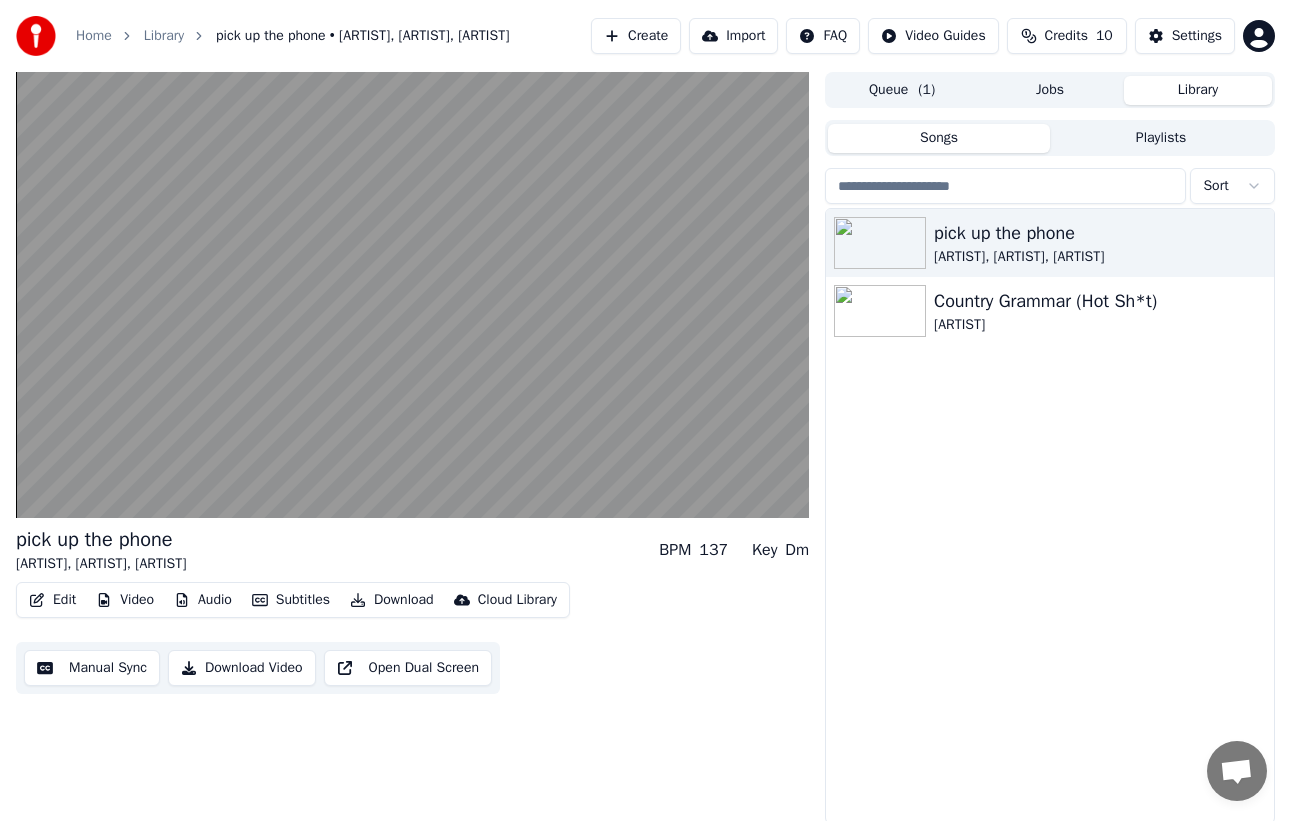 click on "pick up the phone [ARTIST], [ARTIST], [ARTIST] BPM 137 Key Dm Edit Video Audio Subtitles Download Cloud Library Manual Sync Download Video Open Dual Screen" at bounding box center (412, 448) 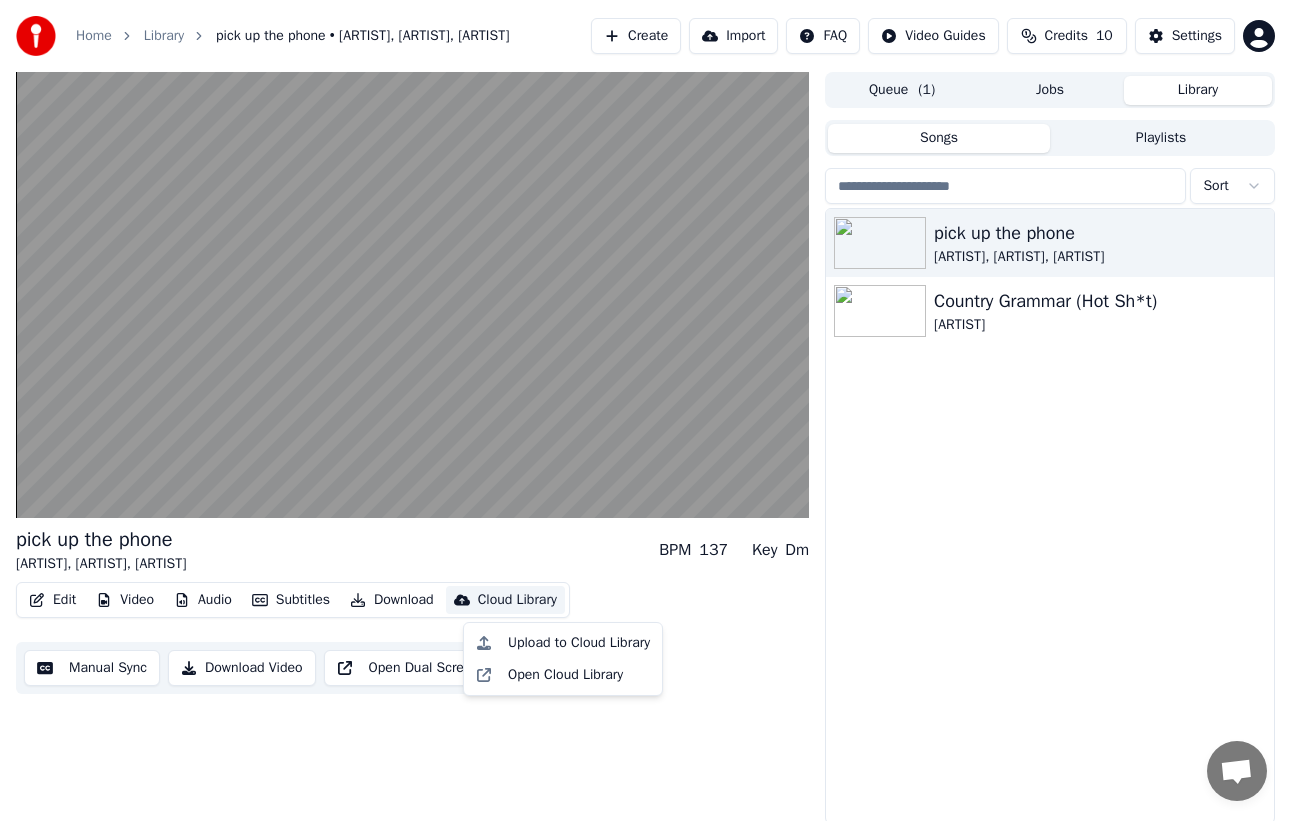 click on "Edit Video Audio Subtitles Download Cloud Library Manual Sync Download Video Open Dual Screen" at bounding box center [412, 638] 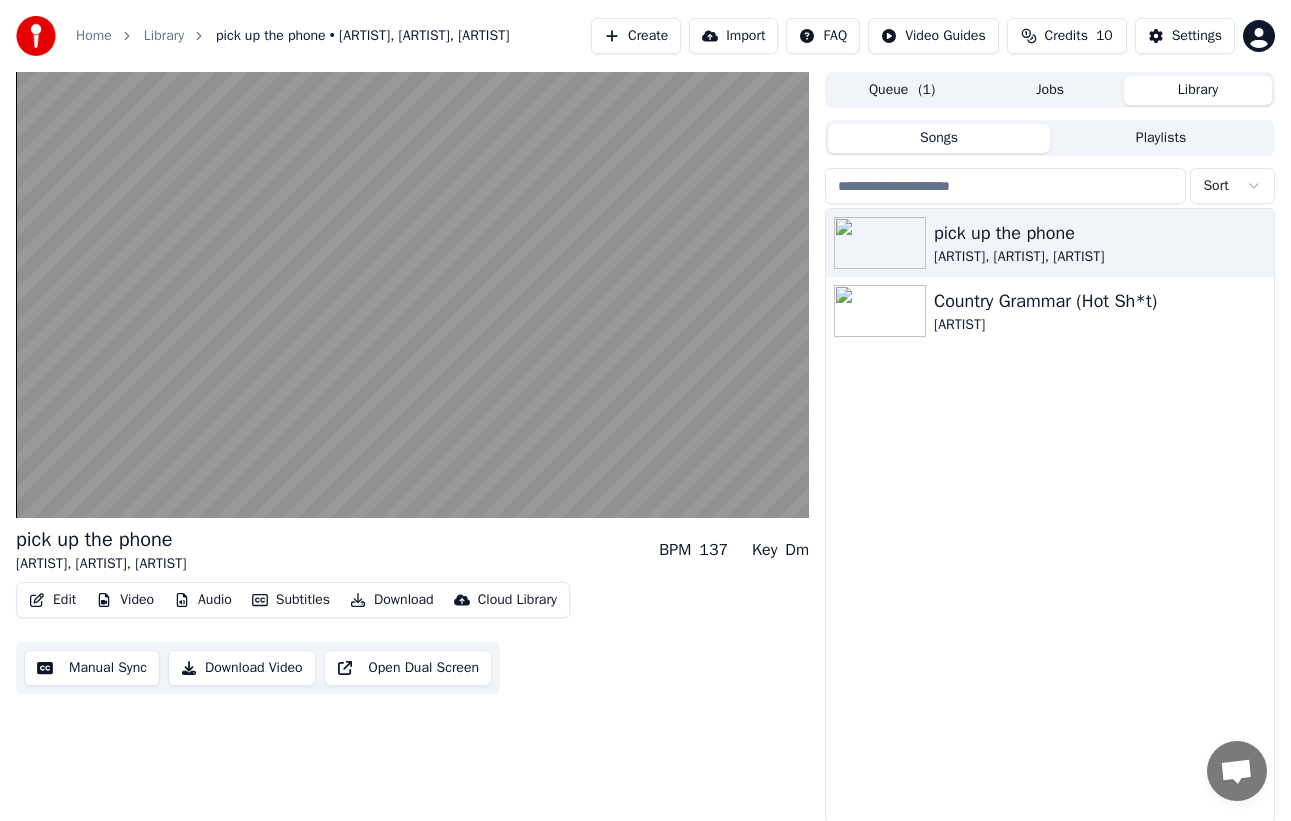 click on "Video" at bounding box center [125, 600] 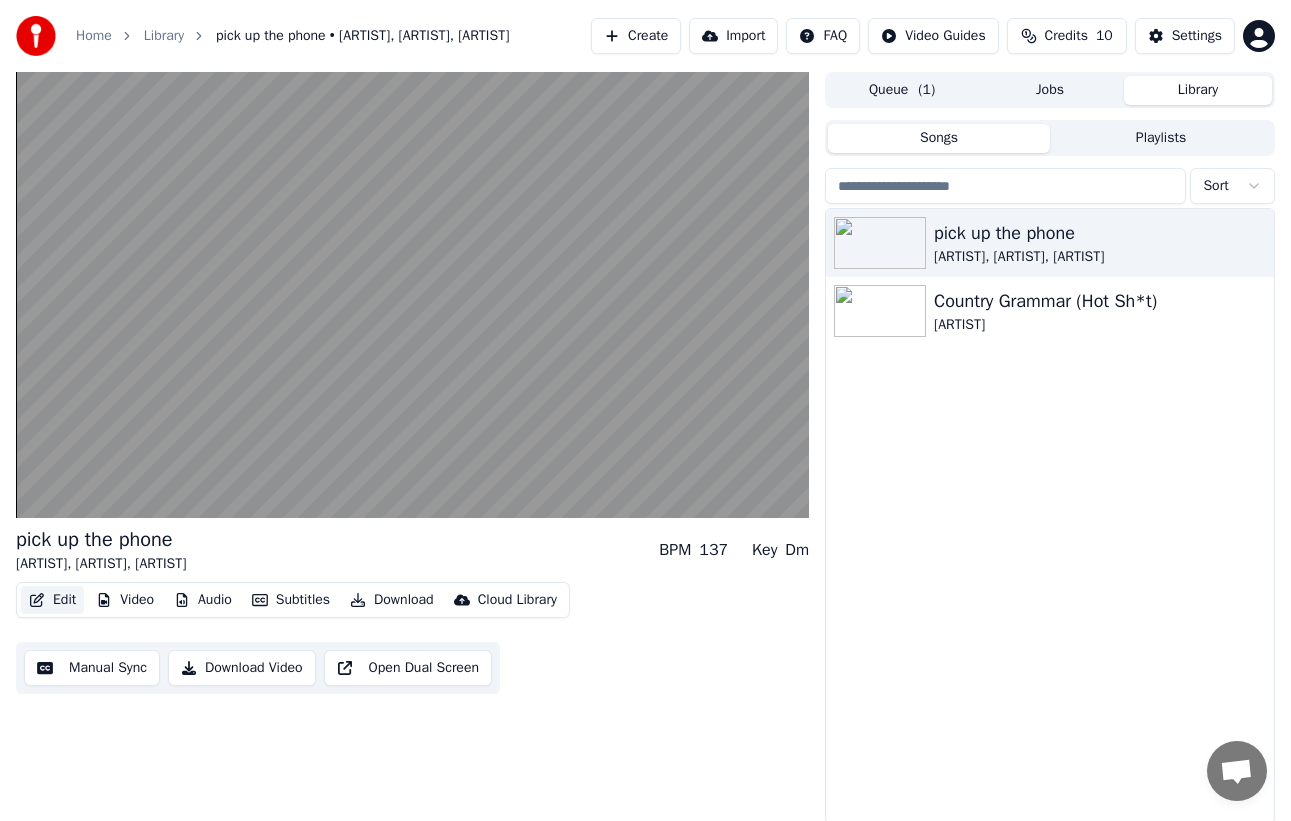 click on "Edit" at bounding box center (52, 600) 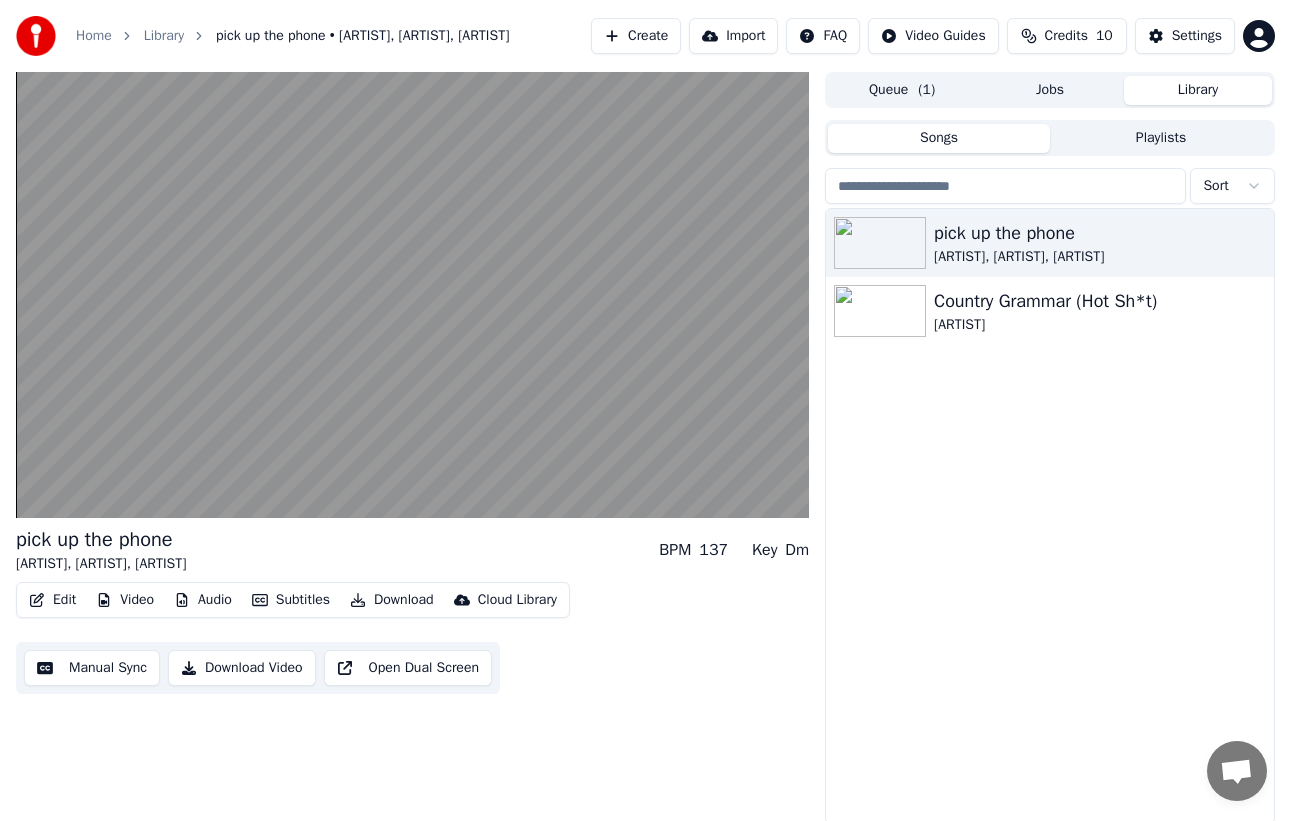 click on "Edit" at bounding box center [52, 600] 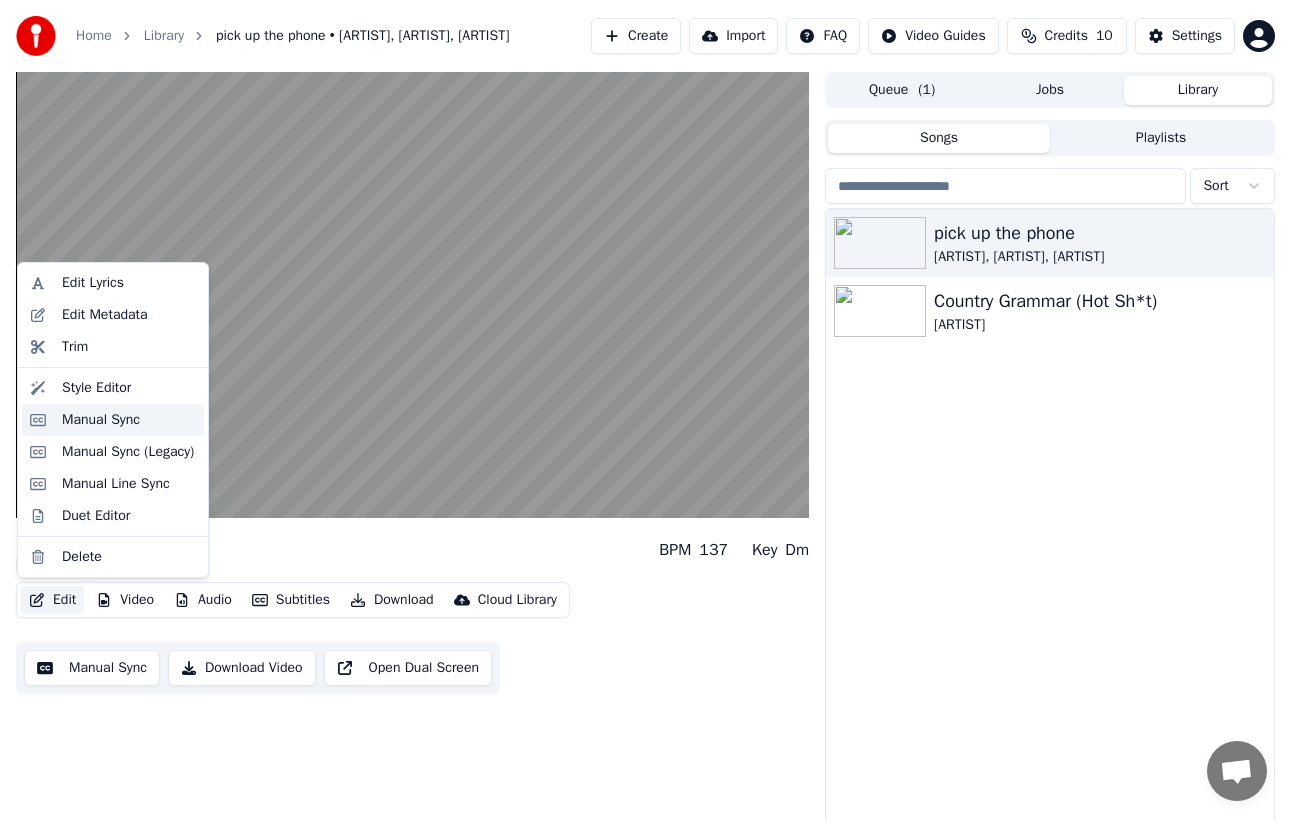 click on "Manual Sync" at bounding box center [129, 420] 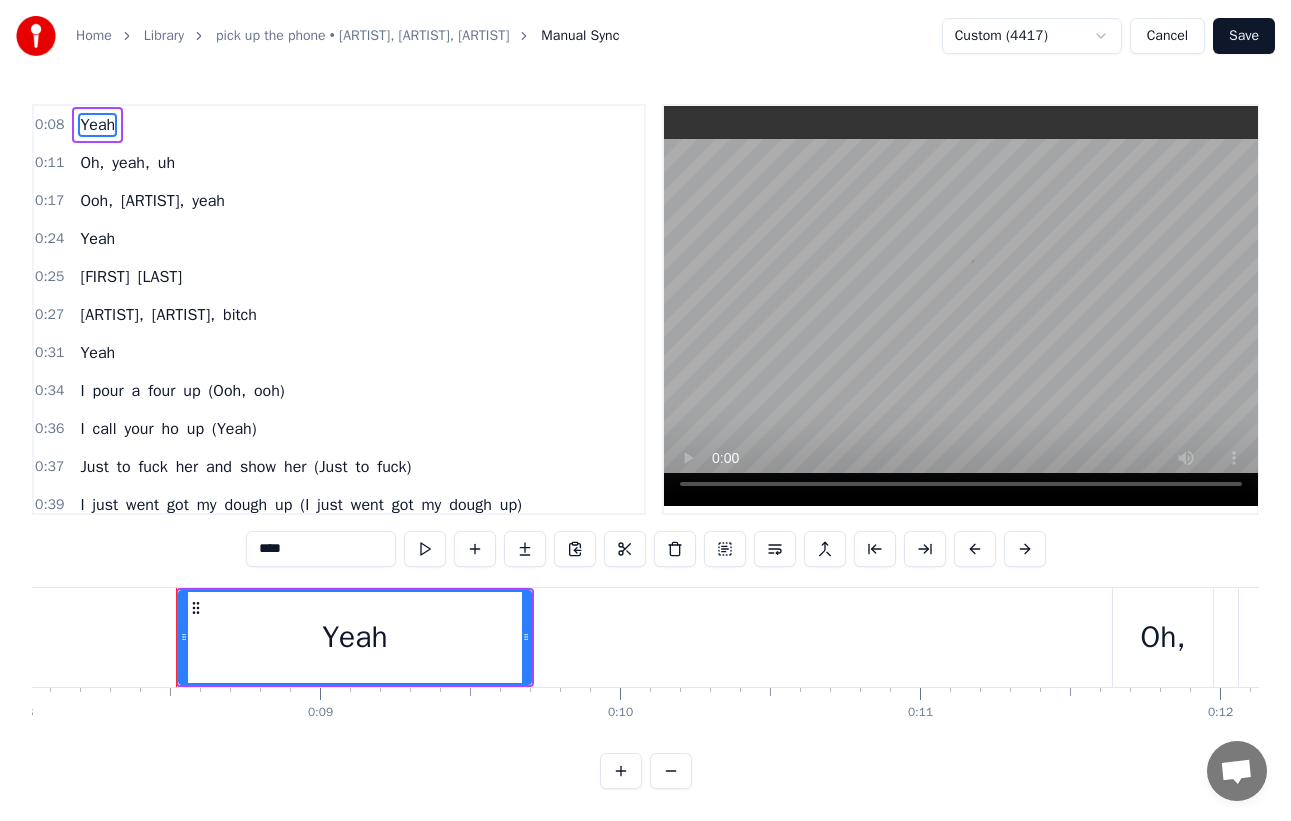 scroll, scrollTop: 0, scrollLeft: 2456, axis: horizontal 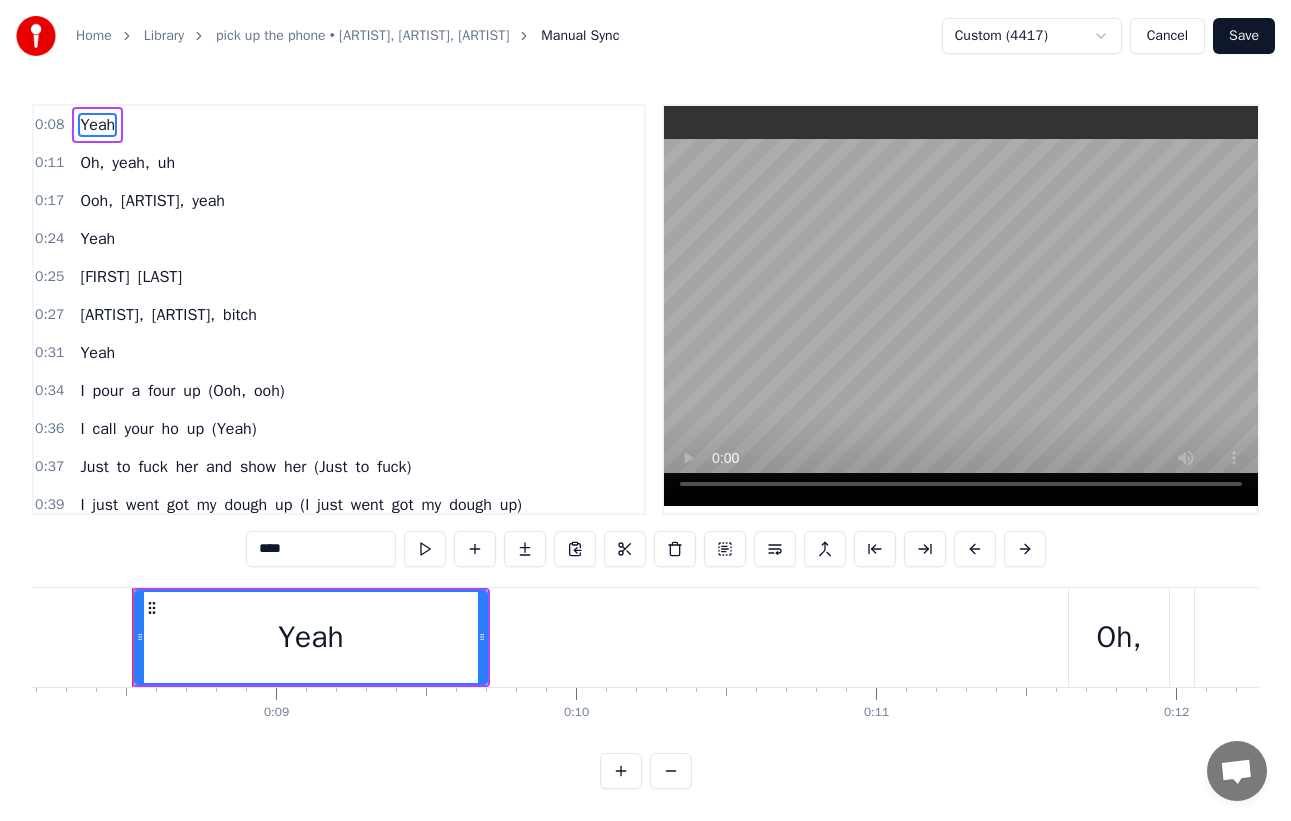 click on "Home" at bounding box center [94, 36] 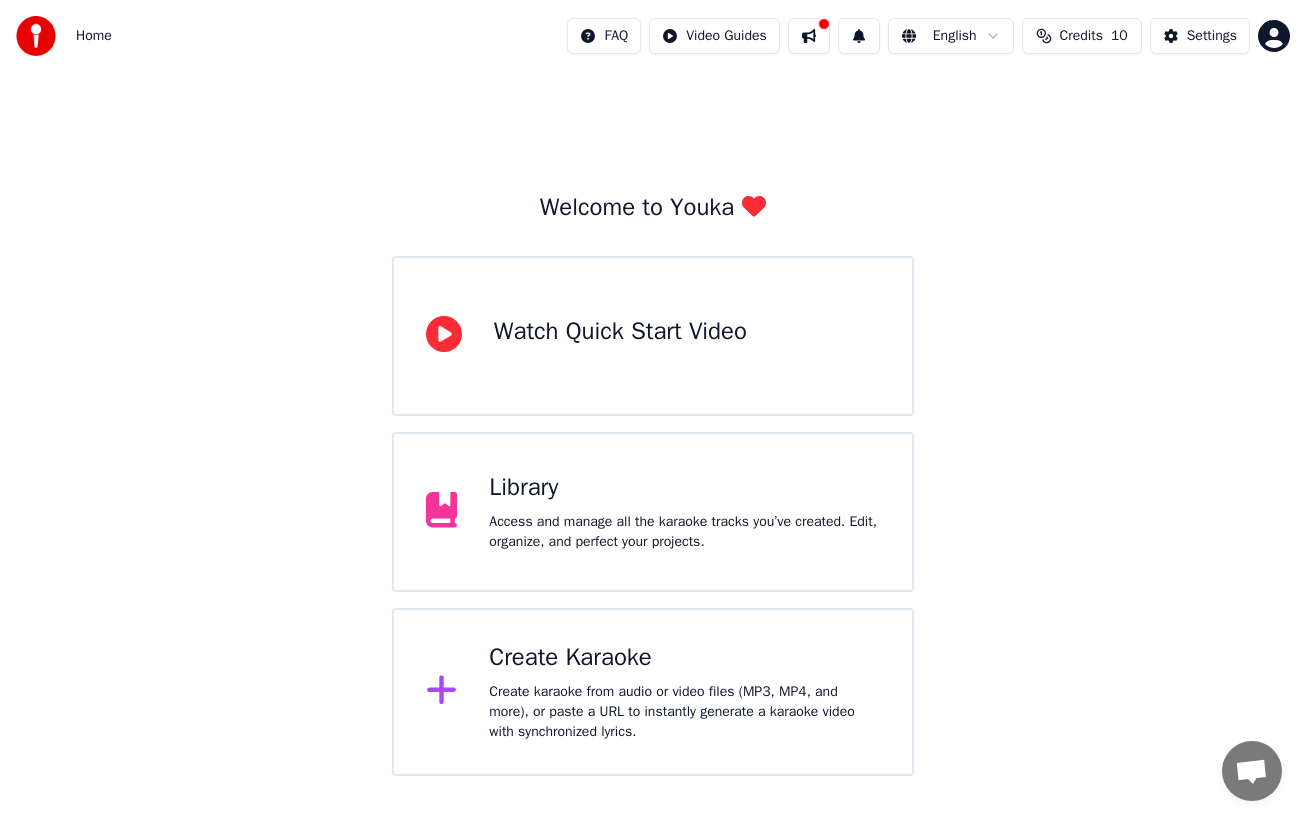 click on "Library" at bounding box center (684, 488) 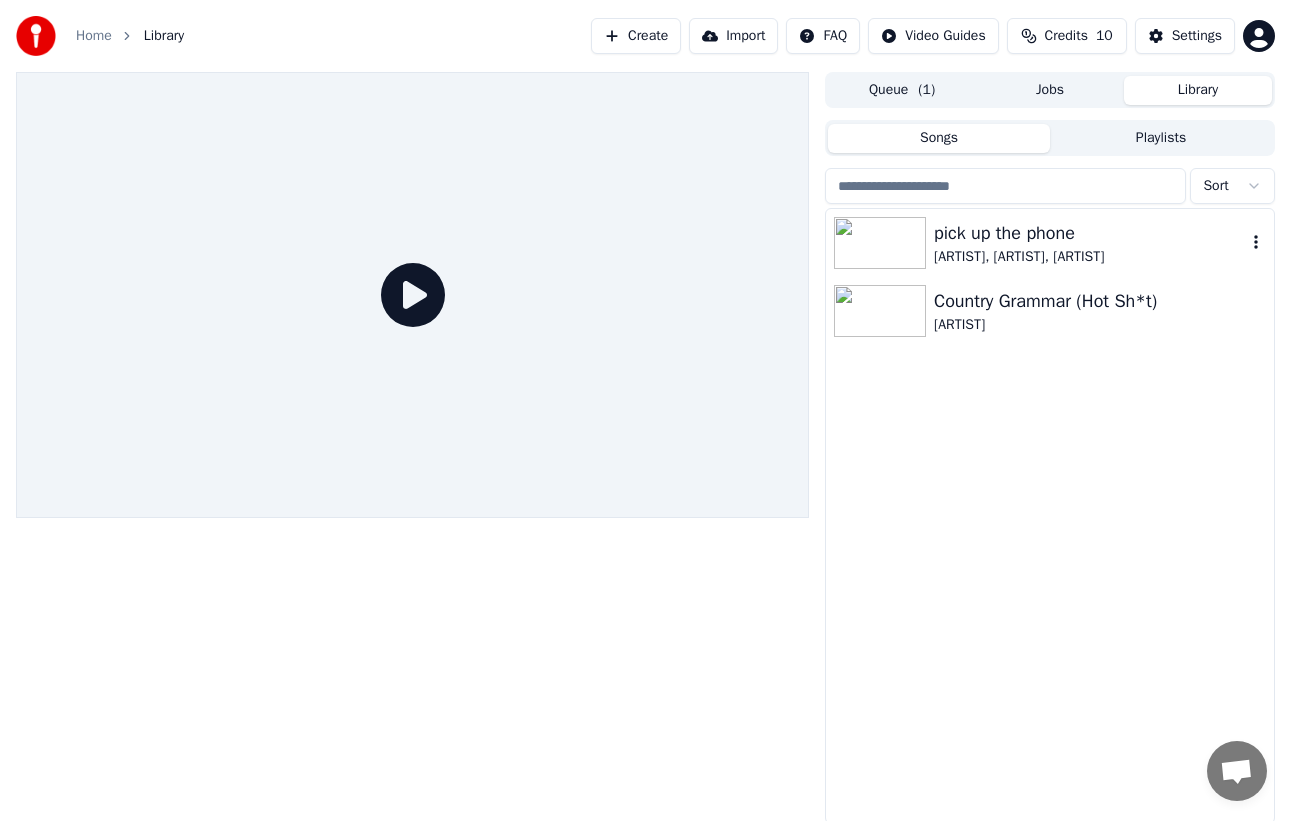 click on "[ARTIST], [ARTIST], [ARTIST]" at bounding box center [1090, 257] 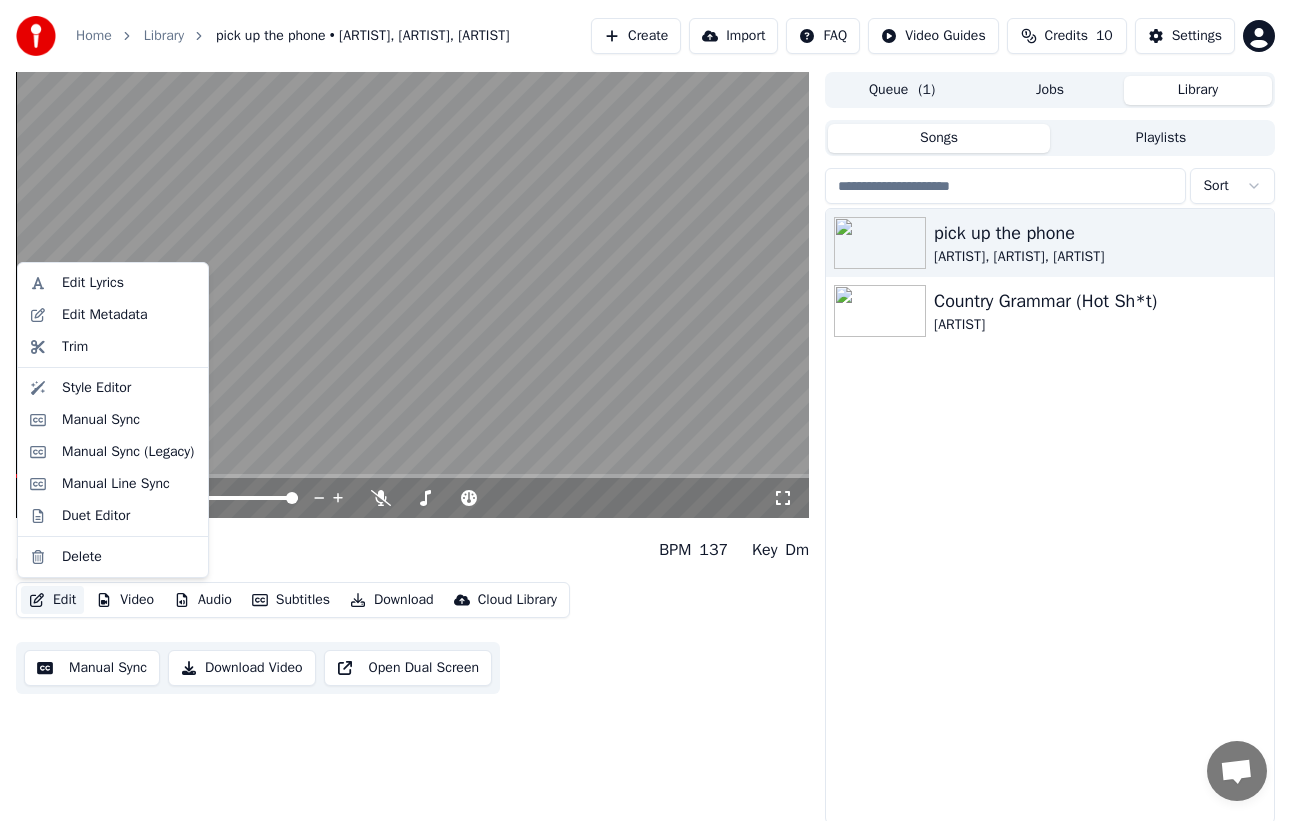 click on "Edit" at bounding box center [52, 600] 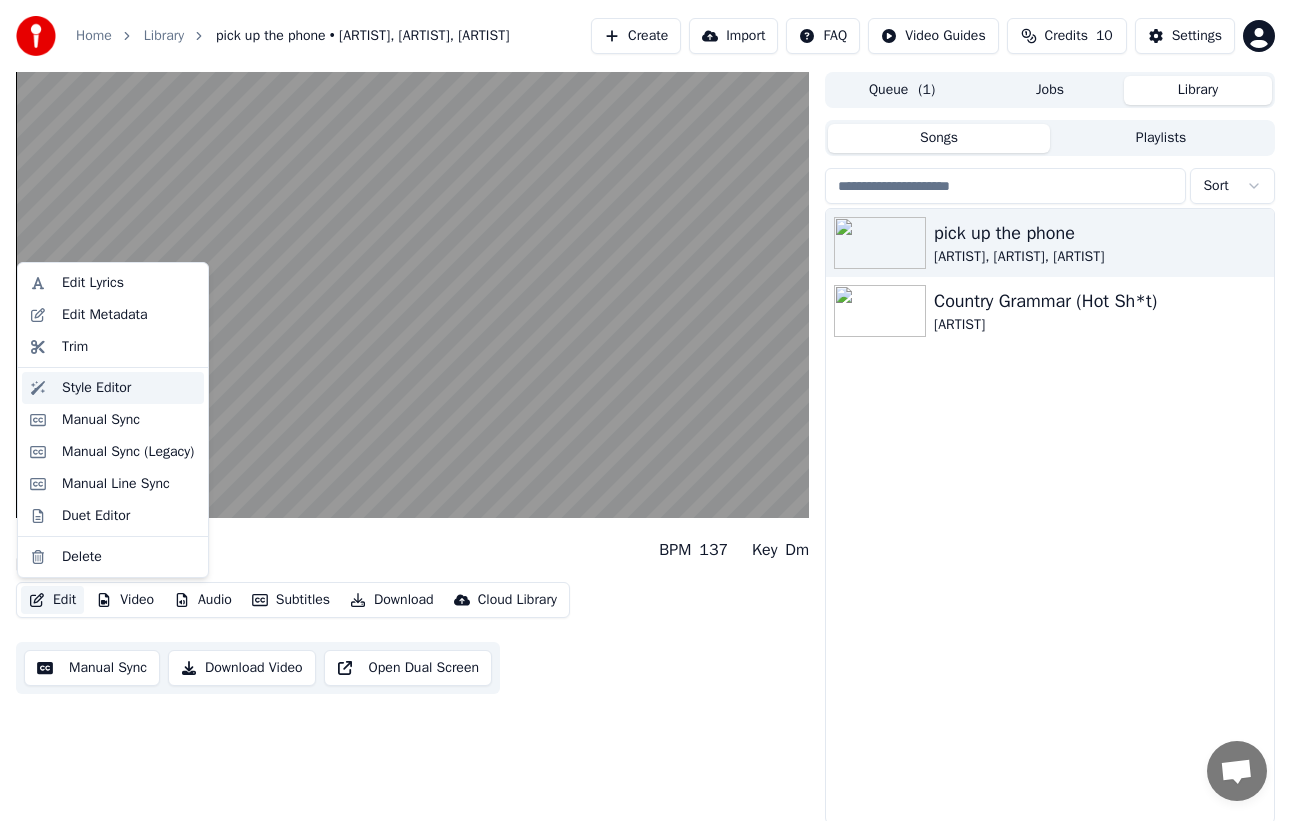 click on "Style Editor" at bounding box center [129, 388] 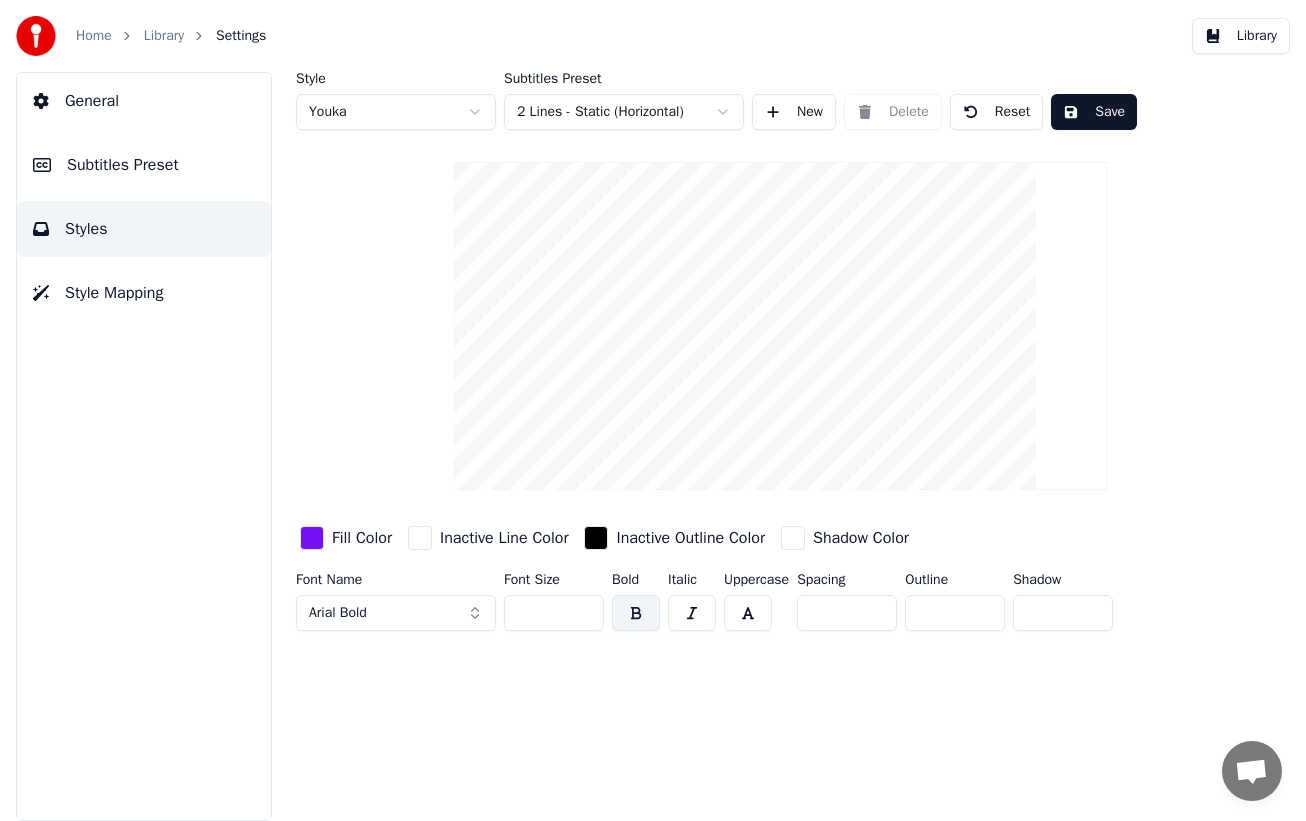 click on "Subtitles Preset" at bounding box center (144, 165) 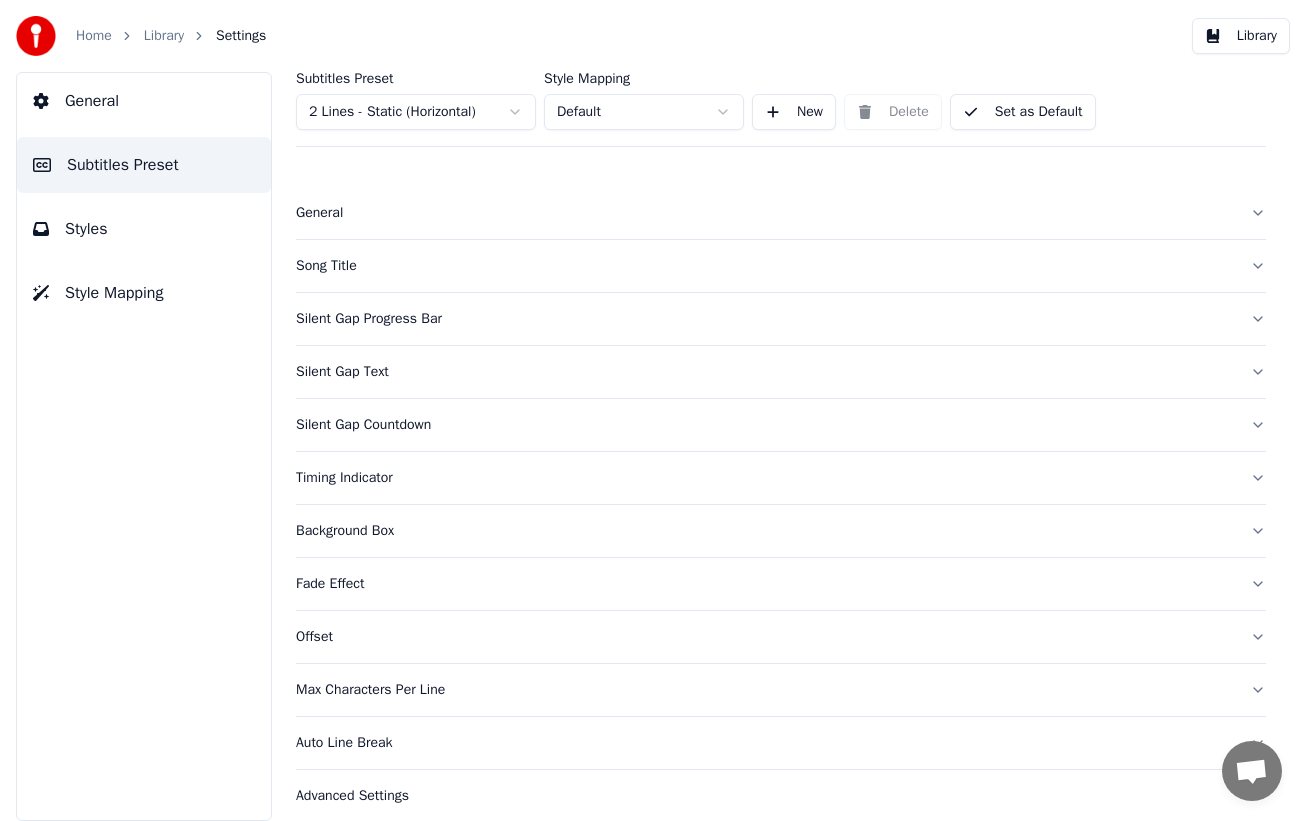 click on "Song Title" at bounding box center (765, 266) 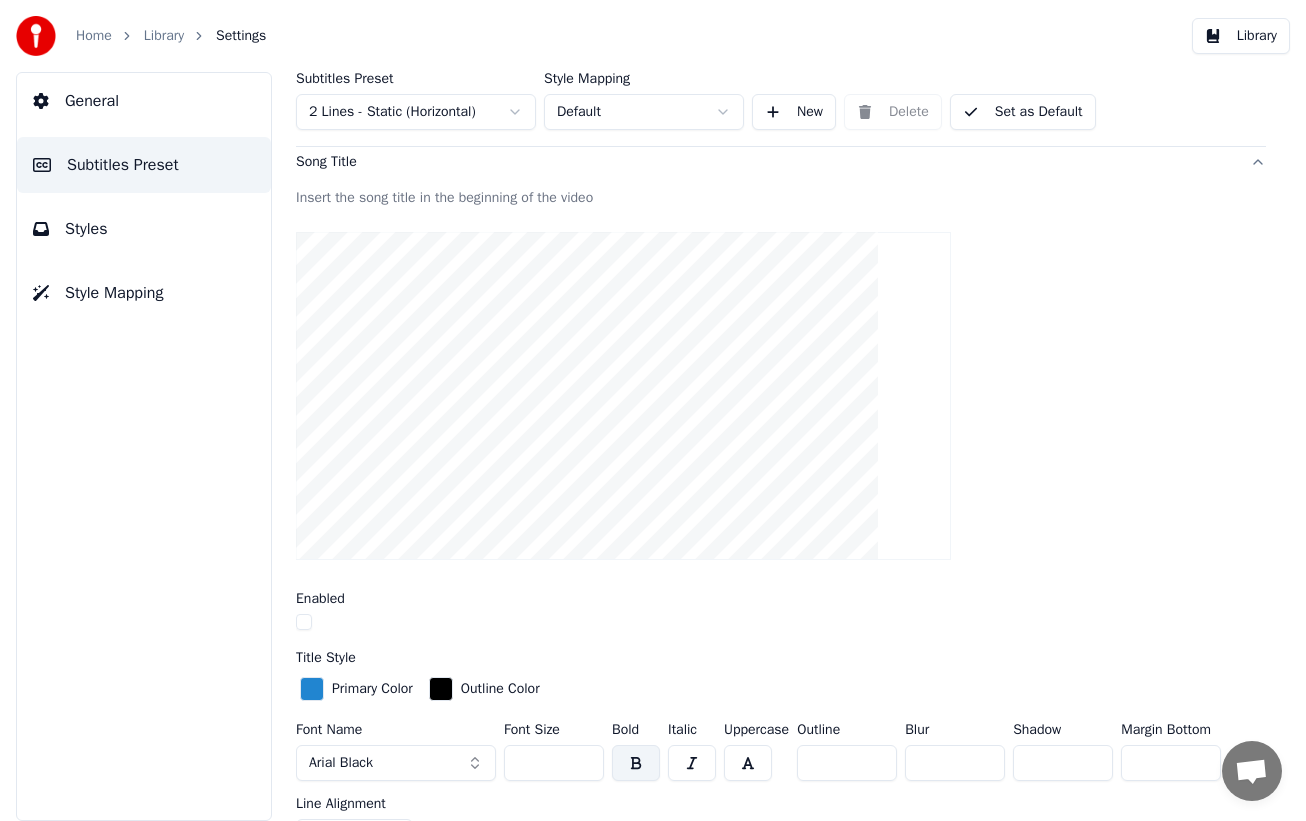 scroll, scrollTop: 192, scrollLeft: 0, axis: vertical 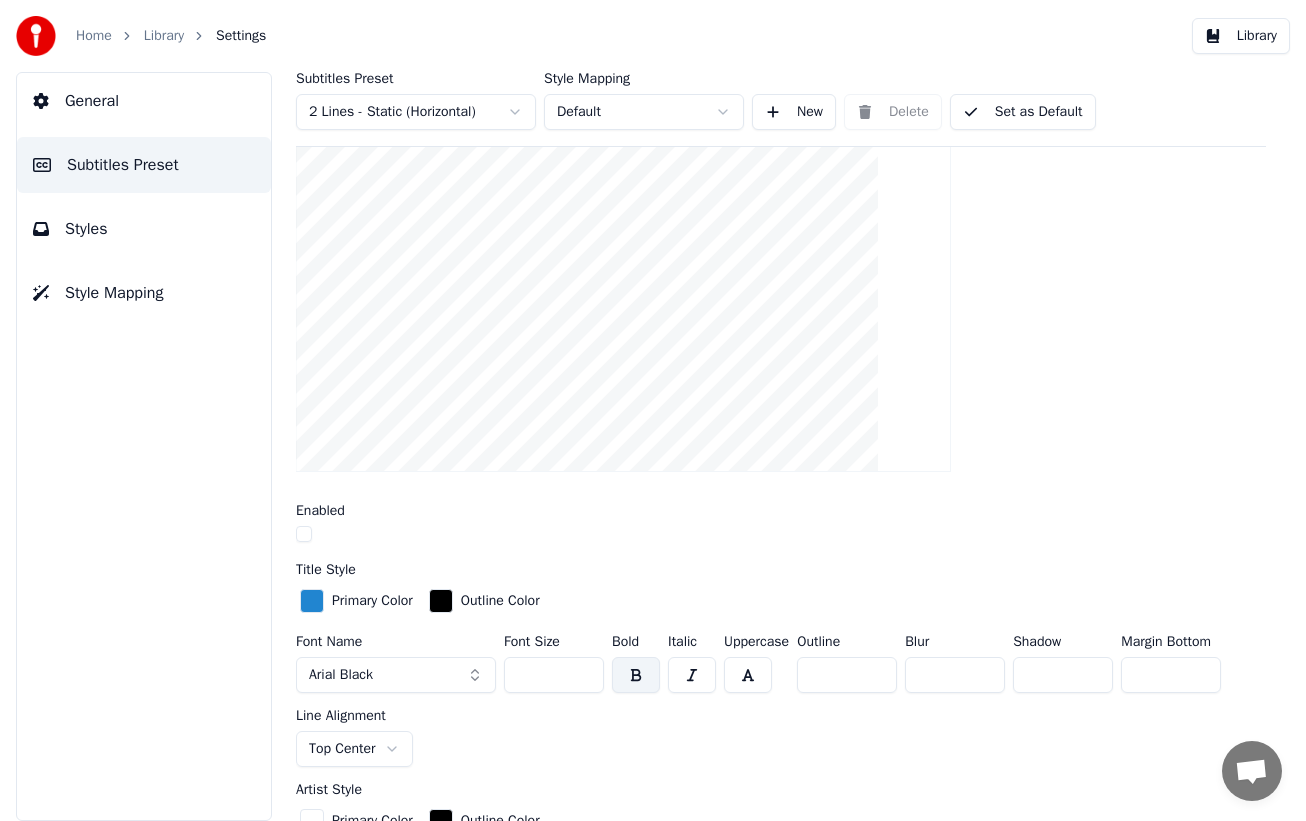 click at bounding box center (312, 601) 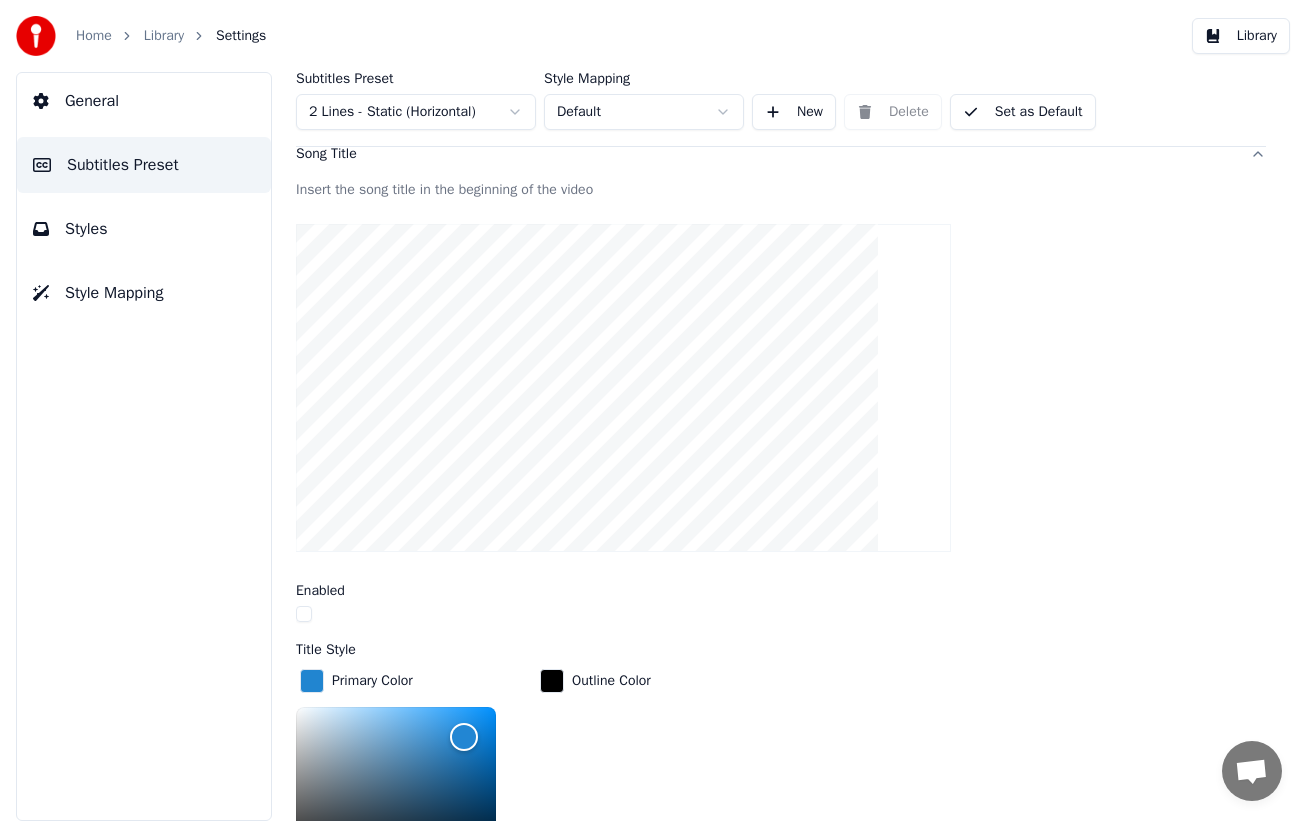 scroll, scrollTop: 0, scrollLeft: 0, axis: both 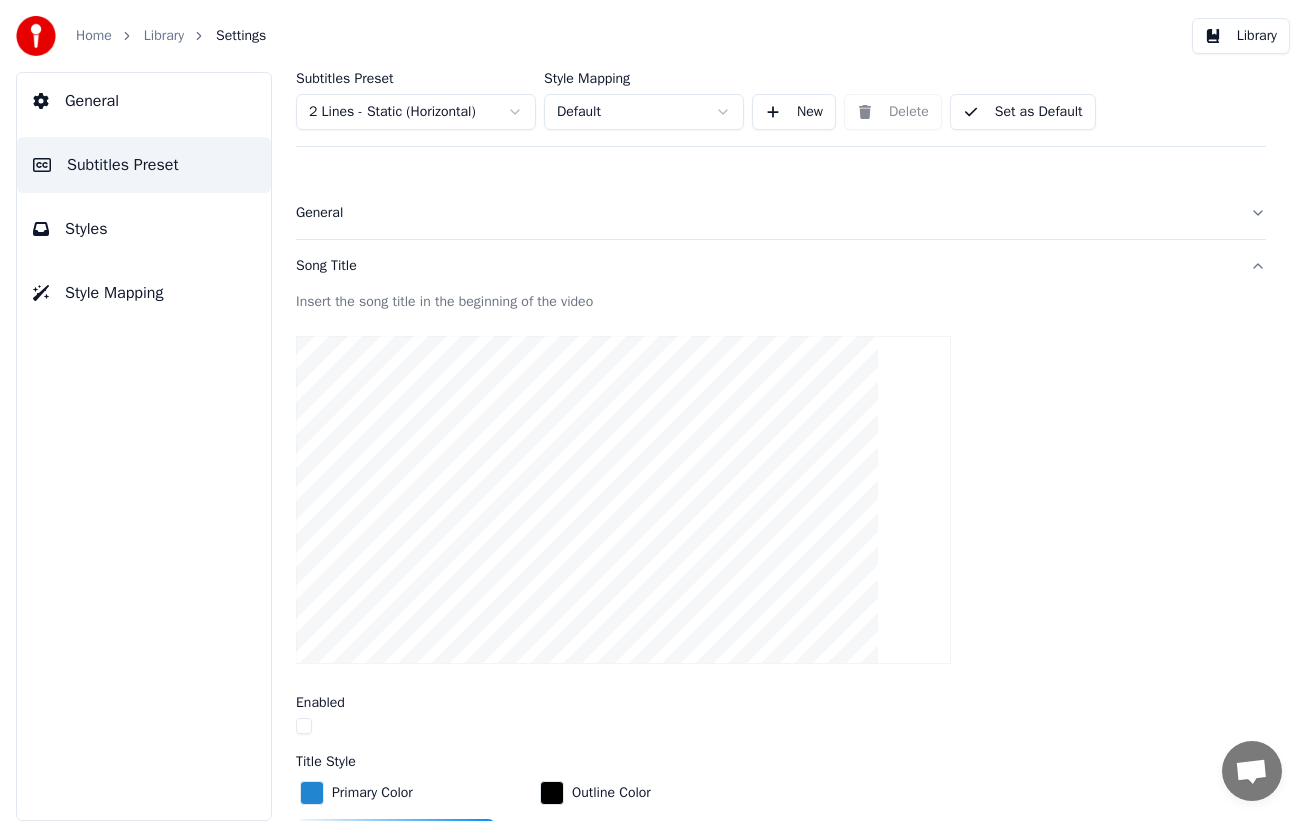 click on "Song Title" at bounding box center (781, 266) 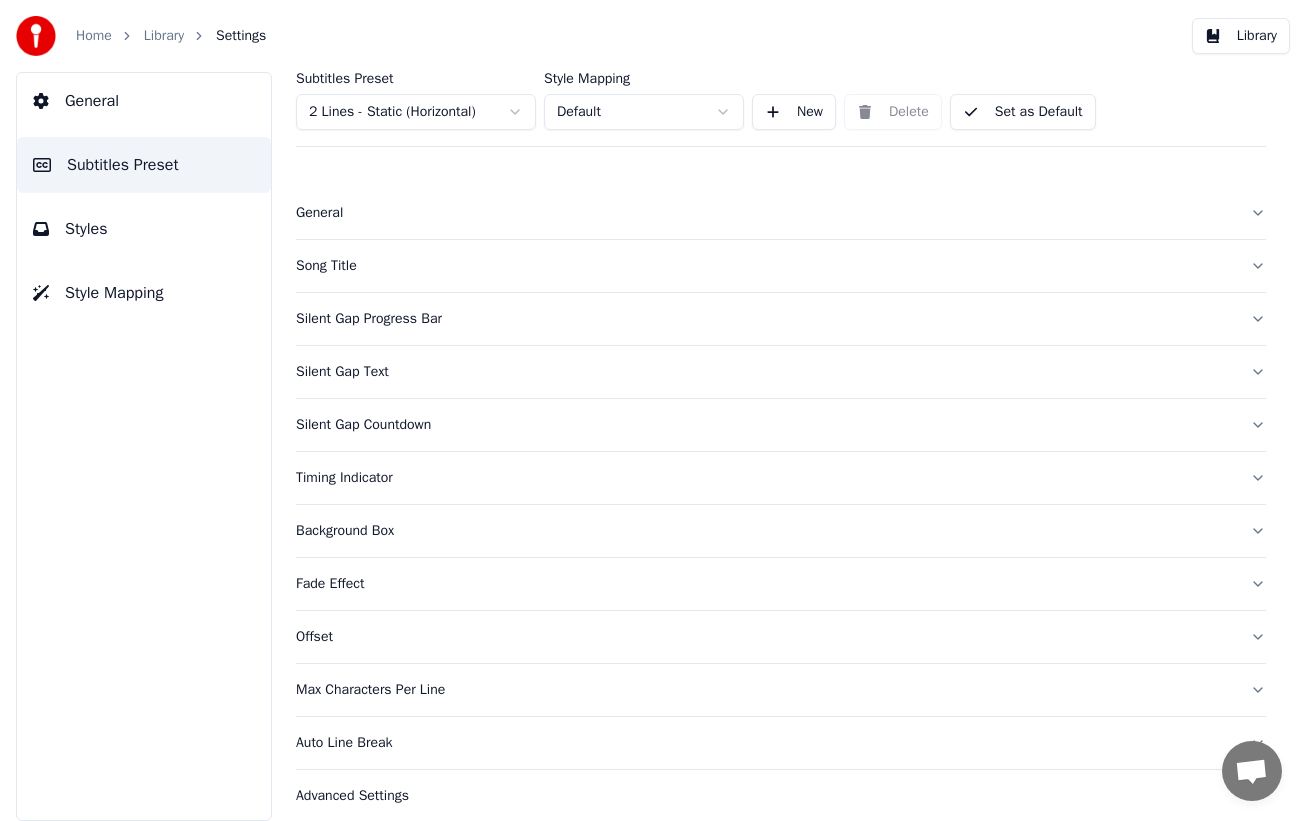 click on "General" at bounding box center [781, 213] 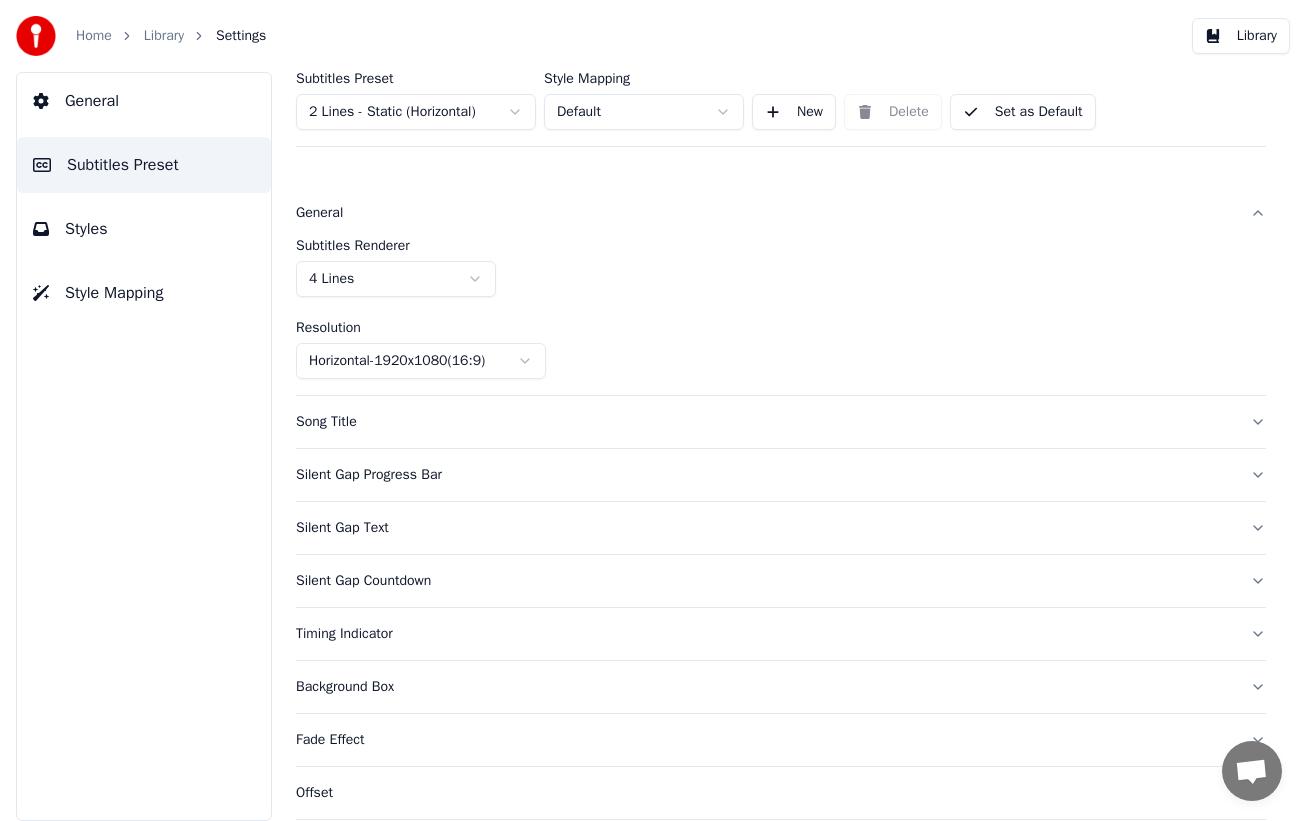 click on "Song Title" at bounding box center (781, 422) 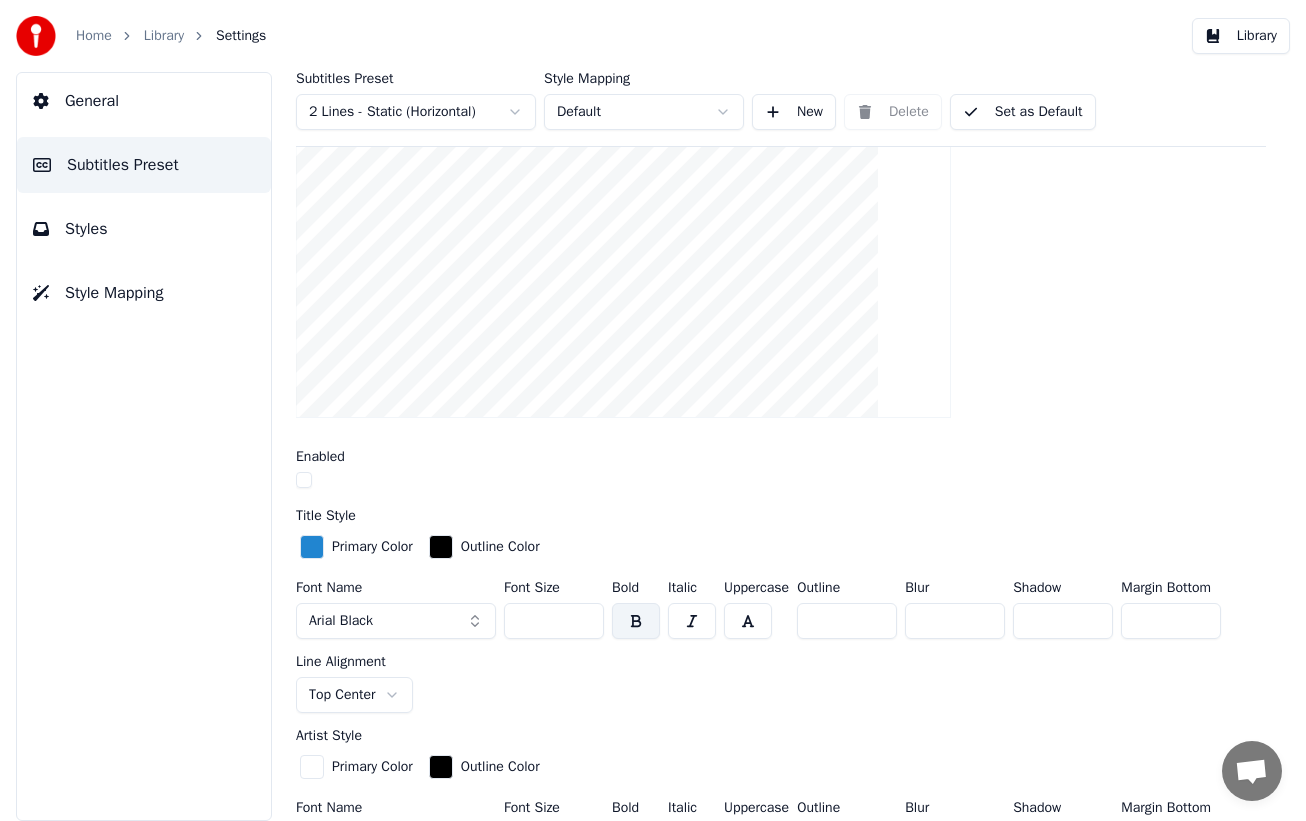 scroll, scrollTop: 371, scrollLeft: 0, axis: vertical 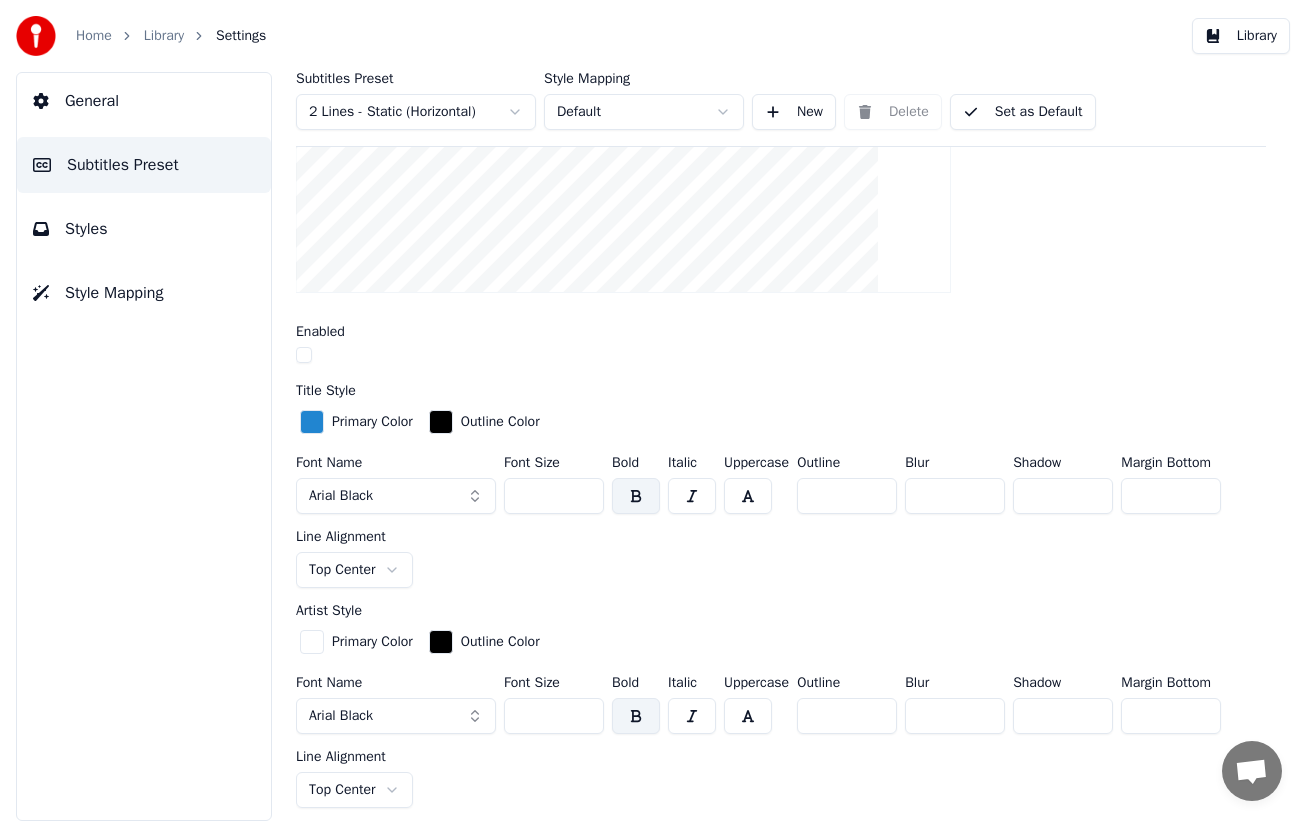 click at bounding box center [304, 355] 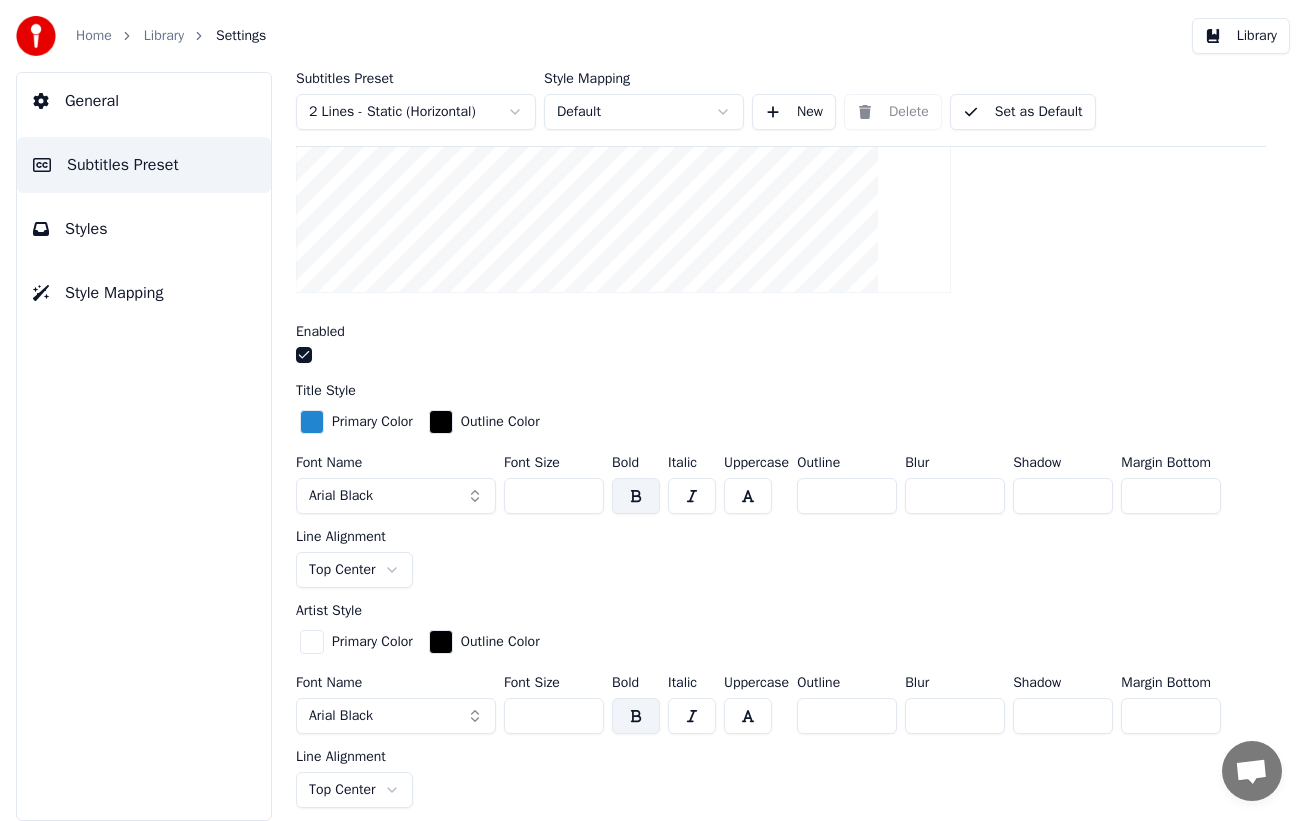 click at bounding box center [304, 355] 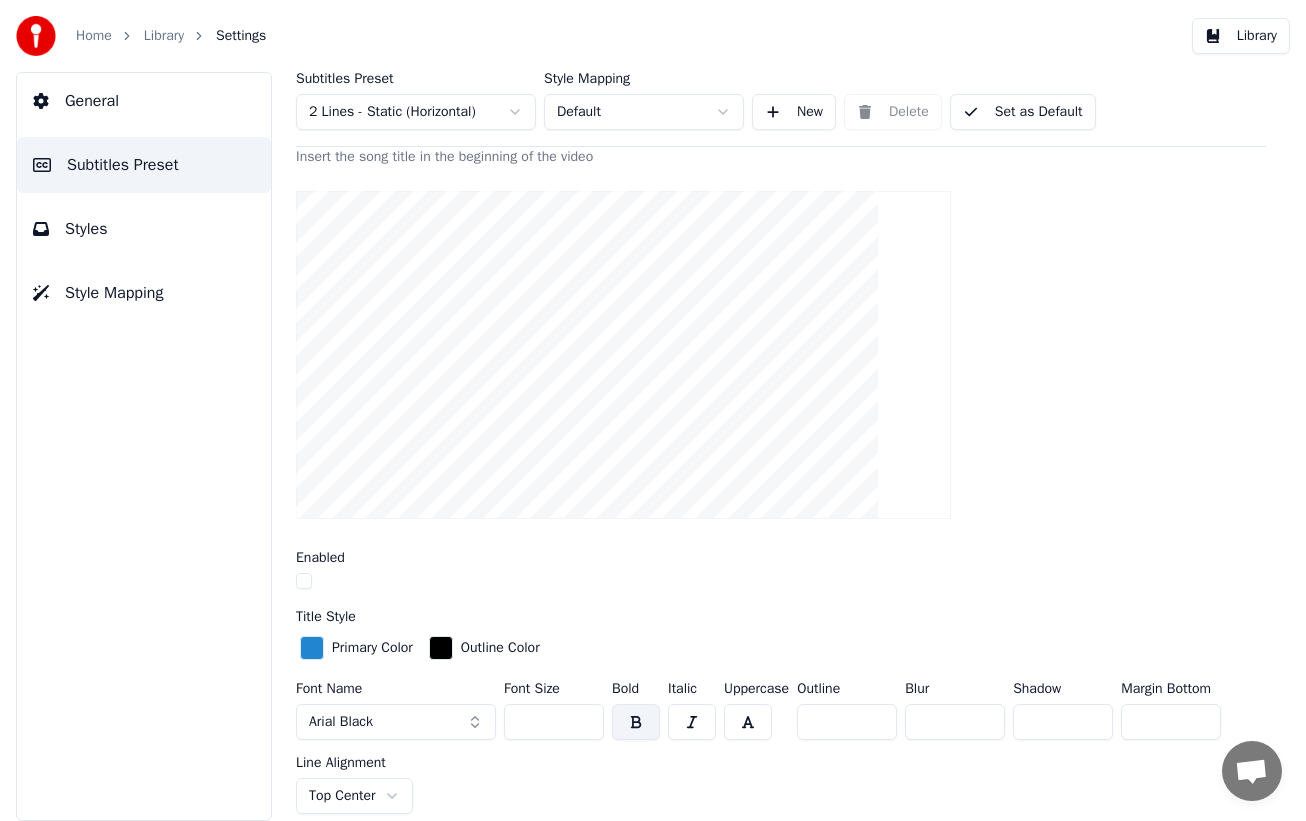 scroll, scrollTop: 400, scrollLeft: 0, axis: vertical 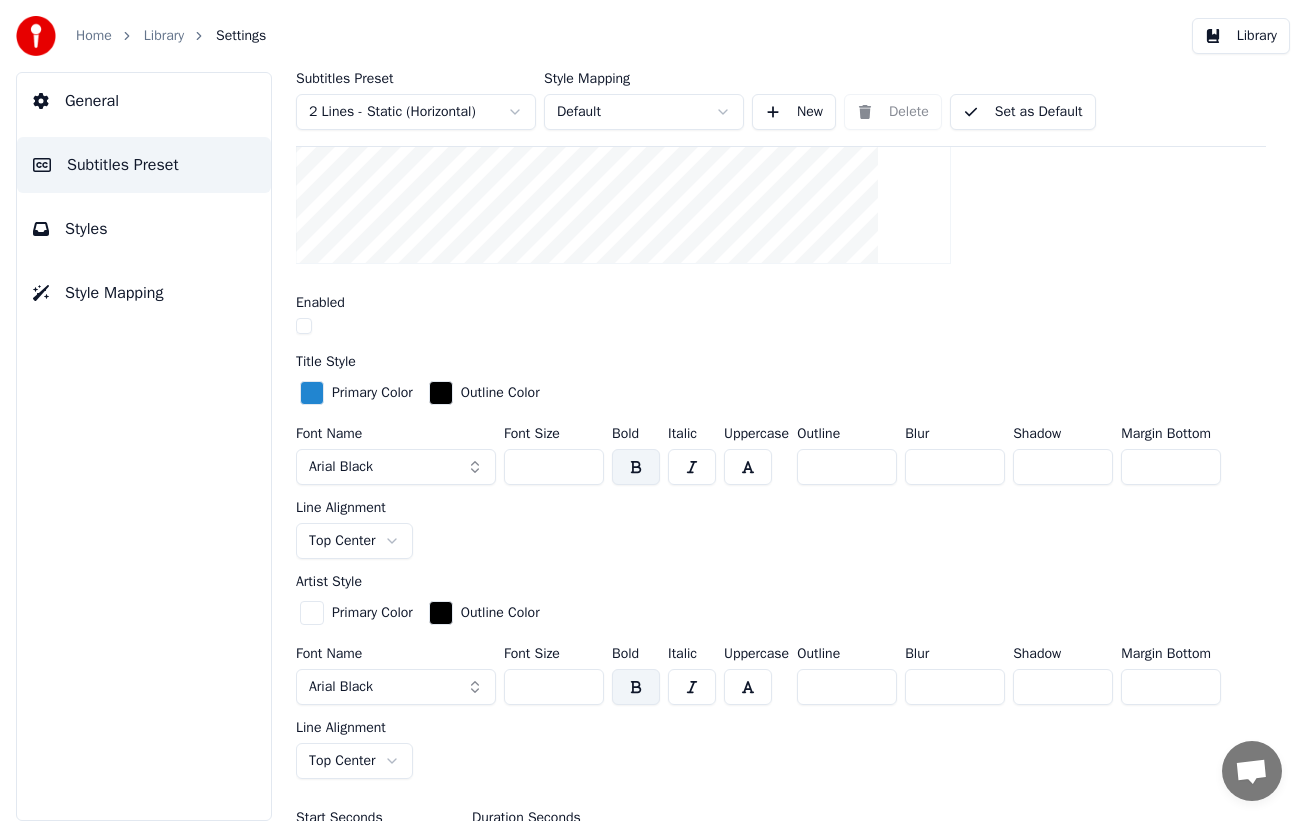 click on "***" at bounding box center [554, 467] 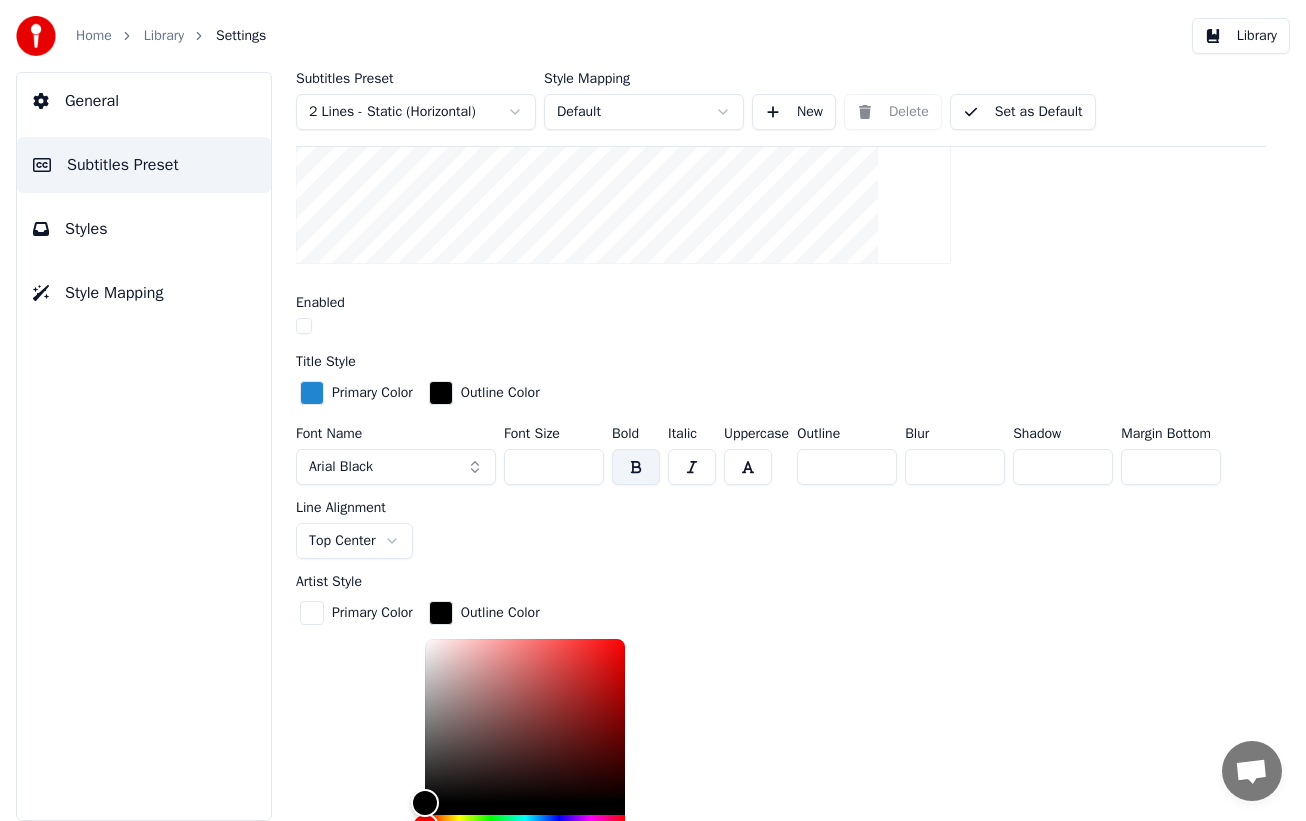click at bounding box center [441, 613] 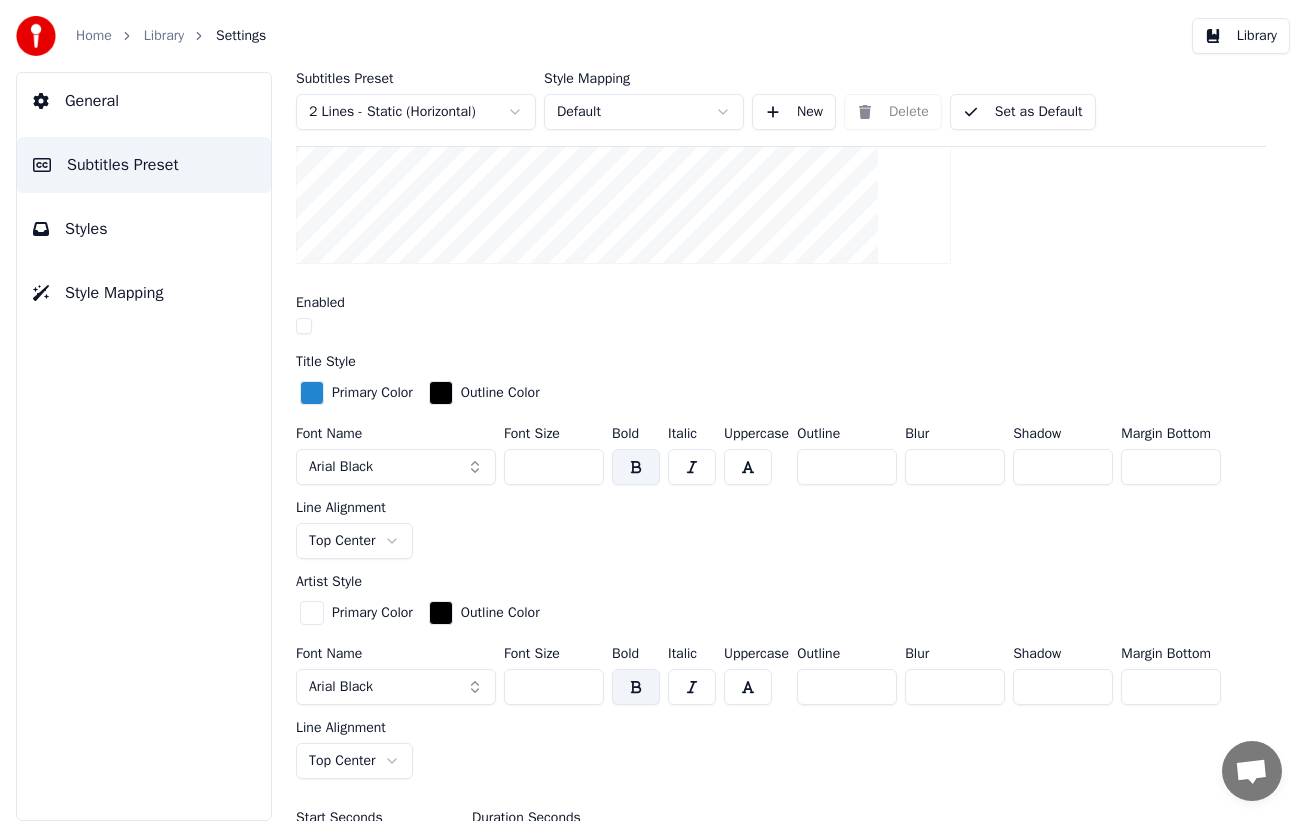 click at bounding box center [312, 393] 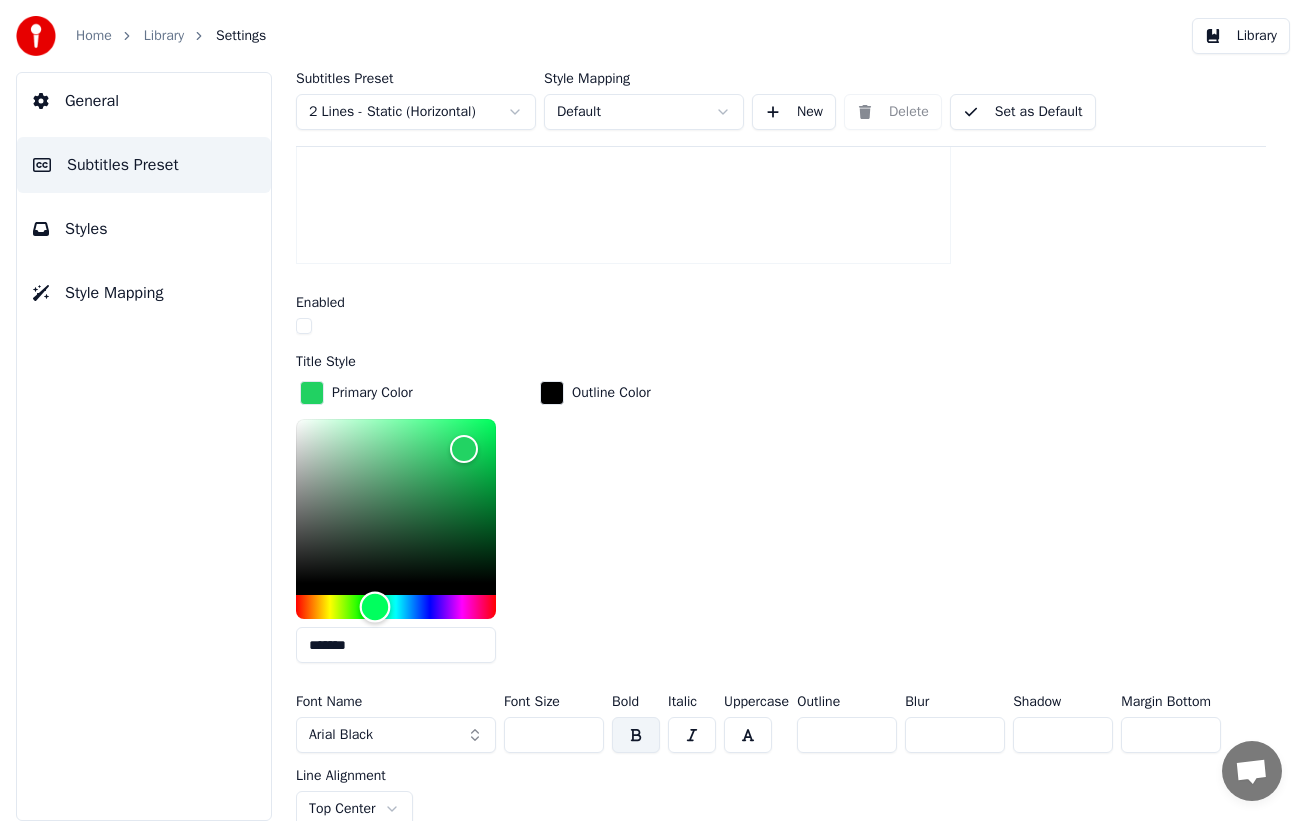 type on "*******" 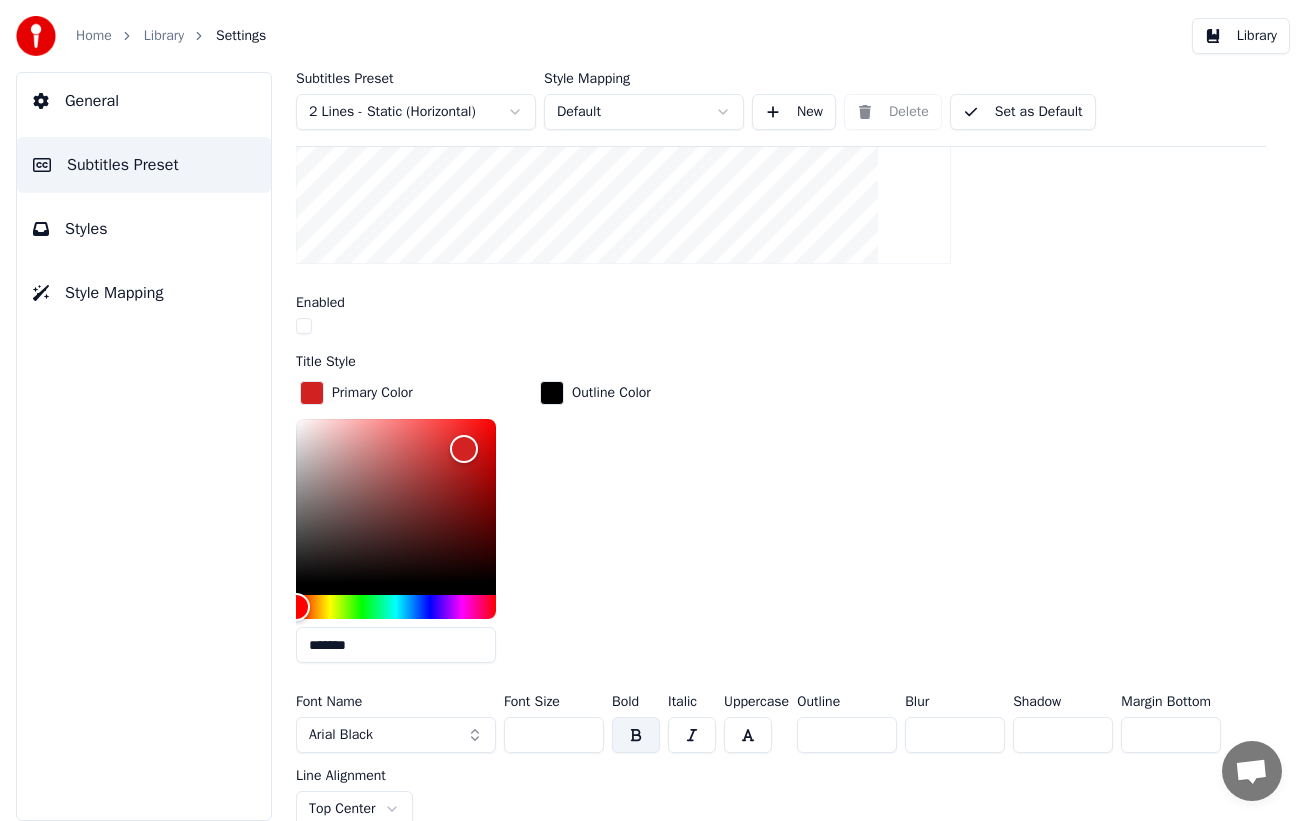 click on "Primary Color ******* Outline Color" at bounding box center (781, 528) 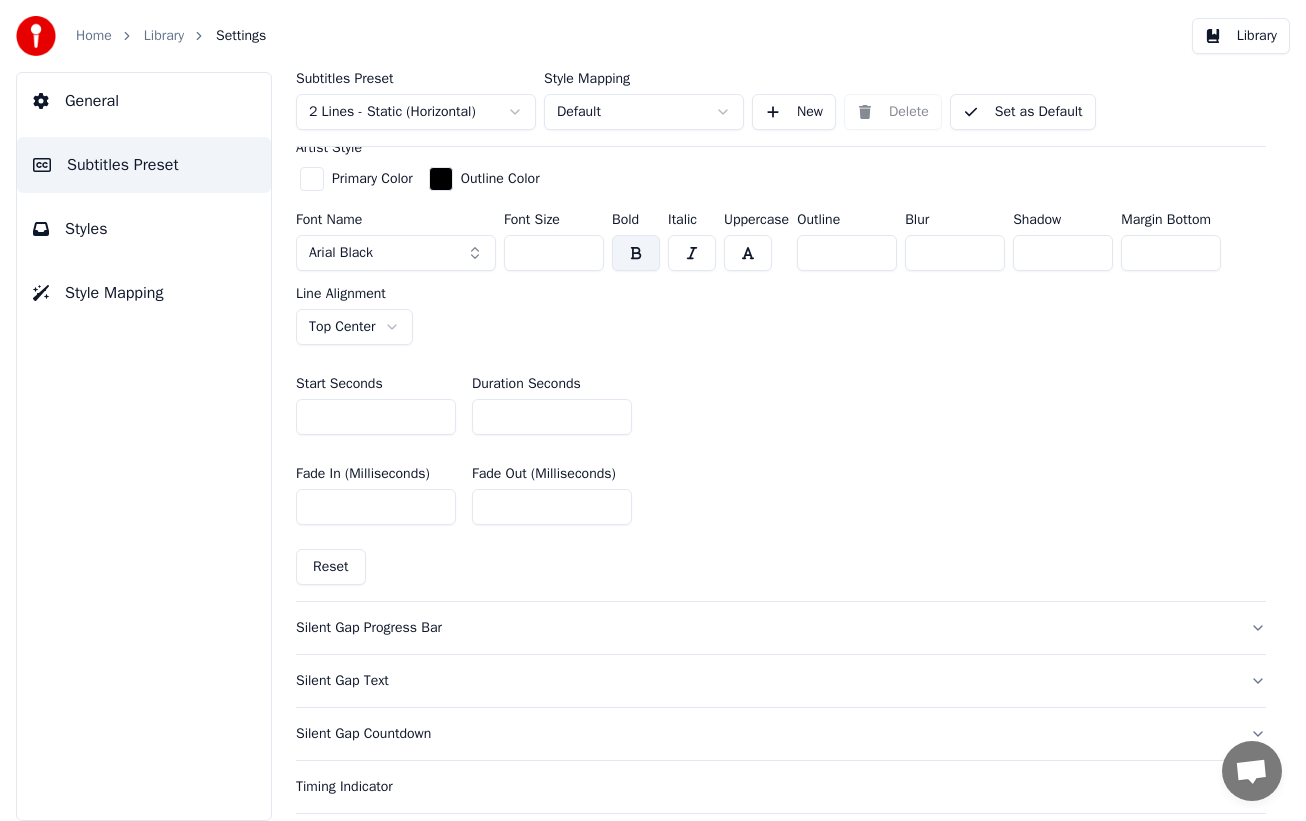 scroll, scrollTop: 1190, scrollLeft: 0, axis: vertical 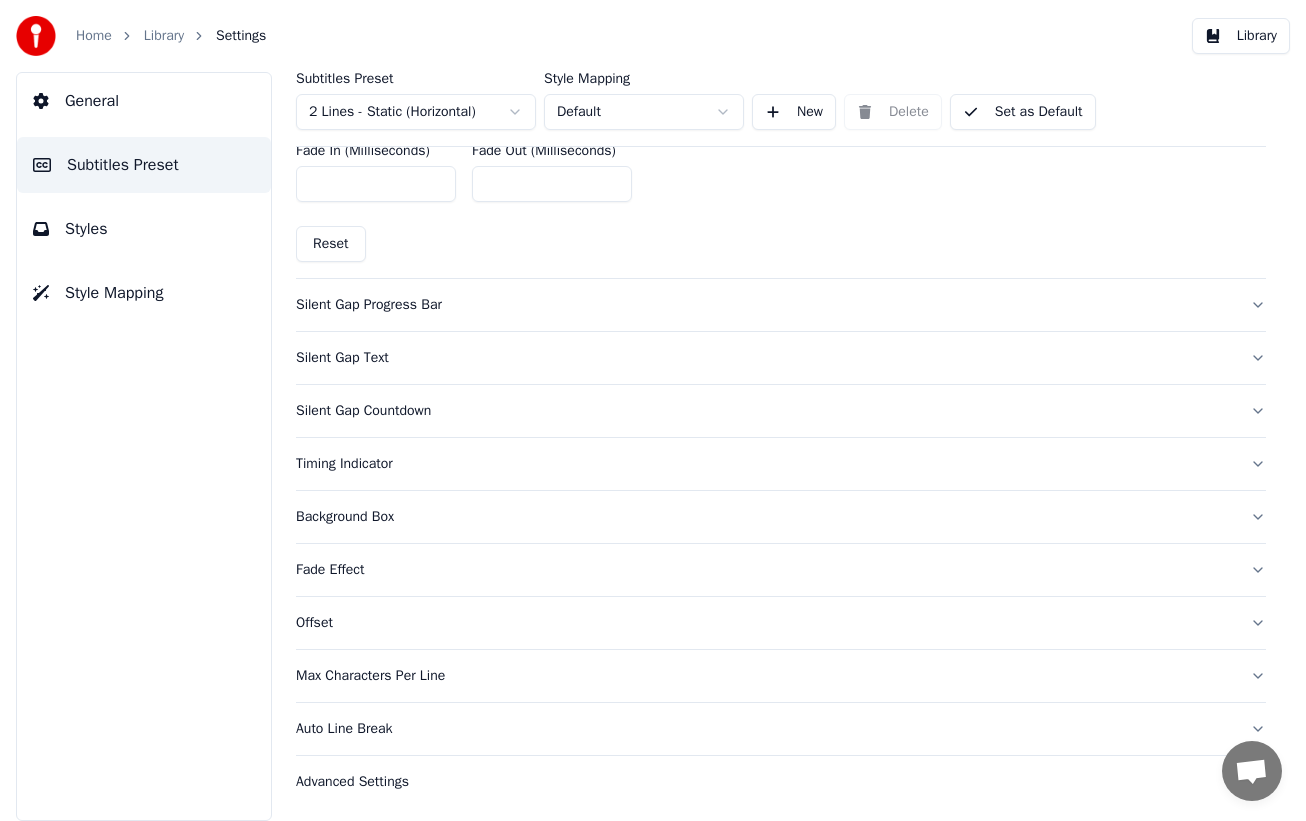 click on "Advanced Settings" at bounding box center (765, 782) 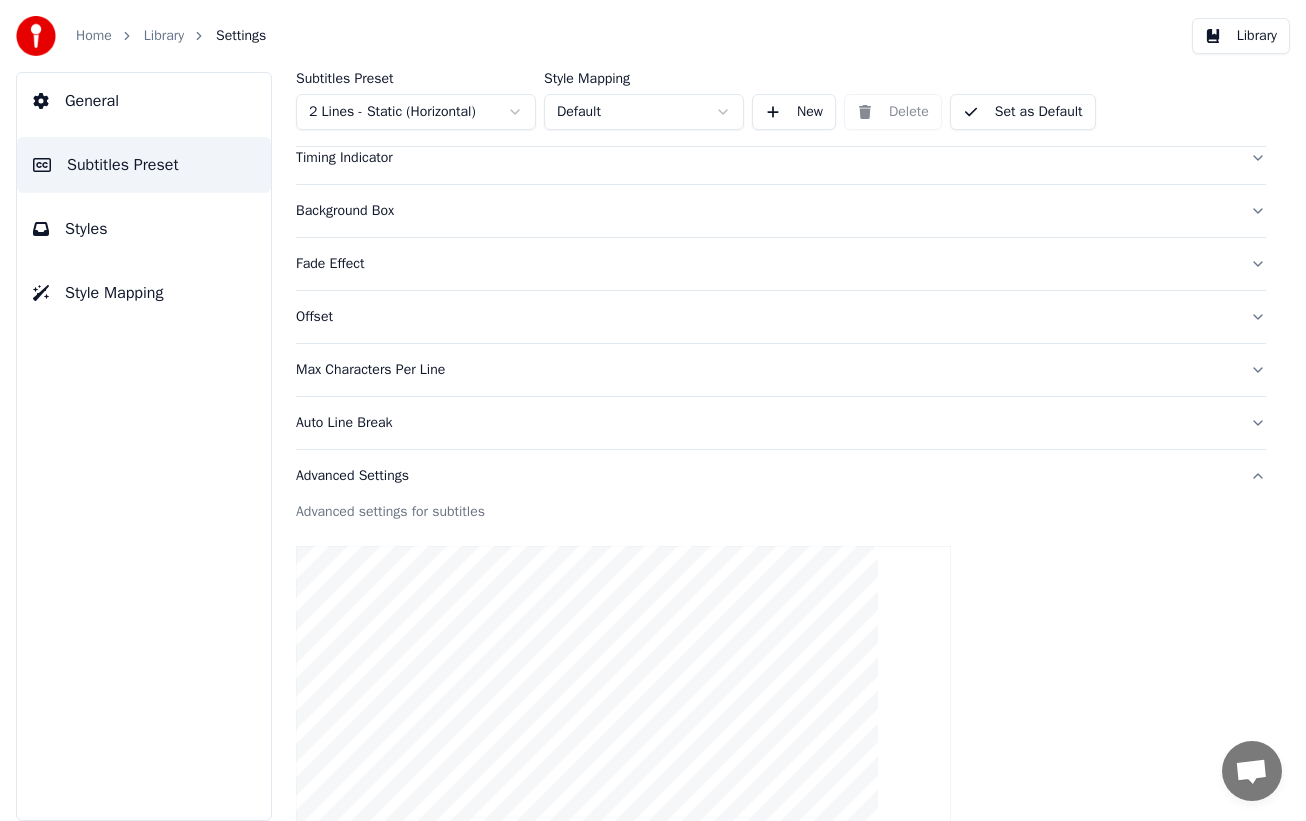 scroll, scrollTop: 0, scrollLeft: 0, axis: both 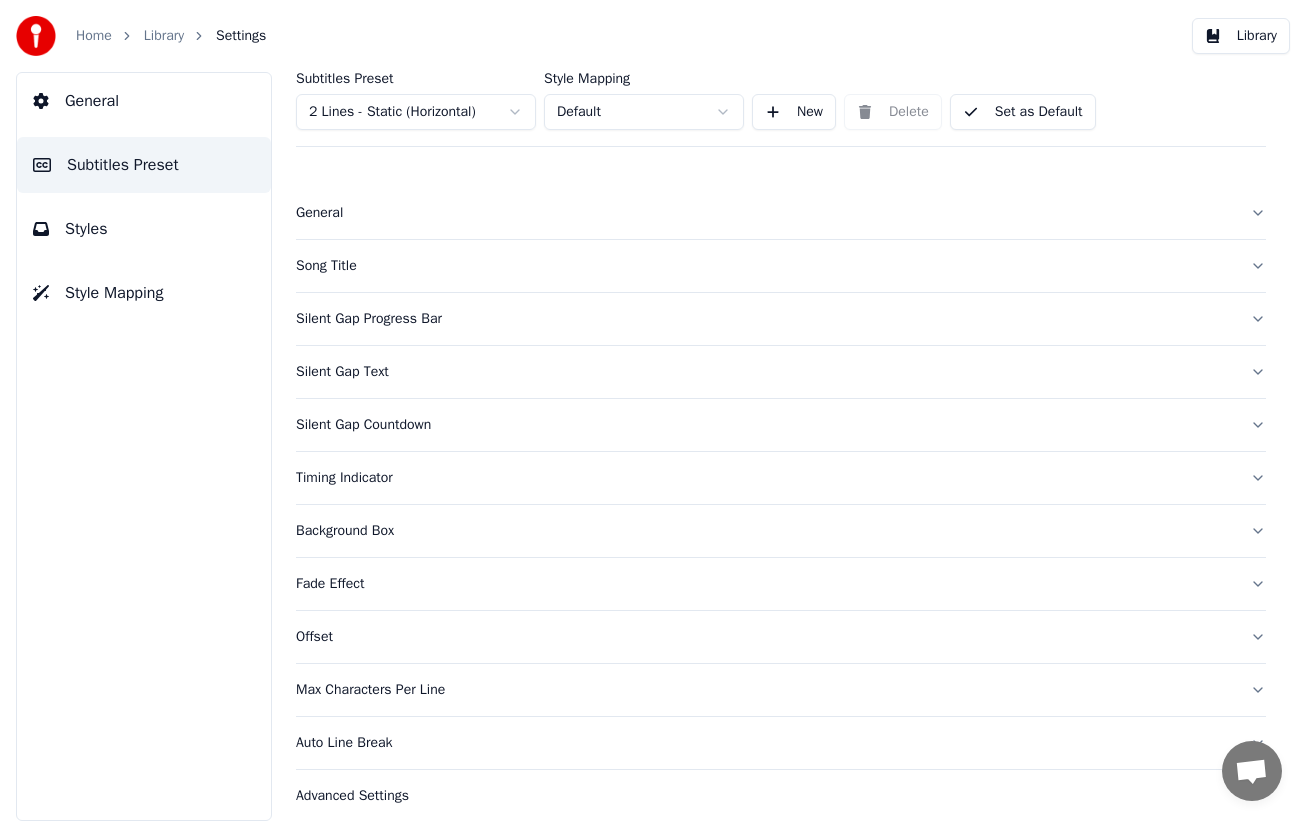 click on "Styles" at bounding box center (144, 229) 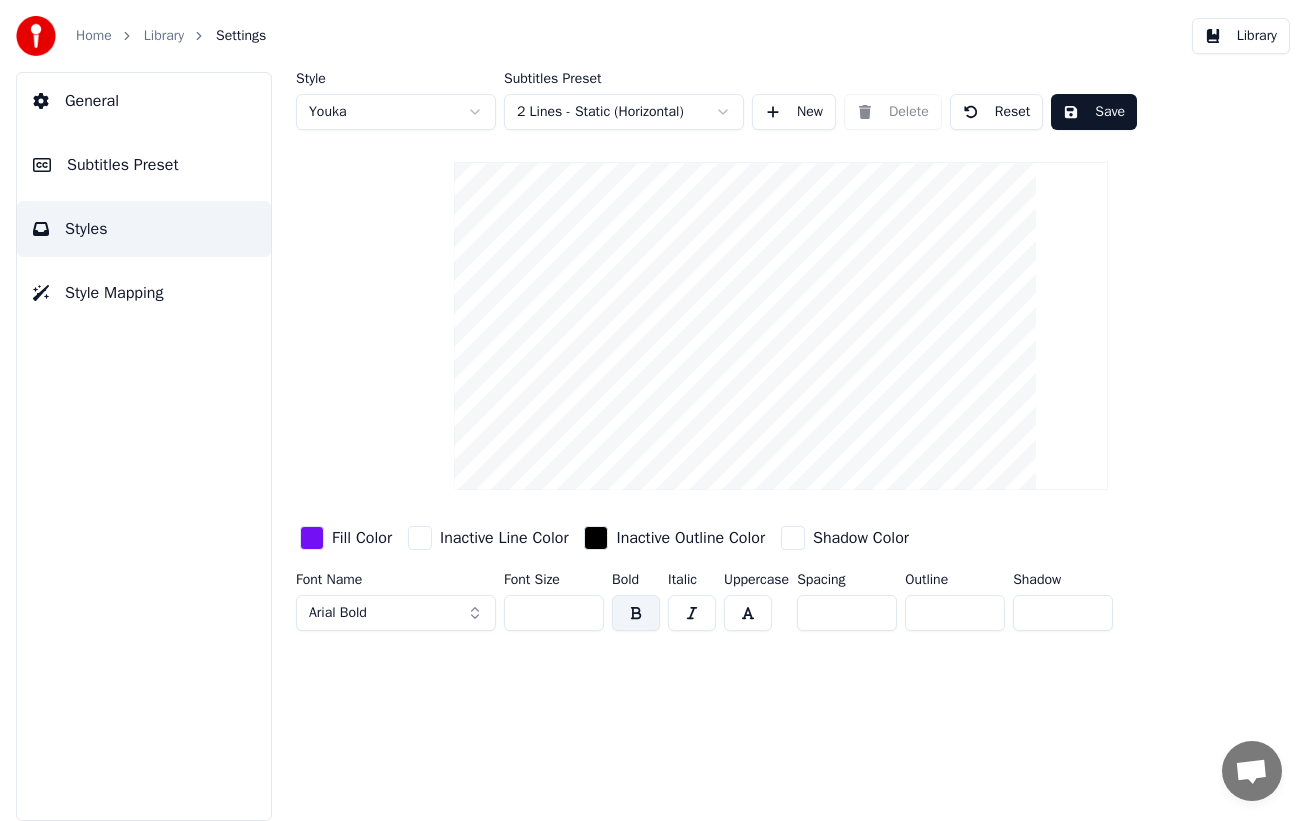 click on "Style Mapping" at bounding box center (144, 293) 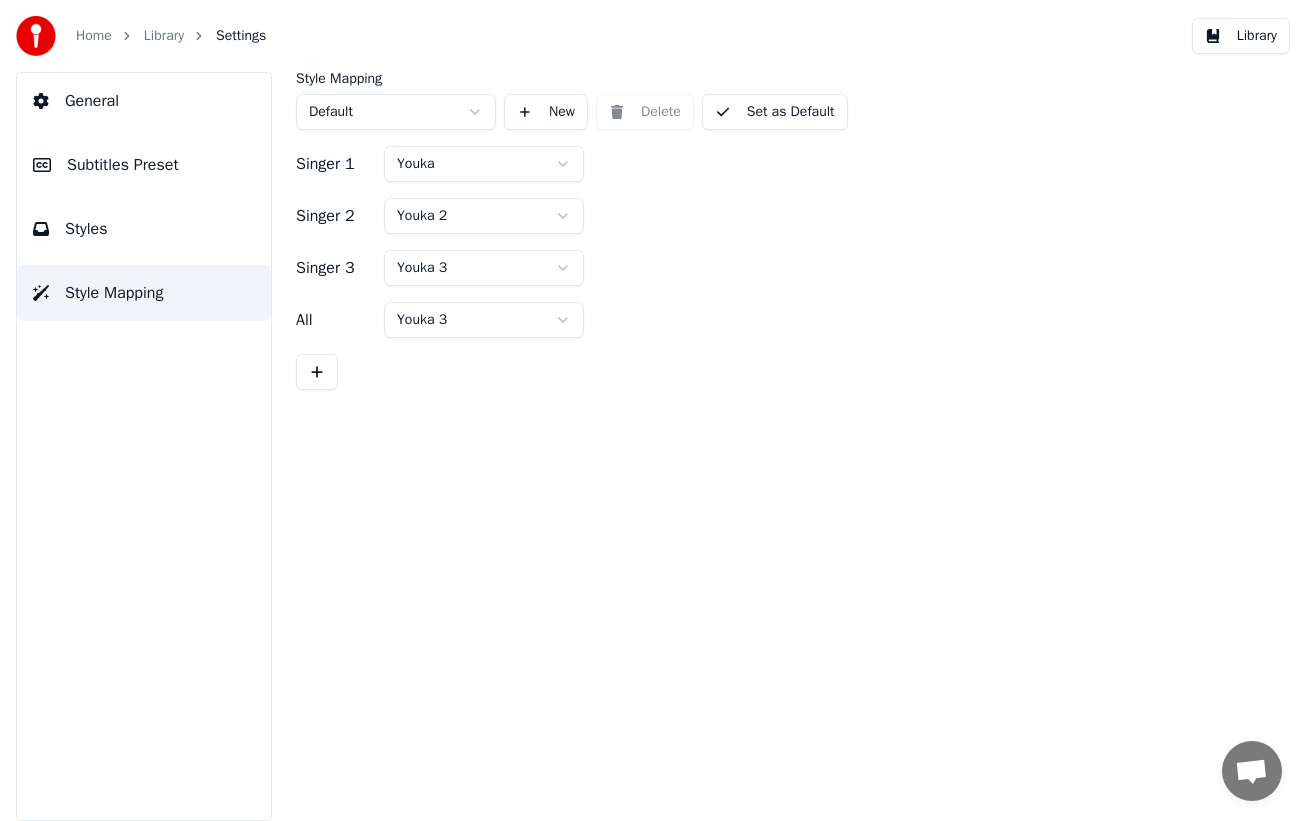 click on "General" at bounding box center [144, 101] 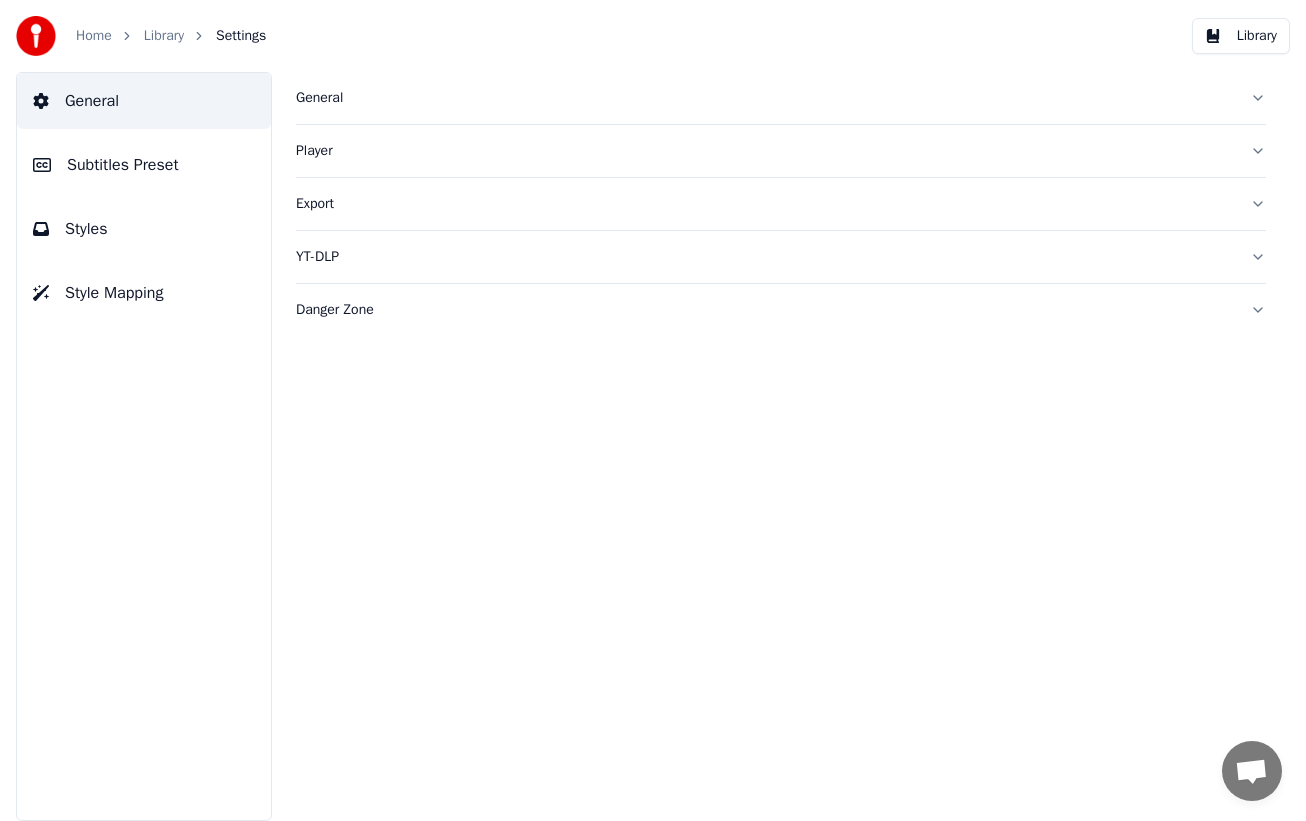 click on "General" at bounding box center (781, 98) 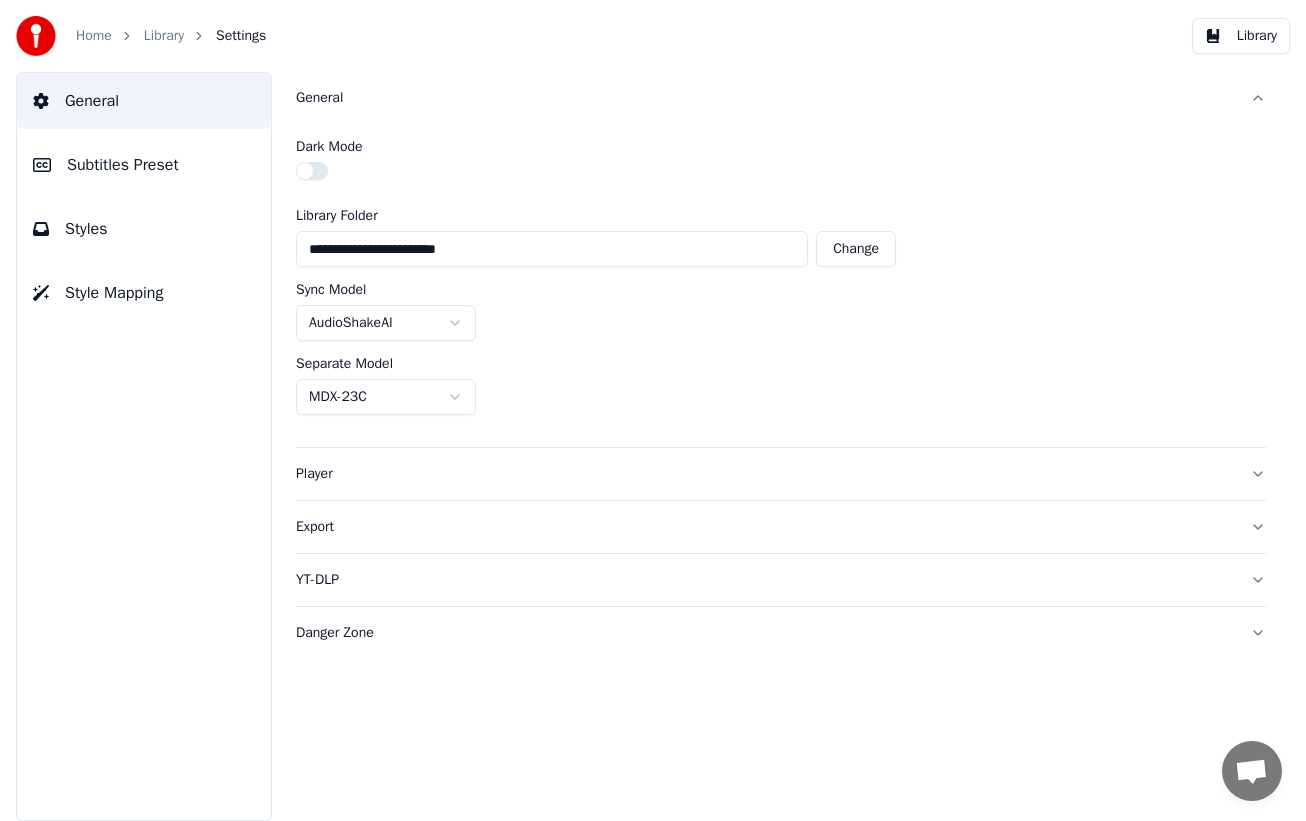 click on "Home" at bounding box center [94, 36] 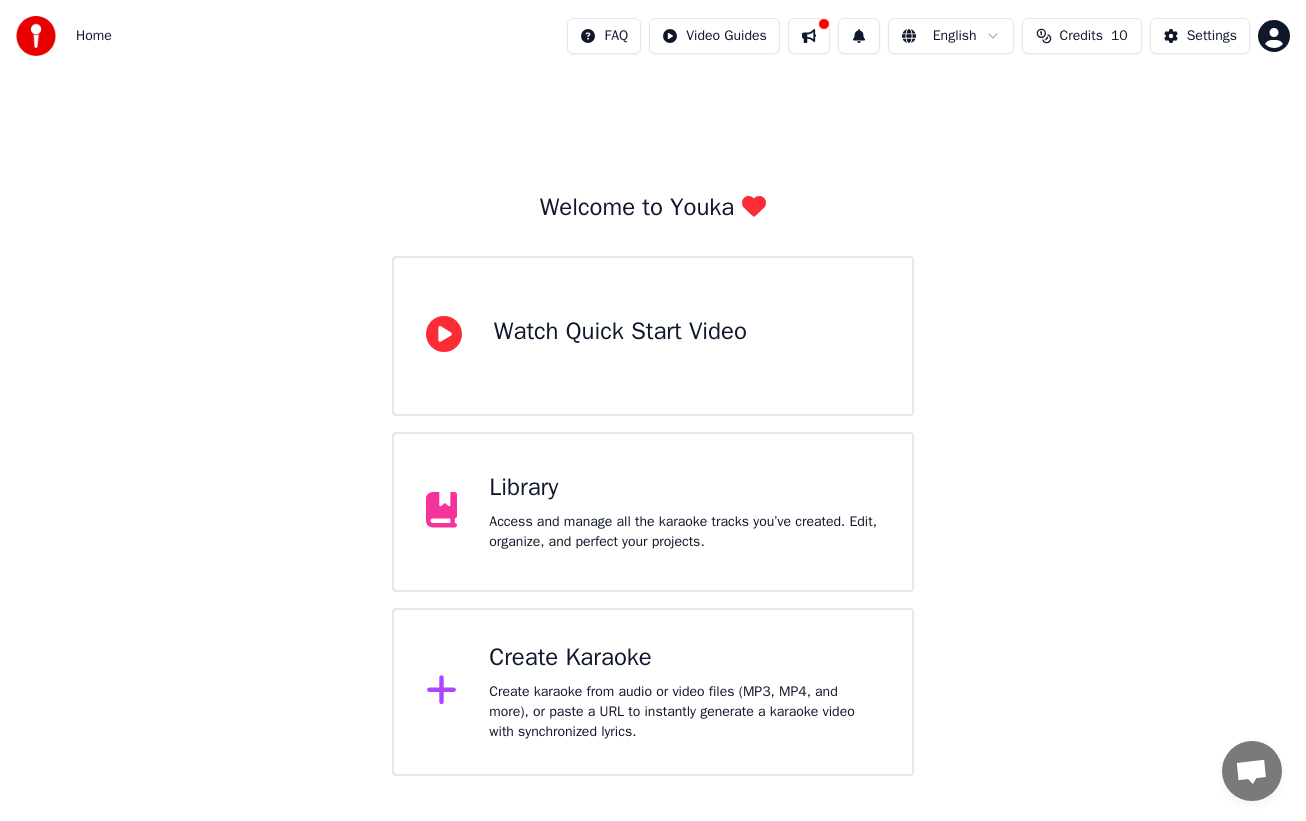 click on "Library" at bounding box center [684, 488] 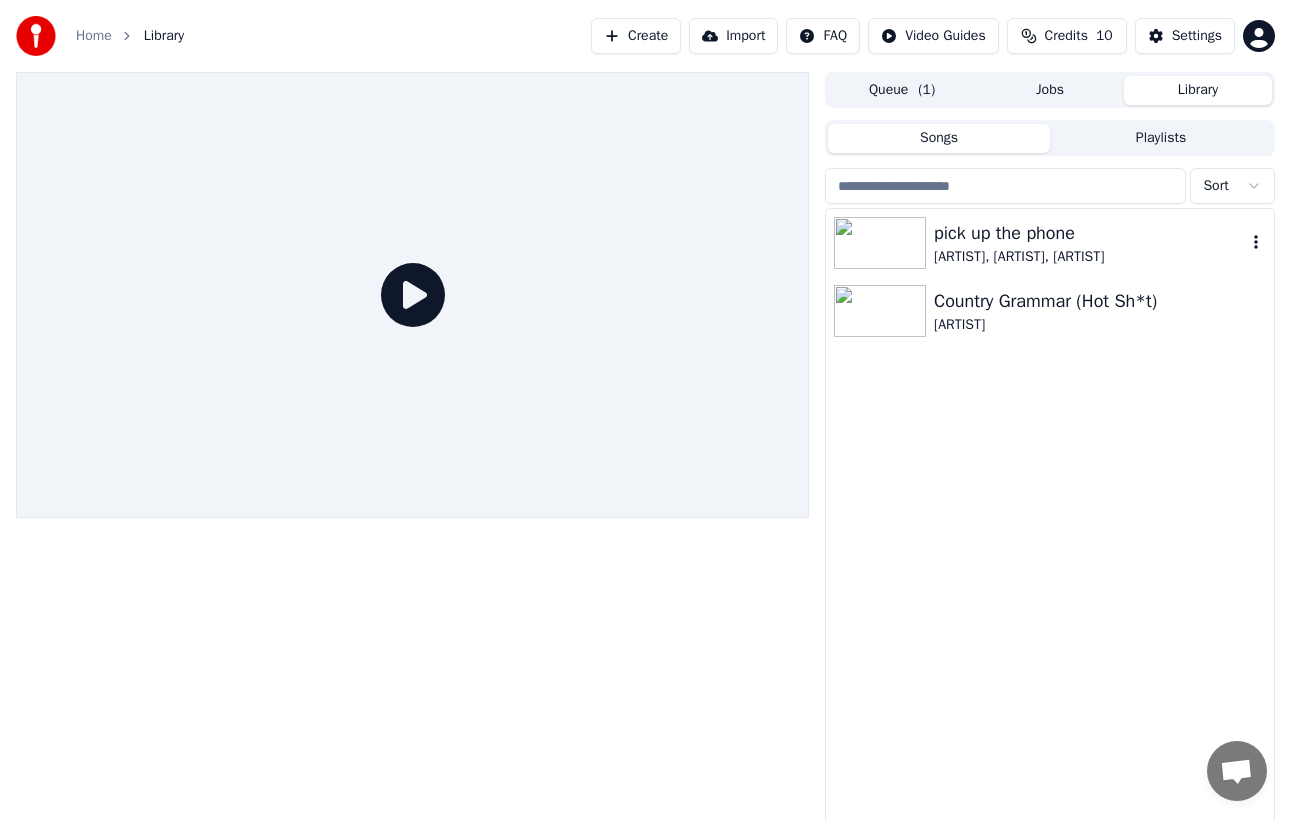 click on "[ARTIST], [ARTIST], [ARTIST]" at bounding box center (1090, 257) 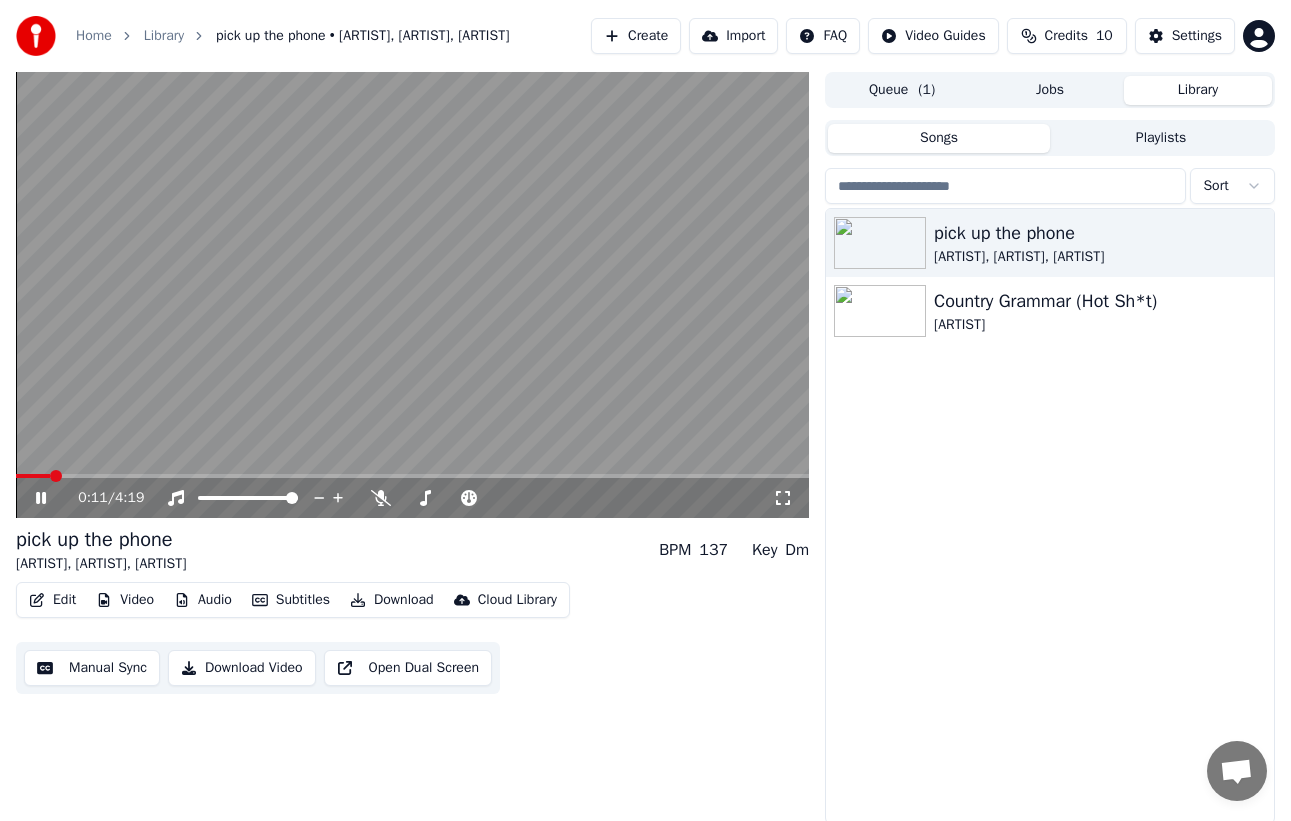 click on "pick up the phone [ARTIST], [ARTIST], [ARTIST] BPM 137 Key Dm" at bounding box center (412, 550) 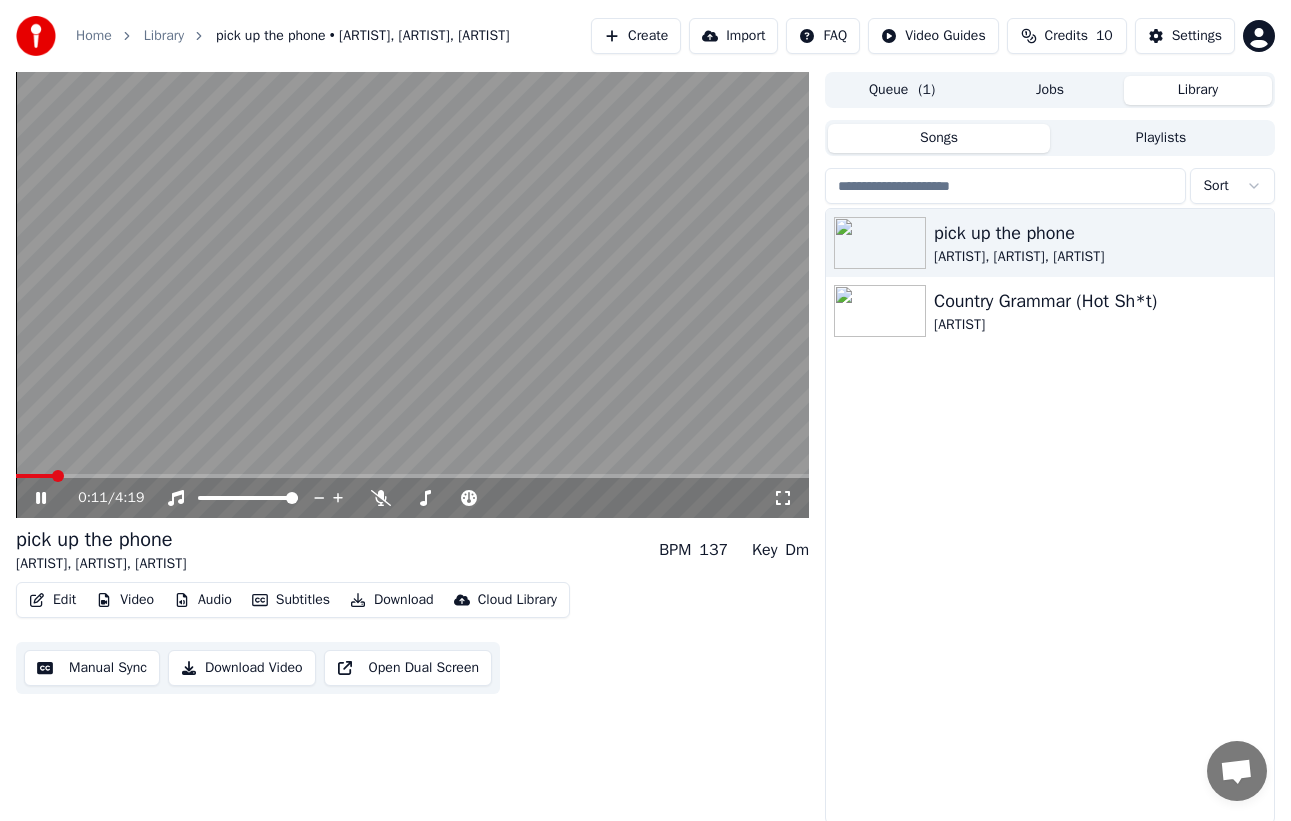 click 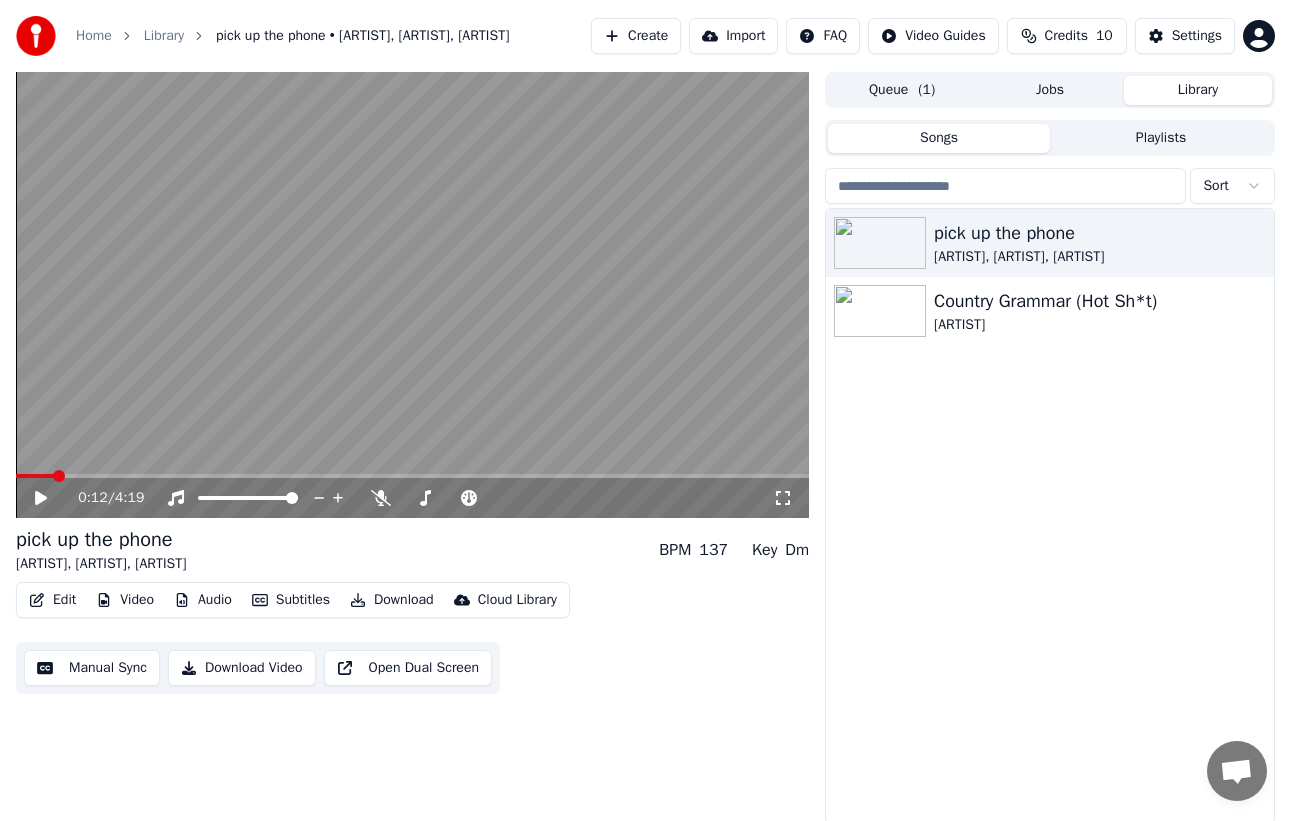 click on "Download" at bounding box center (392, 600) 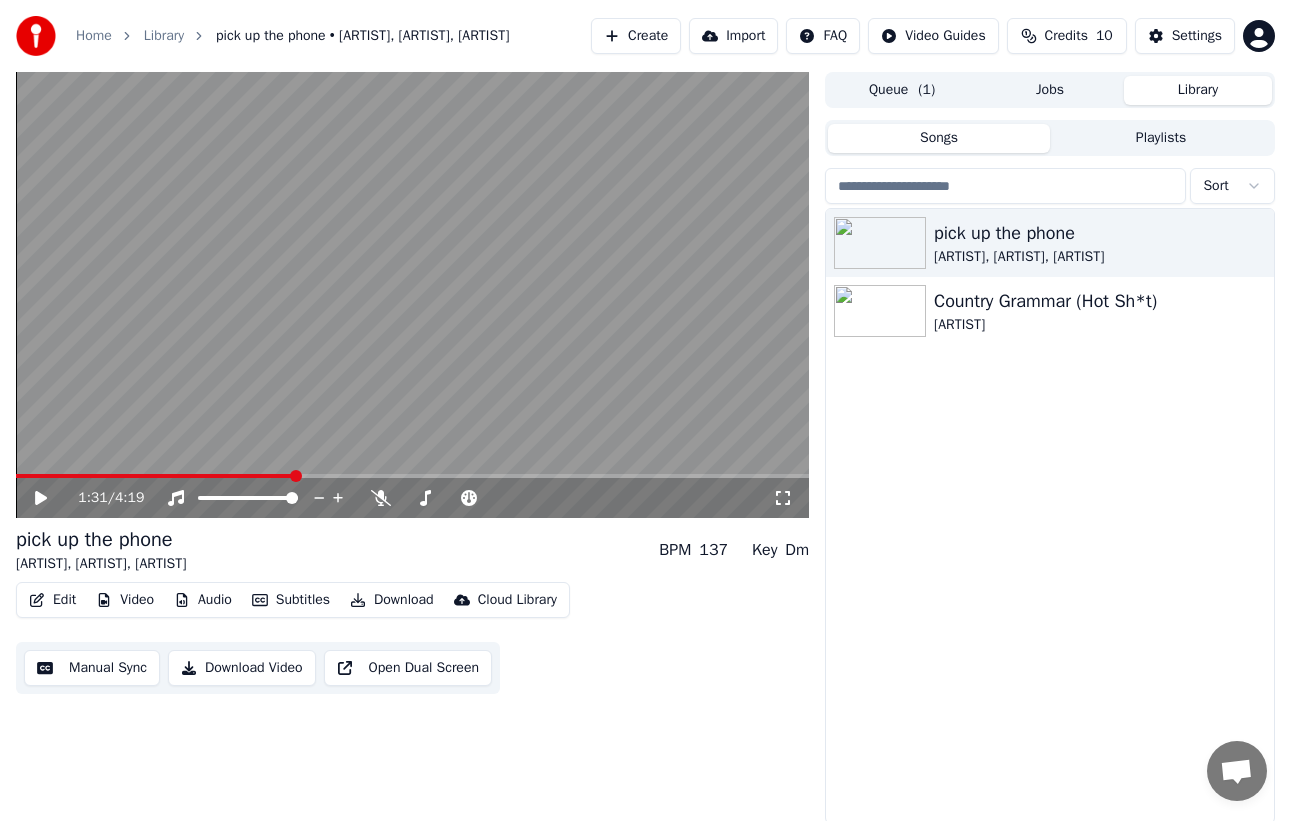 click at bounding box center (412, 295) 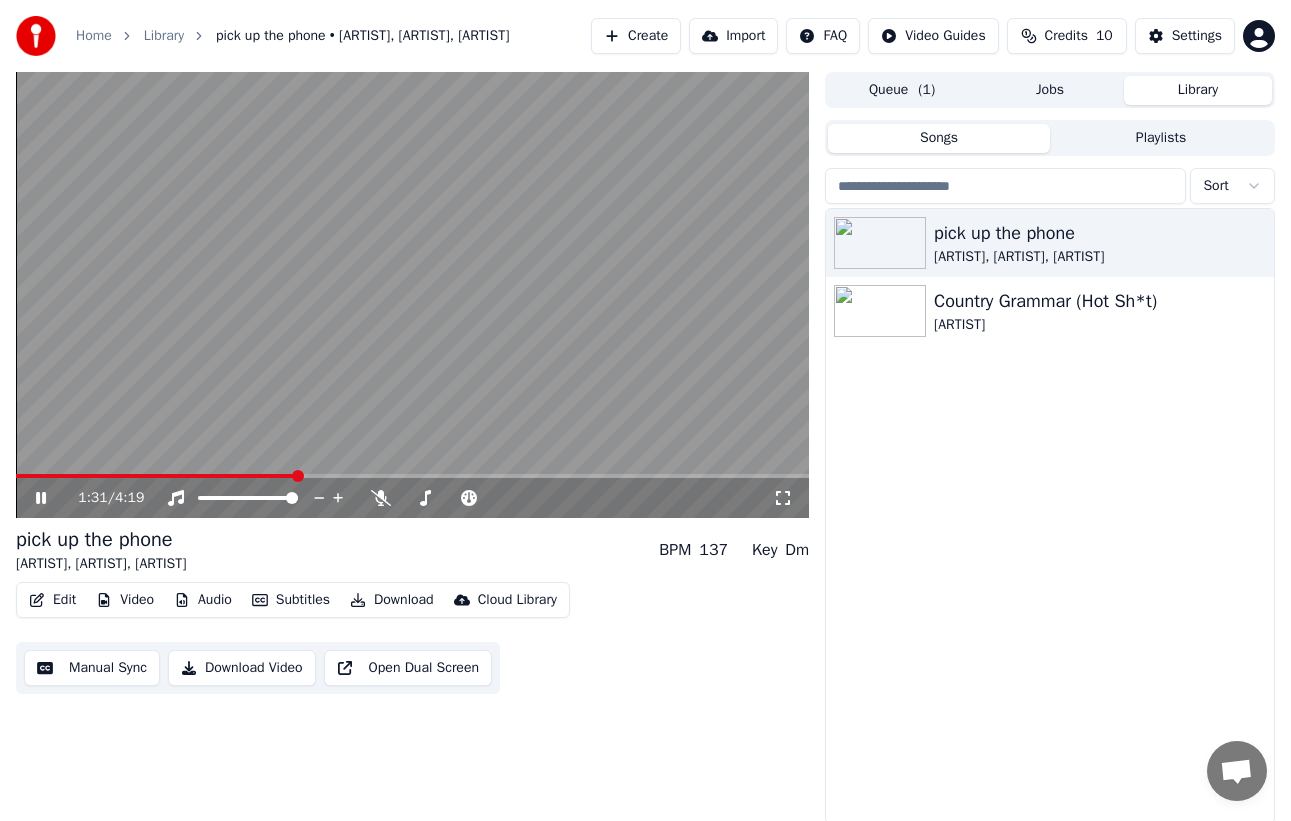 click on "1:31 / 4:19" at bounding box center (412, 496) 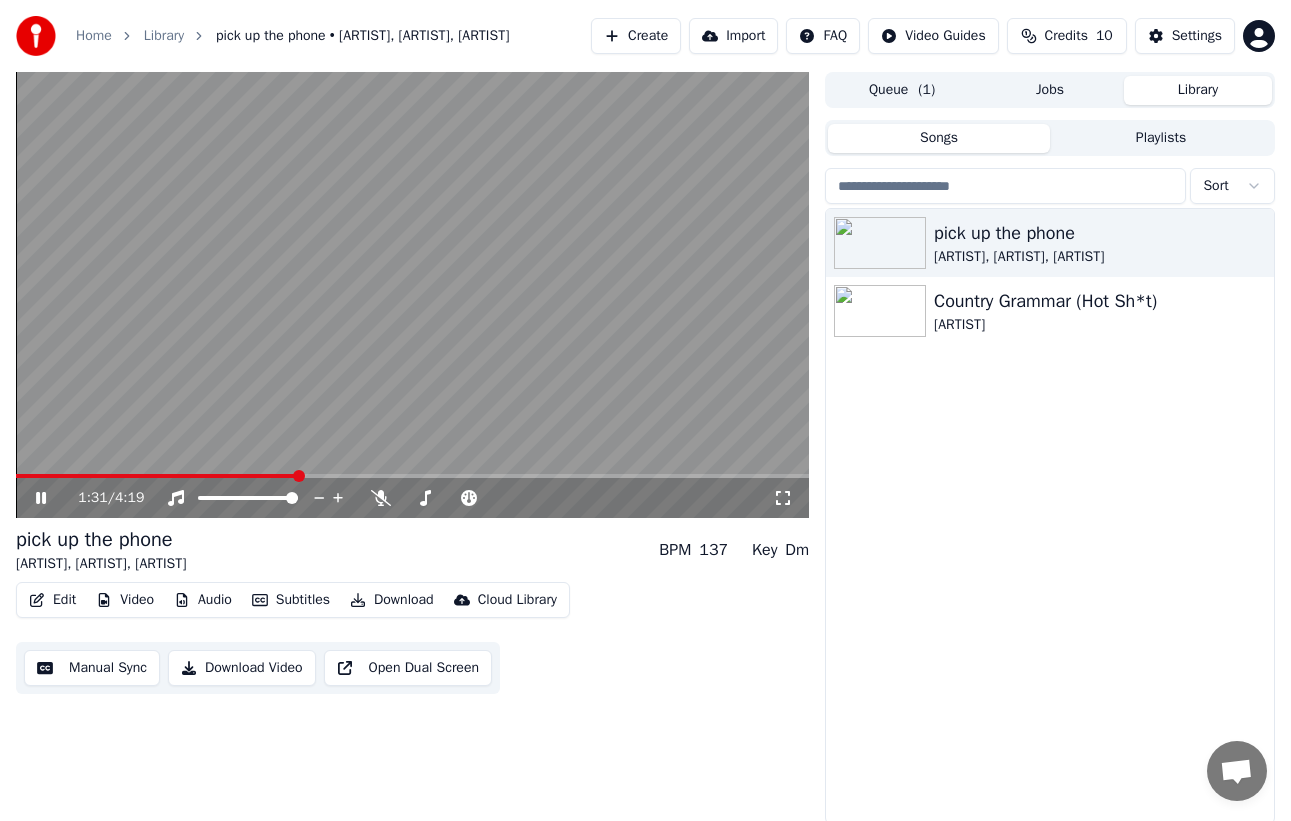 click at bounding box center (156, 476) 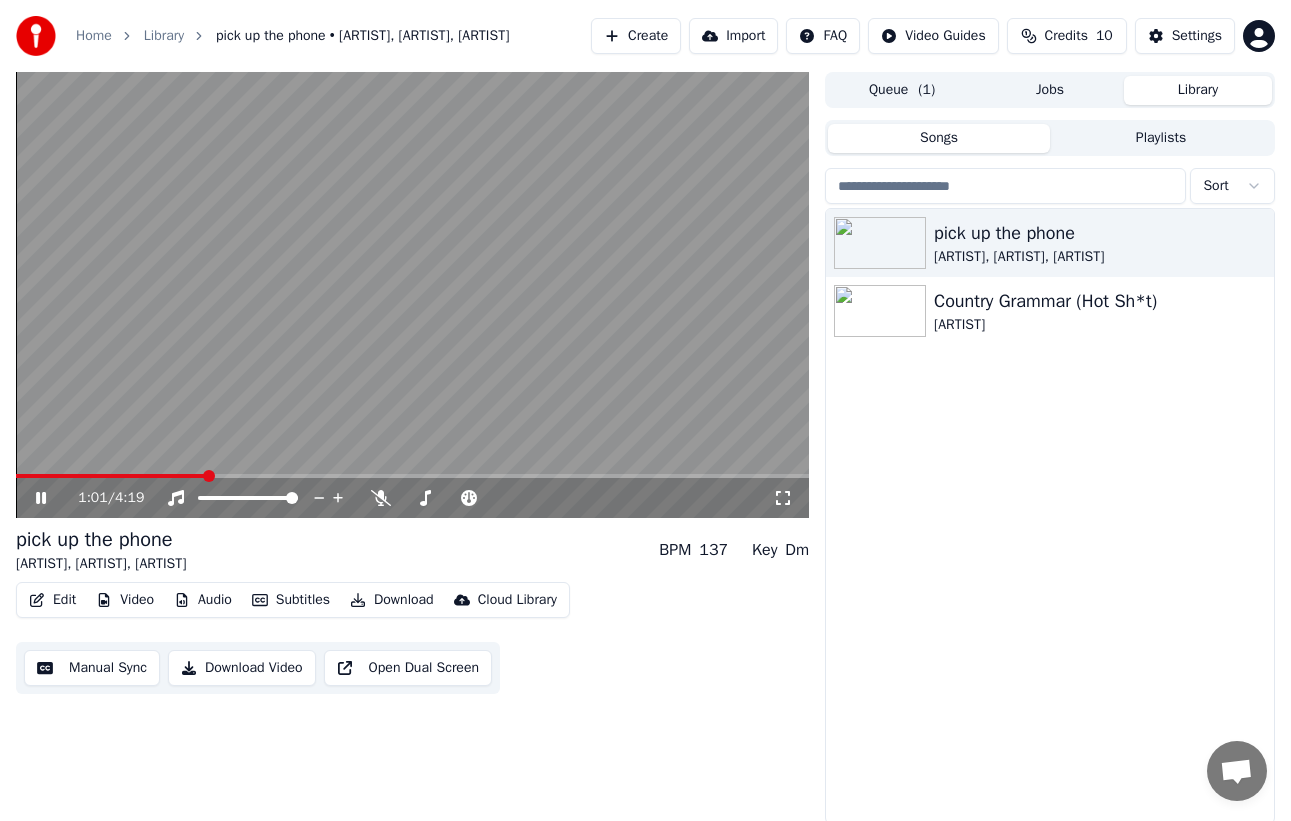 click at bounding box center (412, 295) 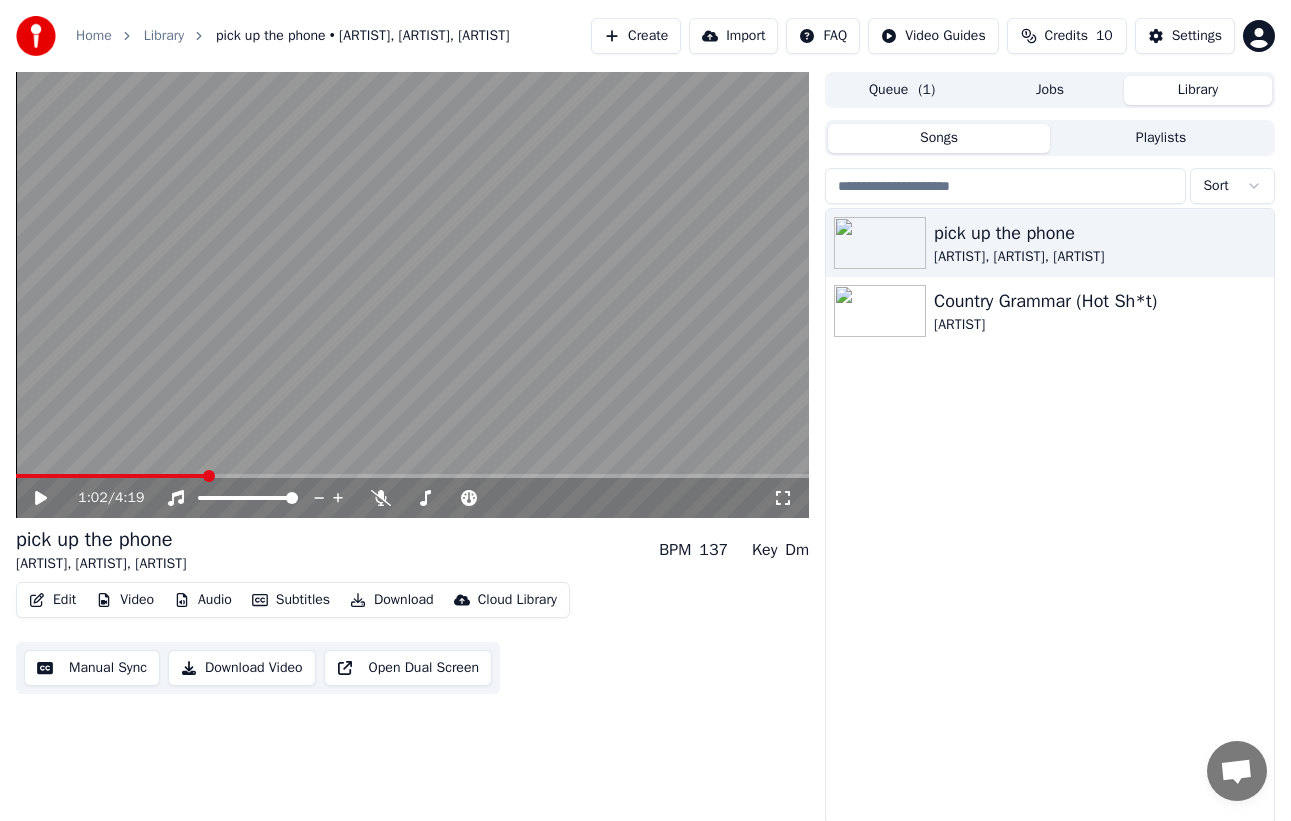 click at bounding box center (111, 476) 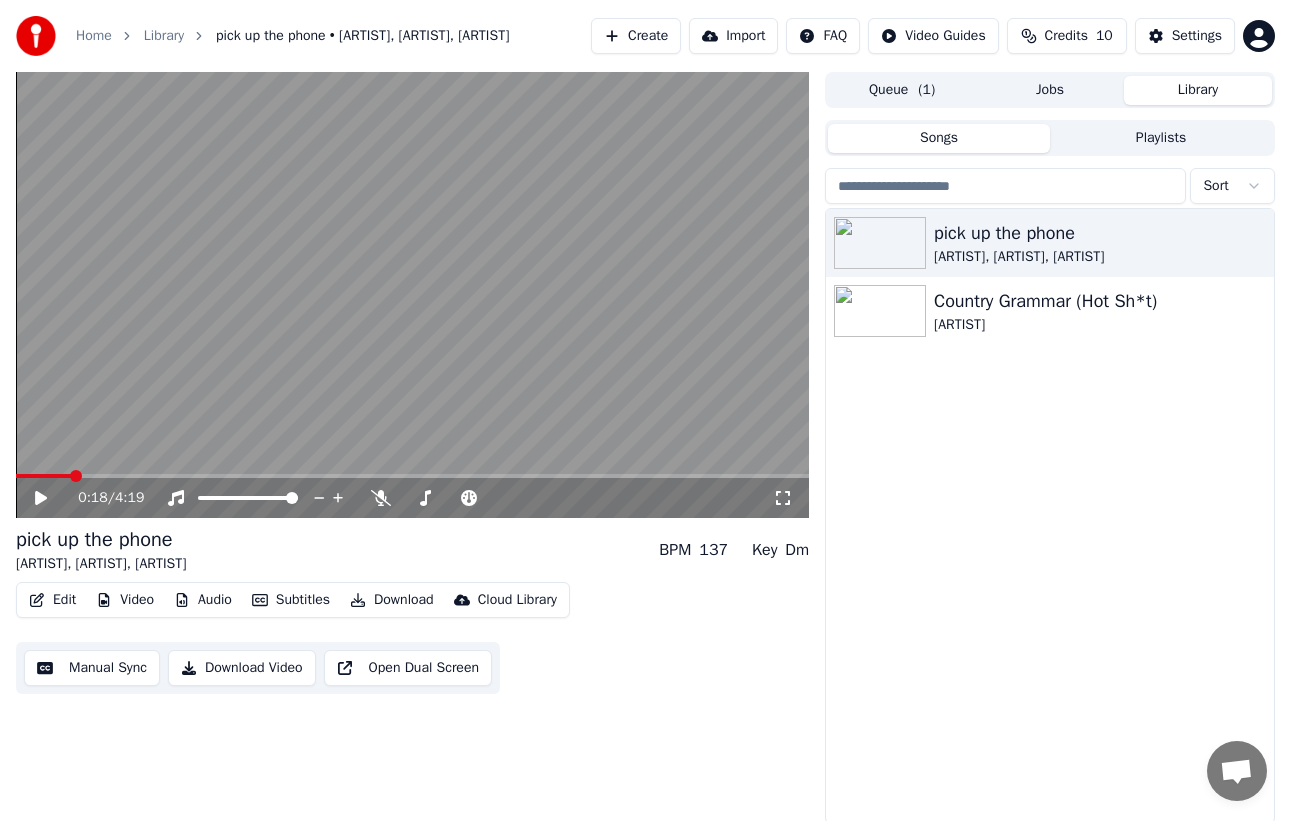 click at bounding box center [412, 295] 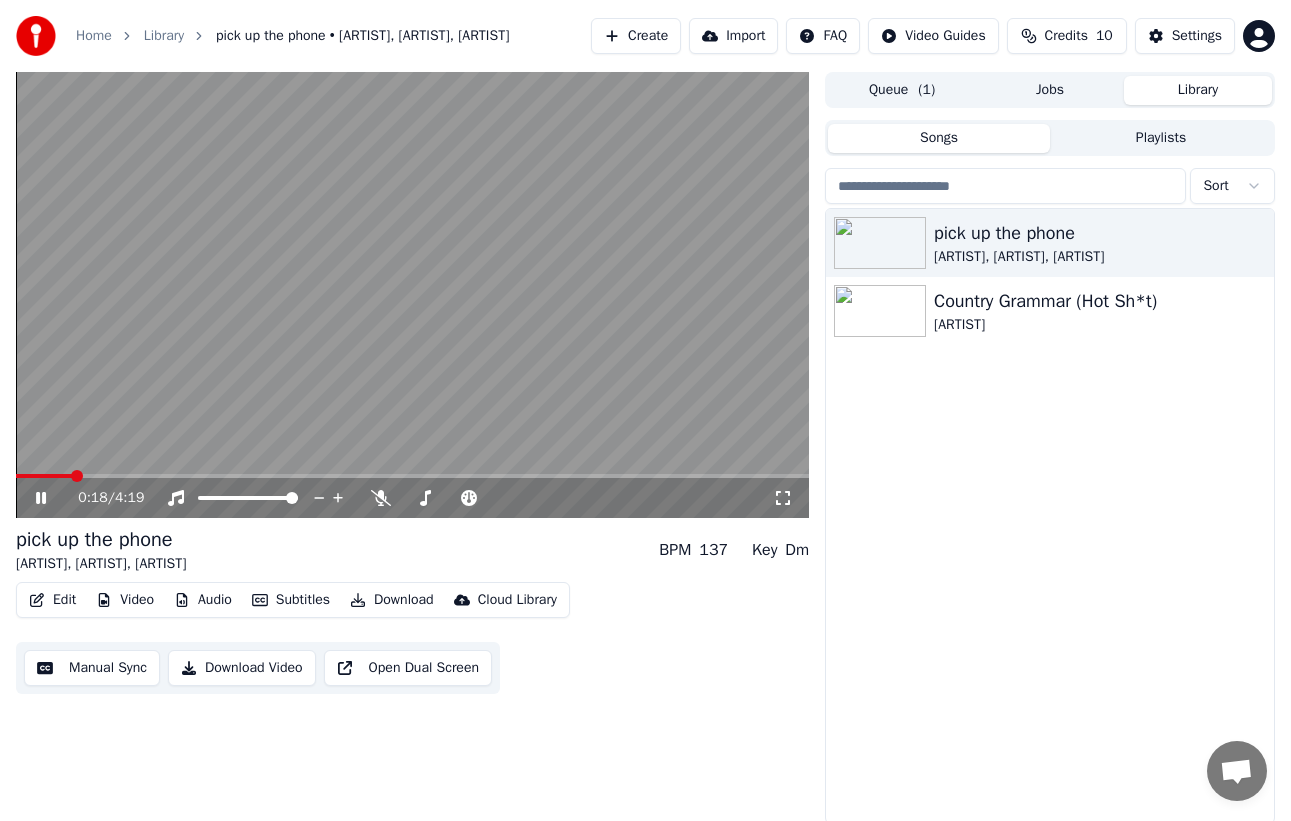 click at bounding box center [44, 476] 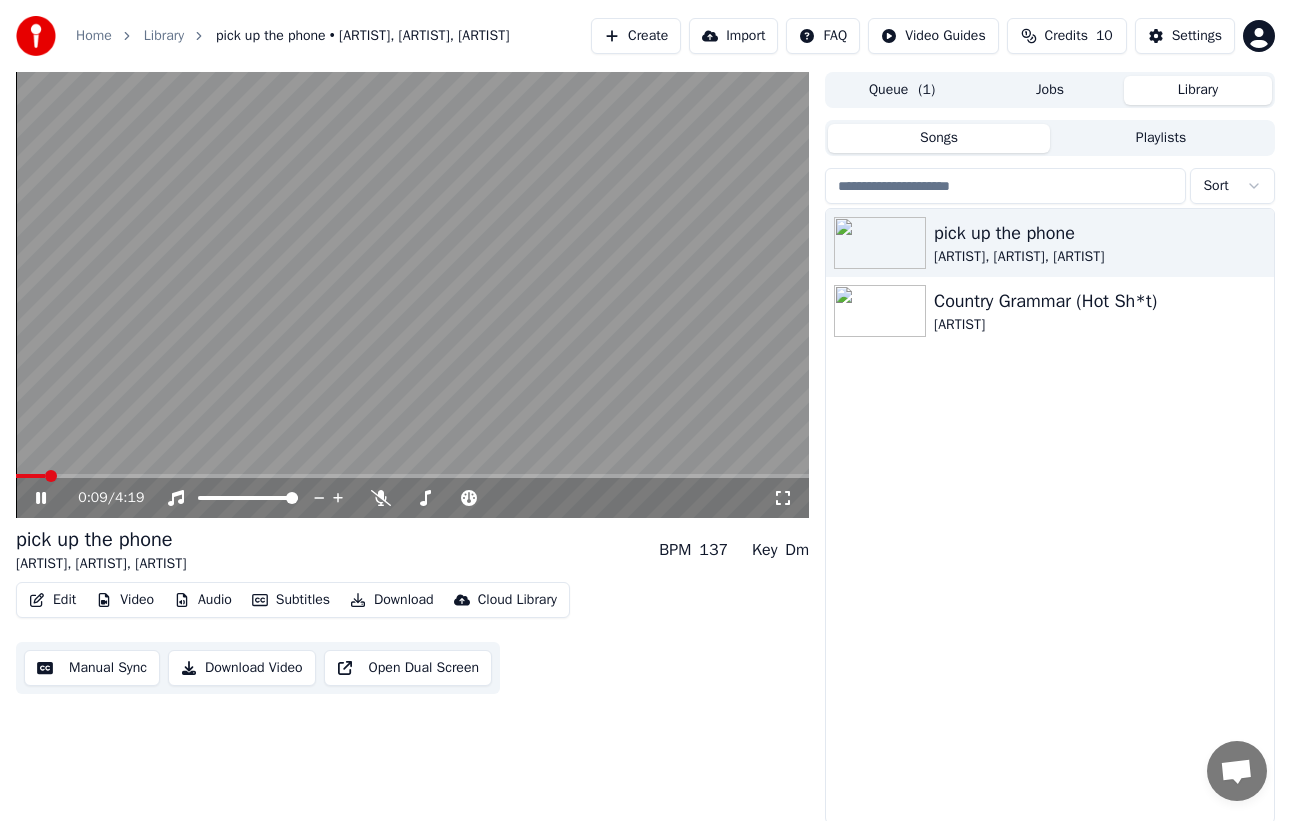 click at bounding box center [412, 295] 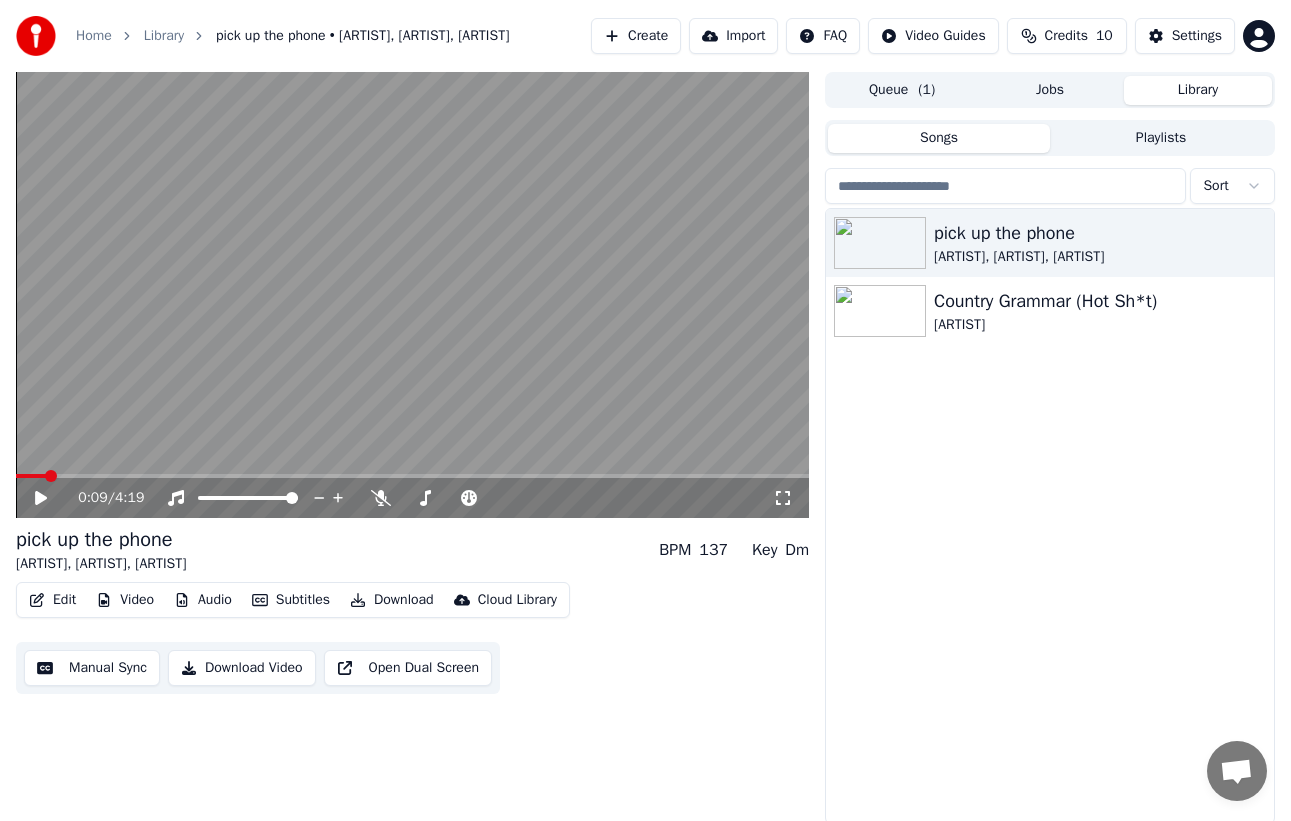 click at bounding box center [412, 295] 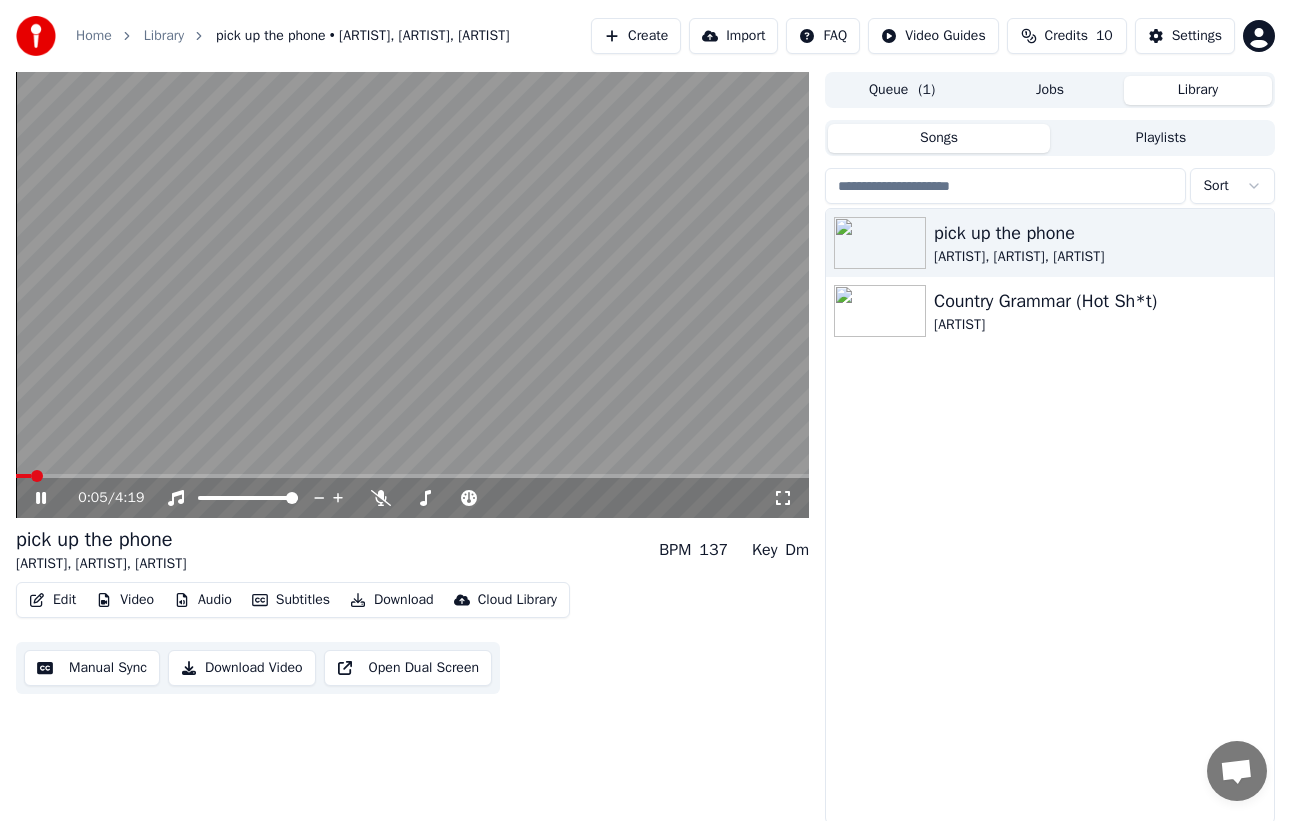 click at bounding box center [23, 476] 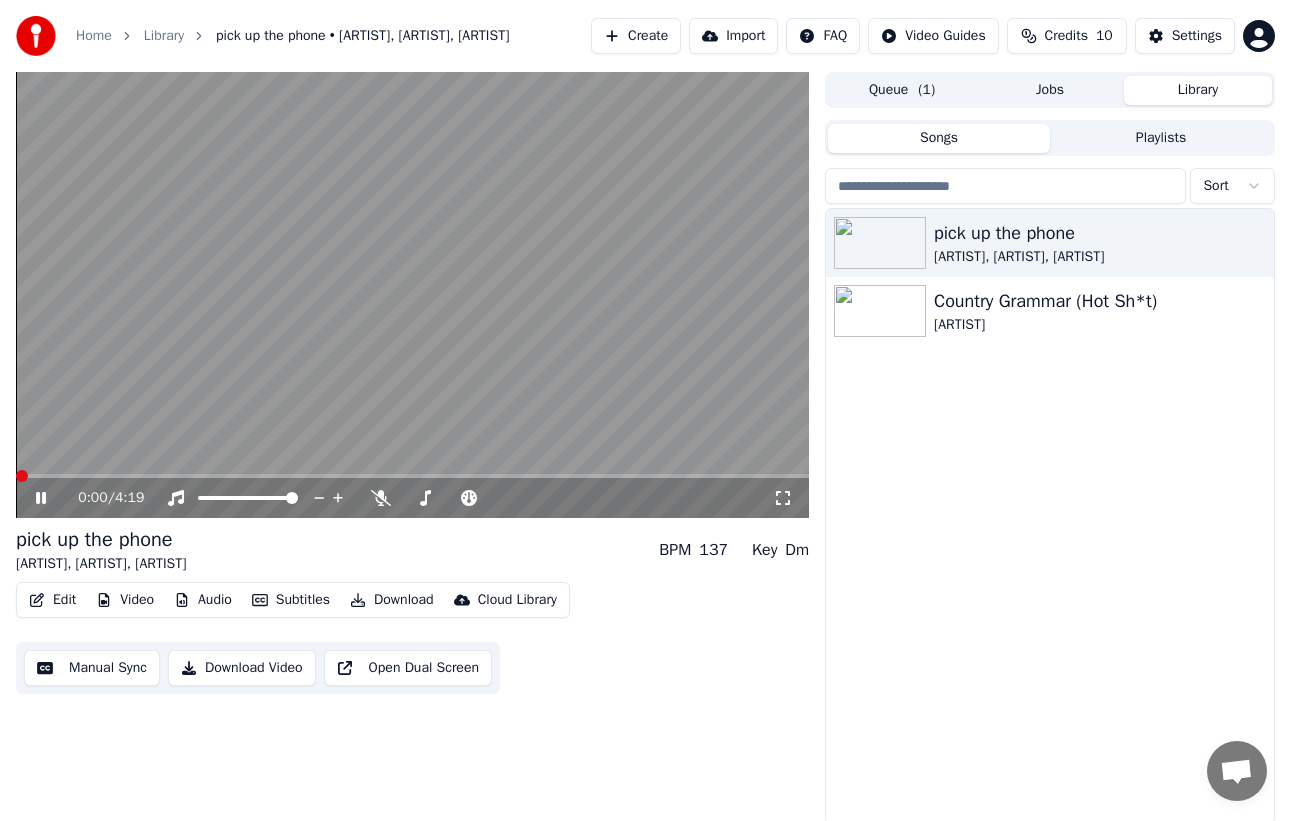 click at bounding box center [22, 476] 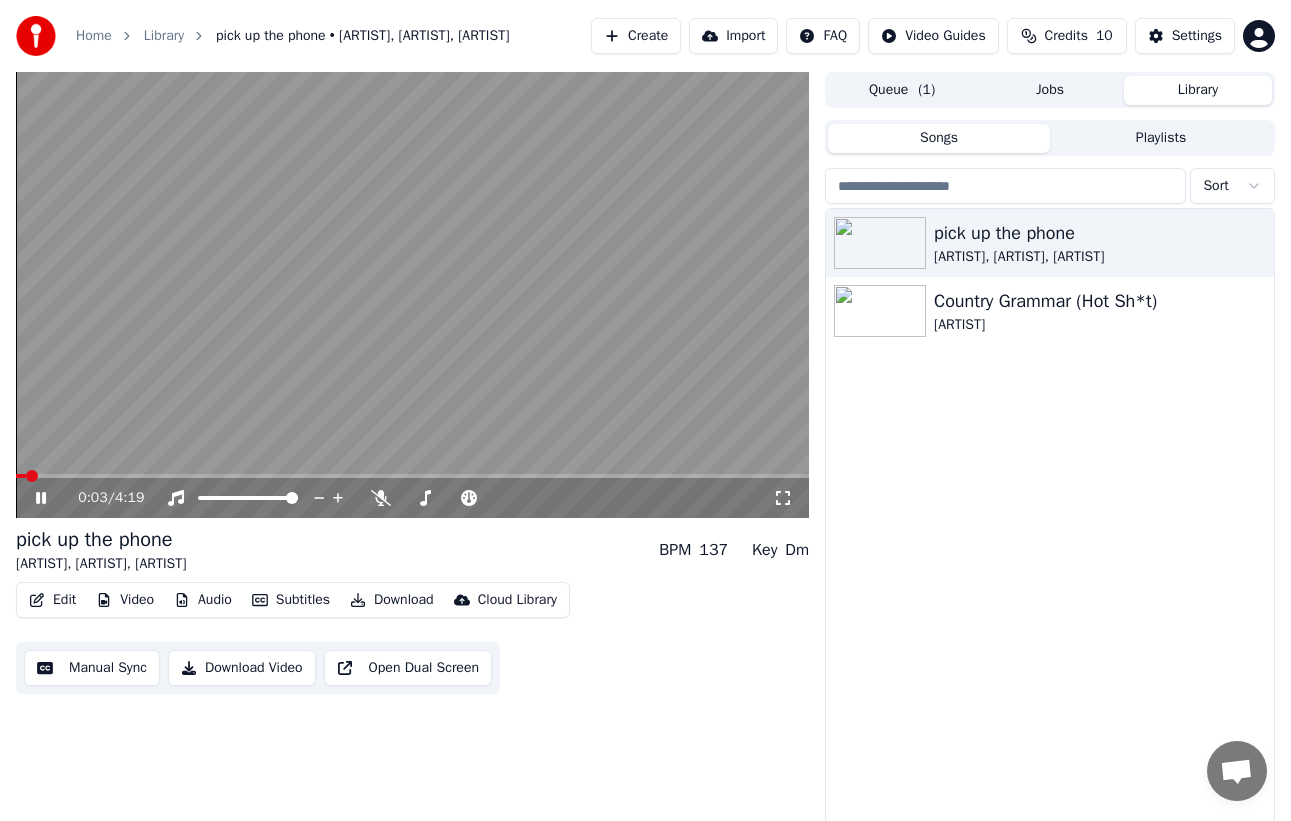 click on "Video" at bounding box center (125, 600) 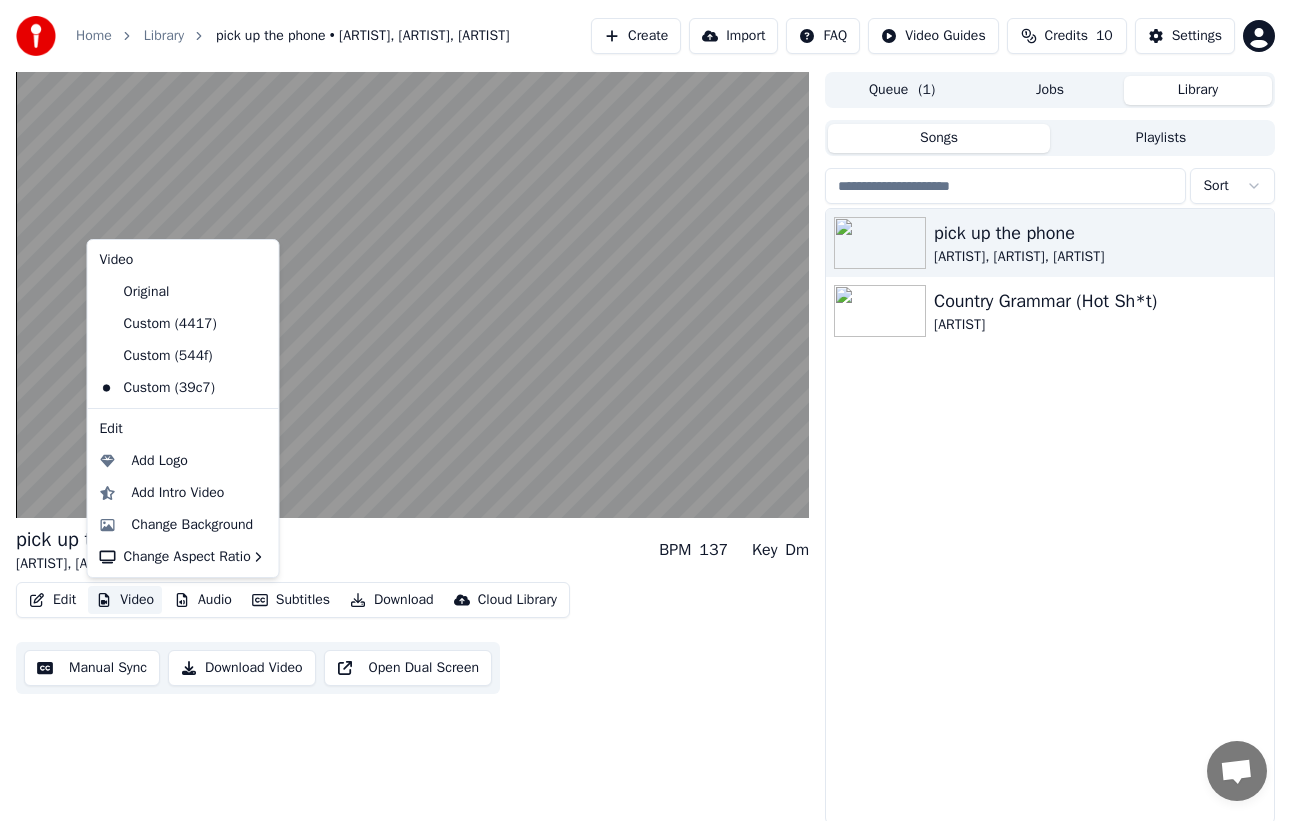 click 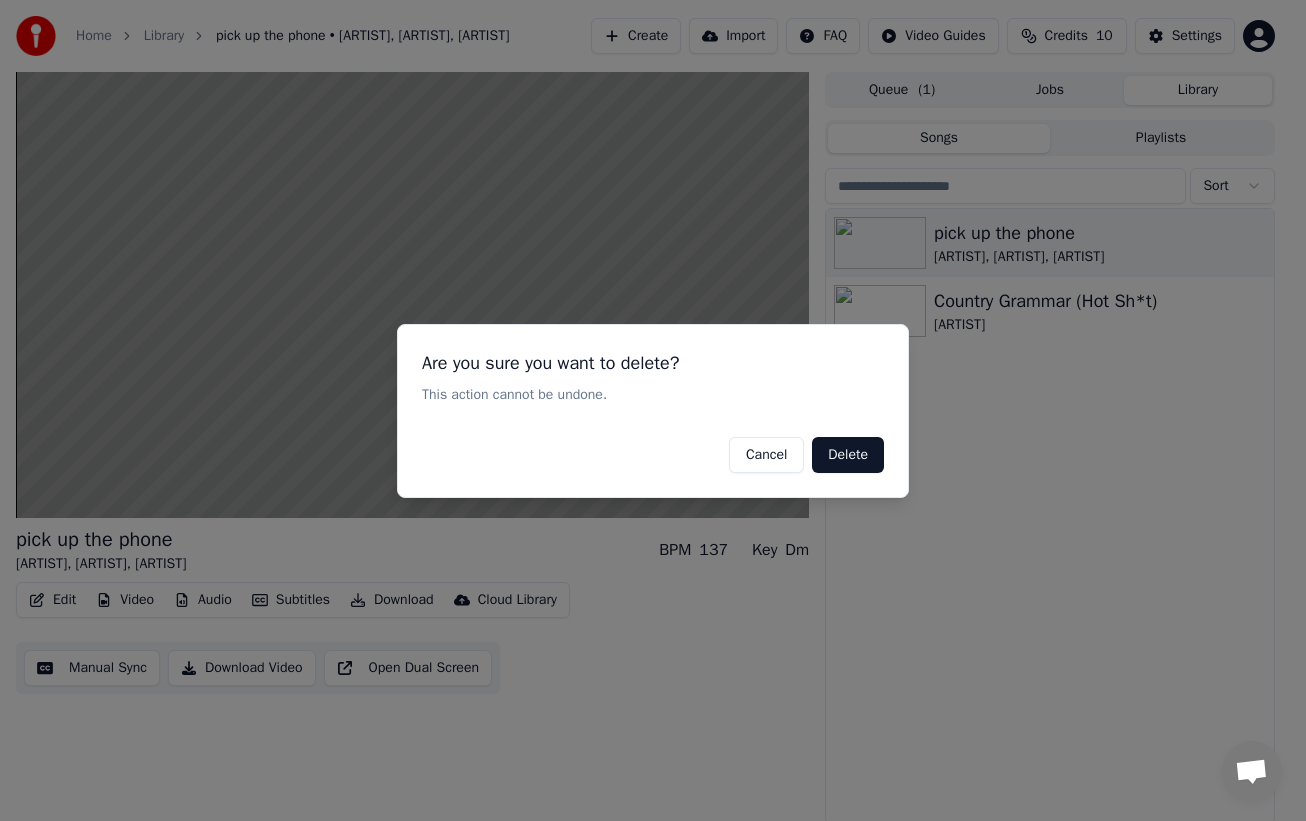 click on "Delete" at bounding box center (848, 454) 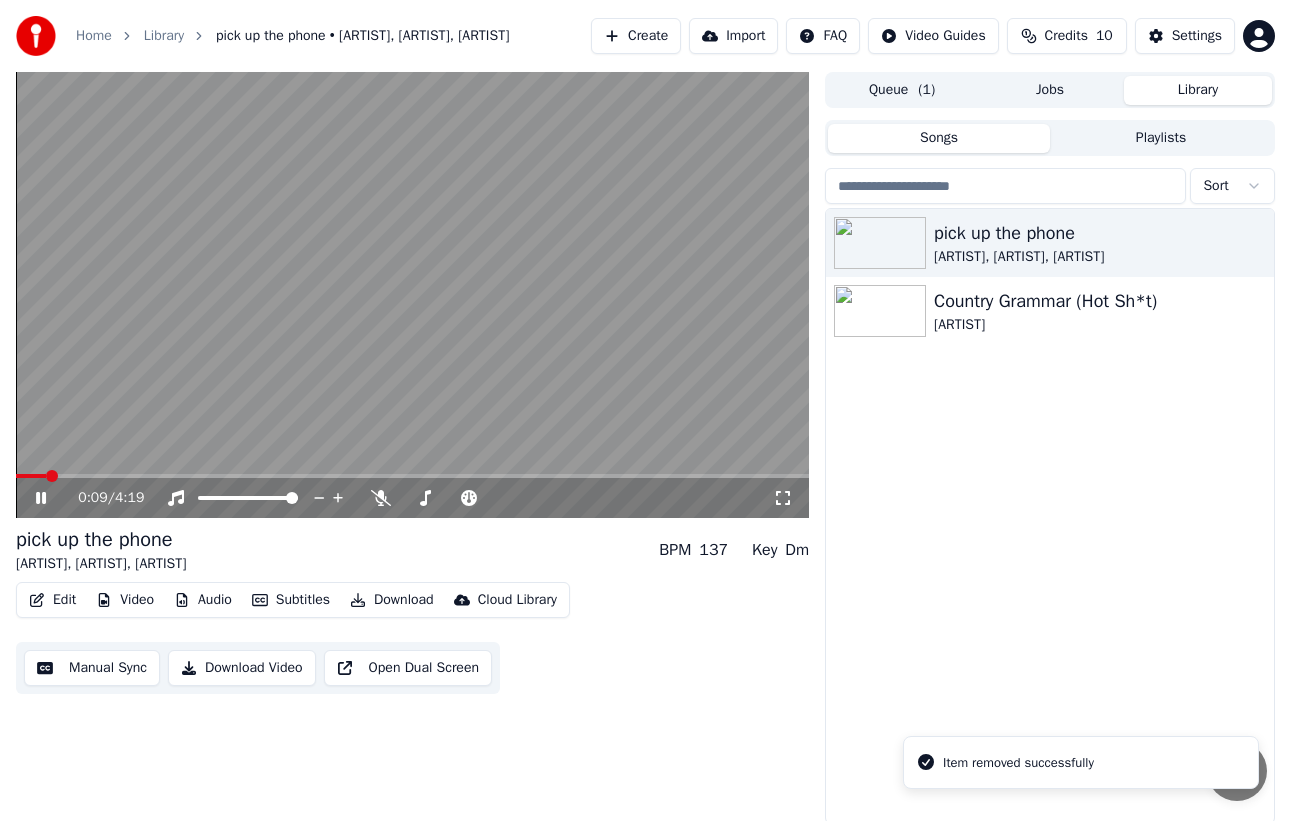click 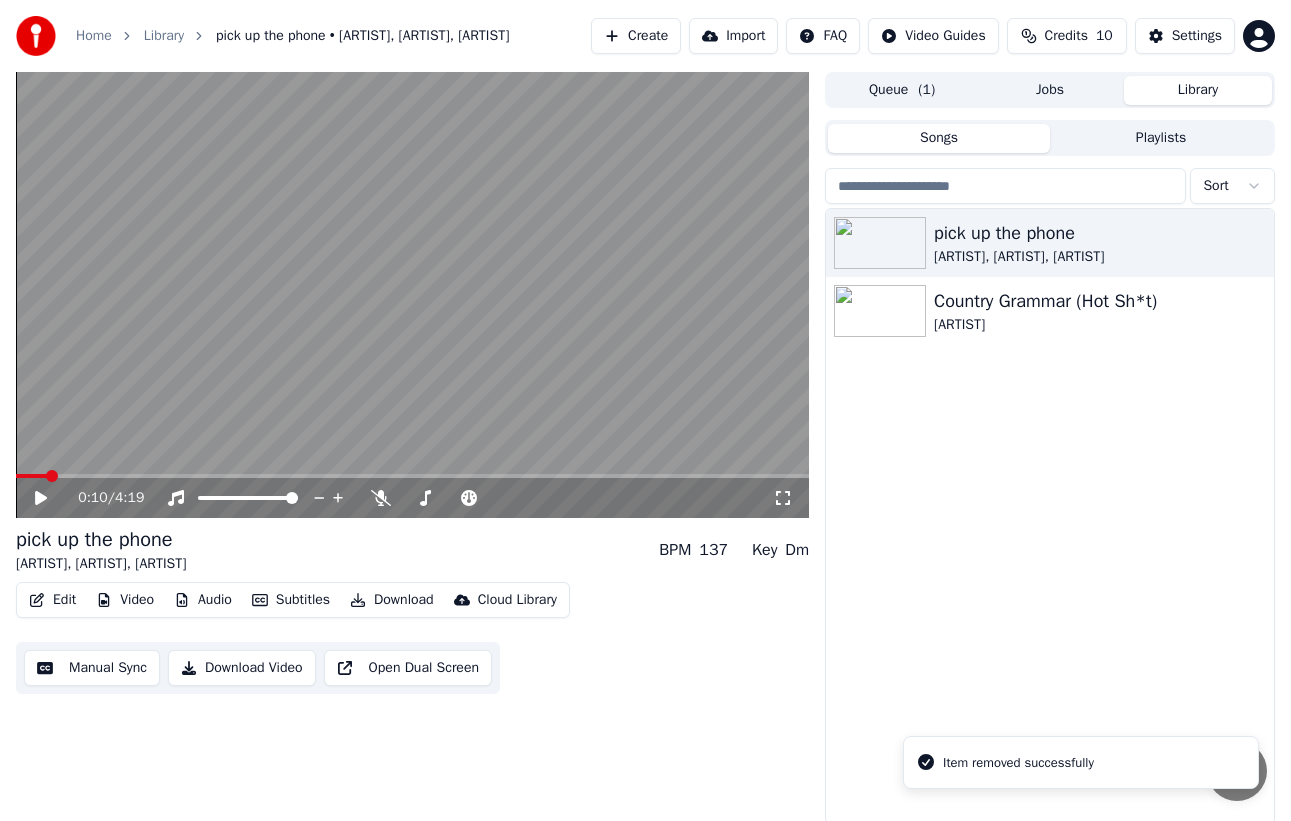 click 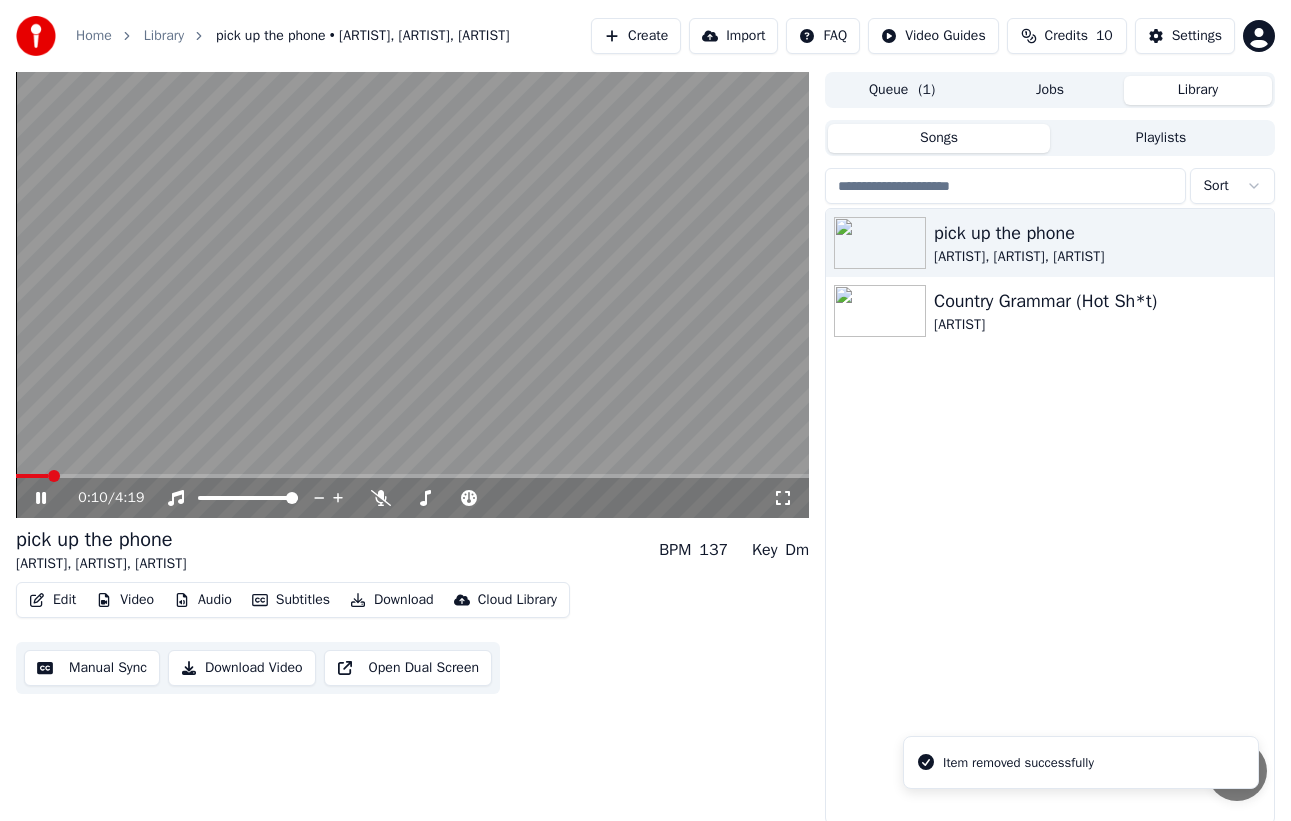 click at bounding box center (32, 476) 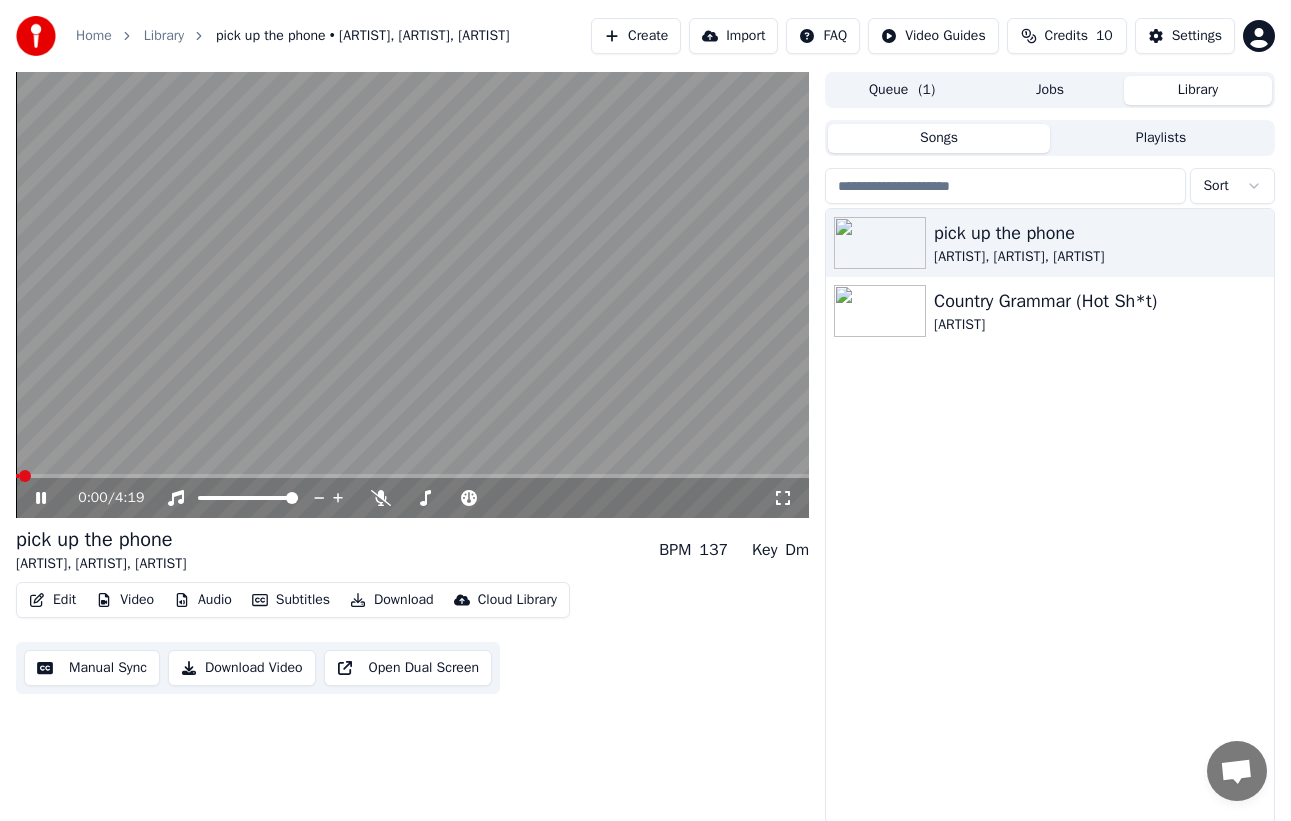 click at bounding box center [412, 476] 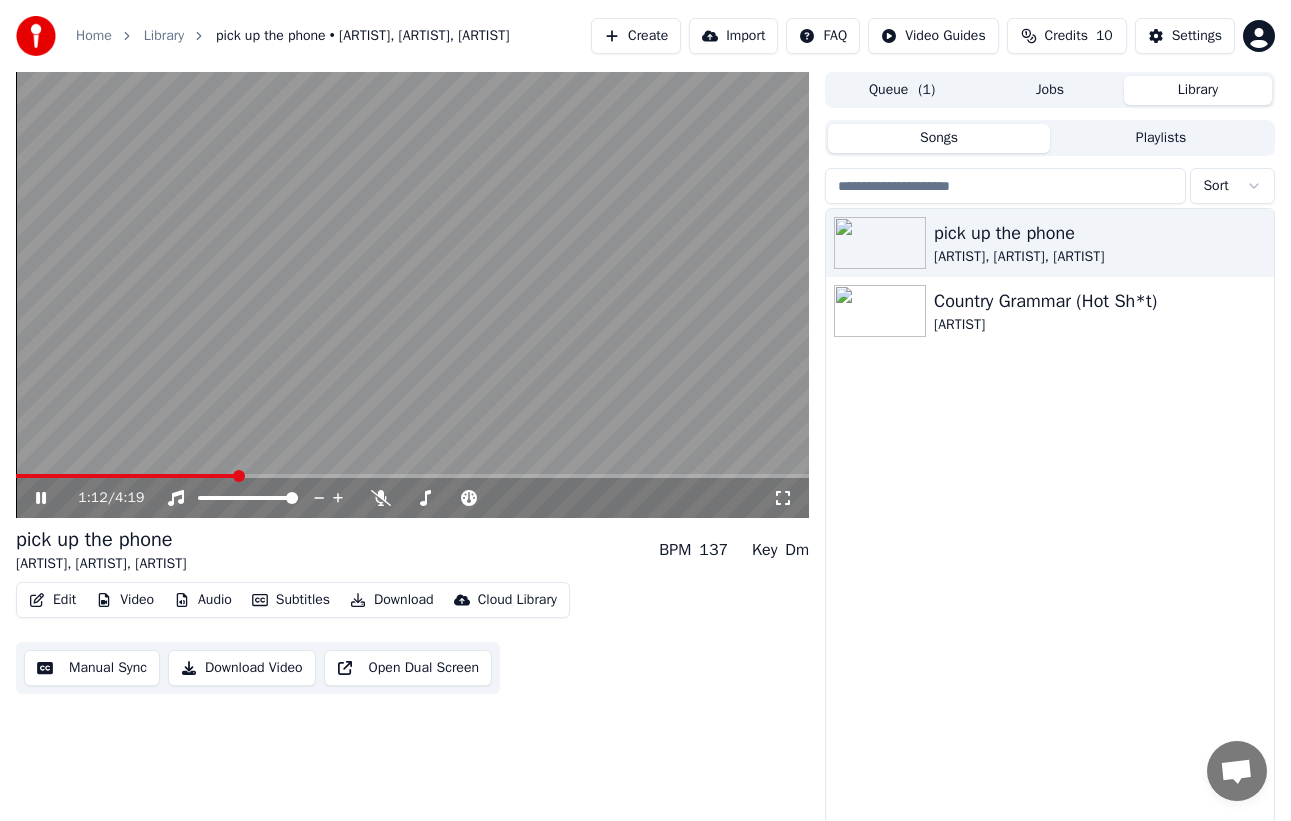 click at bounding box center [412, 476] 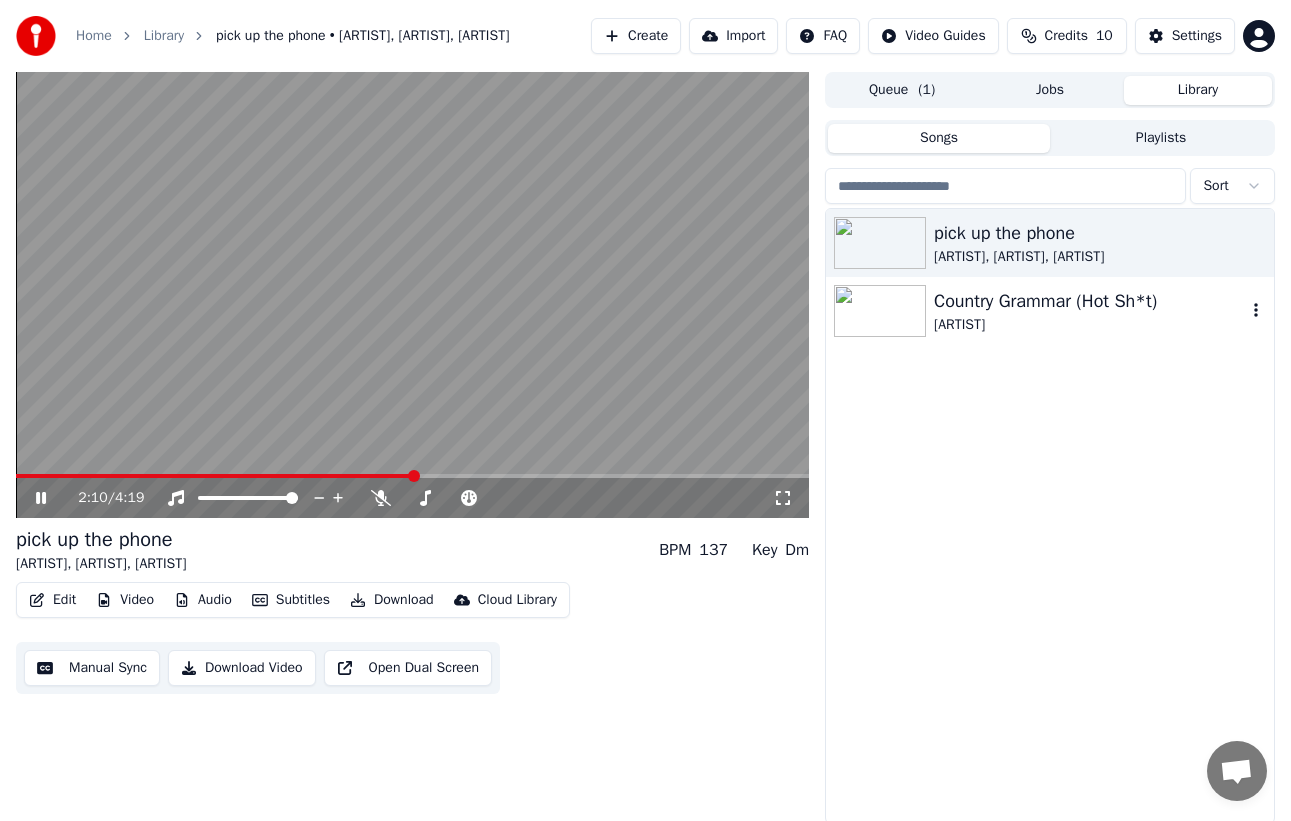 click on "[ARTIST]" at bounding box center (1090, 325) 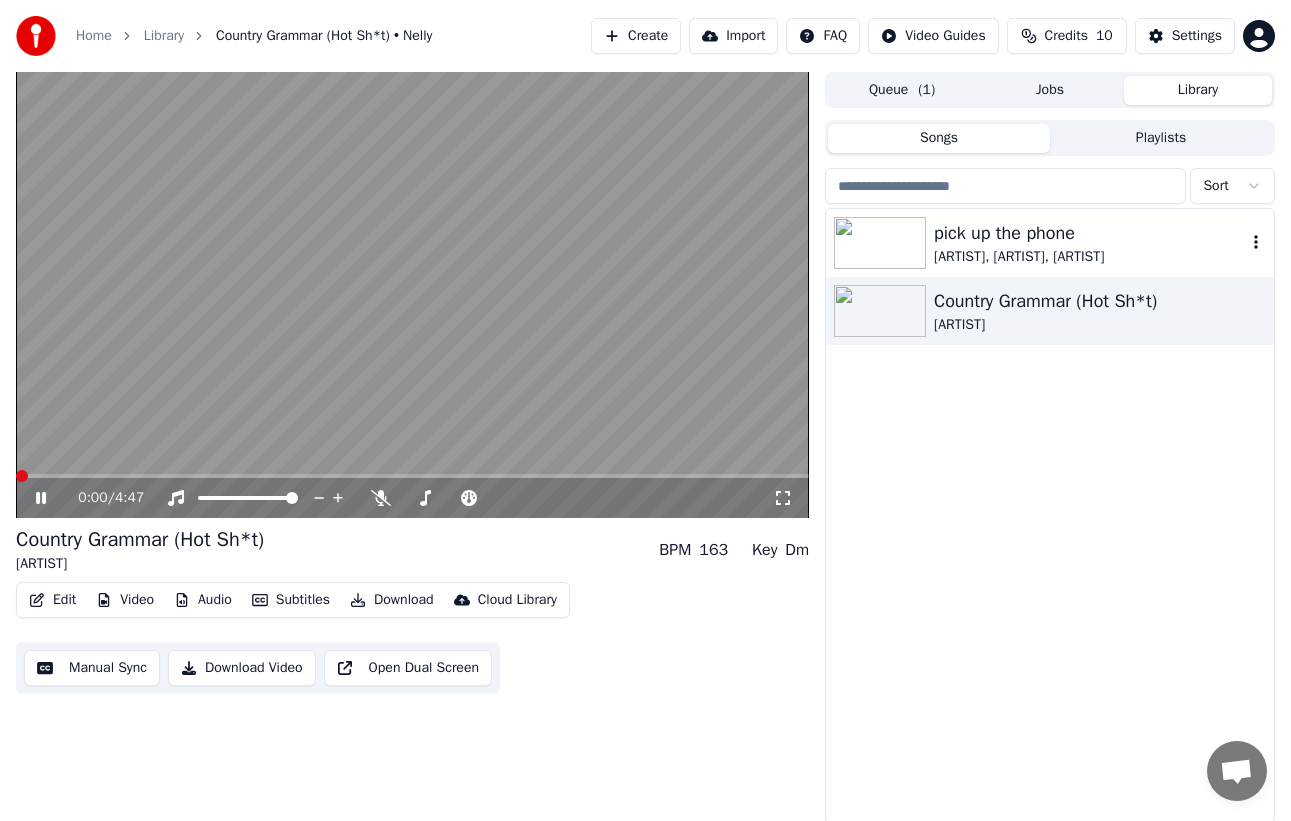 click on "[ARTIST], [ARTIST], [ARTIST]" at bounding box center [1090, 257] 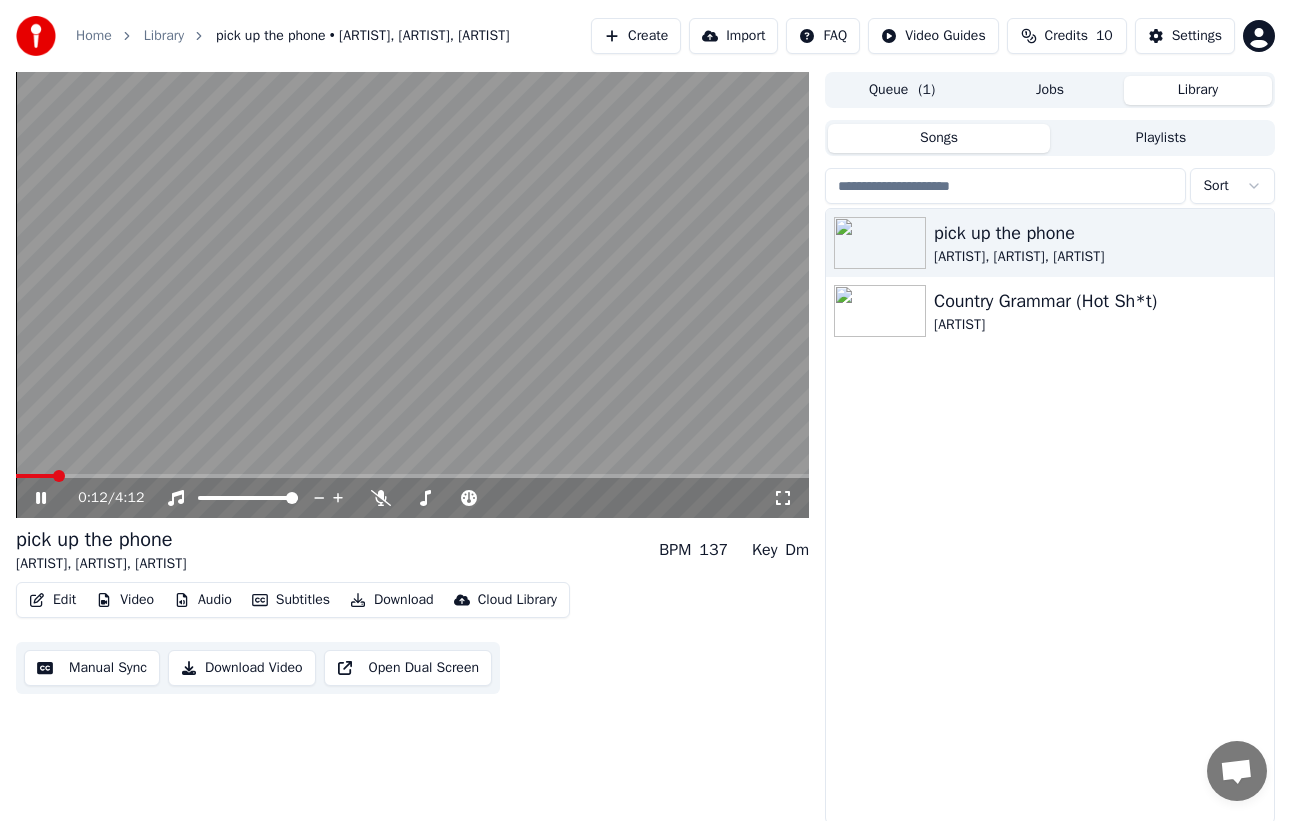 click at bounding box center [412, 476] 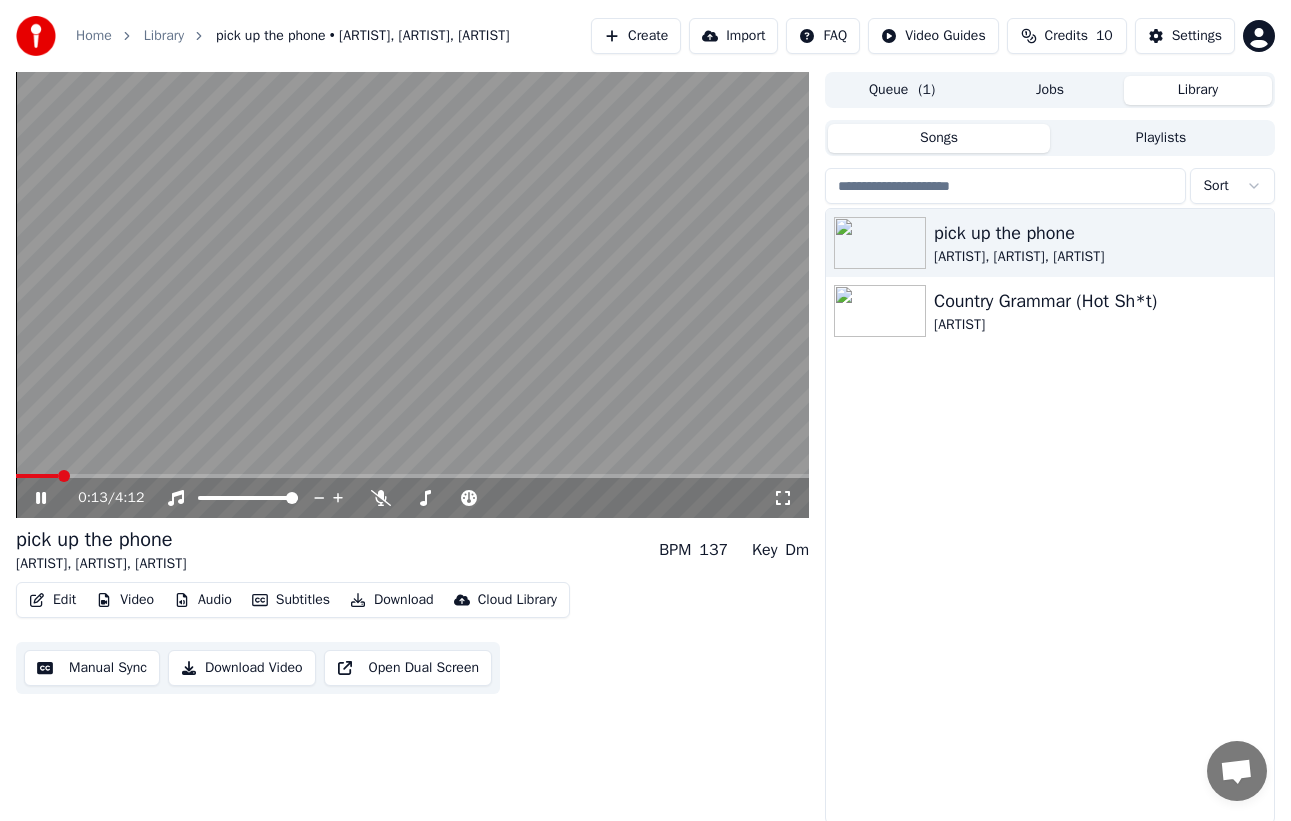 click at bounding box center (37, 476) 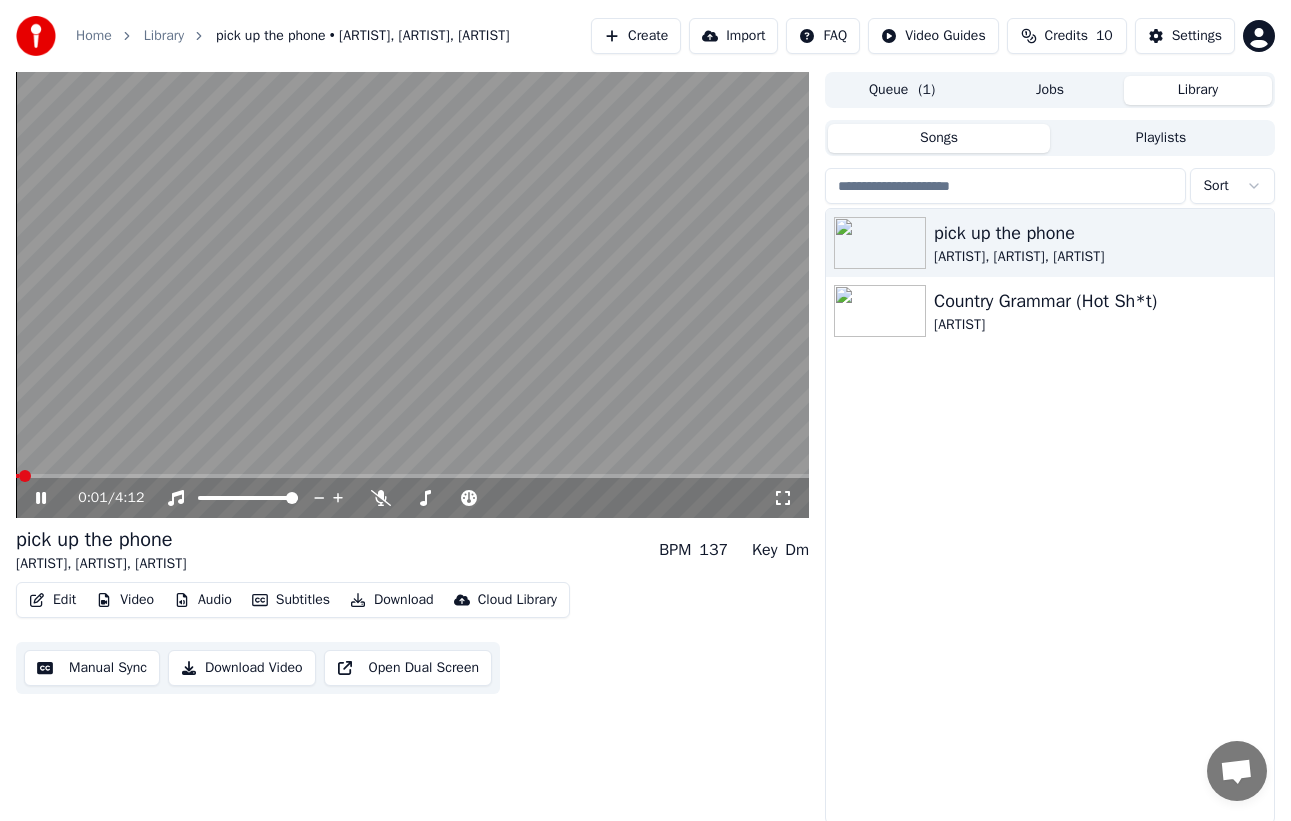 click at bounding box center (25, 476) 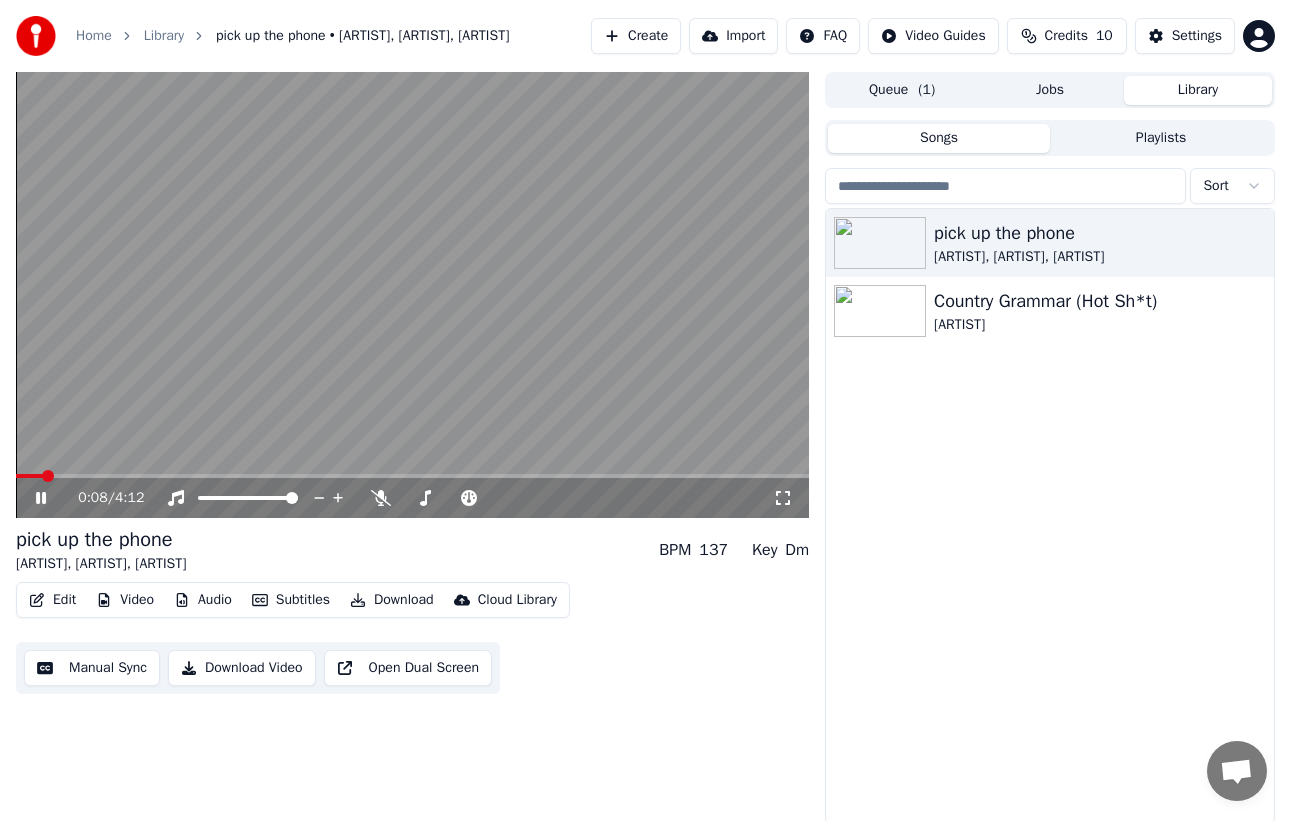 click 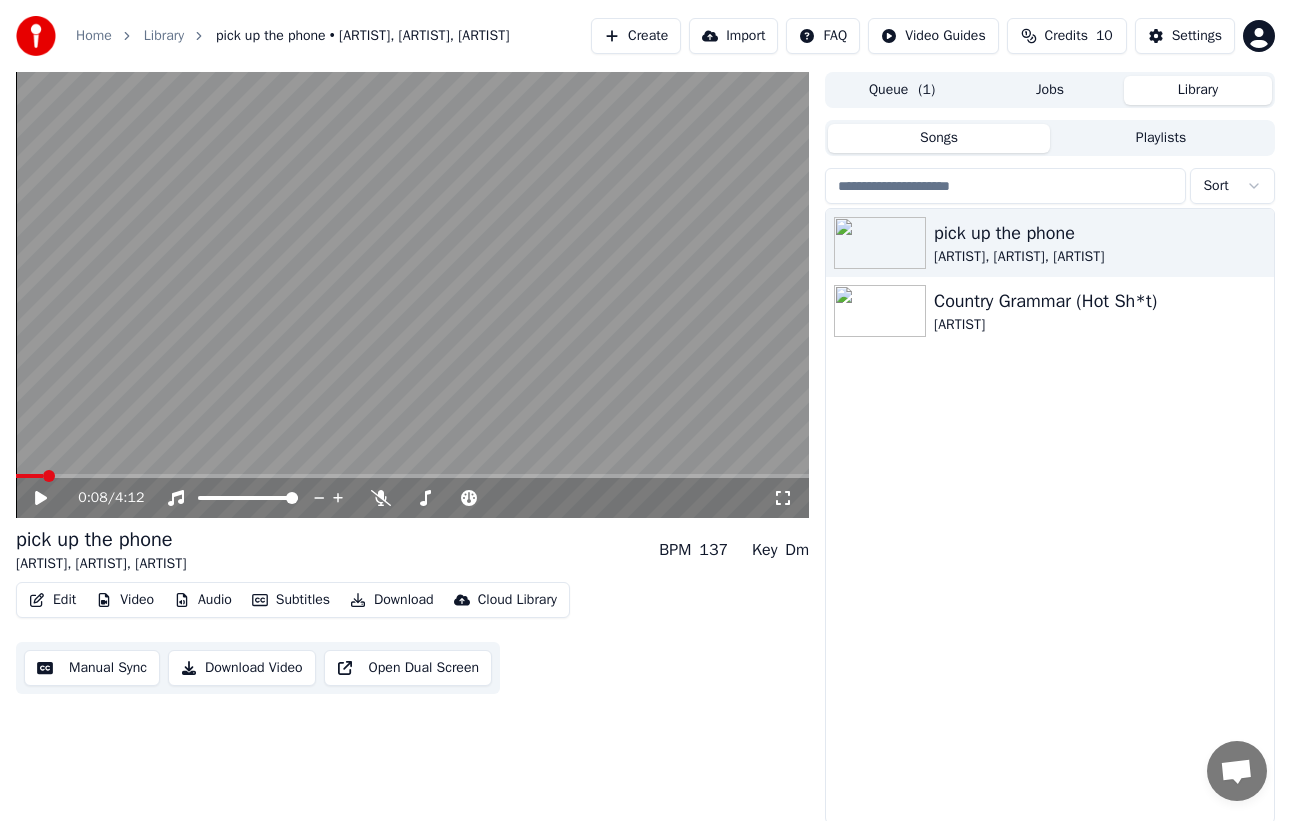 click on "Video" at bounding box center (125, 600) 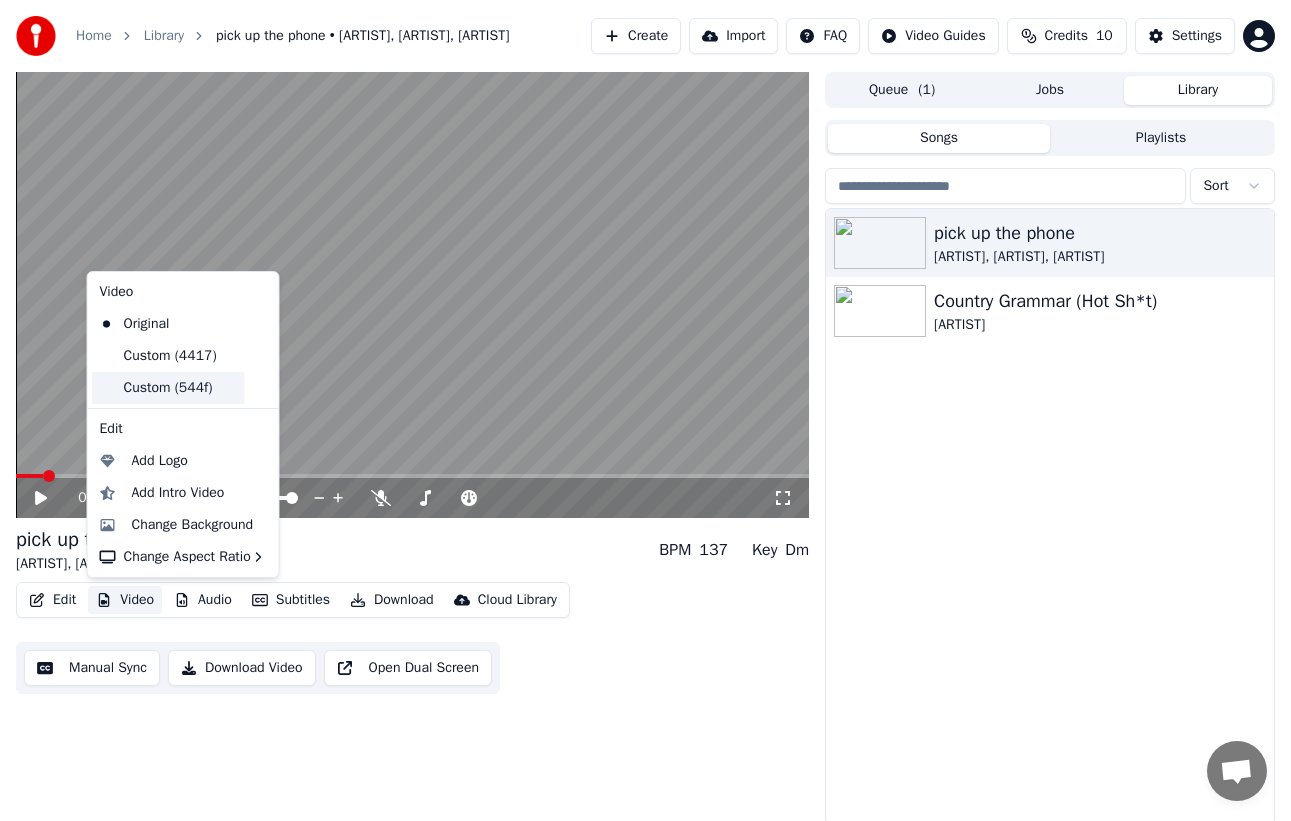 click on "Custom (544f)" at bounding box center [168, 388] 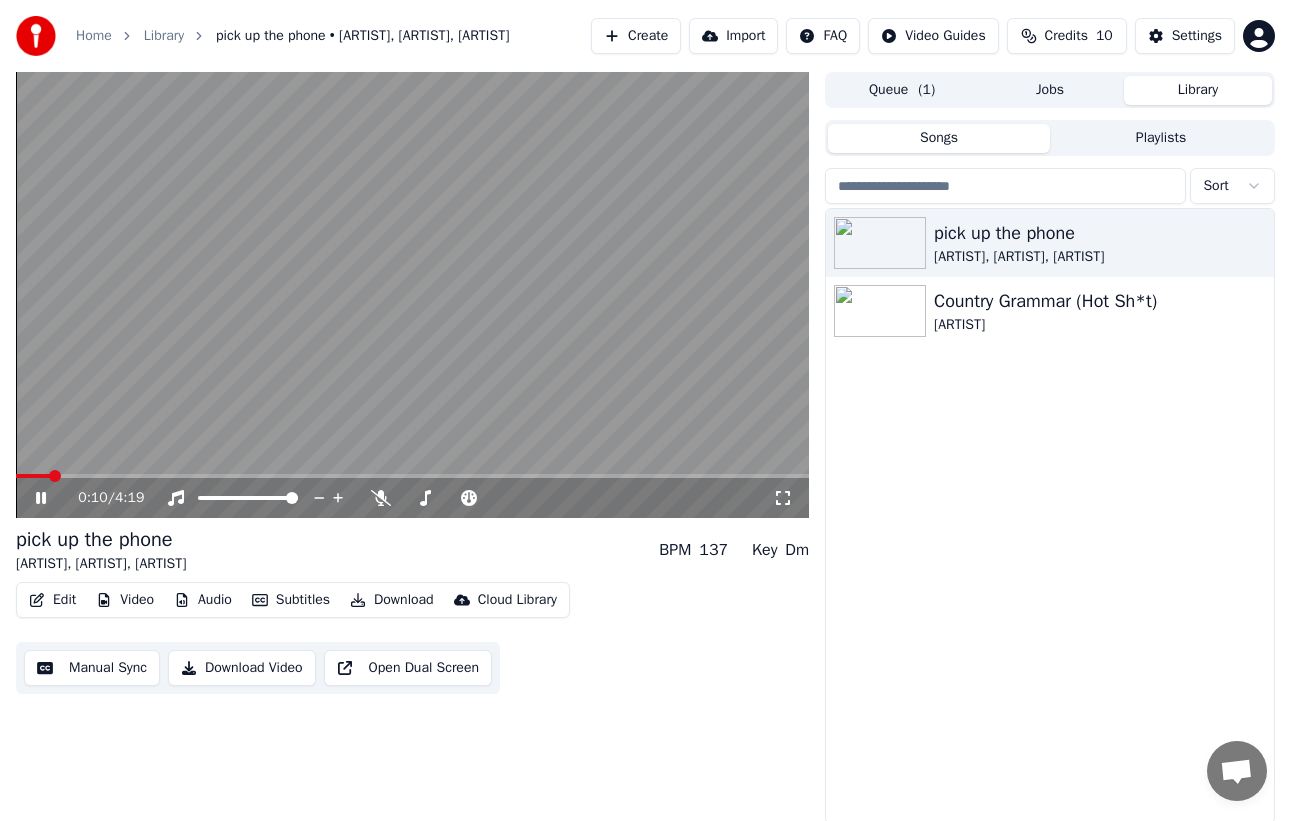 click at bounding box center (412, 476) 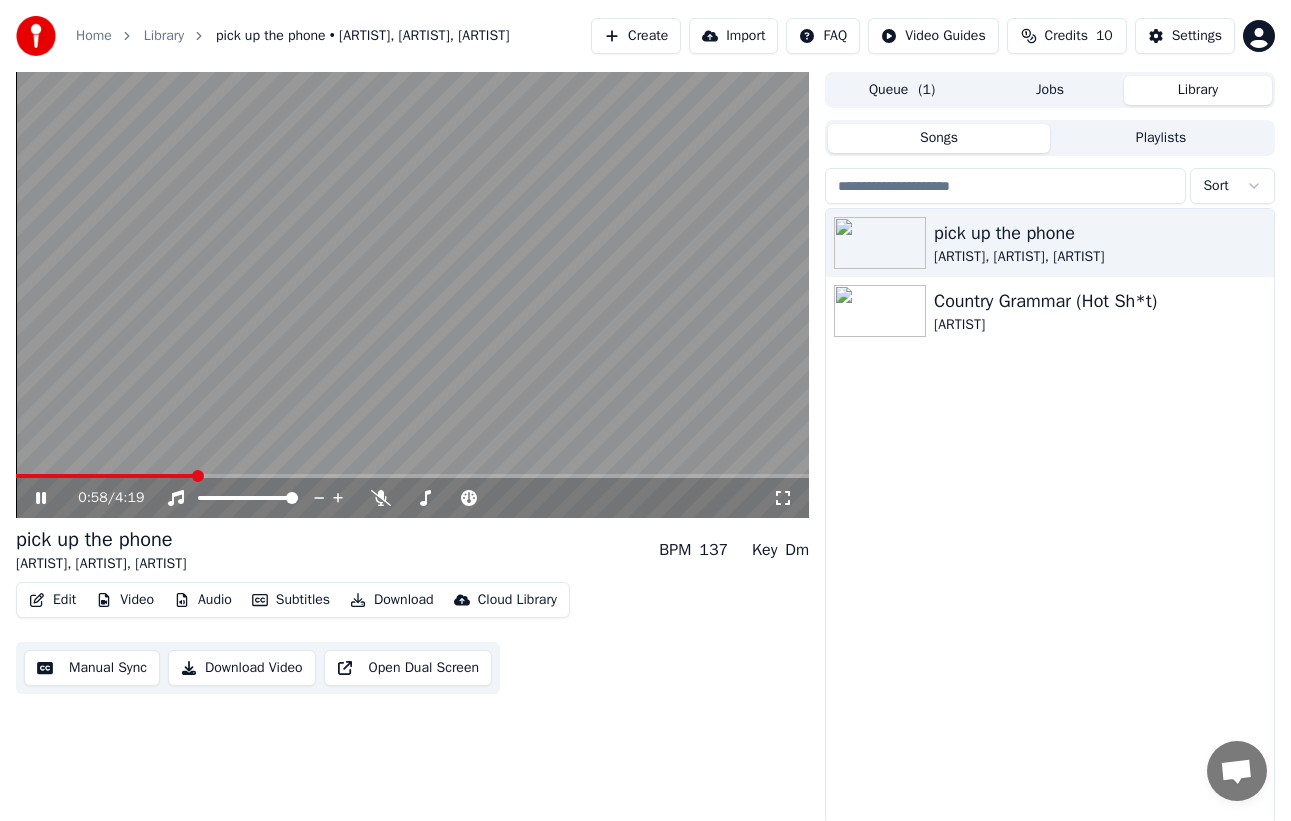 click at bounding box center [412, 476] 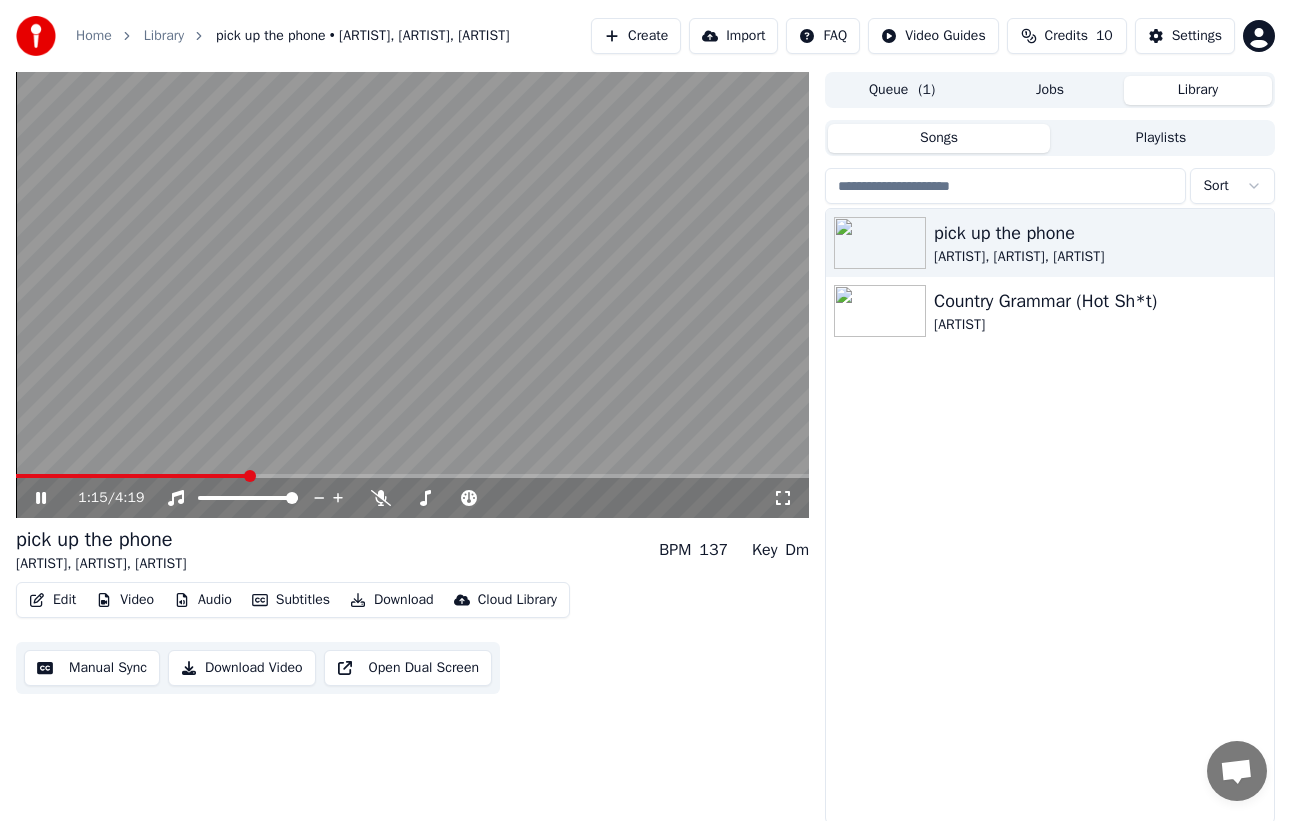 click at bounding box center [412, 295] 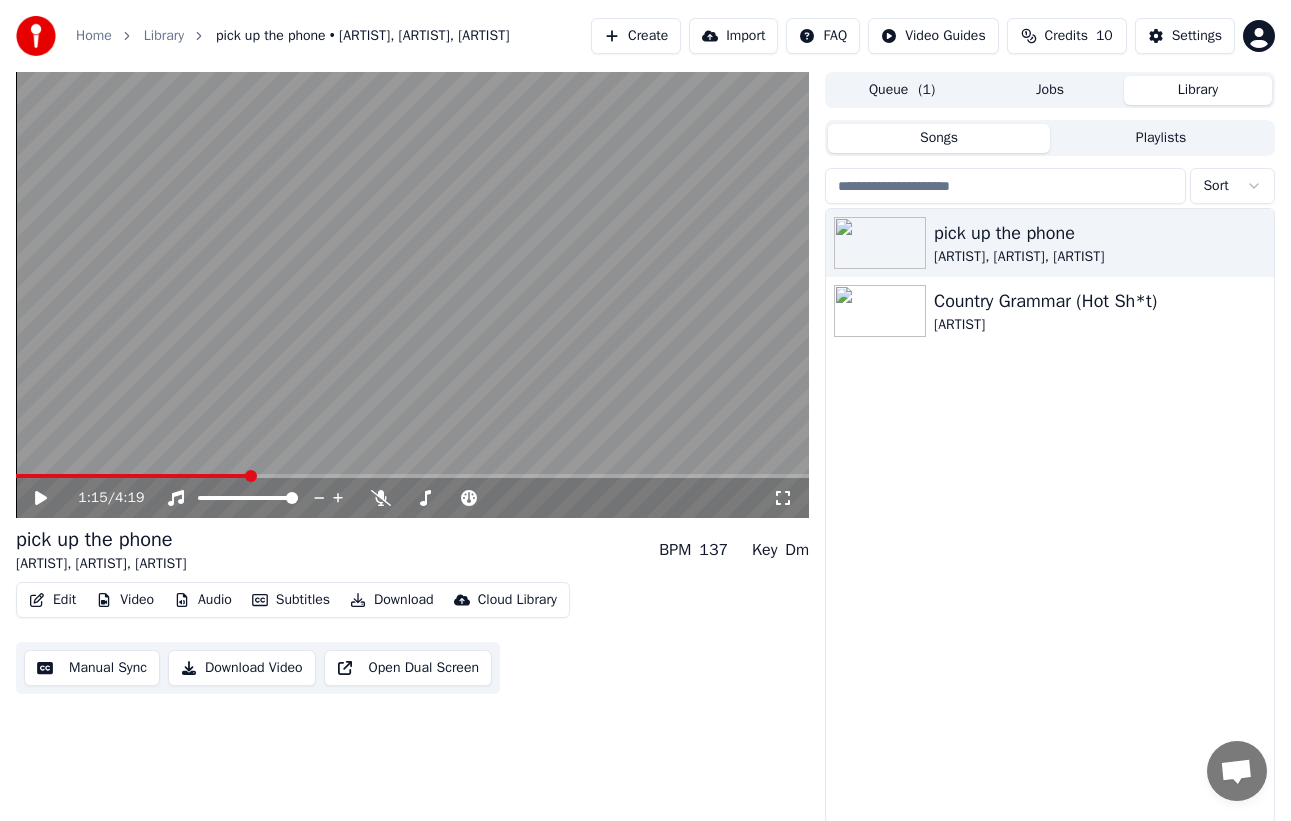 click at bounding box center [132, 476] 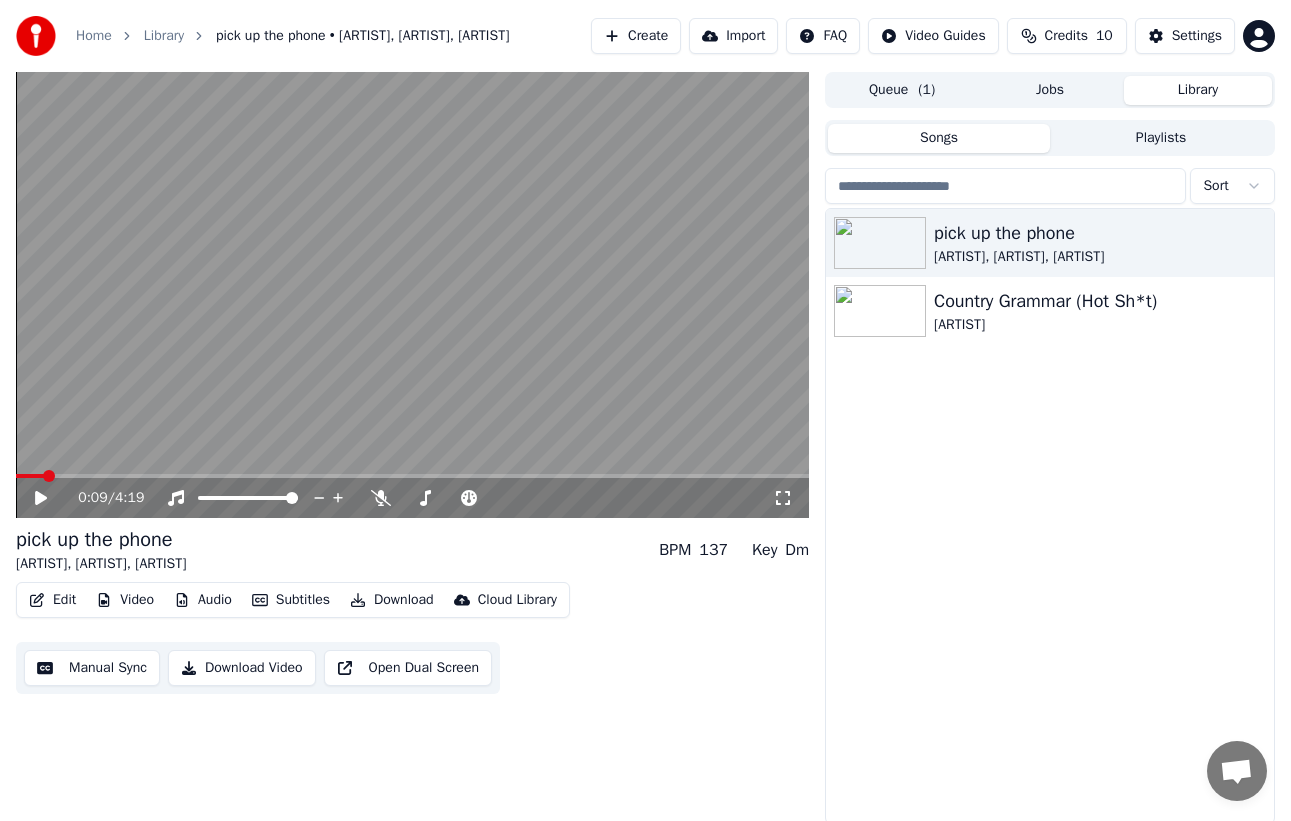 click 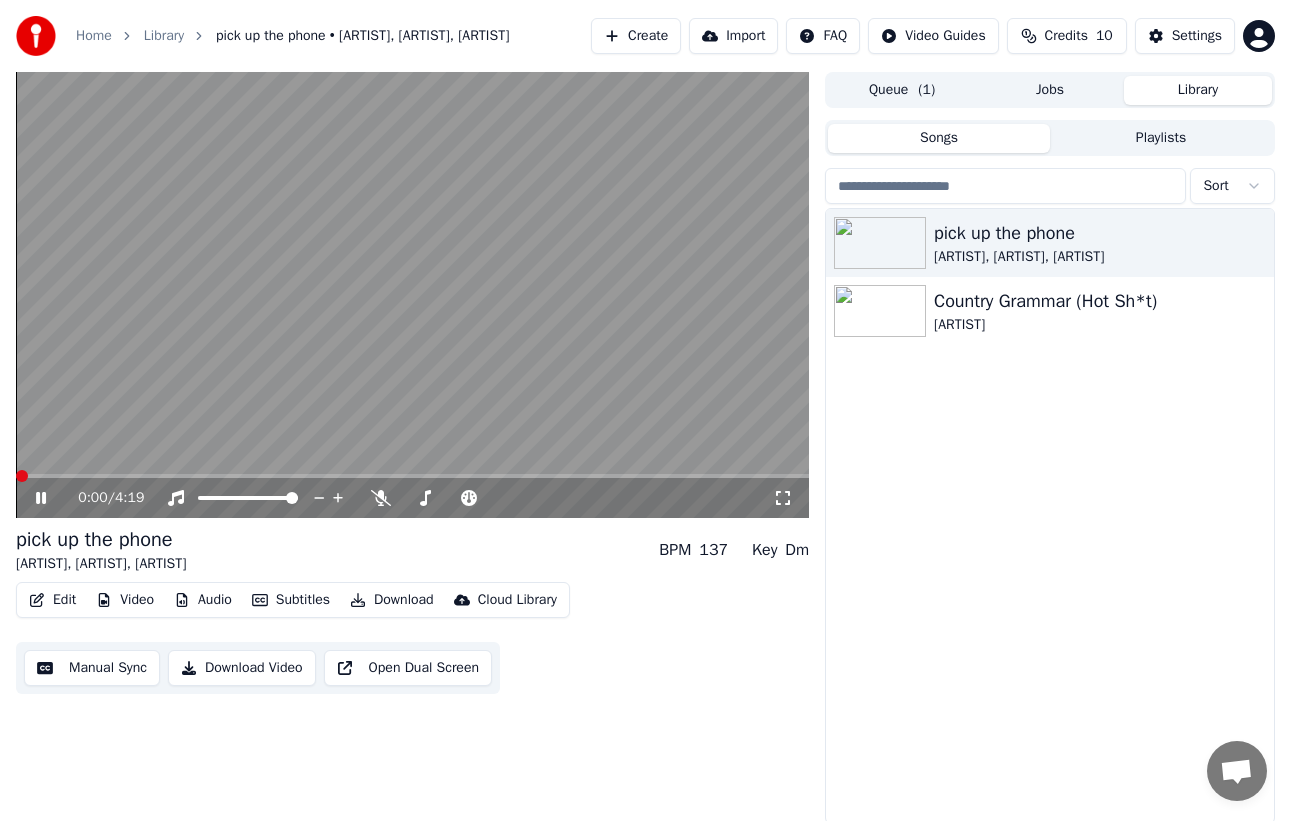click at bounding box center [16, 476] 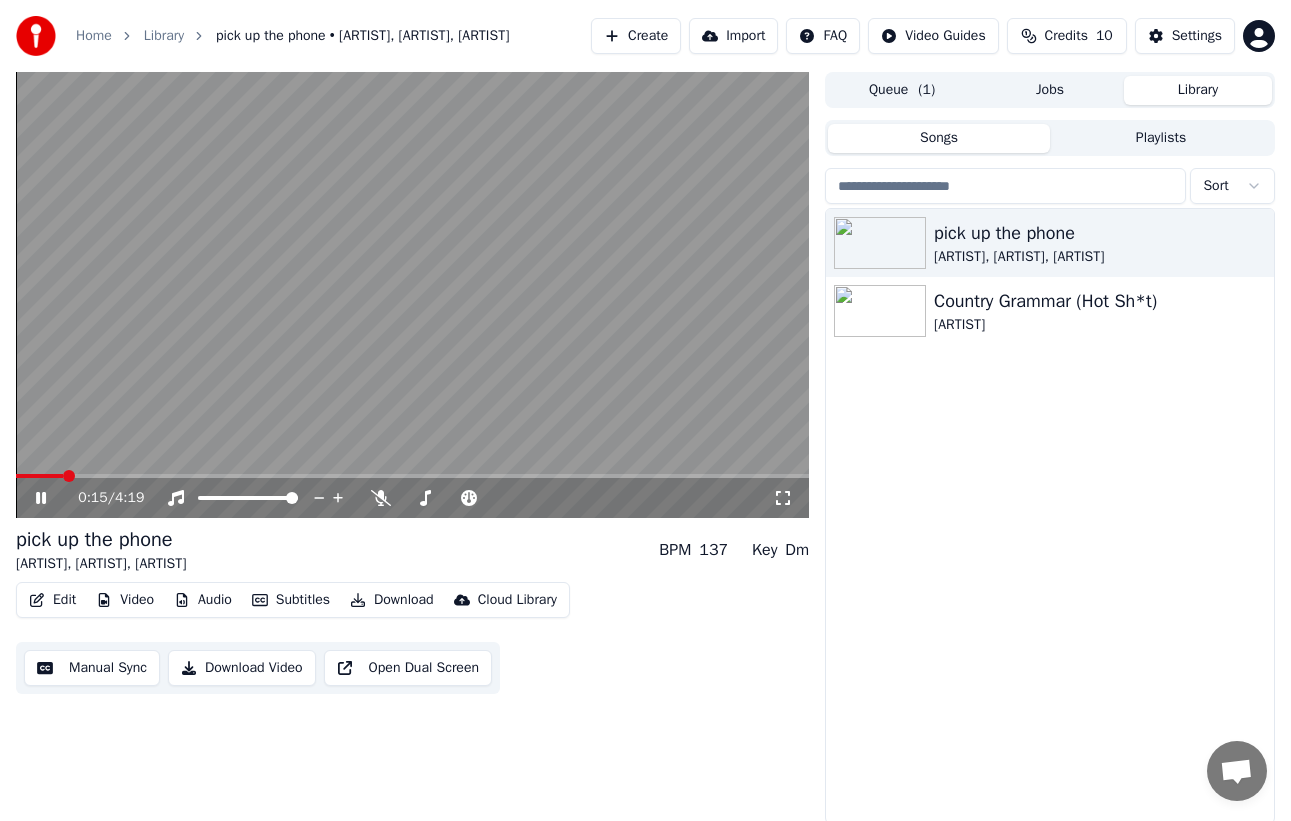 click 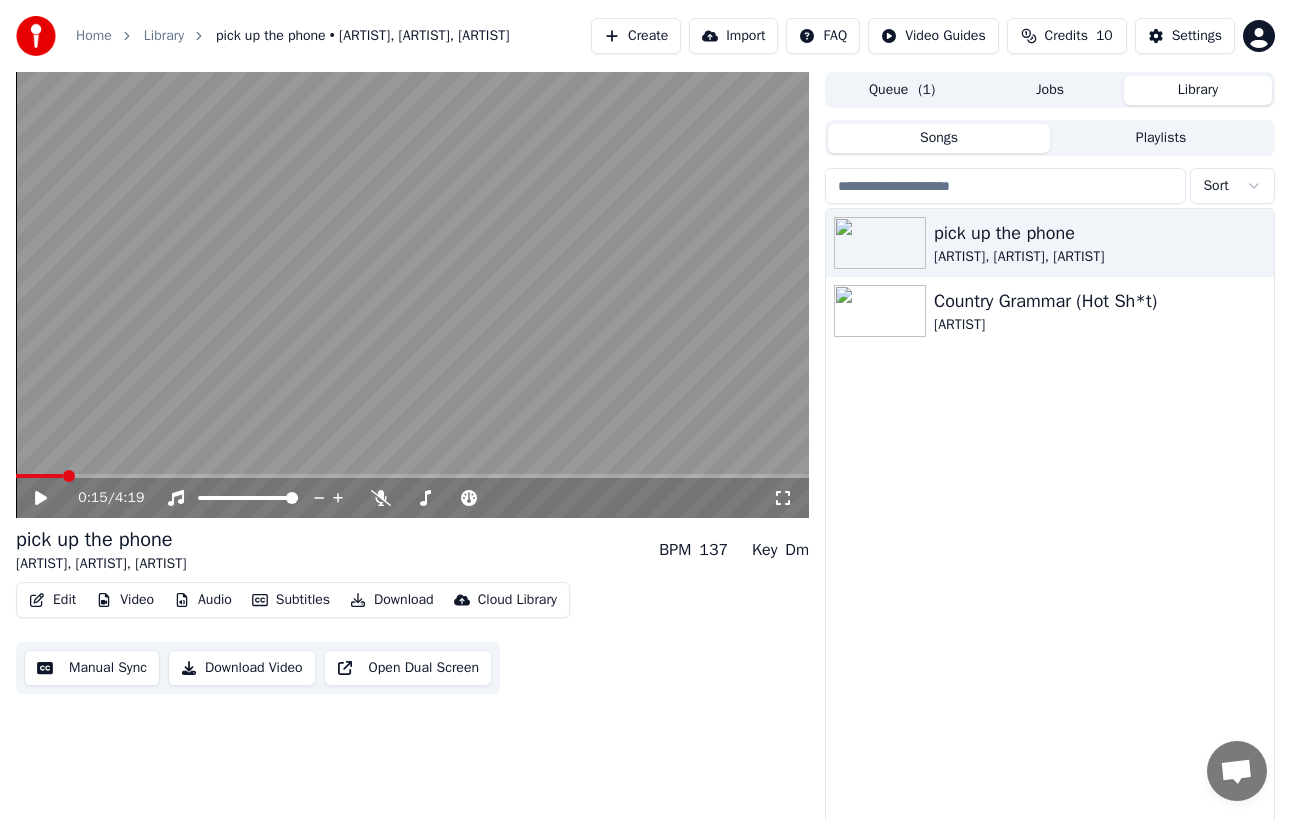 click on "0:15 / 4:19 pick up the phone [ARTIST], [ARTIST], [ARTIST] BPM 137 Key Dm Edit Video Audio Subtitles Download Cloud Library Manual Sync Download Video Open Dual Screen" at bounding box center (412, 448) 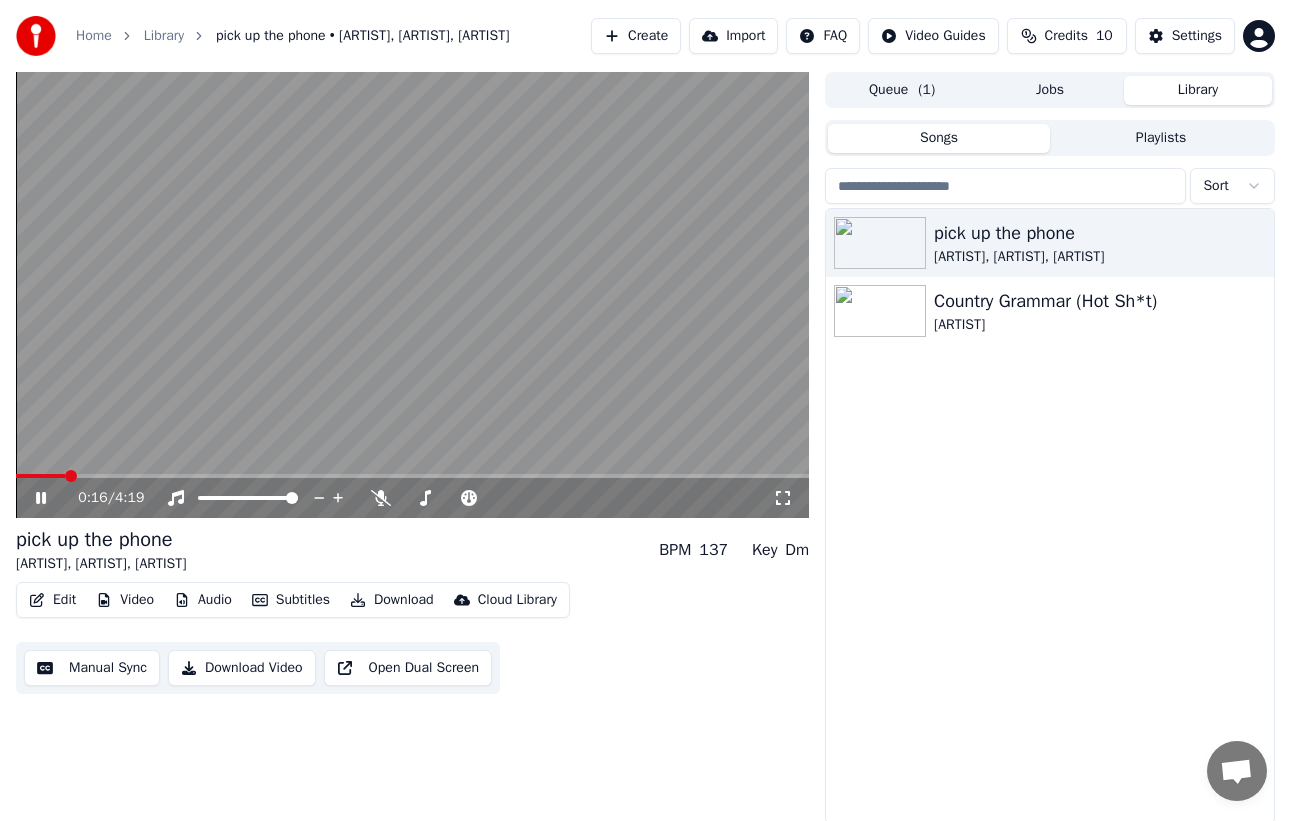 click on "0:16 / 4:19" at bounding box center [412, 498] 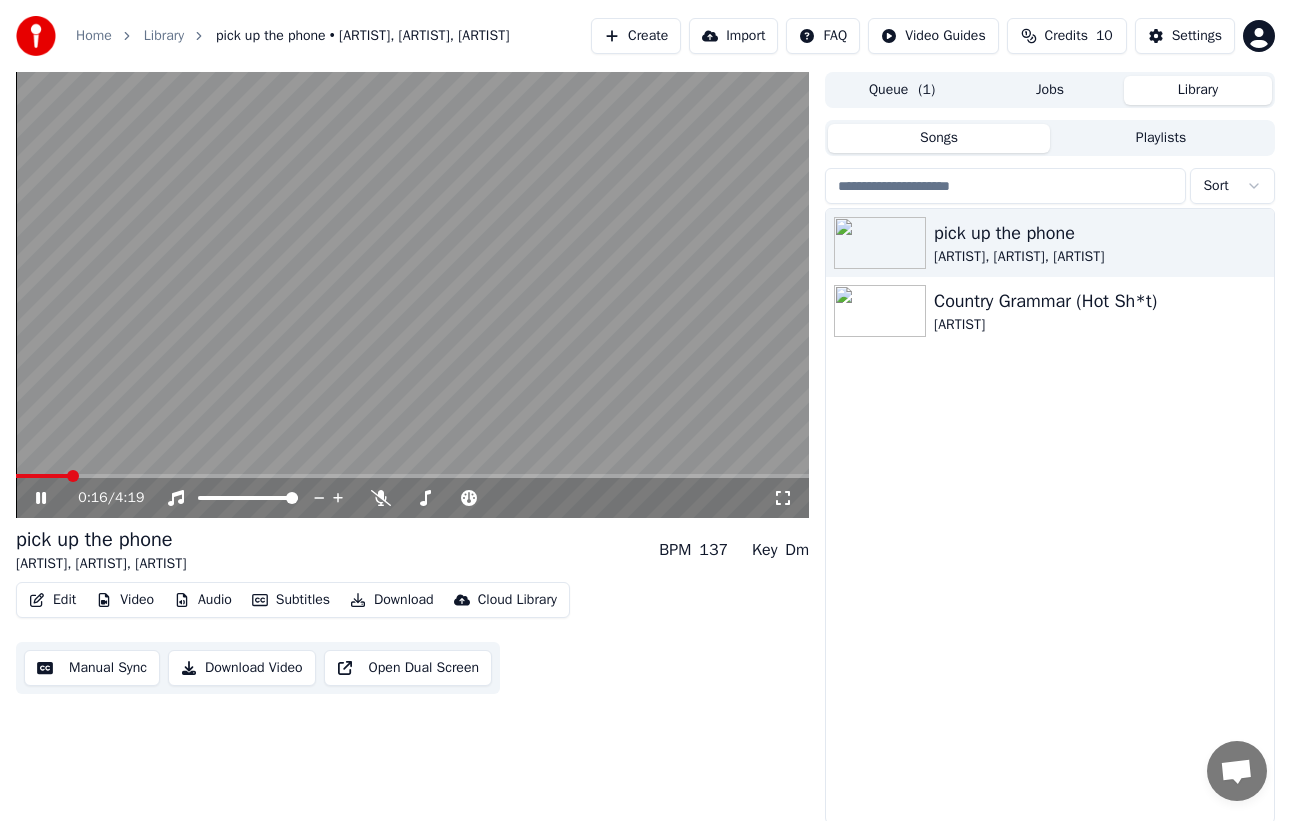 click 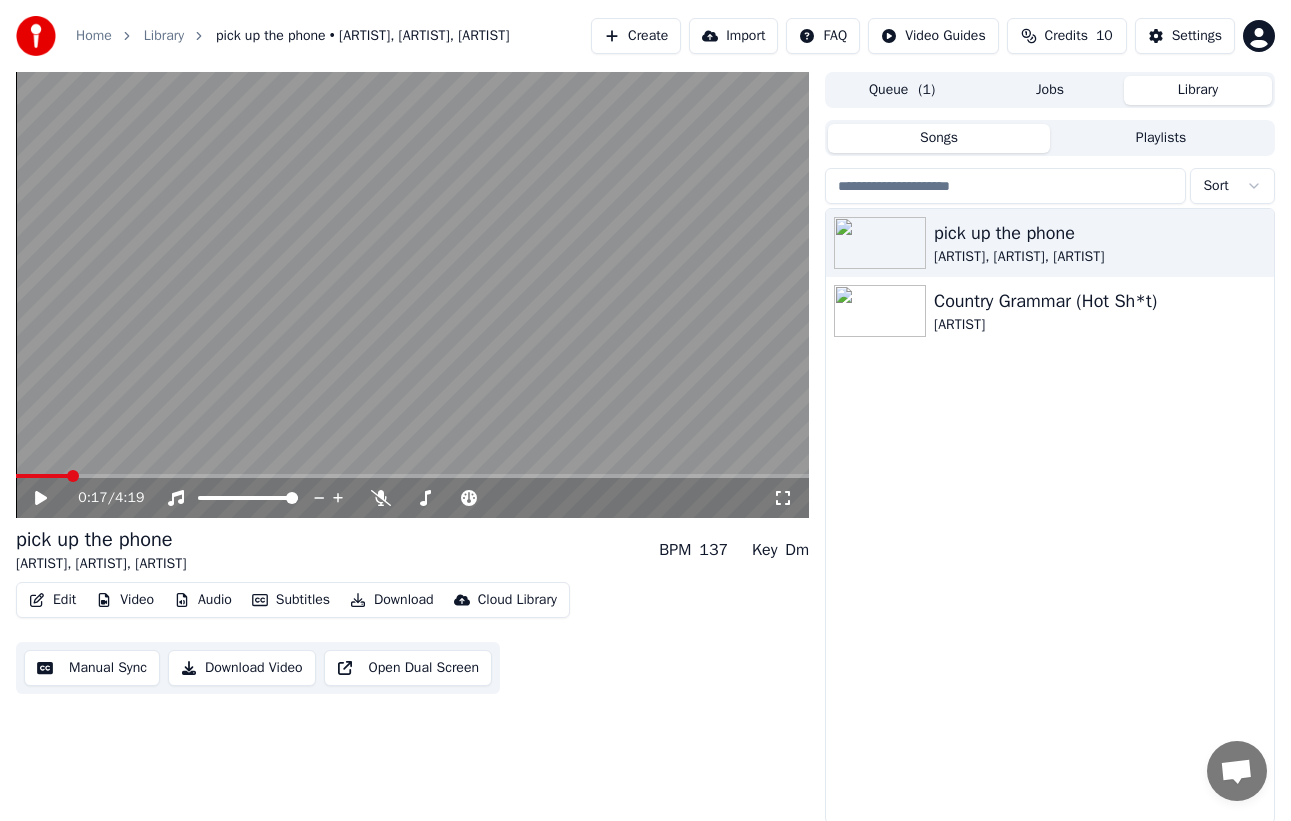 click on "Edit" at bounding box center (52, 600) 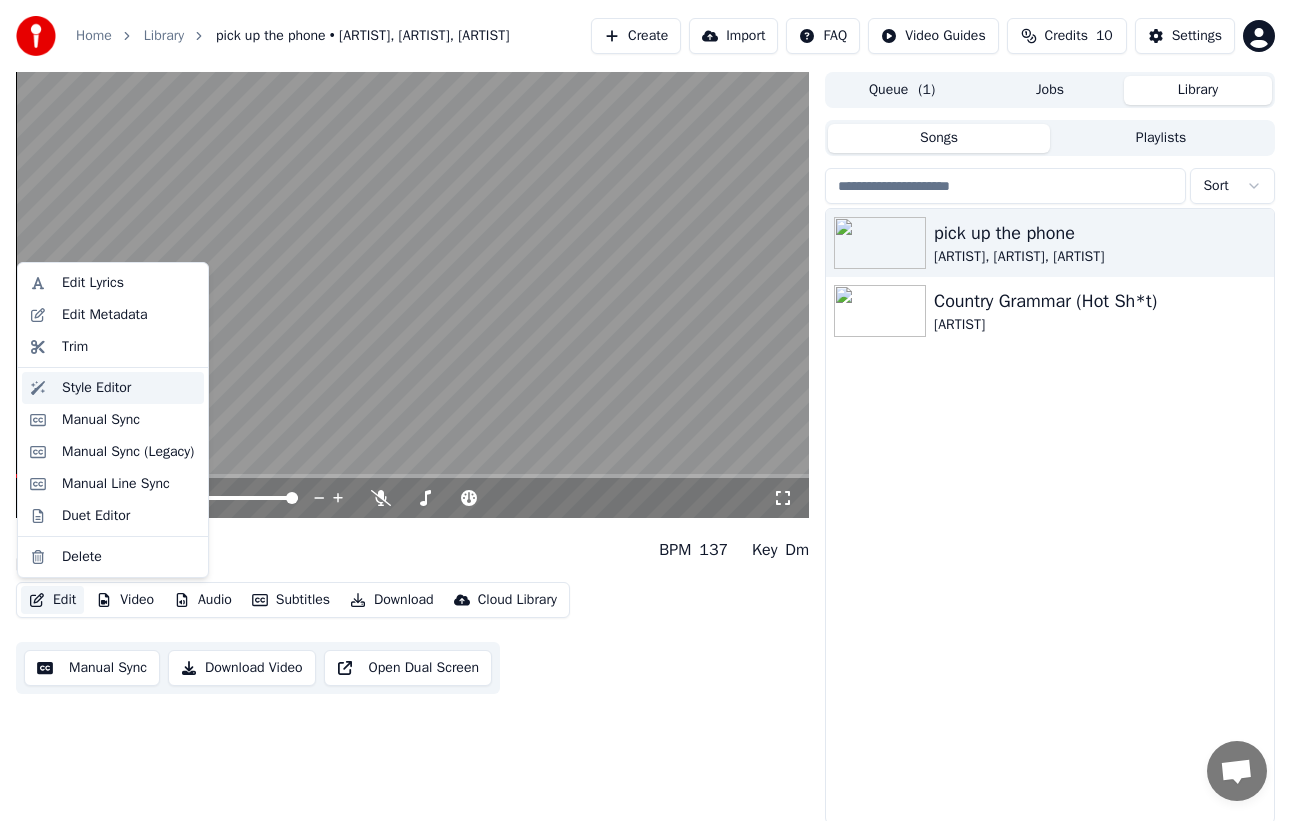 click on "Style Editor" at bounding box center (129, 388) 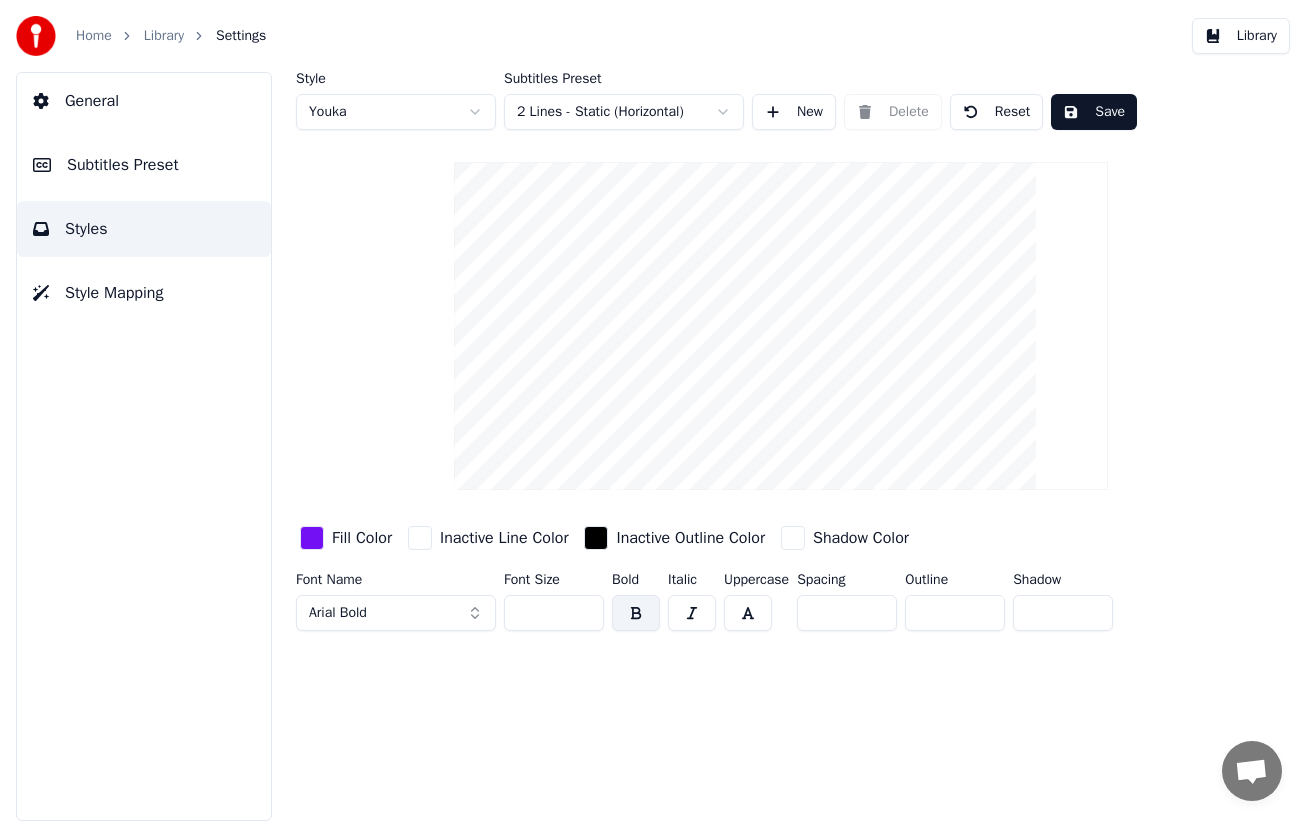 click on "Home Library Settings Library General Subtitles Preset Styles Style Mapping Style Youka Subtitles Preset 2 Lines - Static (Horizontal) New Delete Reset Save Fill Color Inactive Line Color Inactive Outline Color Shadow Color Font Name Arial Bold Font Size ** Bold Italic Uppercase Spacing * Outline * Shadow *" at bounding box center [653, 410] 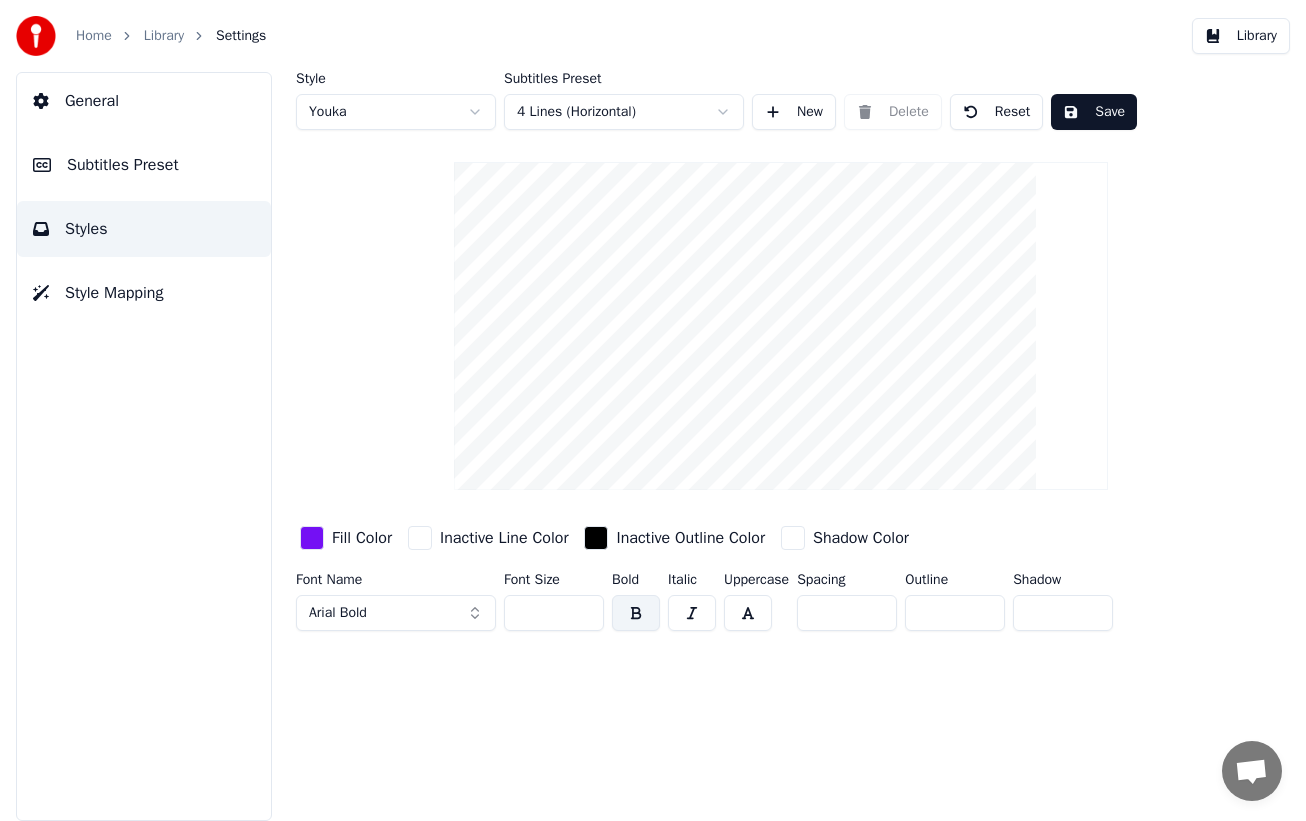 click on "Save" at bounding box center (1094, 112) 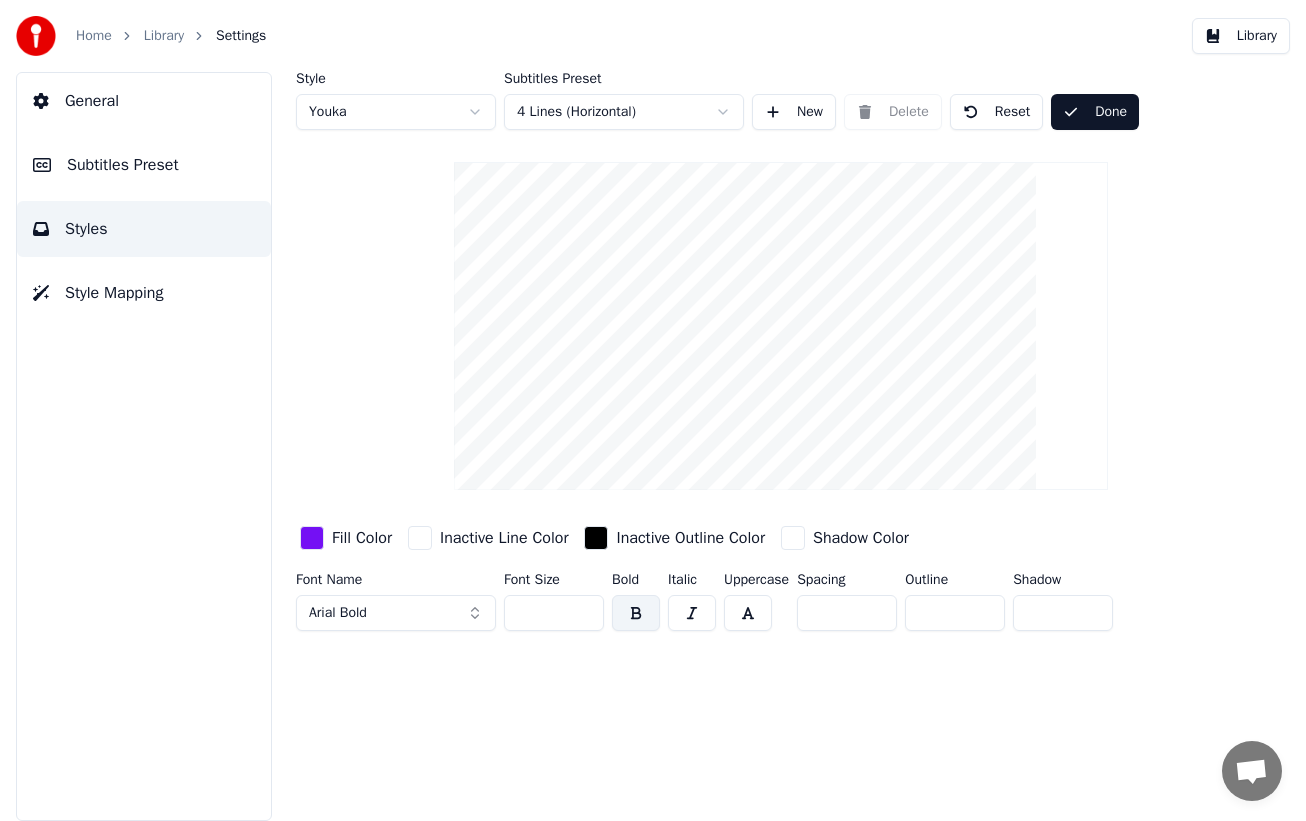 click on "Subtitles Preset" at bounding box center [144, 165] 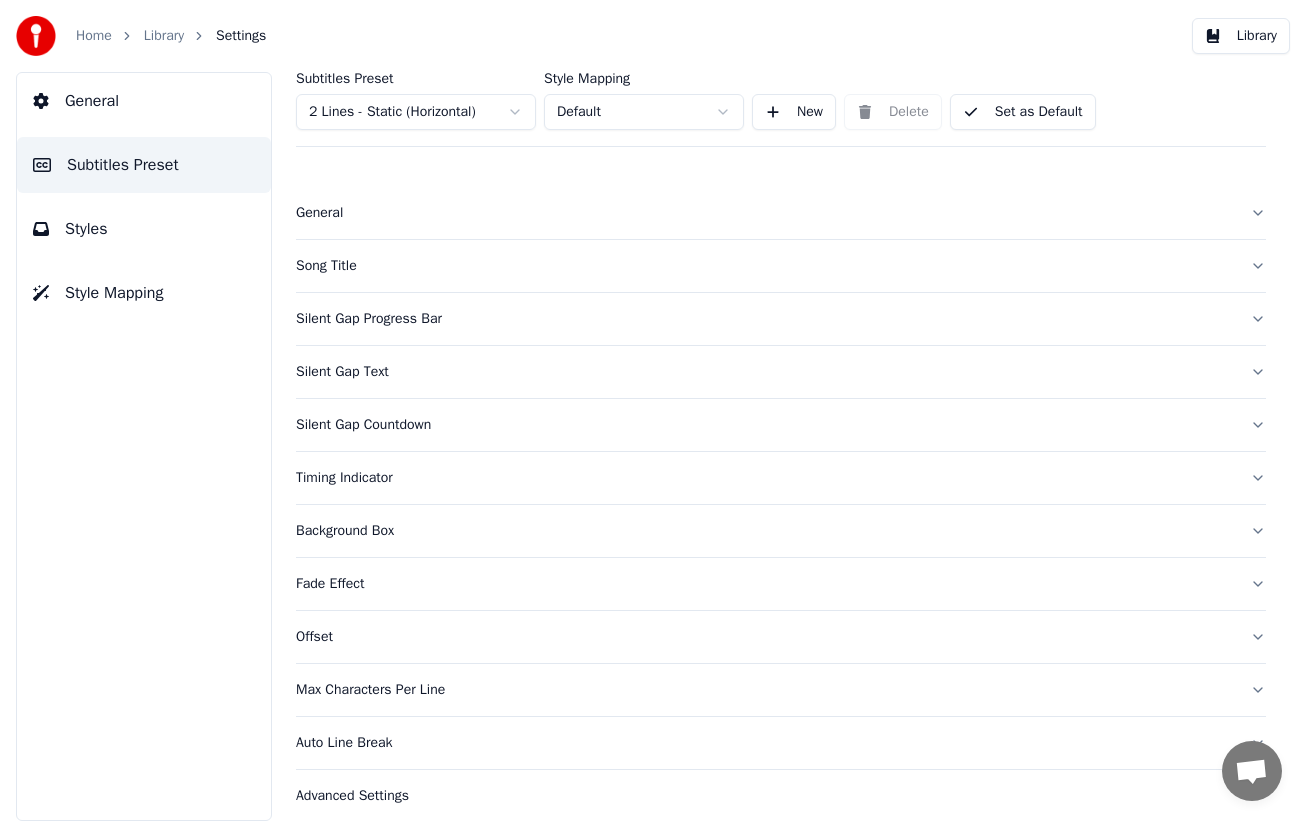 click on "Home Library Settings Library General Subtitles Preset Styles Style Mapping Subtitles Preset 2 Lines - Static (Horizontal) Style Mapping Default New Delete Set as Default General Song Title Silent Gap Progress Bar Silent Gap Text Silent Gap Countdown Timing Indicator Background Box Fade Effect Offset Max Characters Per Line Auto Line Break Advanced Settings" at bounding box center (653, 410) 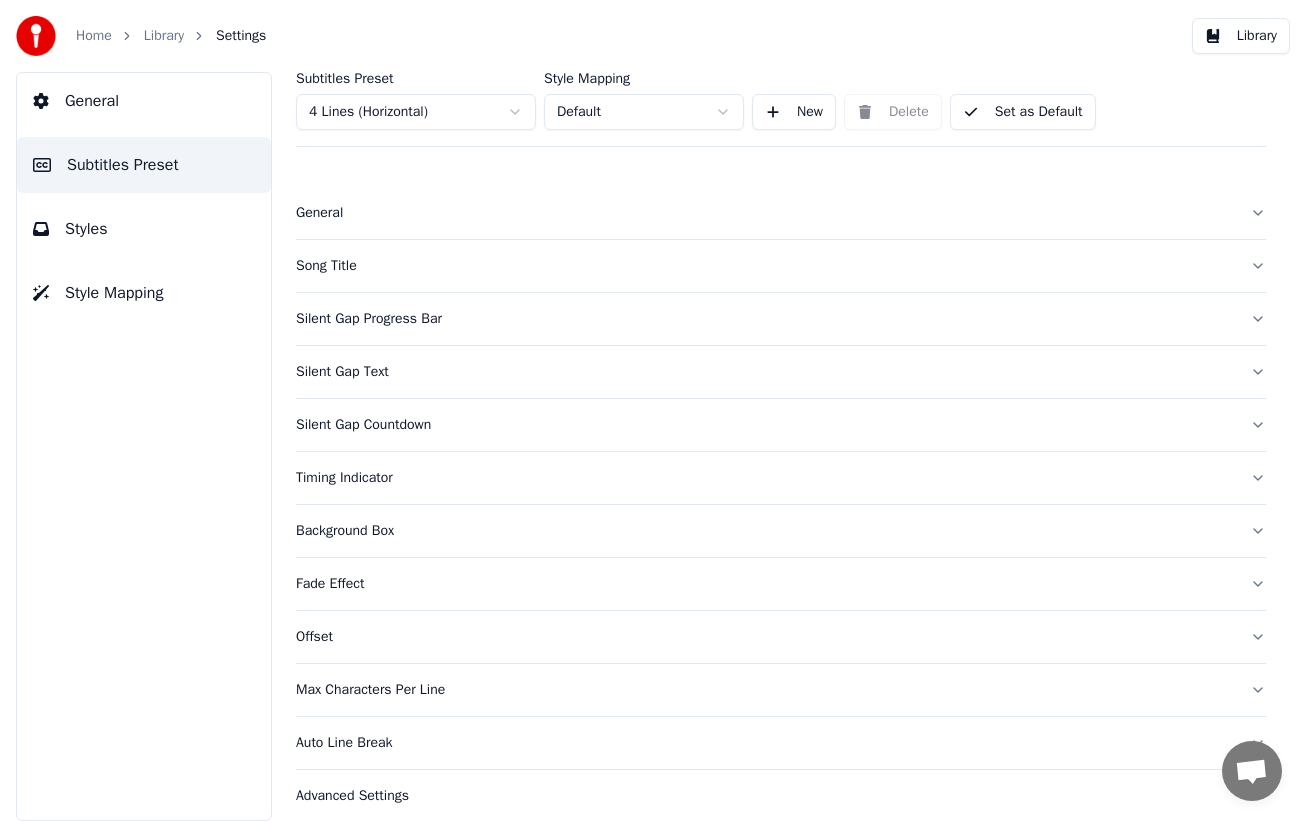 click on "Set as Default" at bounding box center [1023, 112] 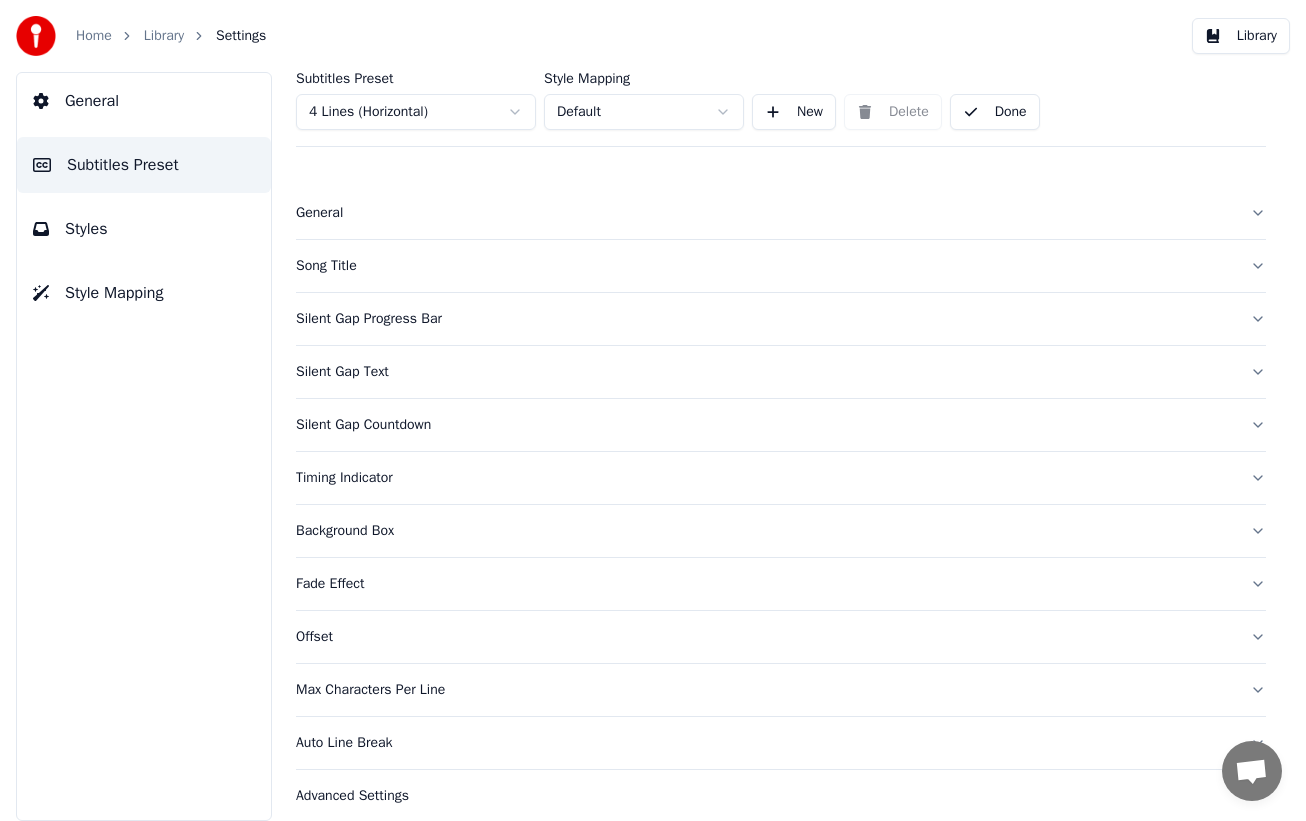 click on "General" at bounding box center [781, 213] 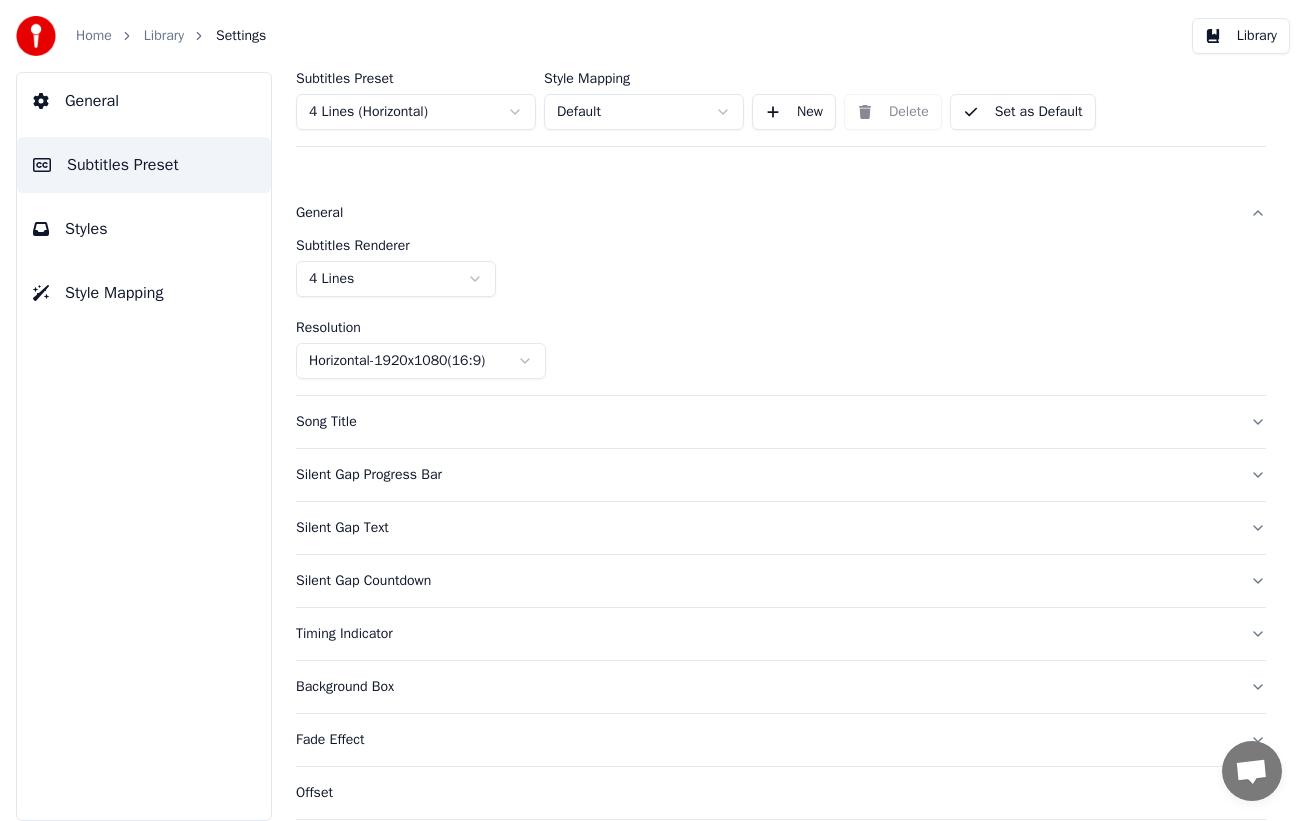 click on "Song Title" at bounding box center [781, 422] 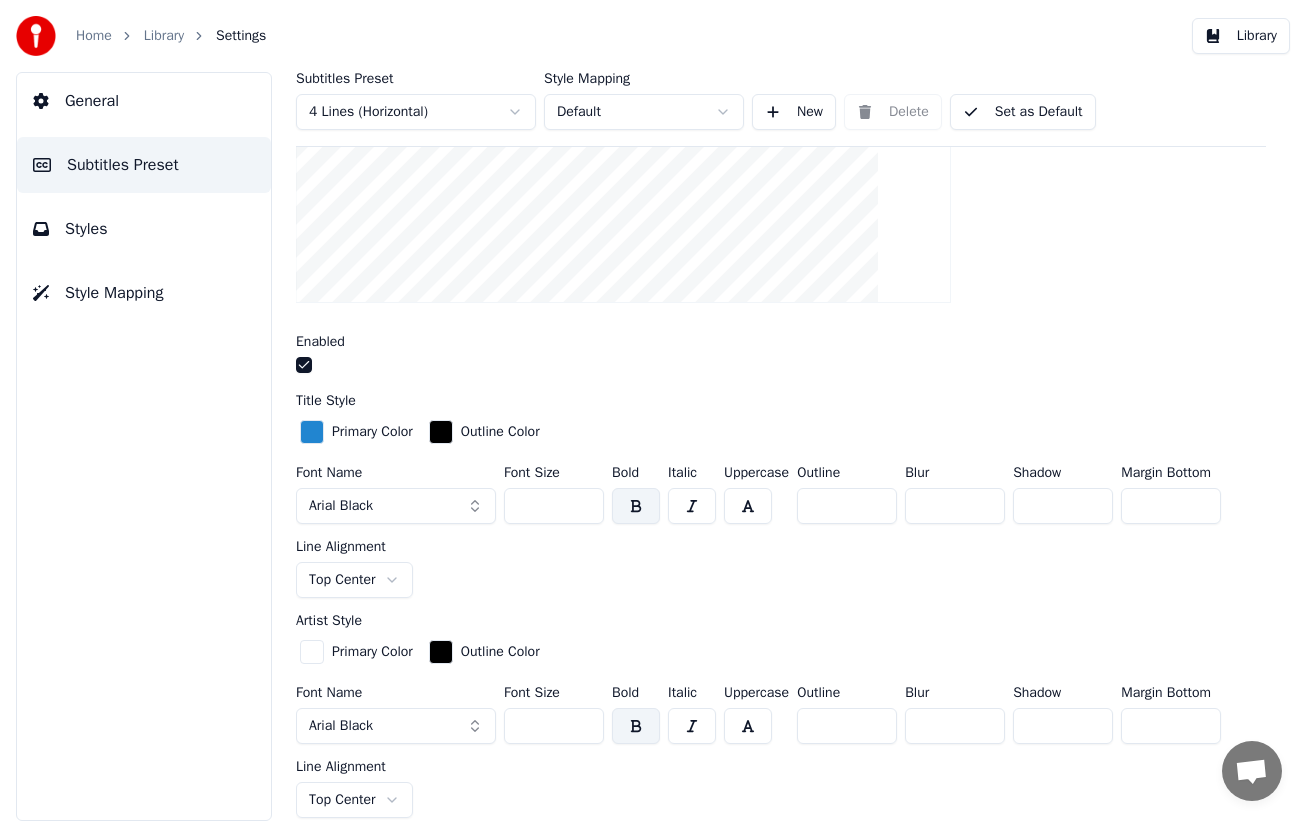 scroll, scrollTop: 359, scrollLeft: 0, axis: vertical 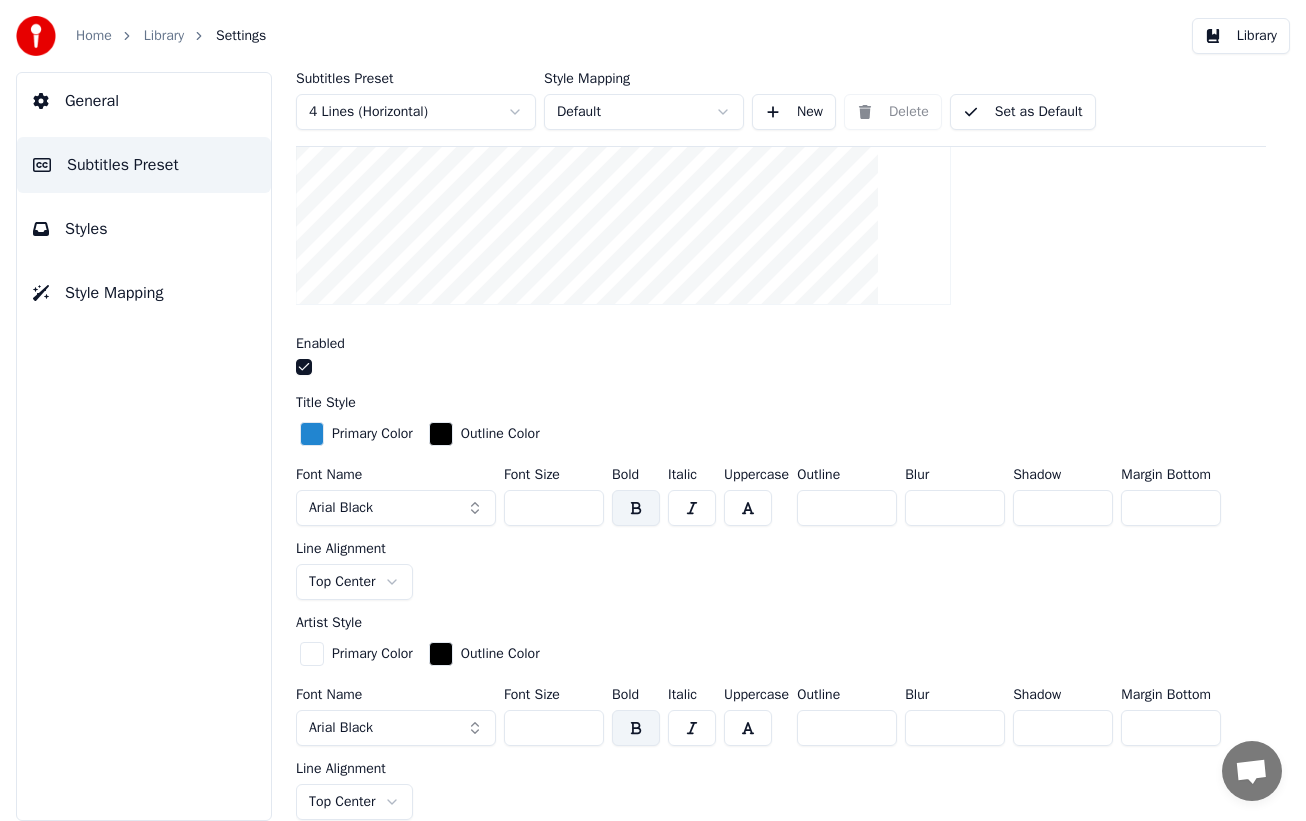 click at bounding box center [312, 434] 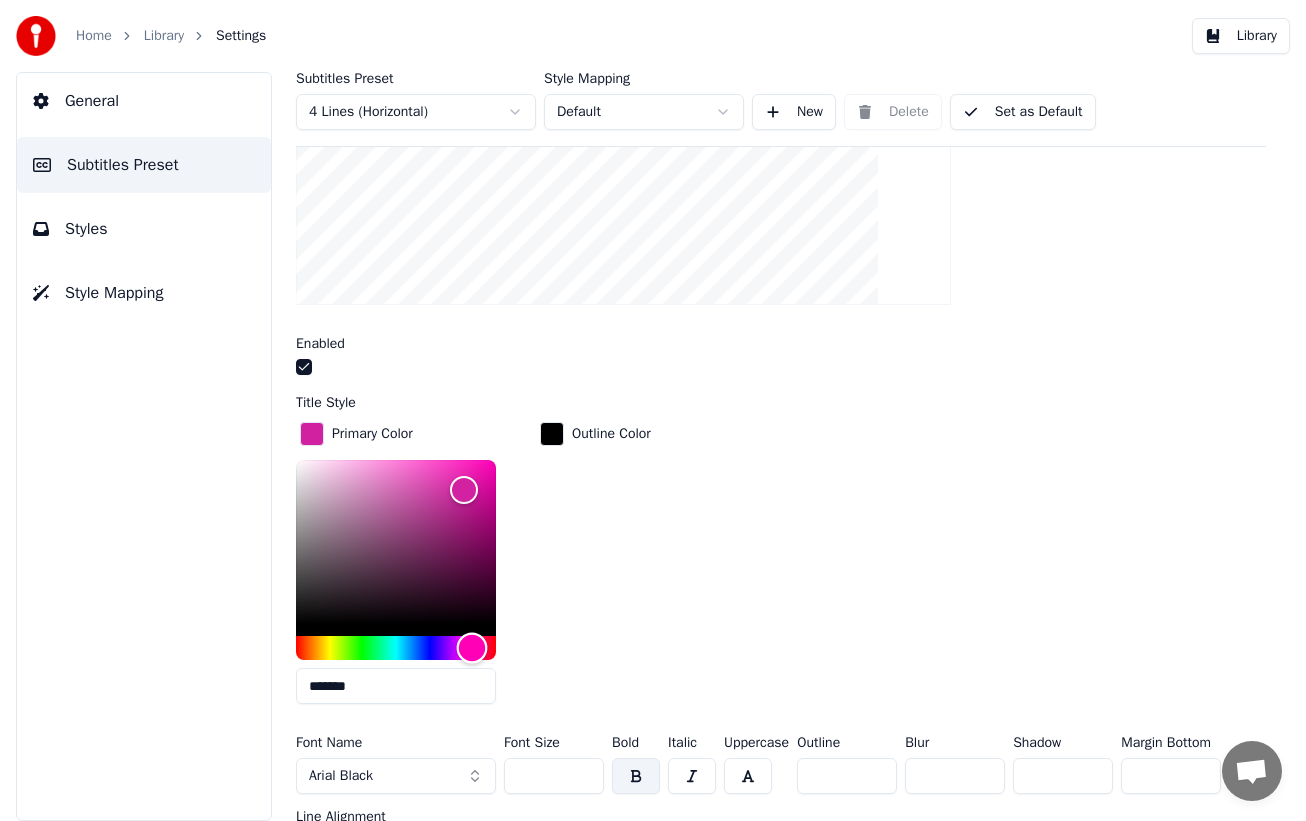 drag, startPoint x: 414, startPoint y: 640, endPoint x: 468, endPoint y: 642, distance: 54.037025 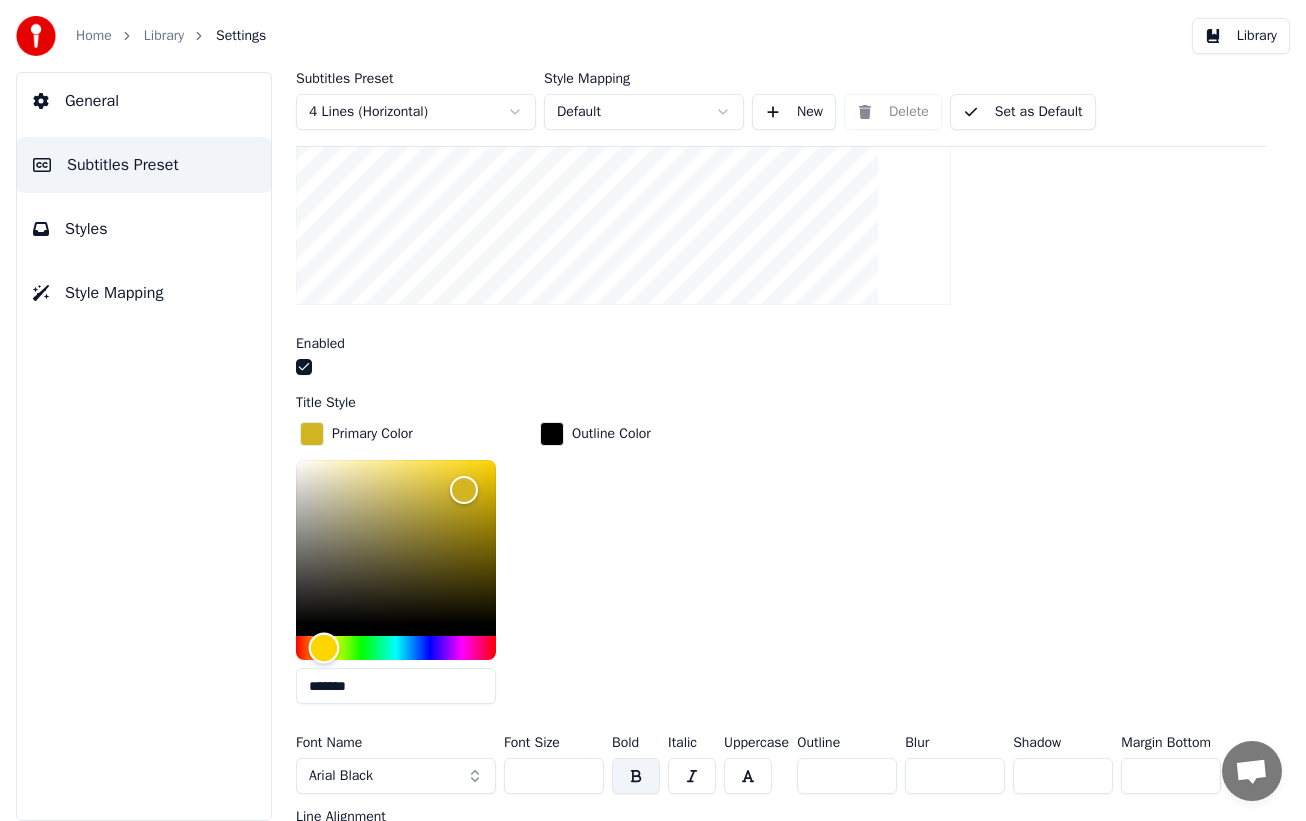 drag, startPoint x: 362, startPoint y: 650, endPoint x: 344, endPoint y: 628, distance: 28.42534 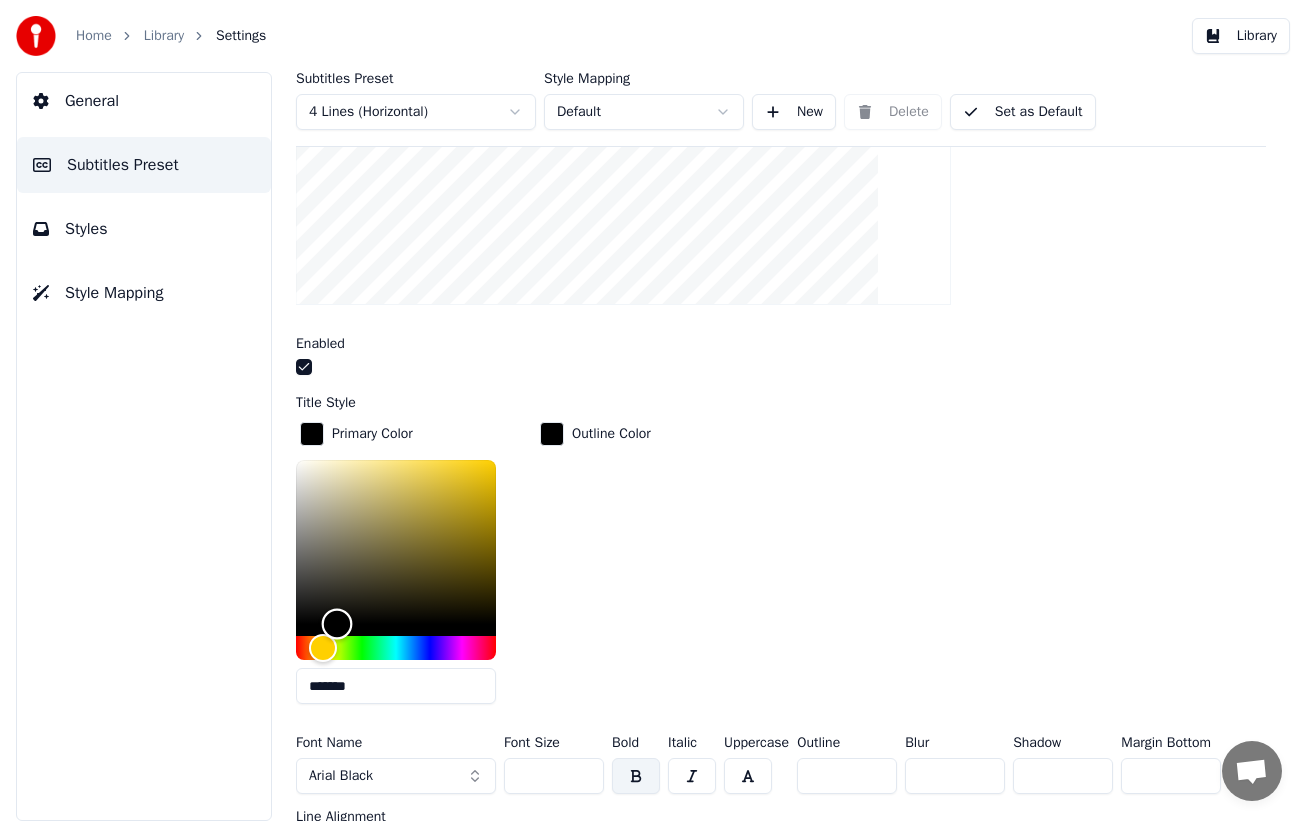 drag, startPoint x: 394, startPoint y: 579, endPoint x: 326, endPoint y: 625, distance: 82.0975 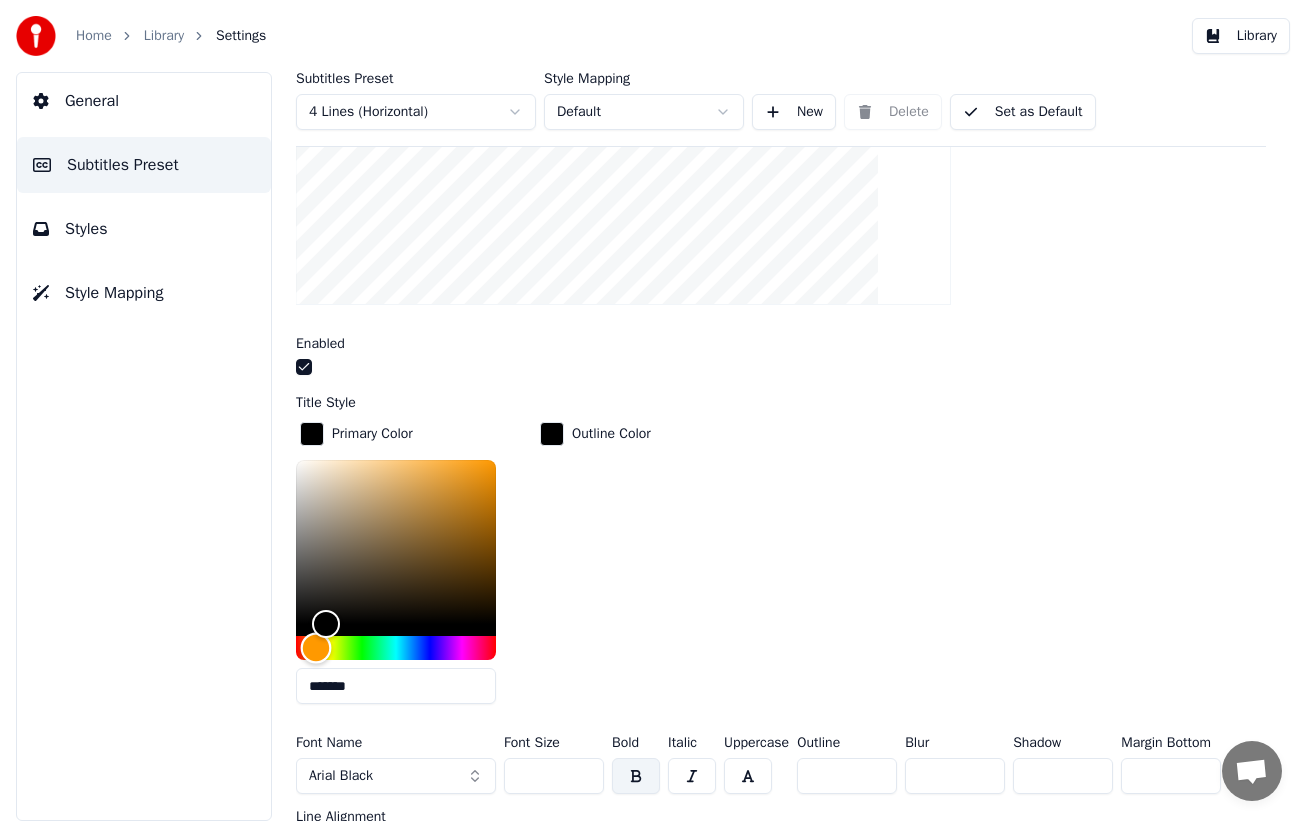 drag, startPoint x: 316, startPoint y: 651, endPoint x: 386, endPoint y: 597, distance: 88.40814 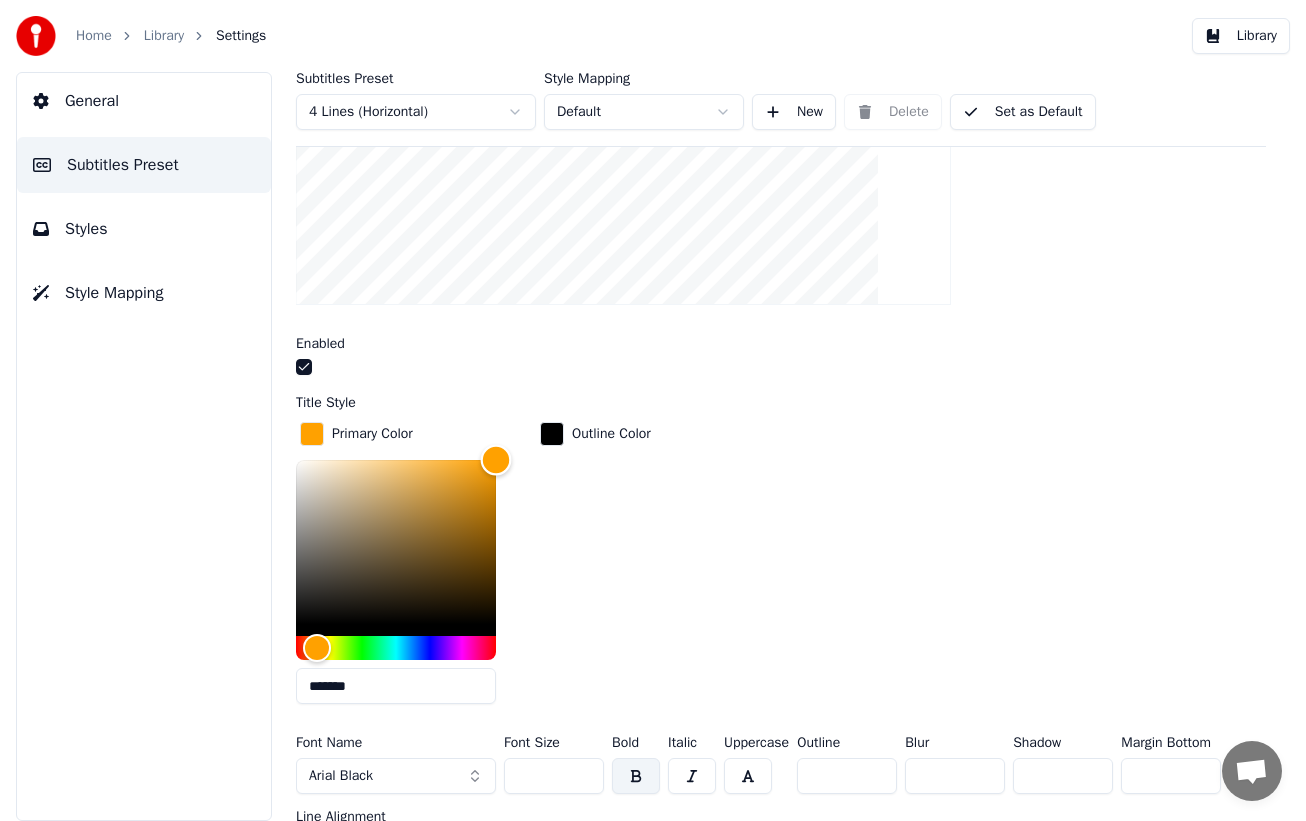 drag, startPoint x: 468, startPoint y: 535, endPoint x: 533, endPoint y: 474, distance: 89.140335 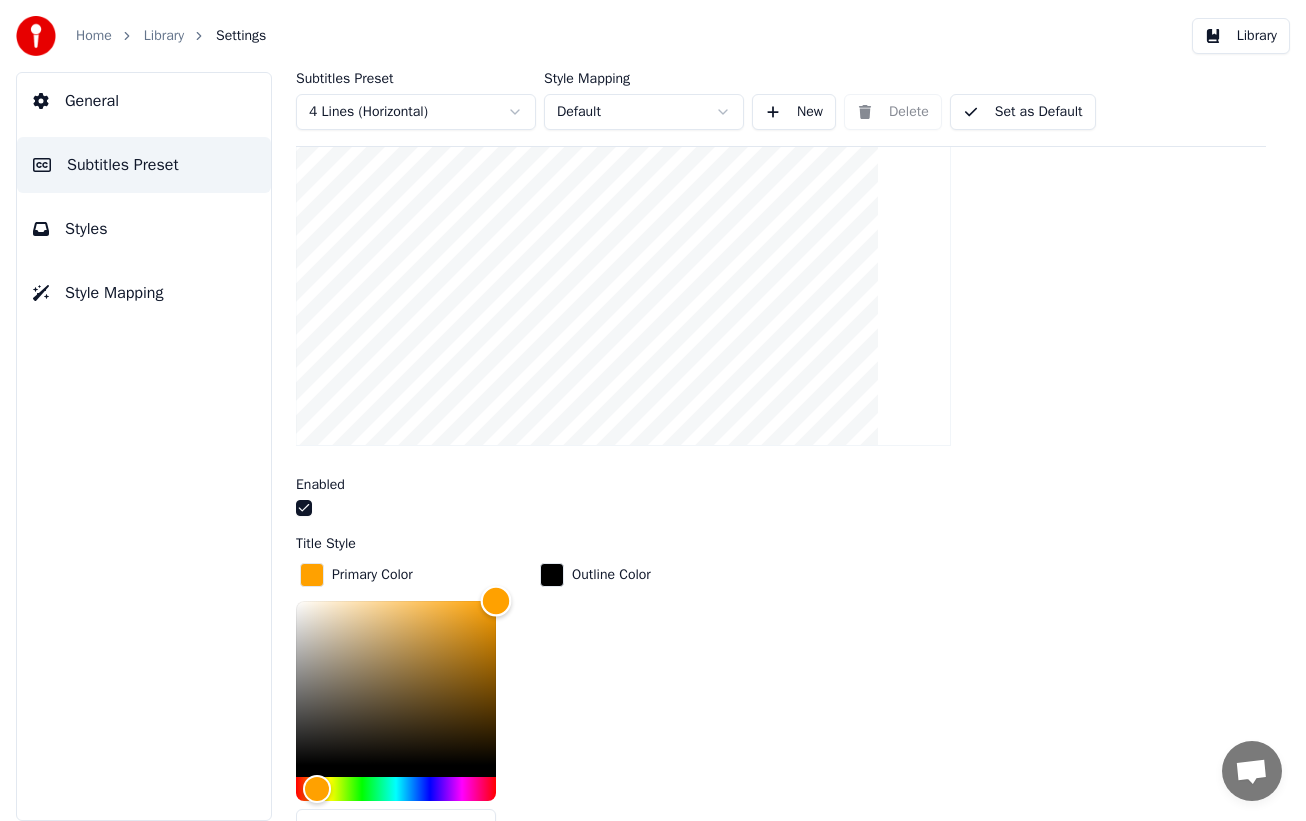 scroll, scrollTop: 319, scrollLeft: 0, axis: vertical 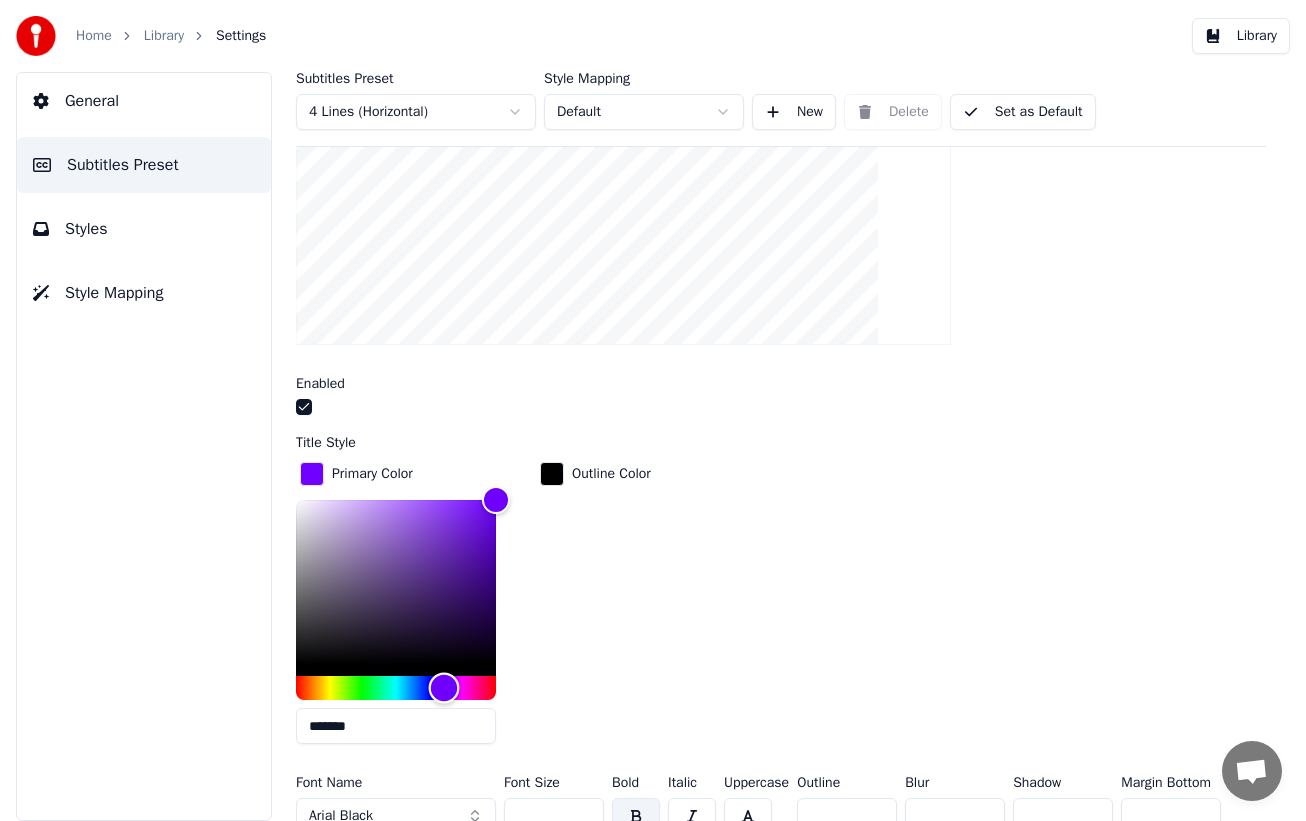 type on "*******" 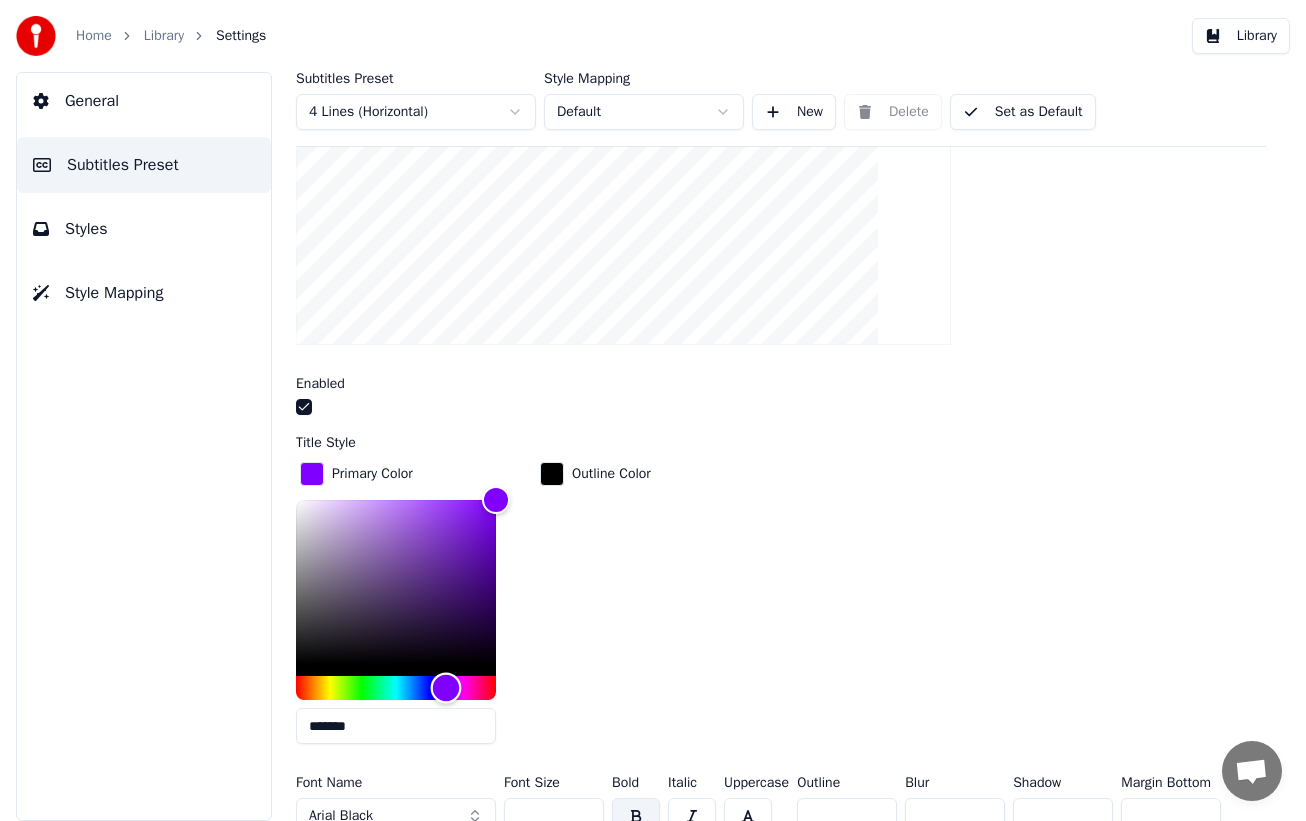 click at bounding box center (396, 688) 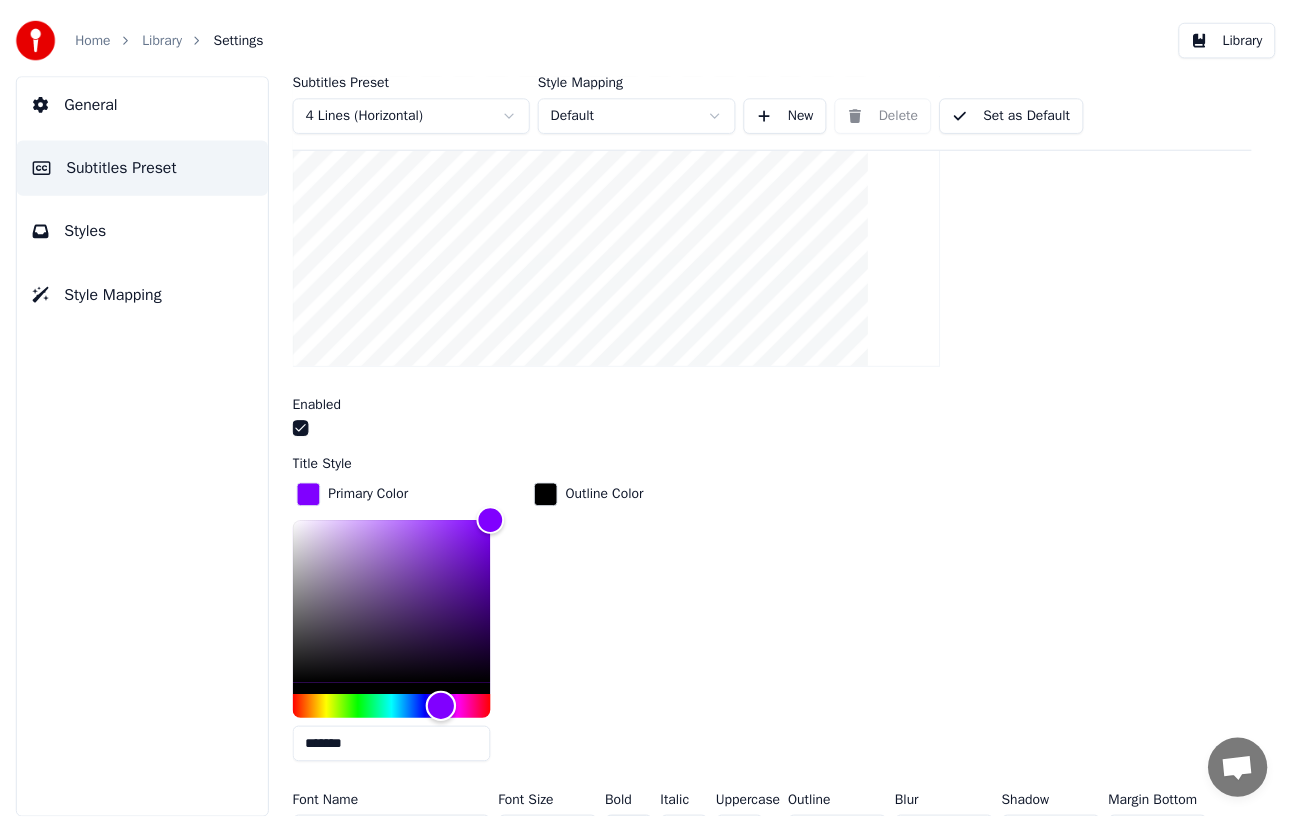 scroll, scrollTop: 0, scrollLeft: 0, axis: both 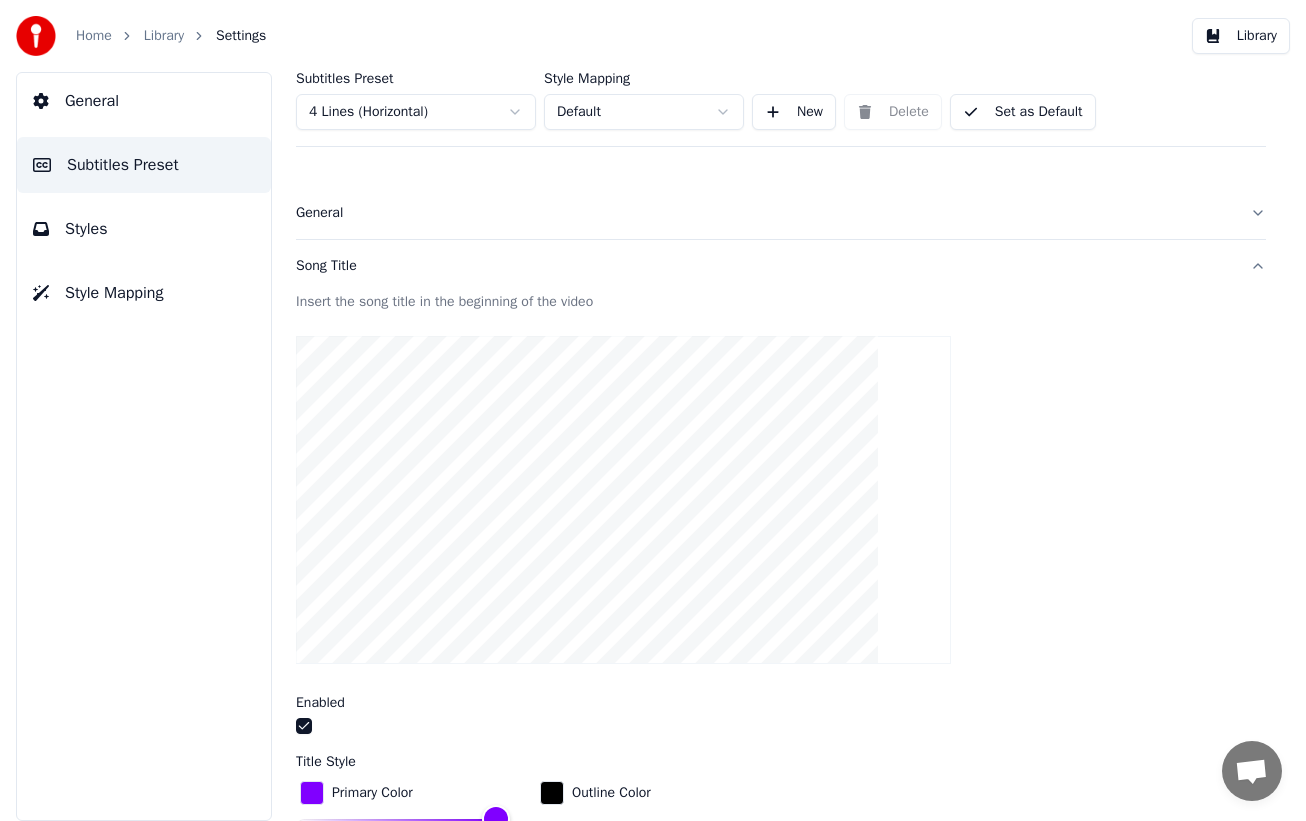 click on "Set as Default" at bounding box center [1023, 112] 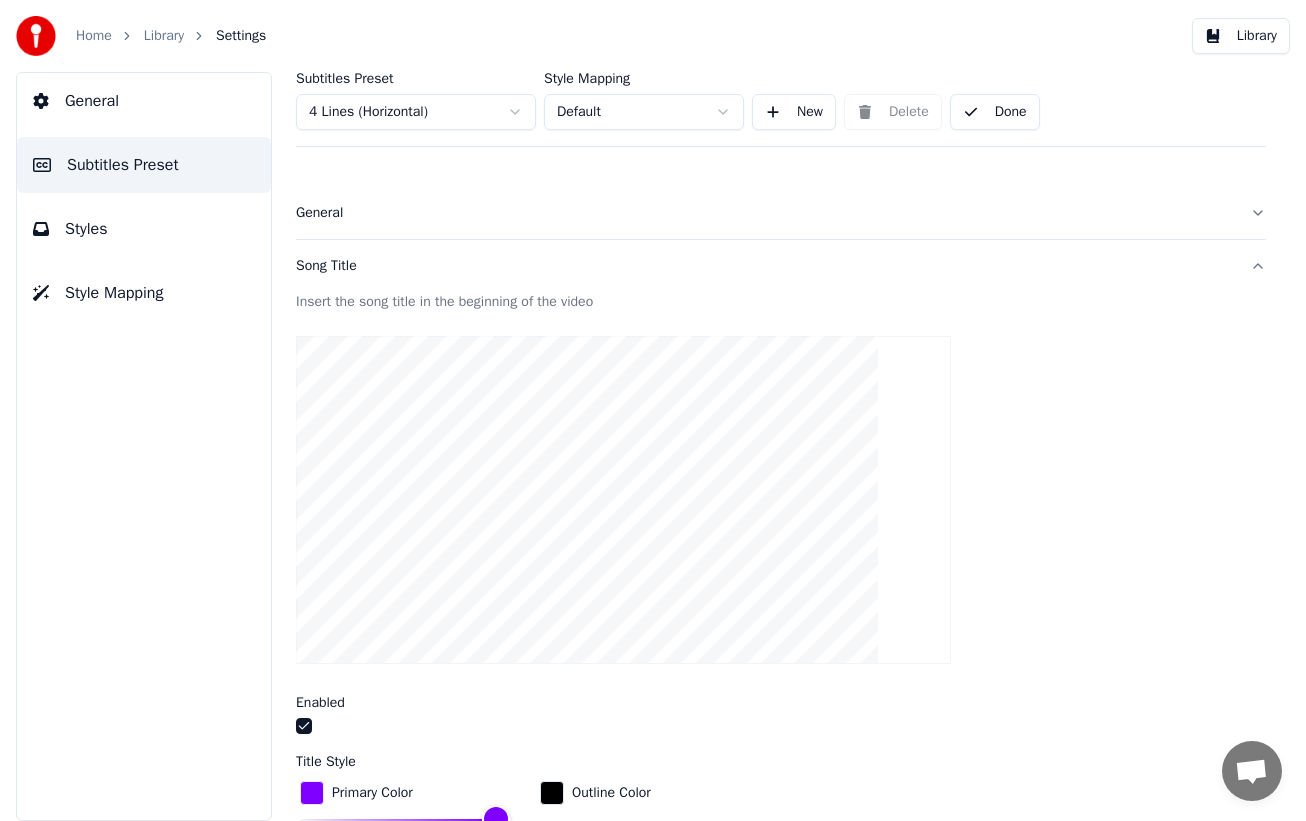 click on "General" at bounding box center [144, 101] 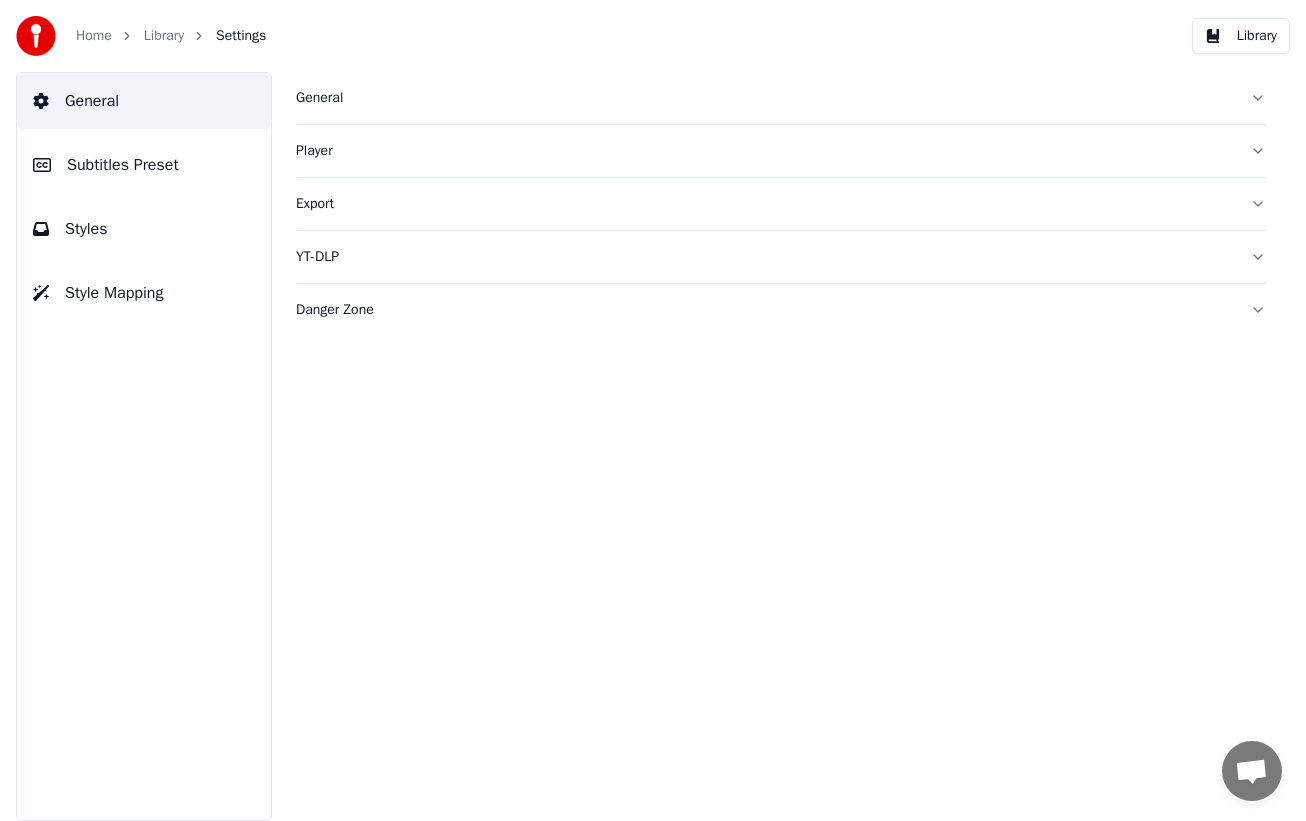 click on "Home" at bounding box center [94, 36] 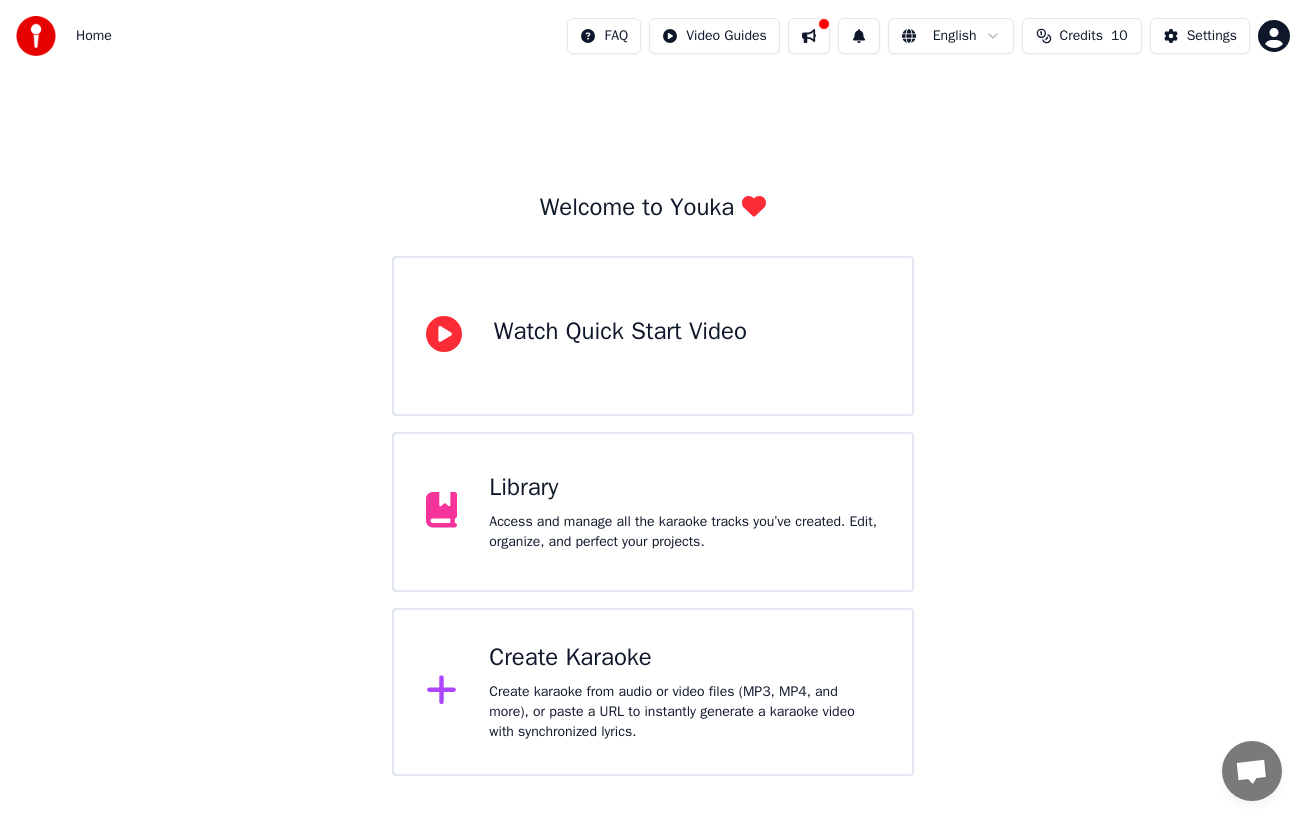 click on "Access and manage all the karaoke tracks you’ve created. Edit, organize, and perfect your projects." at bounding box center [684, 532] 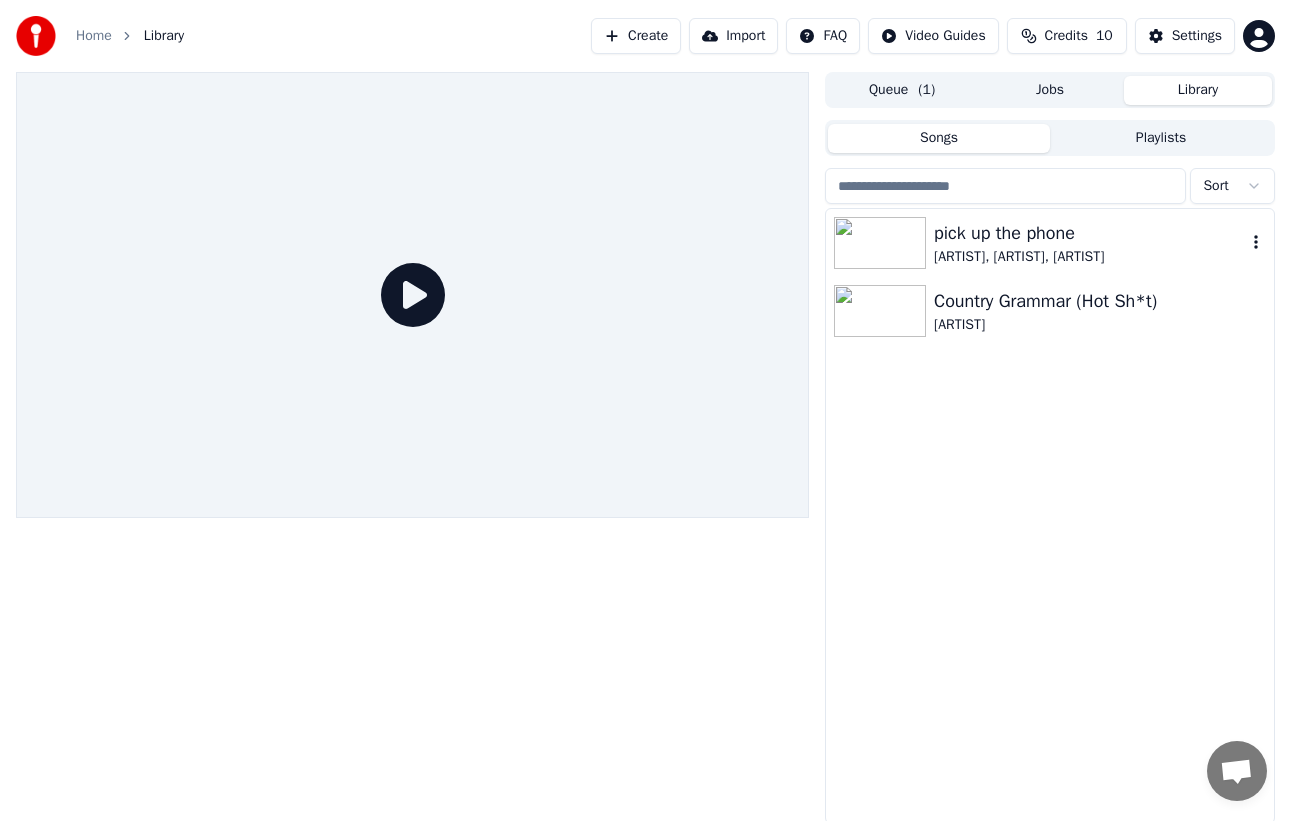 click on "pick up the phone" at bounding box center [1090, 233] 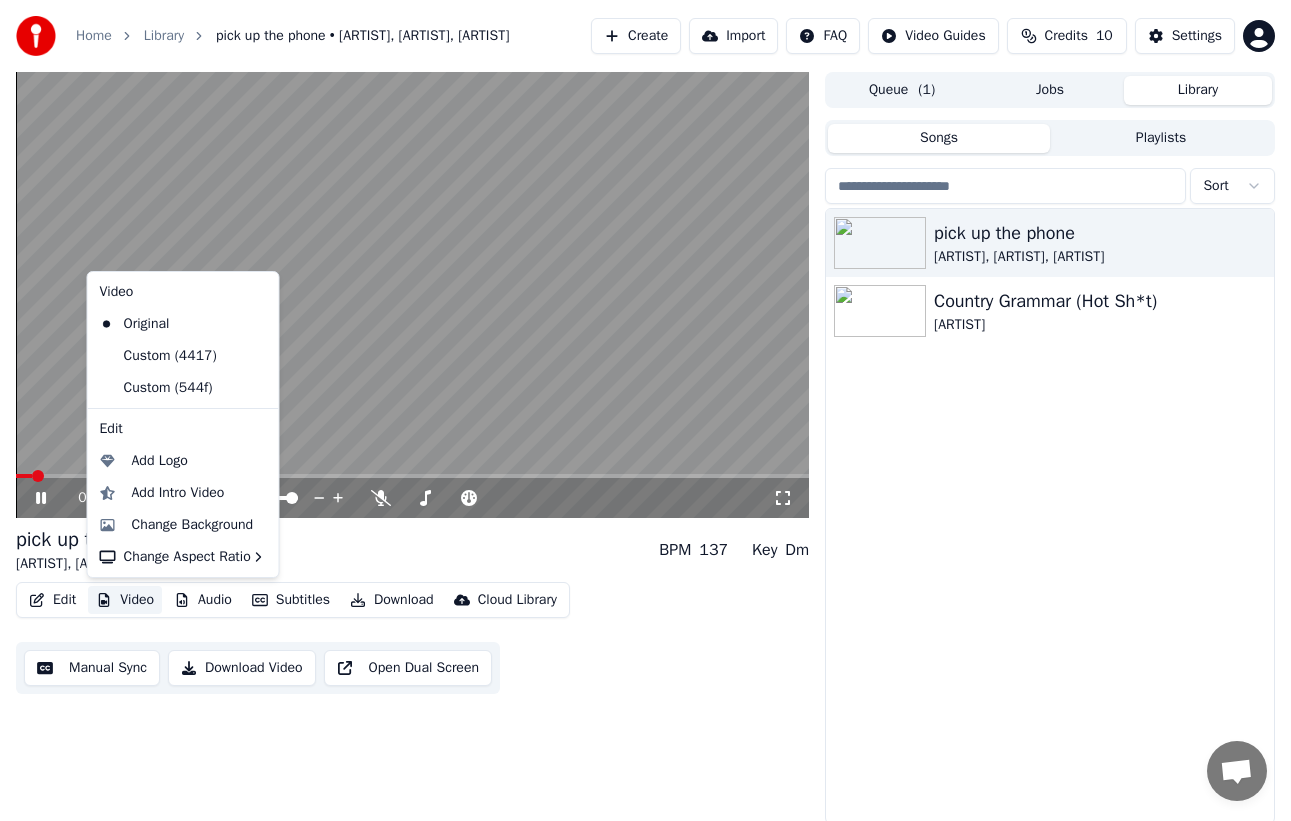 click on "Video" at bounding box center [125, 600] 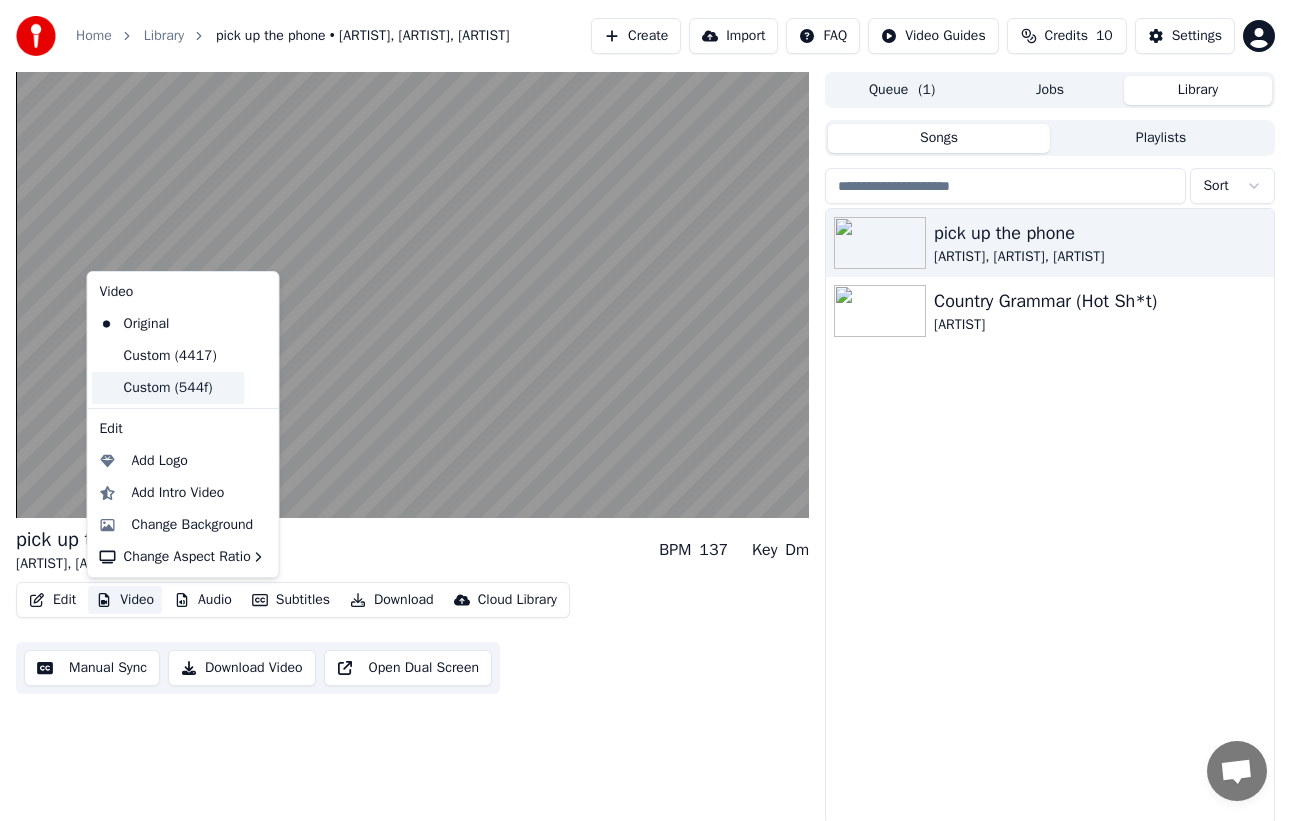 click on "Custom (544f)" at bounding box center (168, 388) 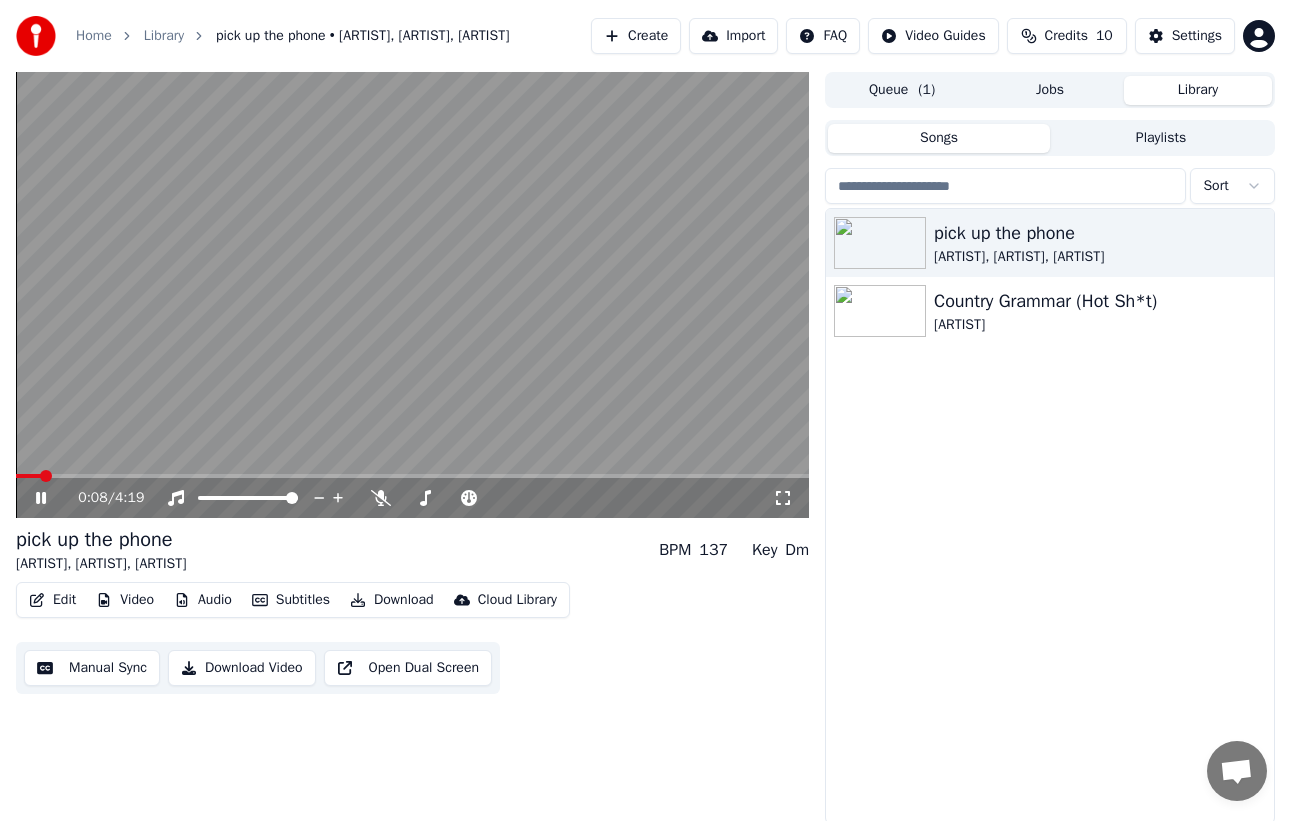 click at bounding box center [46, 476] 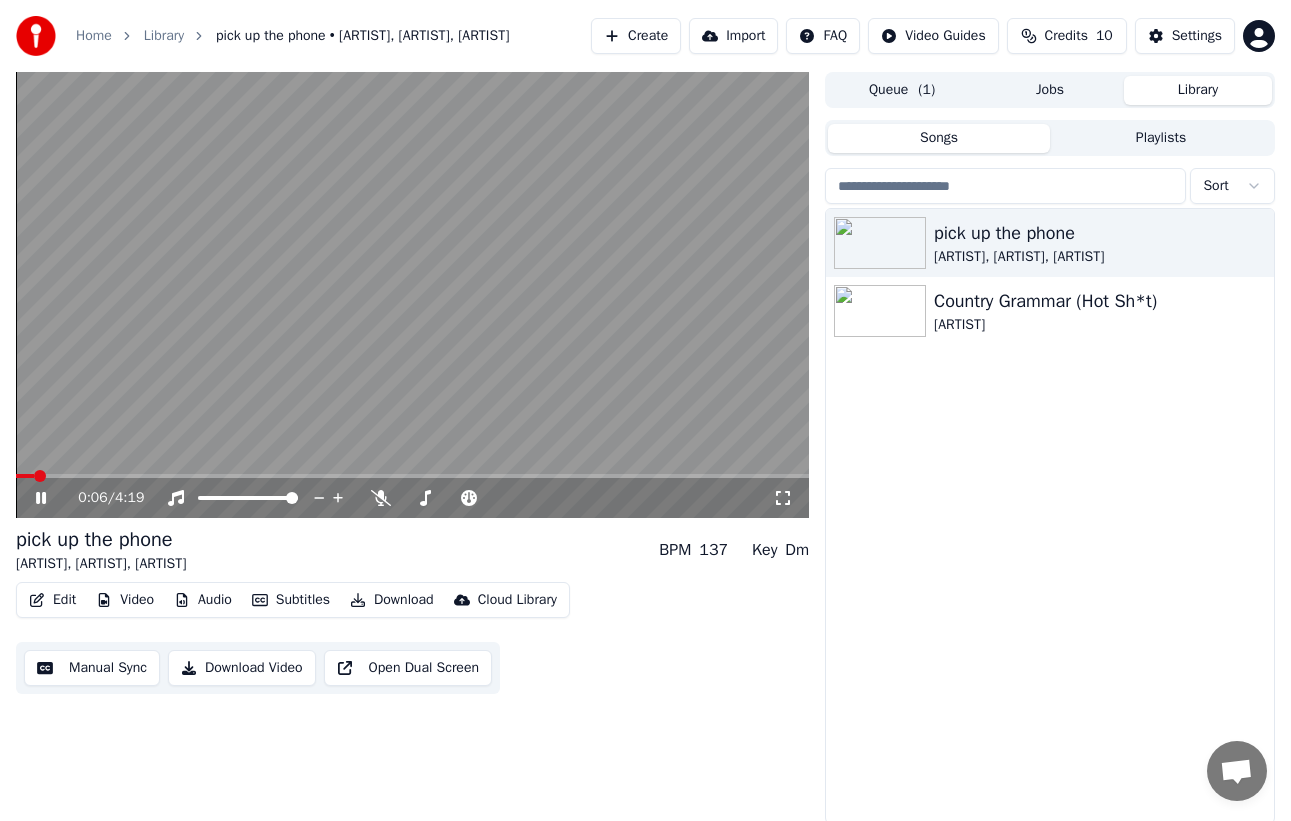 click at bounding box center [25, 476] 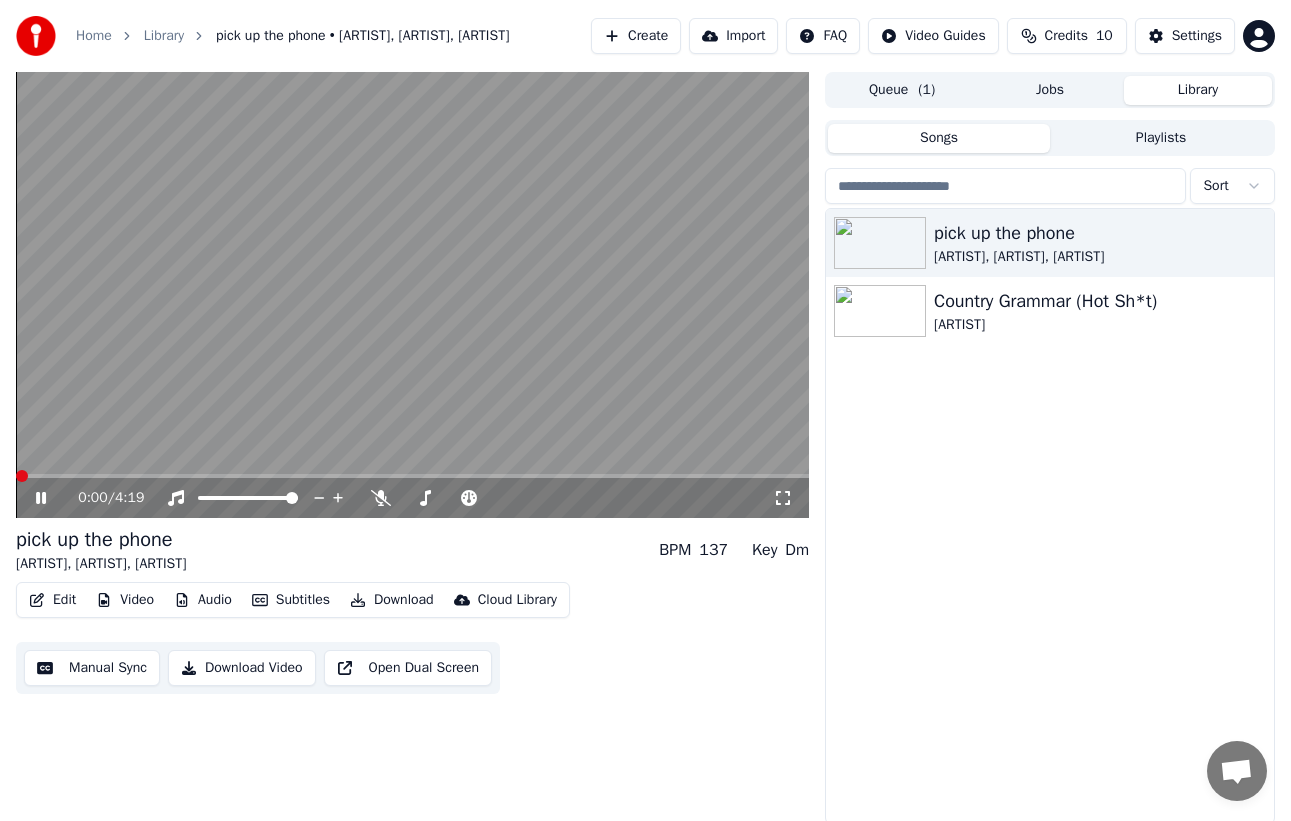 click at bounding box center (22, 476) 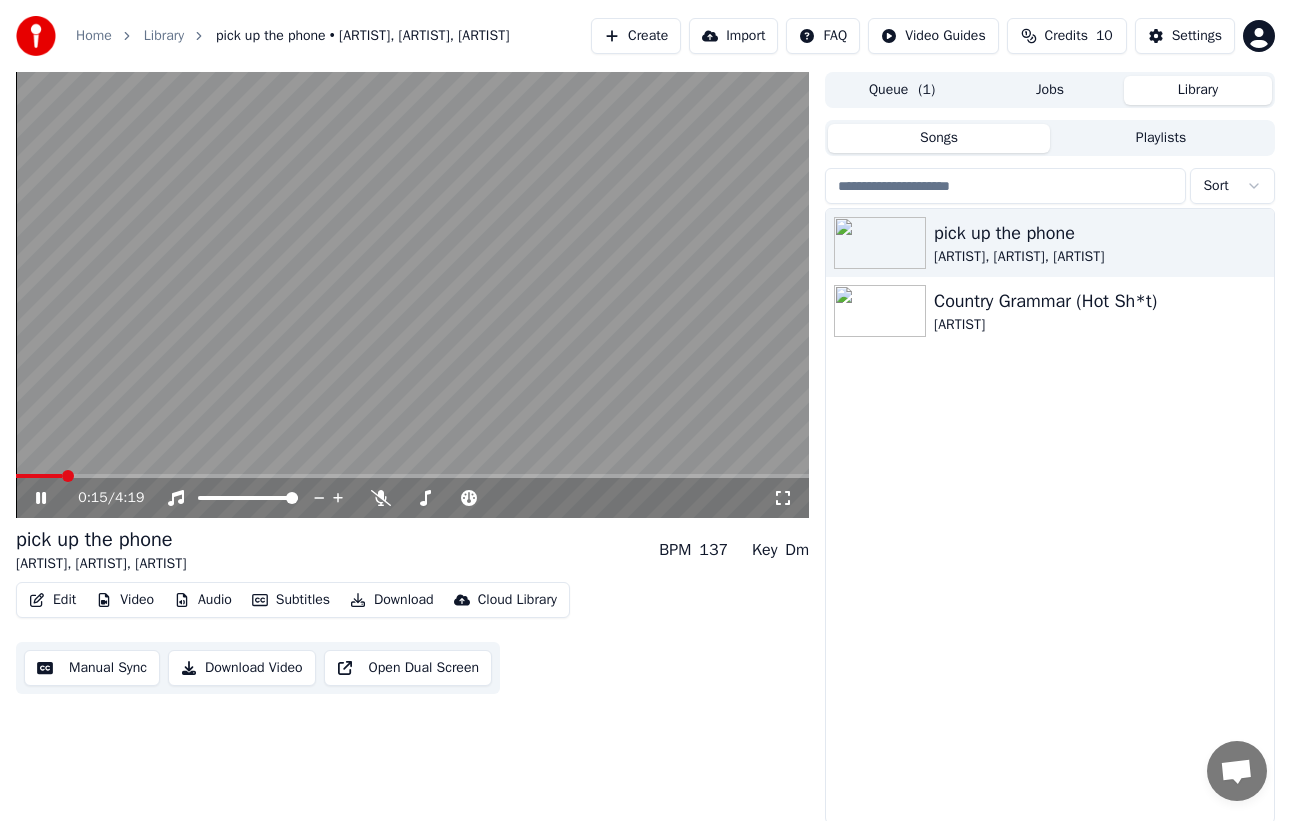 click on "pick up the phone [ARTIST], [ARTIST], [ARTIST] Country Grammar (Hot Sh*t) [ARTIST]" at bounding box center (1050, 516) 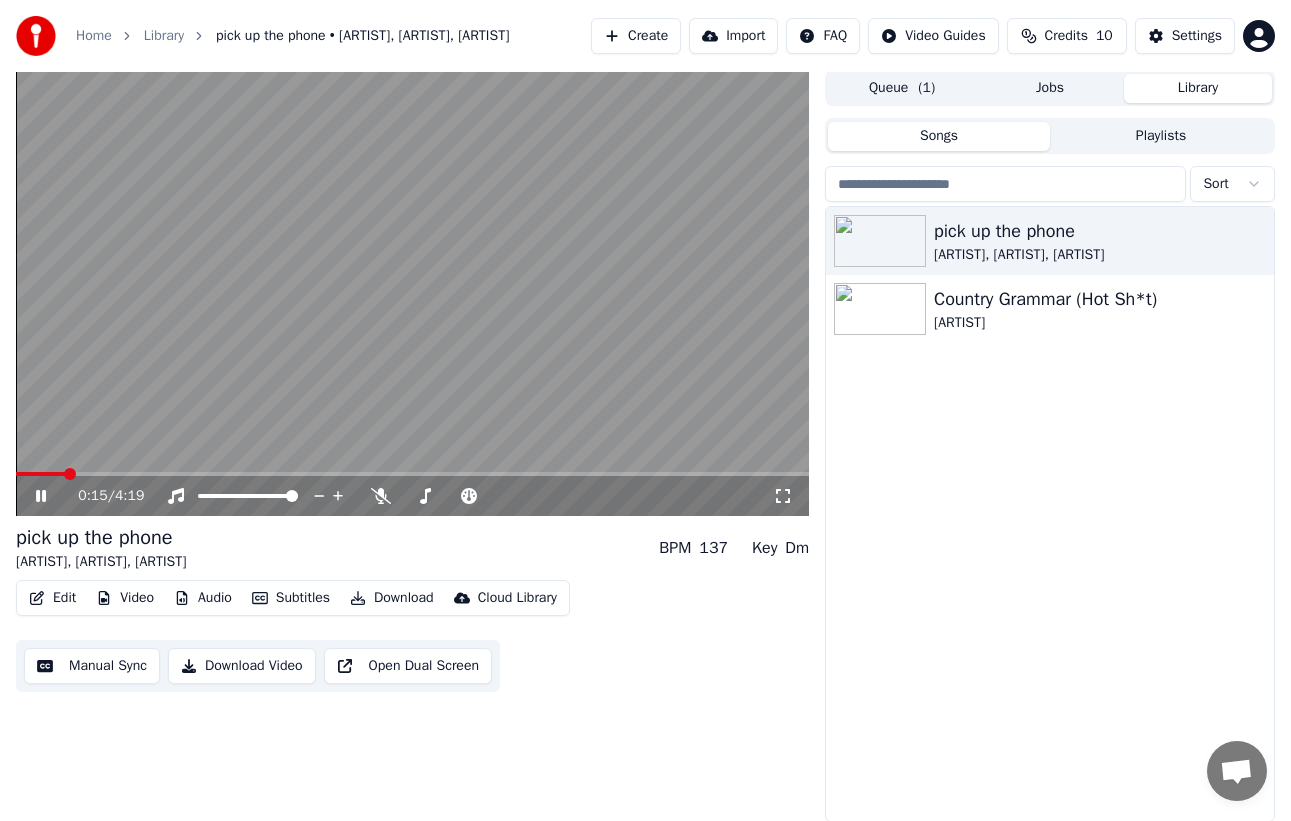 scroll, scrollTop: 3, scrollLeft: 0, axis: vertical 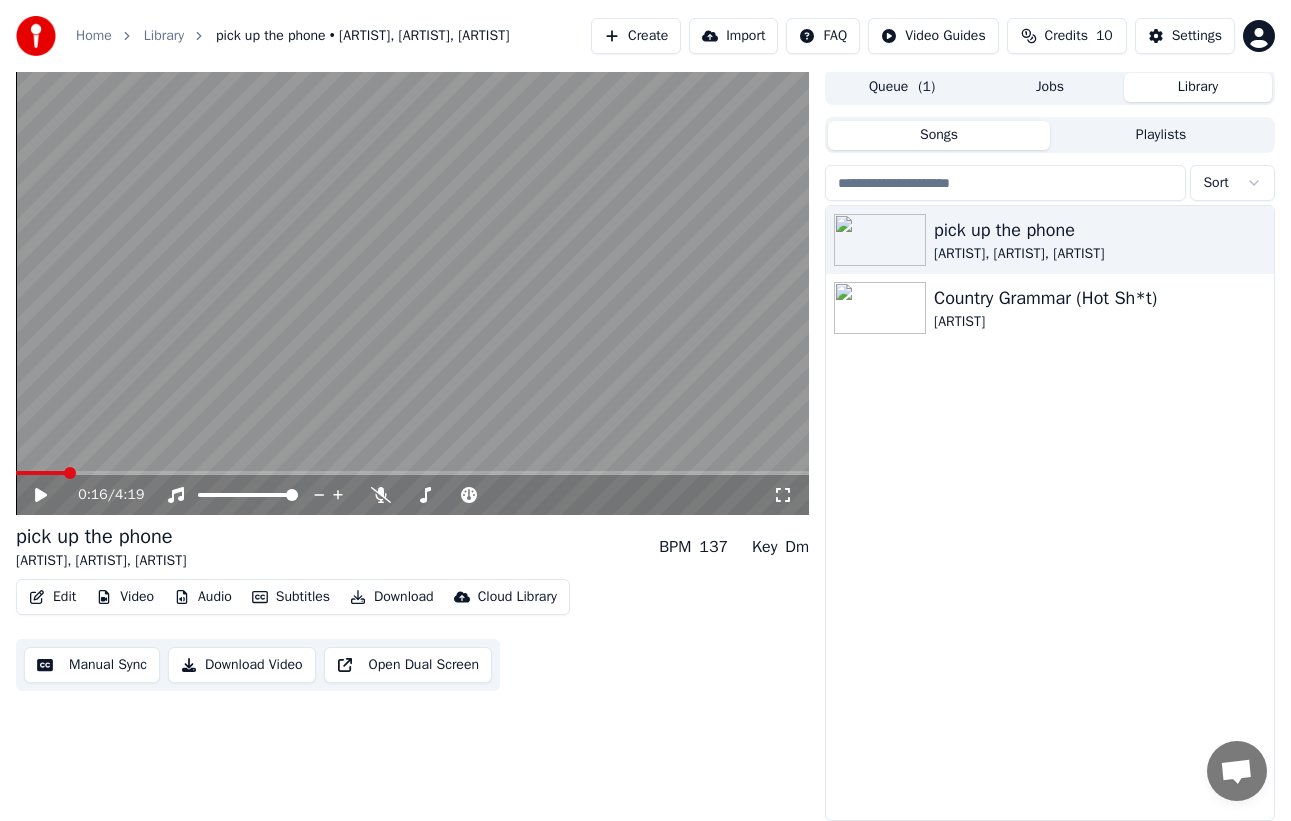 click on "Edit" at bounding box center [52, 597] 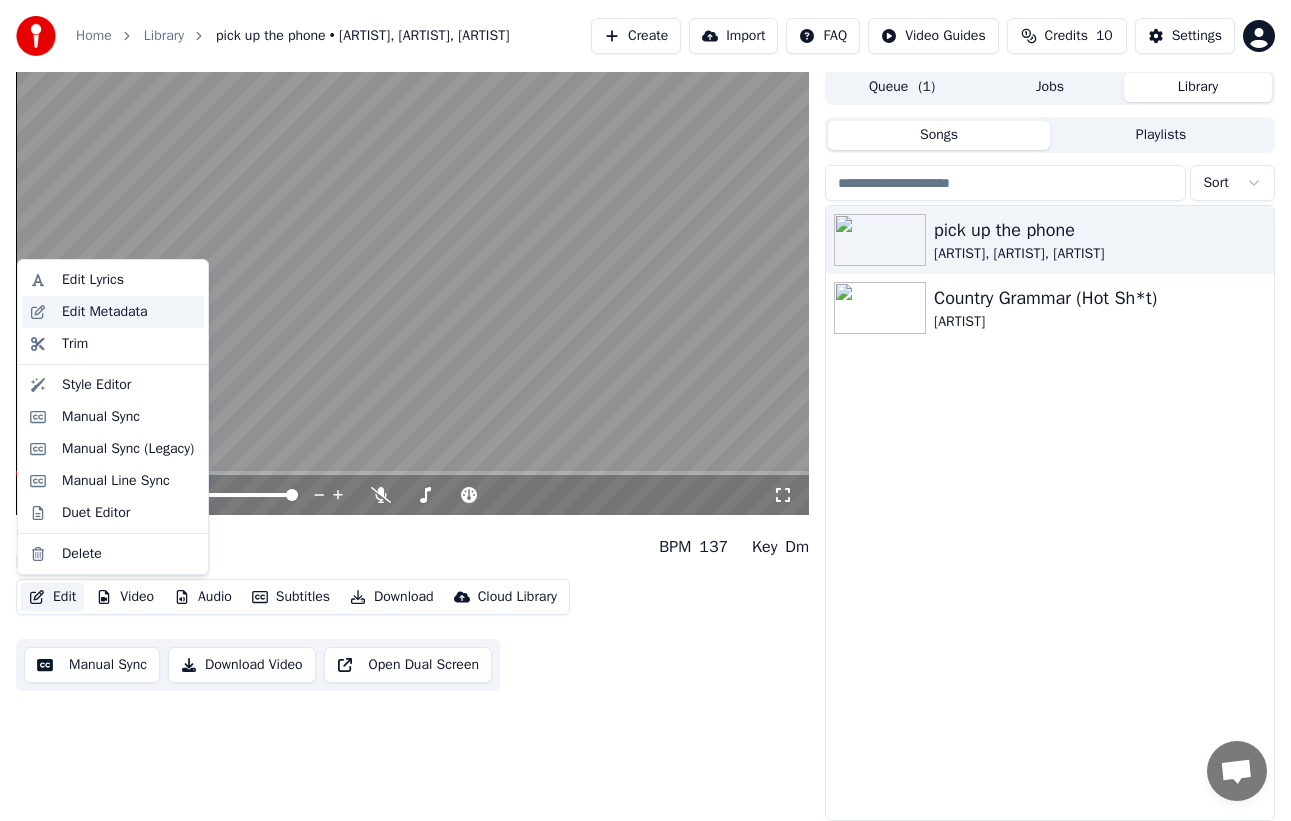 click on "Edit Metadata" at bounding box center [129, 312] 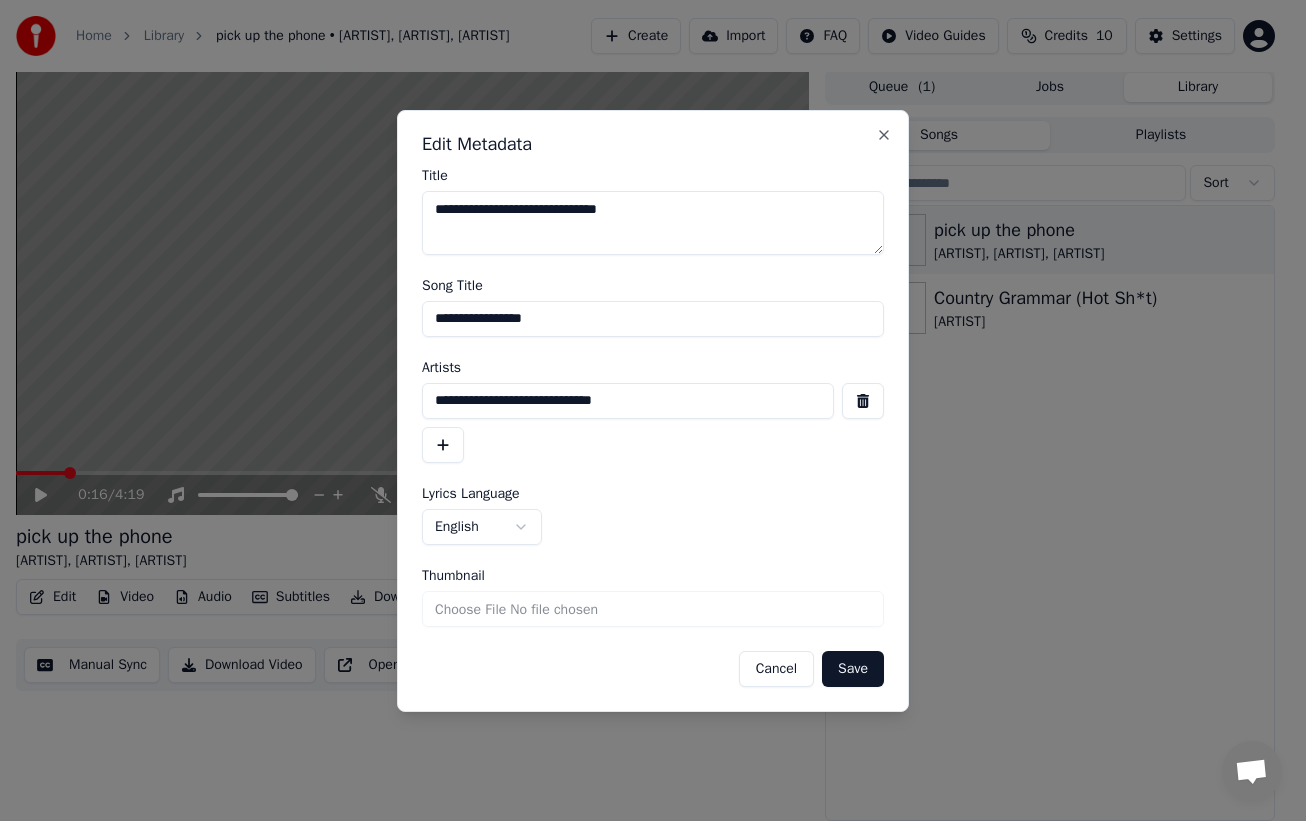 click on "**********" at bounding box center (628, 401) 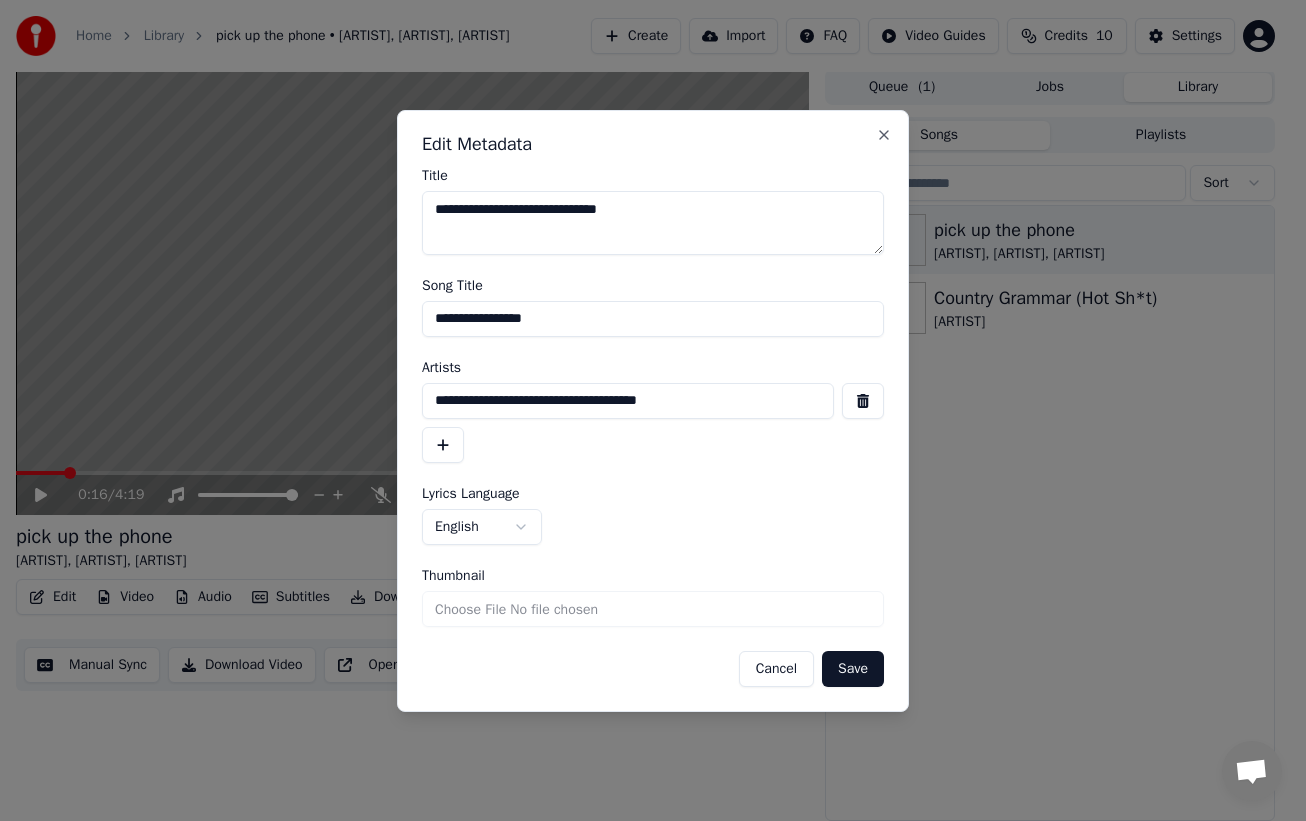 type on "**********" 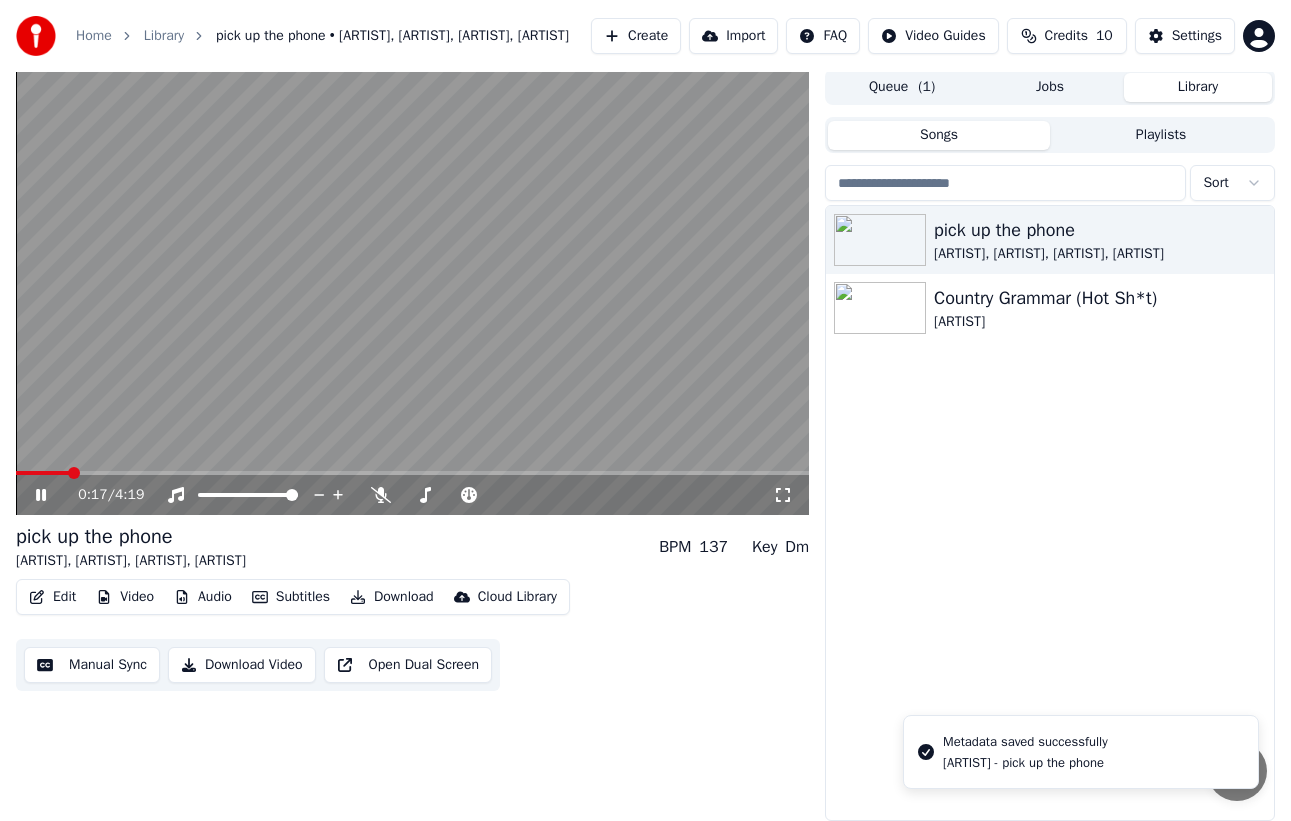 click at bounding box center [74, 473] 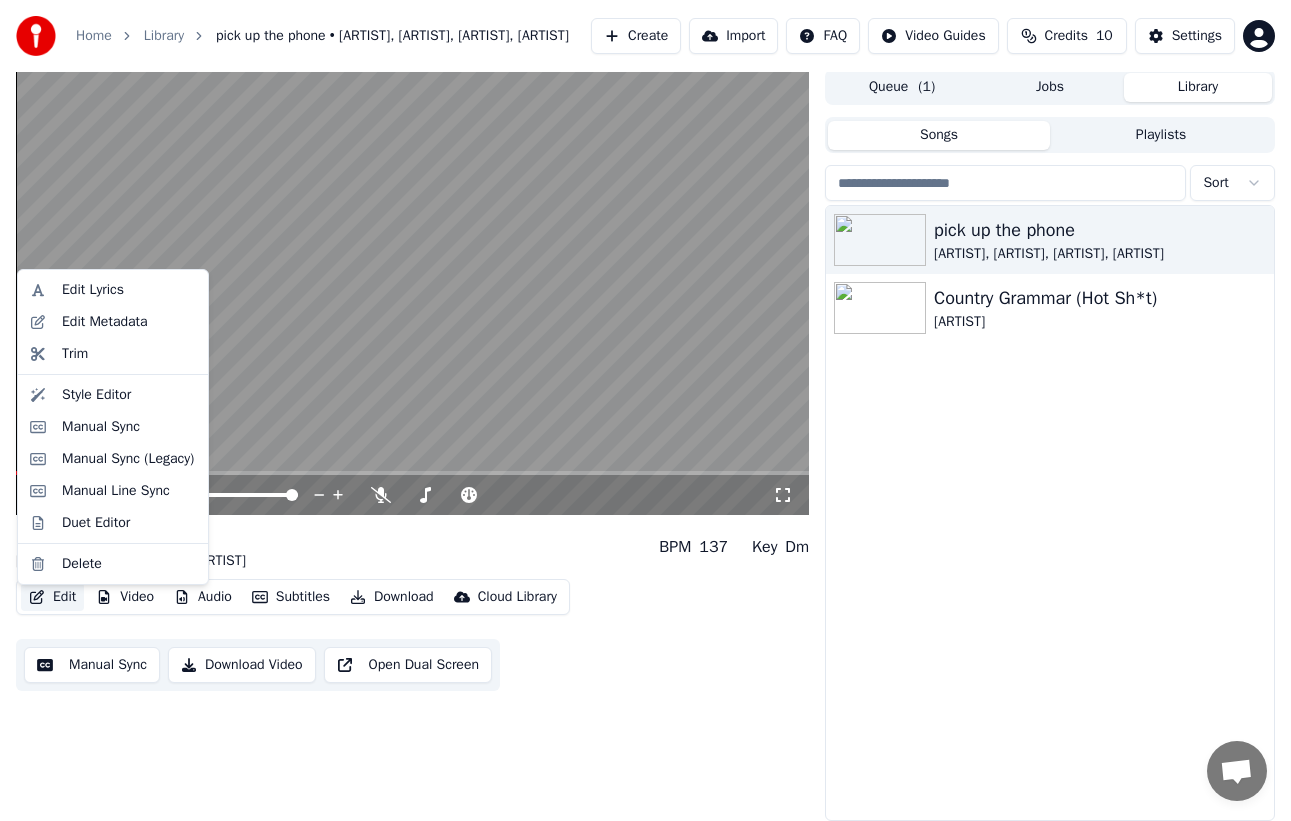click on "Edit" at bounding box center [52, 597] 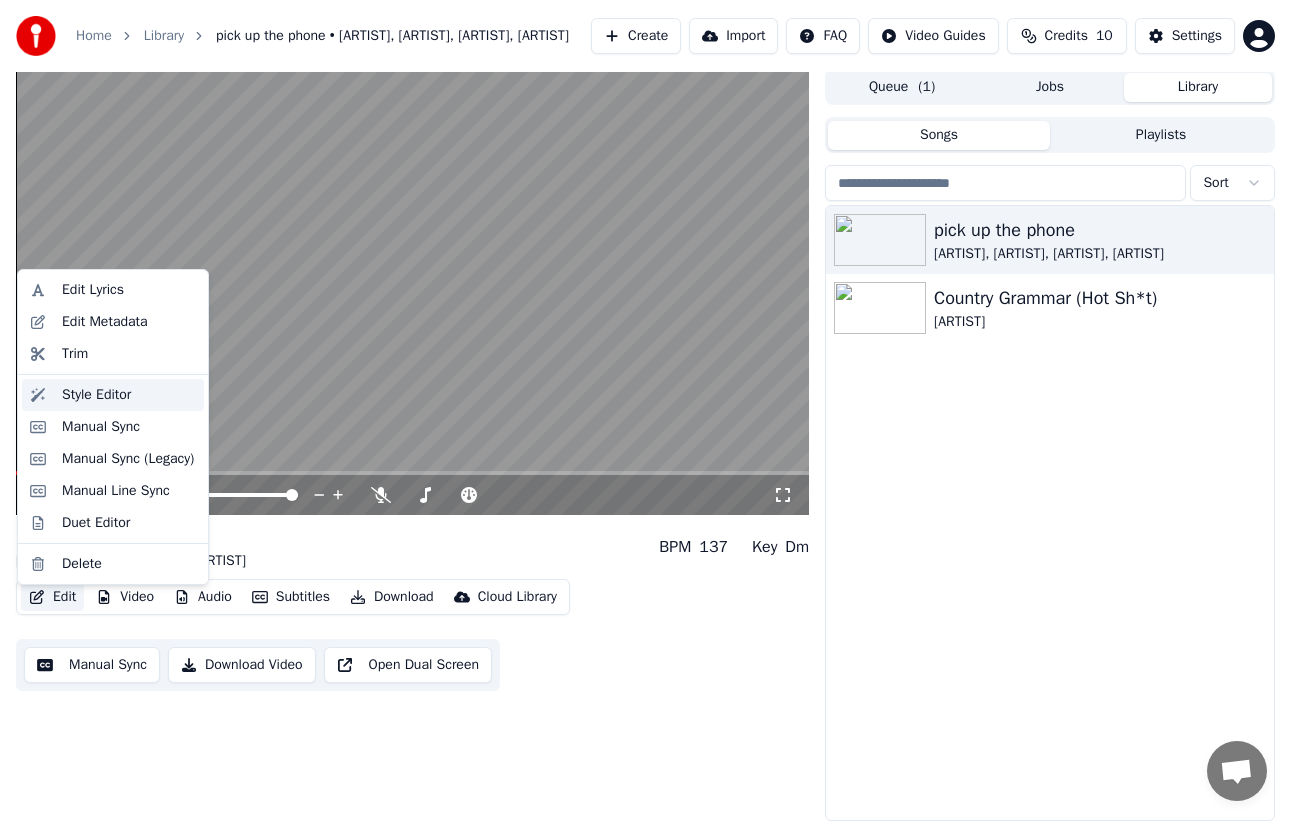 click on "Style Editor" at bounding box center [129, 395] 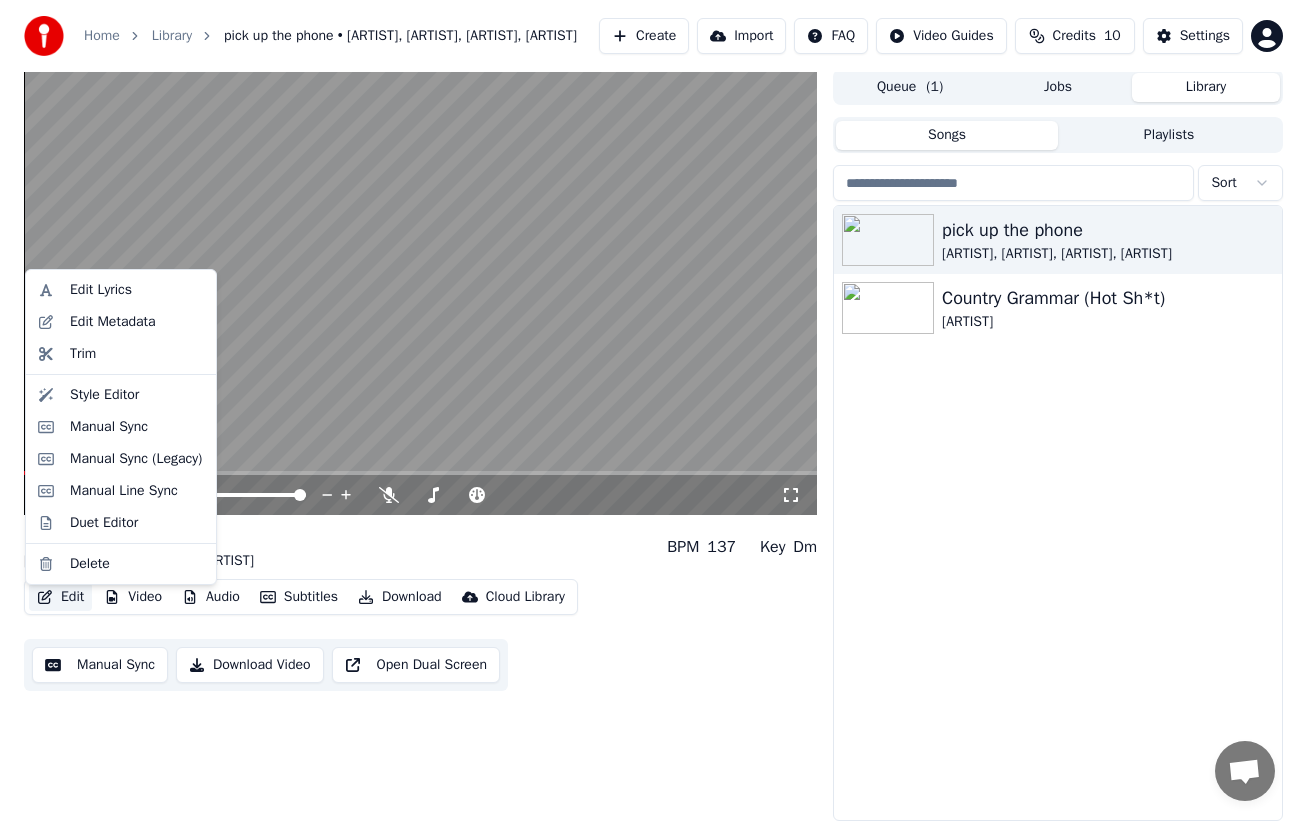 scroll, scrollTop: 0, scrollLeft: 0, axis: both 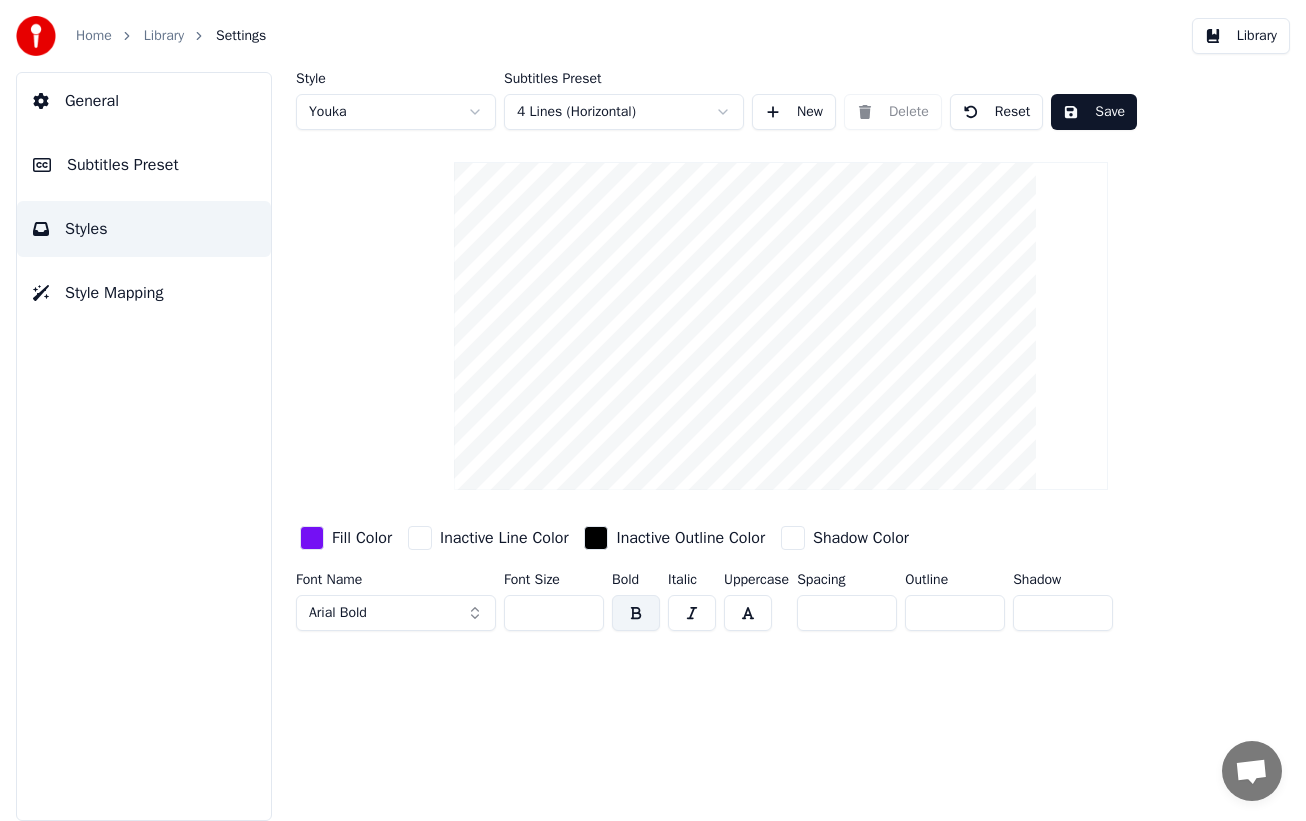 click on "Library" at bounding box center [164, 36] 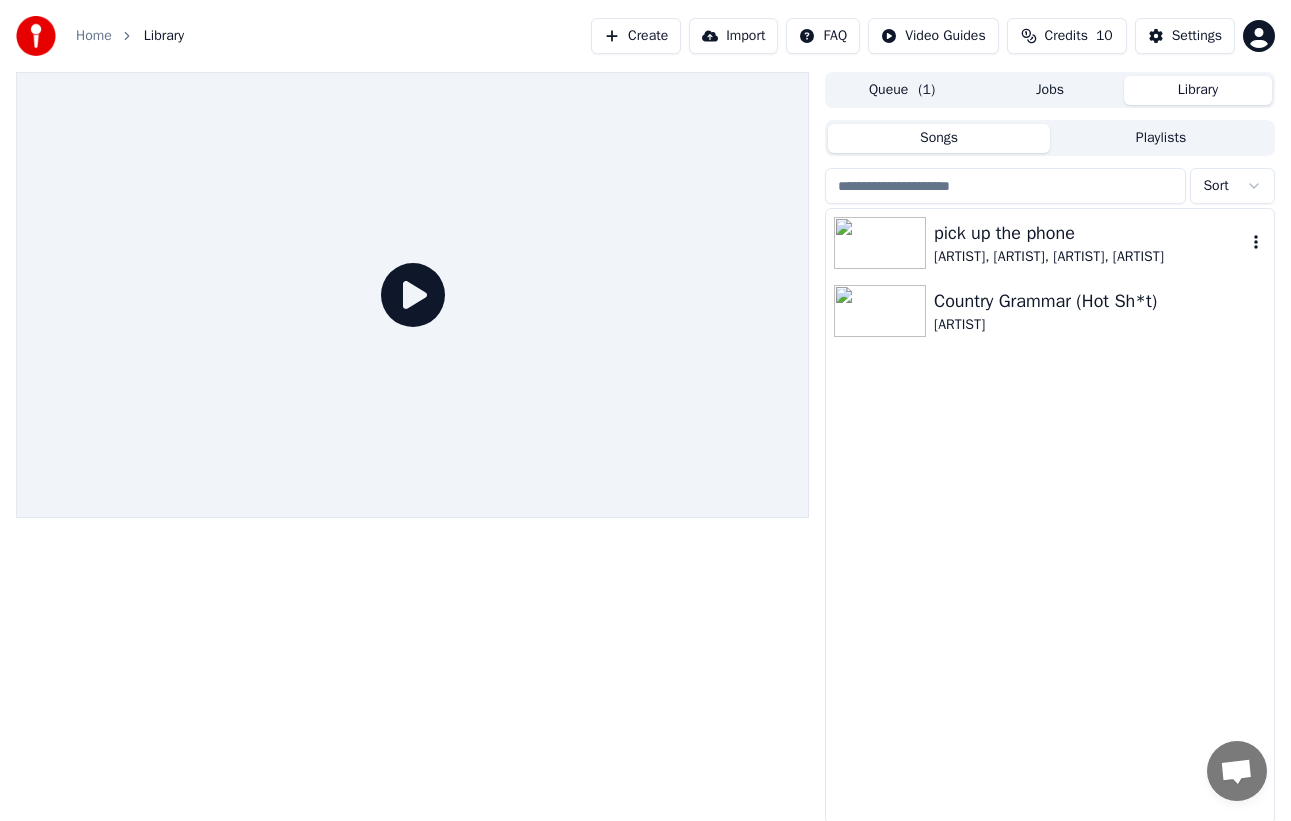 click on "[ARTIST], [ARTIST], [ARTIST], [ARTIST]" at bounding box center (1090, 257) 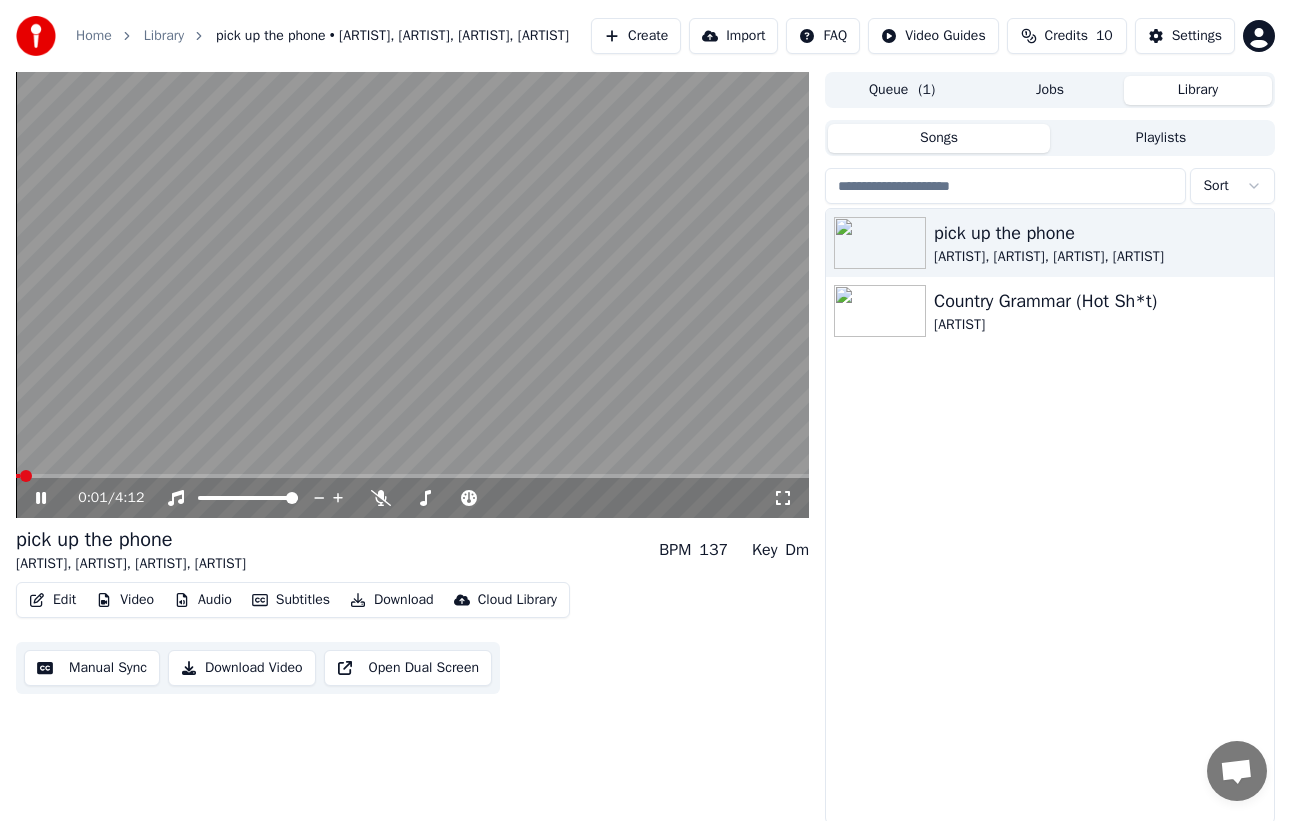 click on "Video" at bounding box center (125, 600) 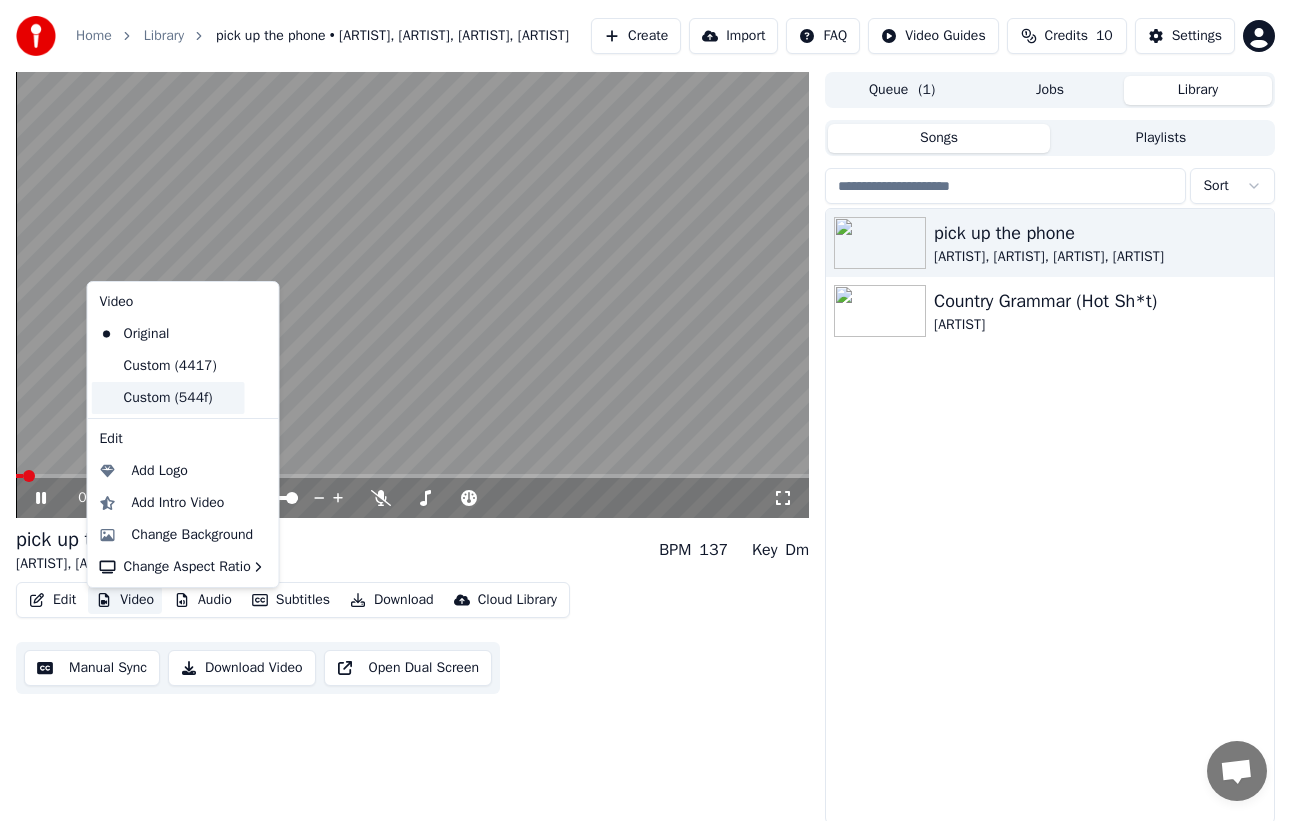 click on "Custom (544f)" at bounding box center [168, 398] 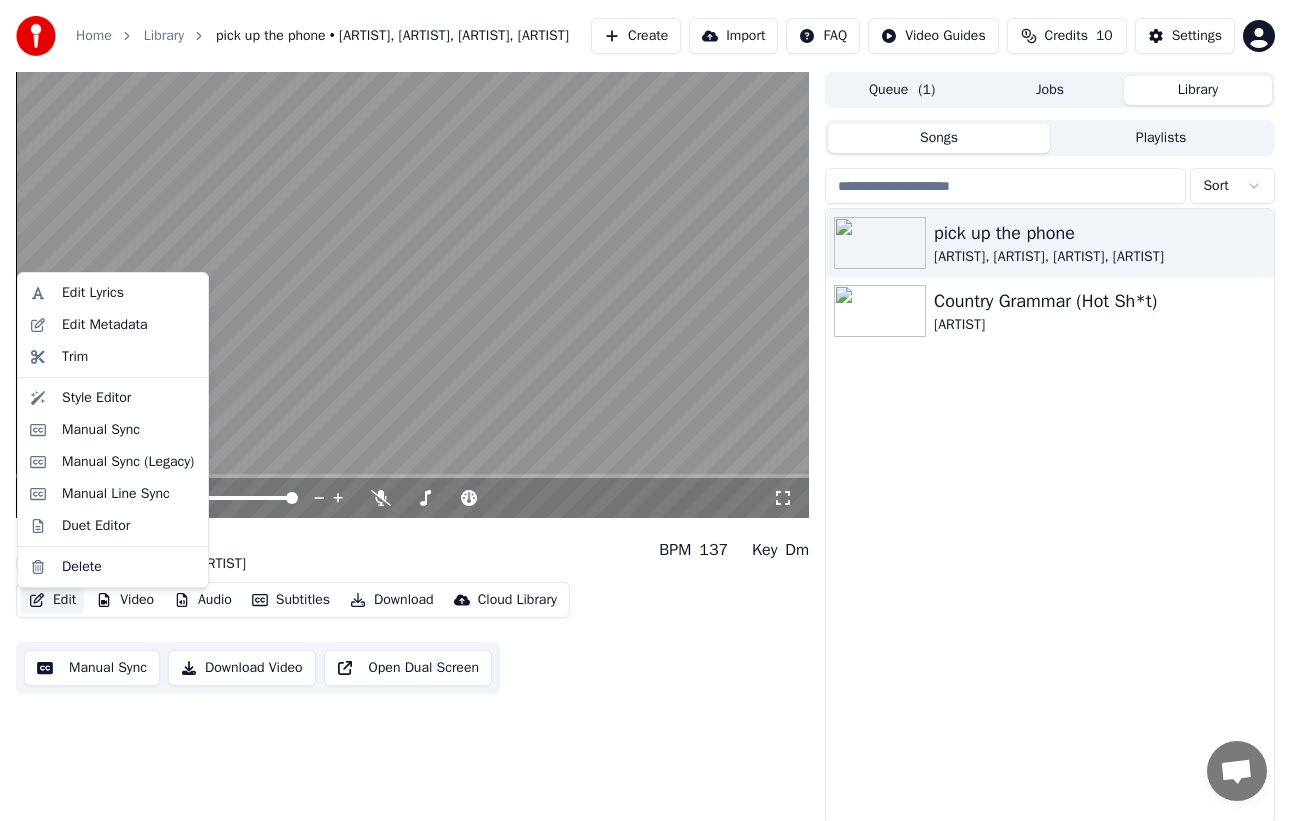 click on "Edit" at bounding box center [52, 600] 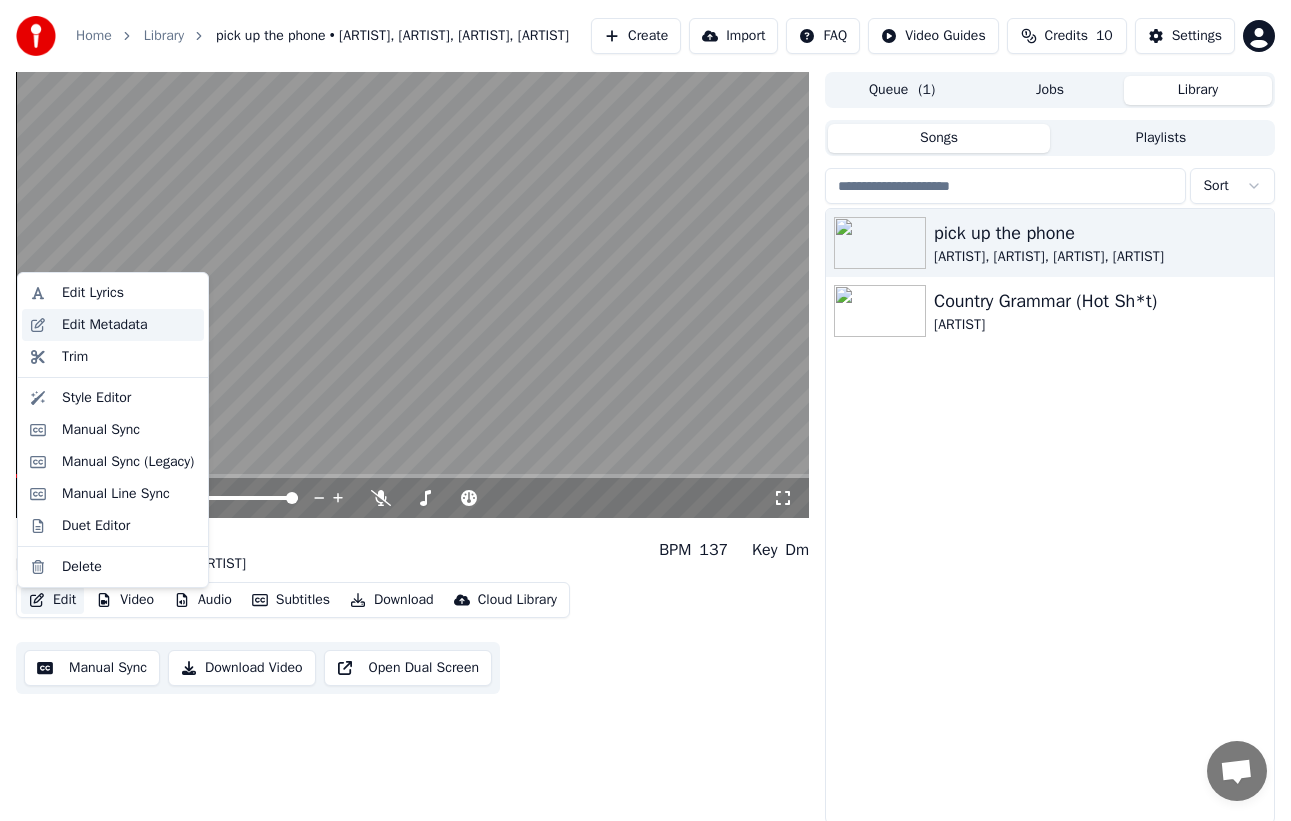 click on "Edit Metadata" at bounding box center [129, 325] 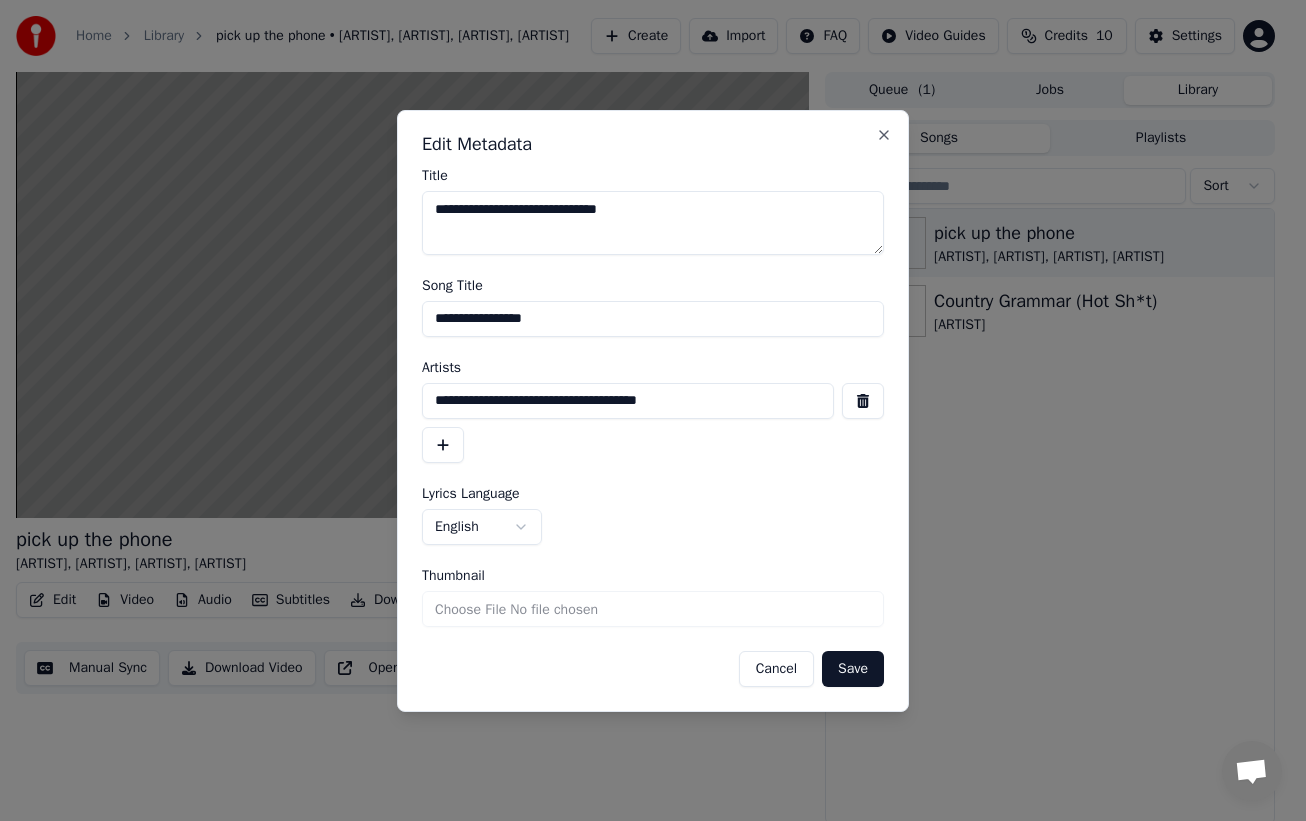 drag, startPoint x: 713, startPoint y: 400, endPoint x: 656, endPoint y: 404, distance: 57.14018 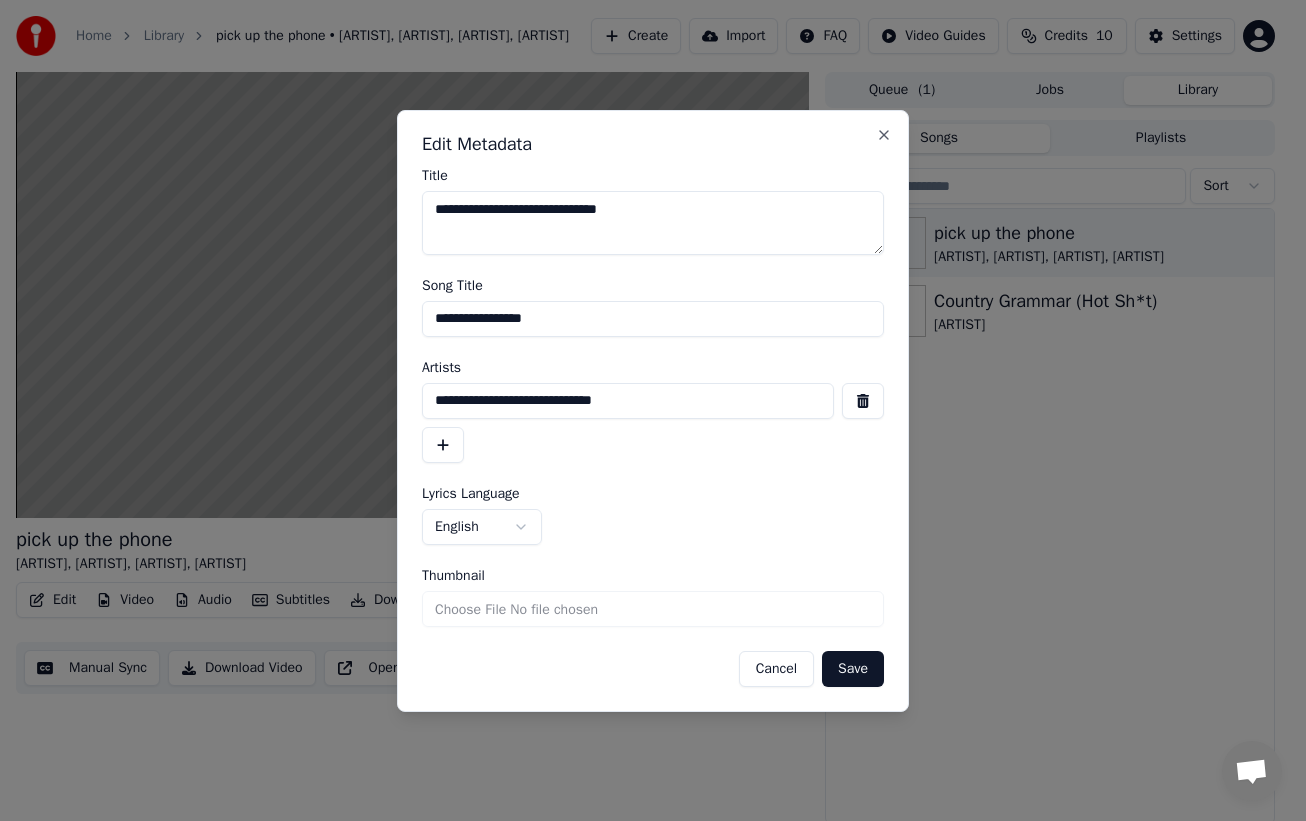 click at bounding box center [443, 445] 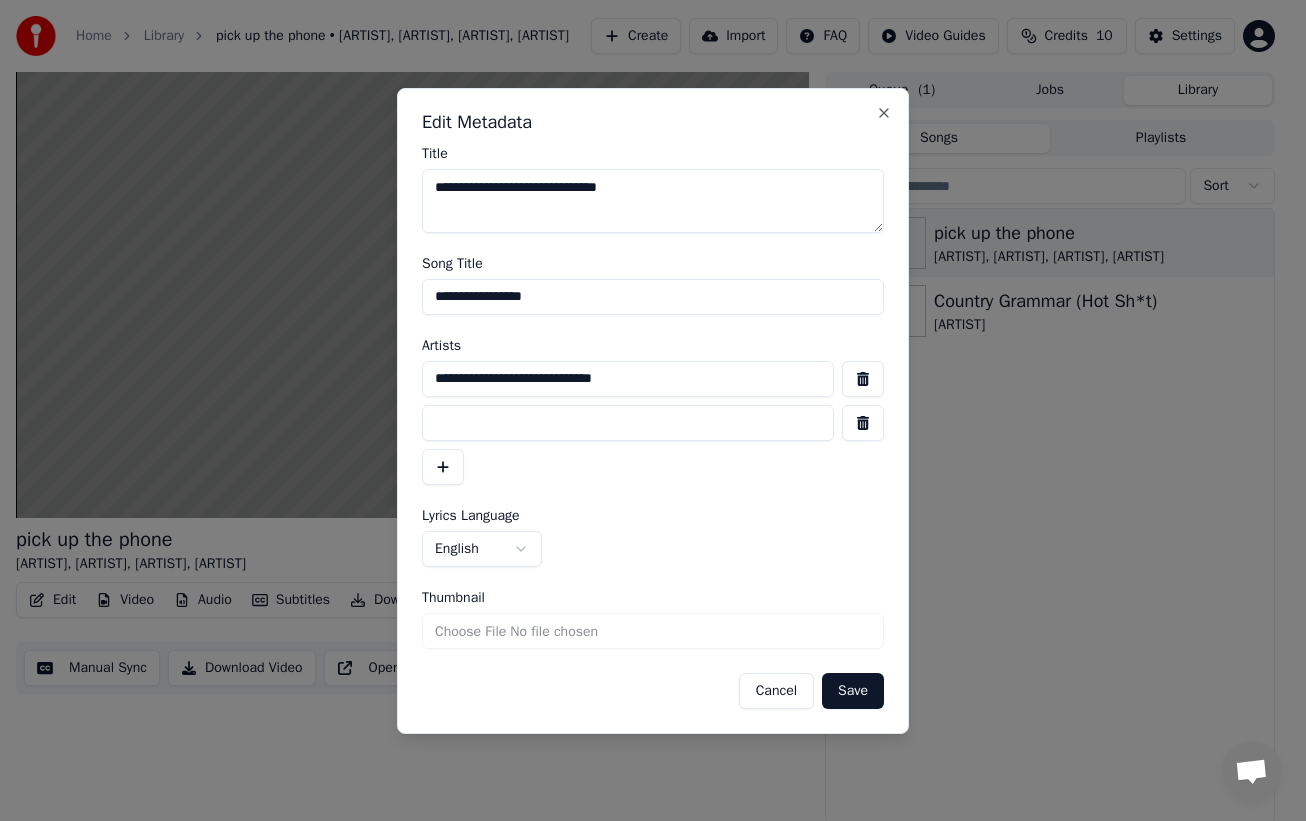 click at bounding box center (628, 423) 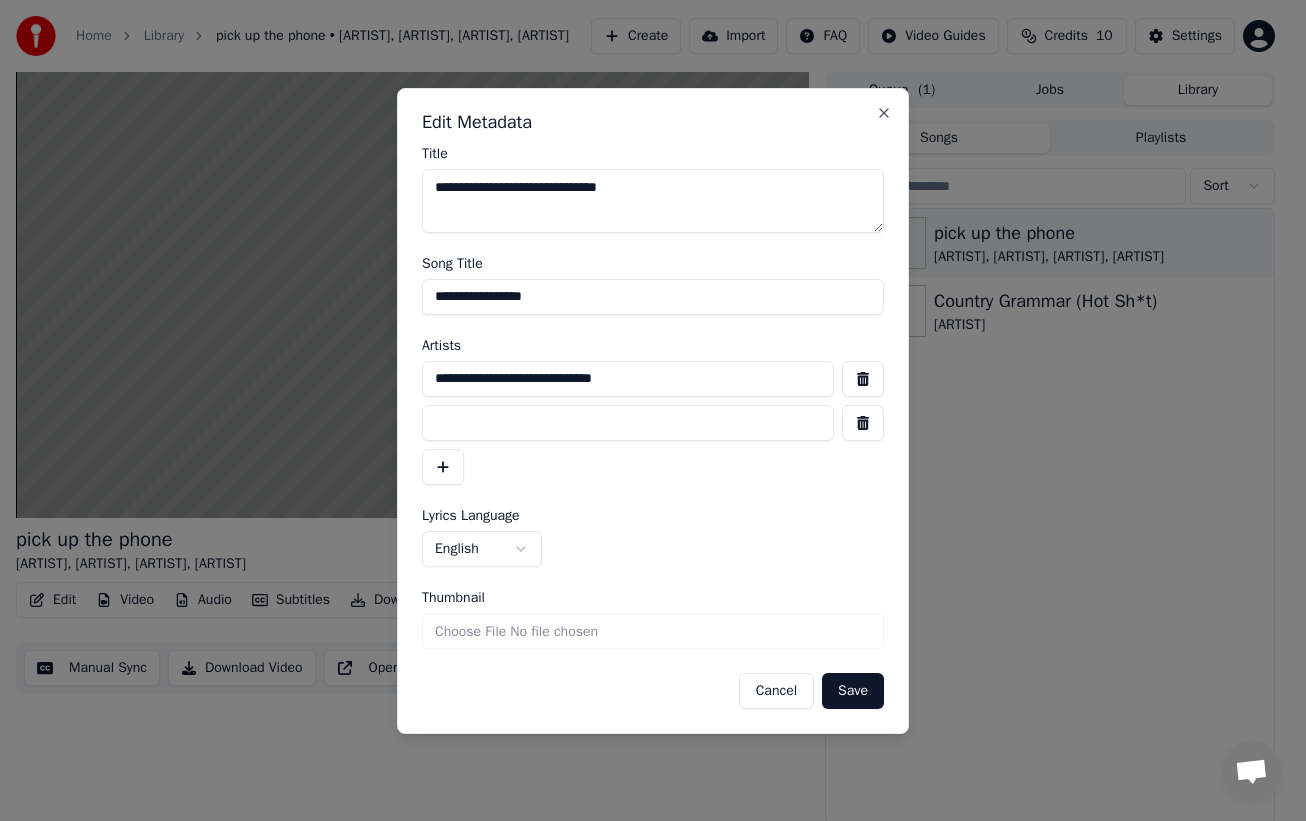 drag, startPoint x: 643, startPoint y: 376, endPoint x: 598, endPoint y: 371, distance: 45.276924 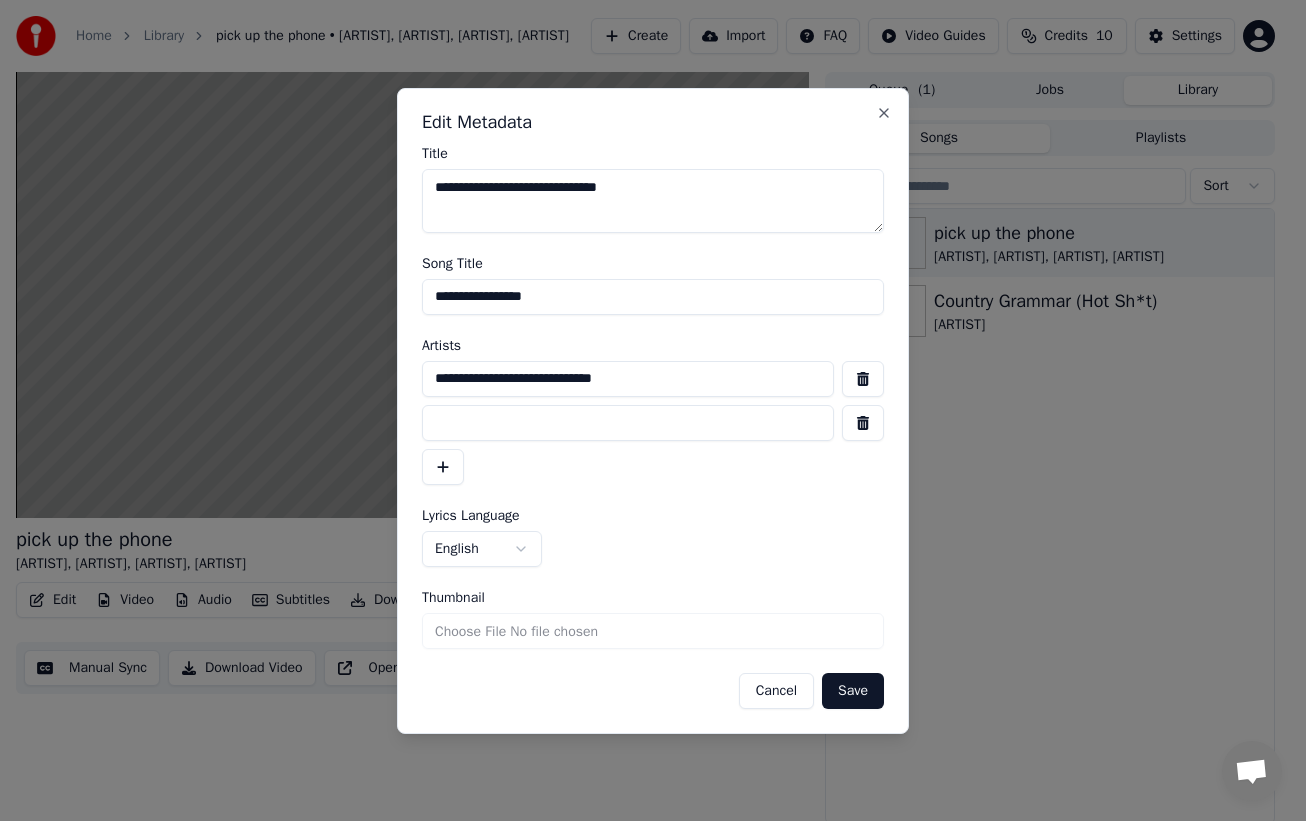 click on "**********" at bounding box center [628, 379] 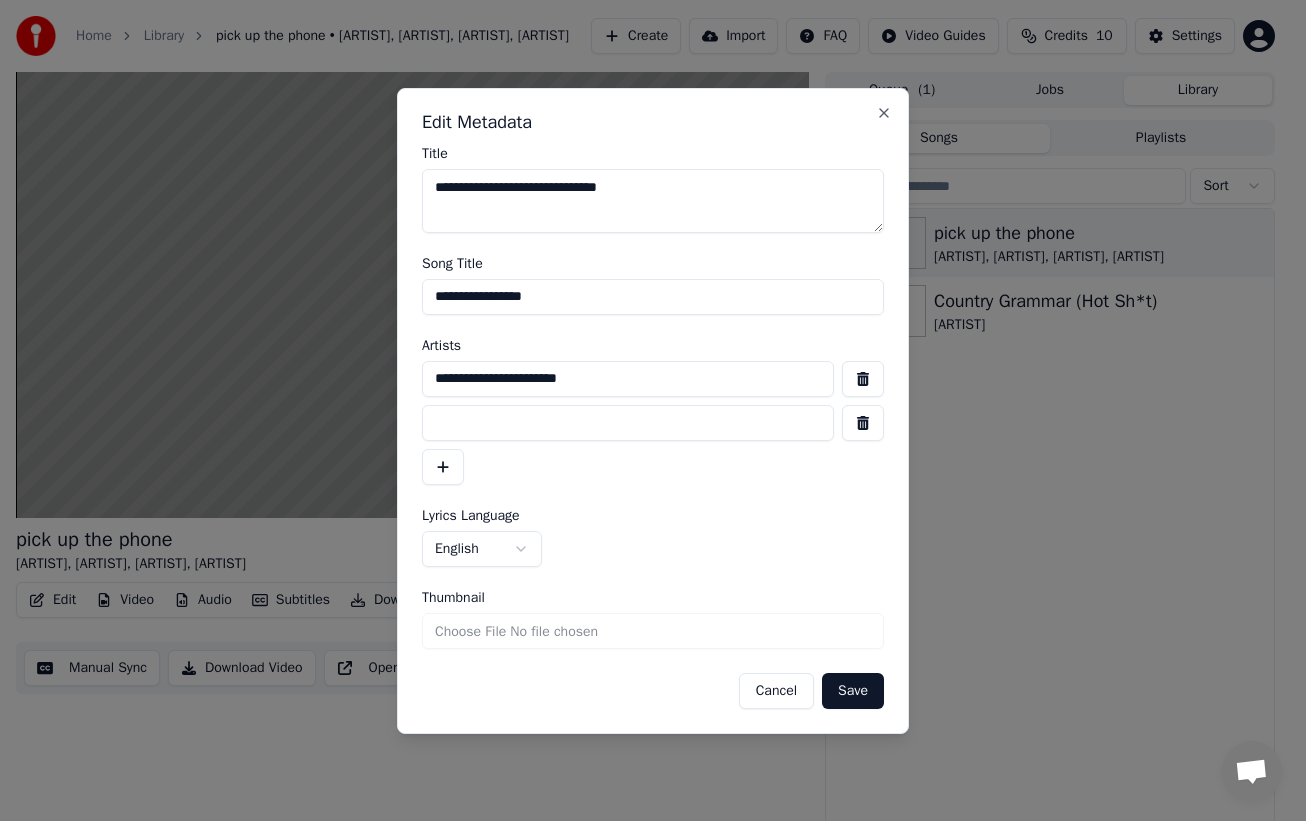 type on "**********" 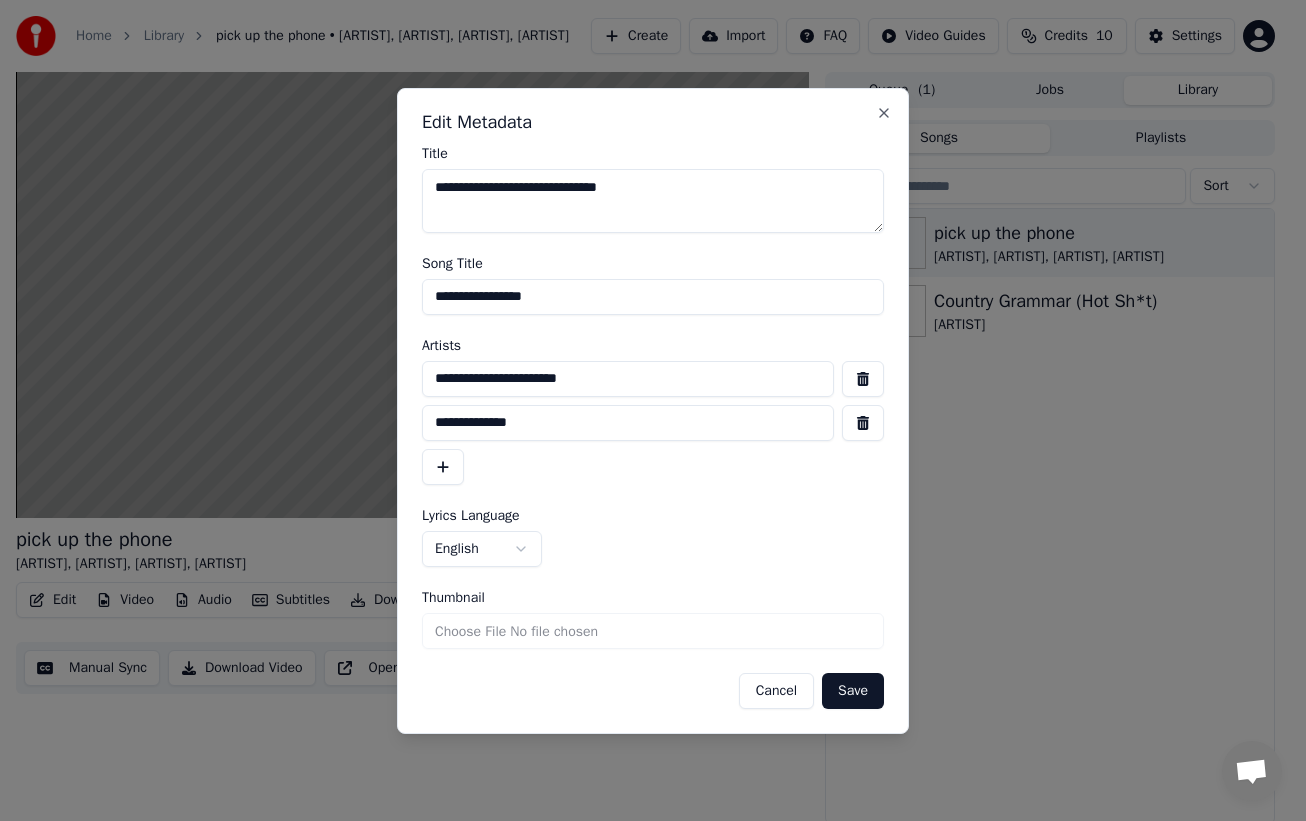 type on "**********" 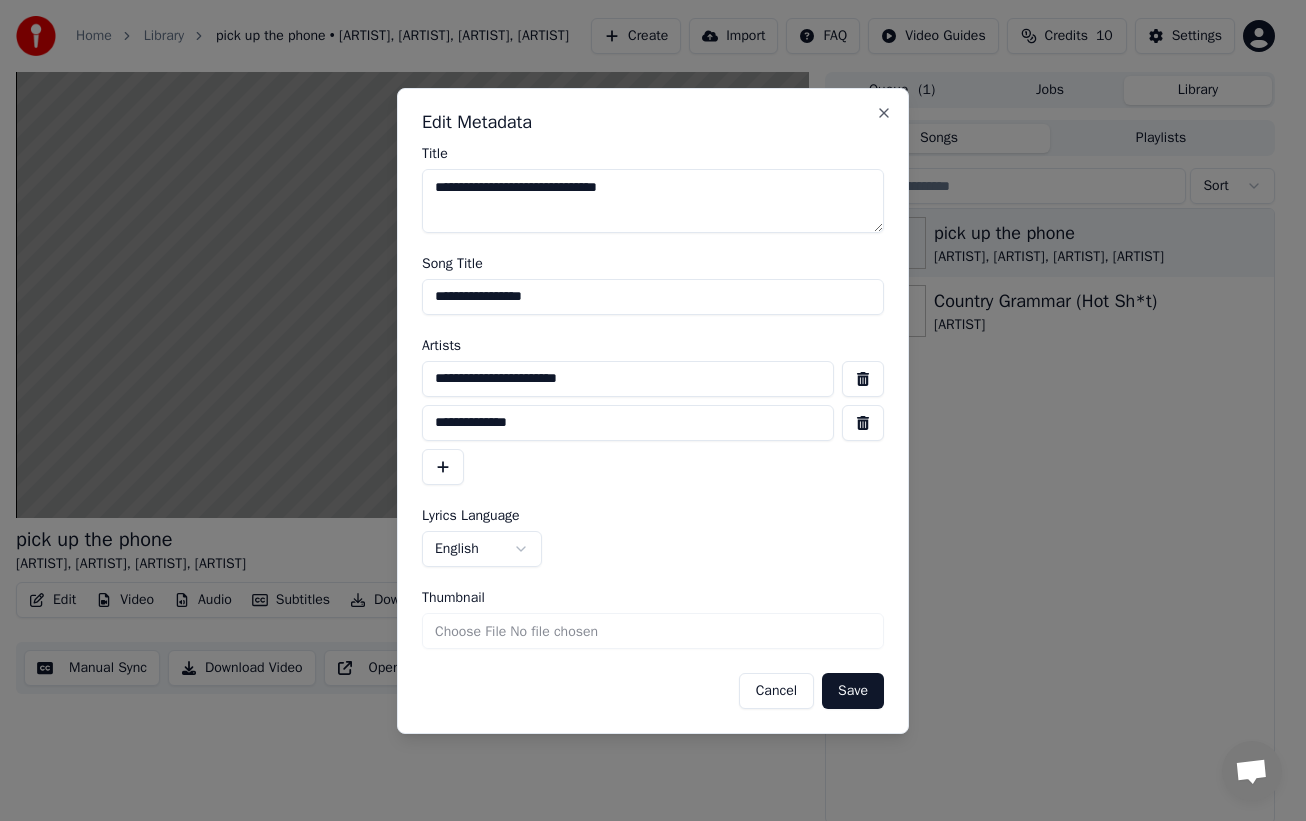 click on "Save" at bounding box center [853, 691] 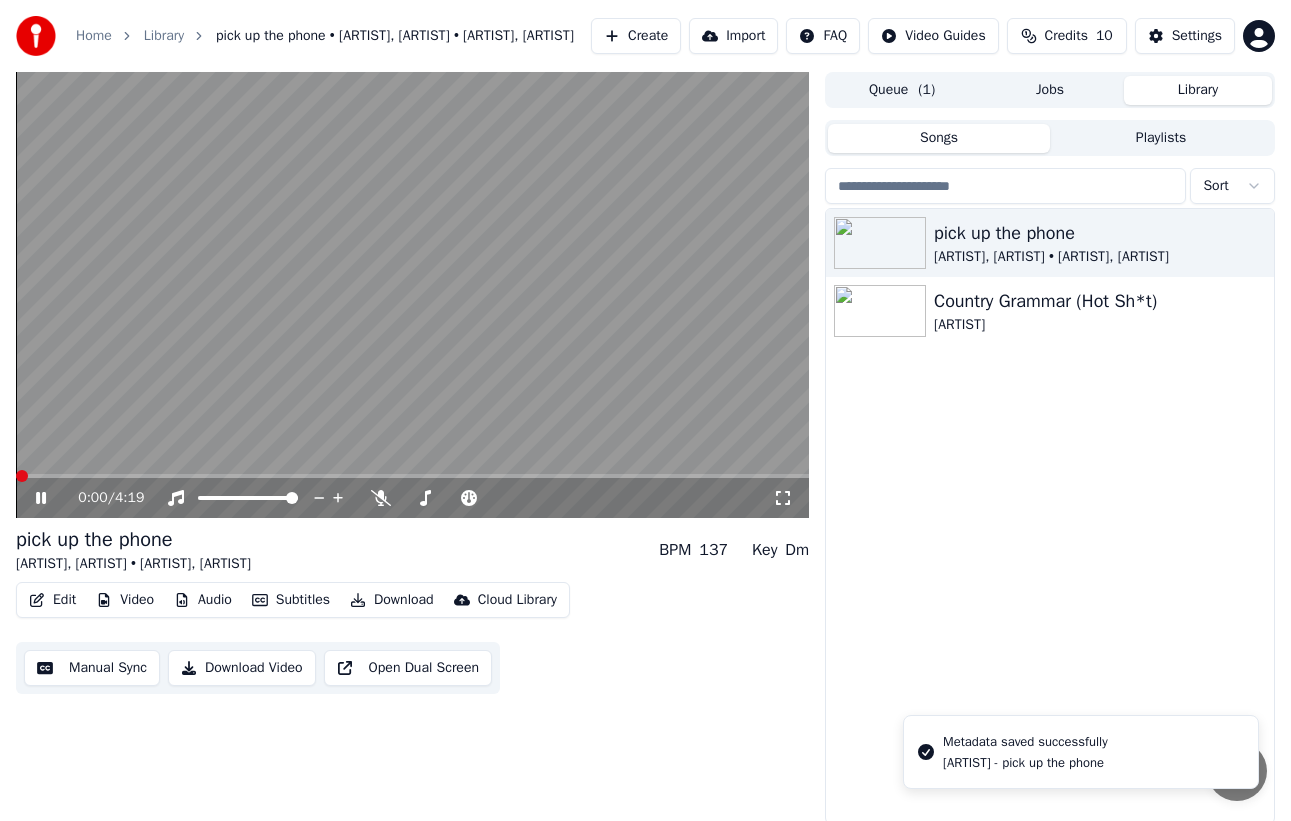 click at bounding box center [22, 476] 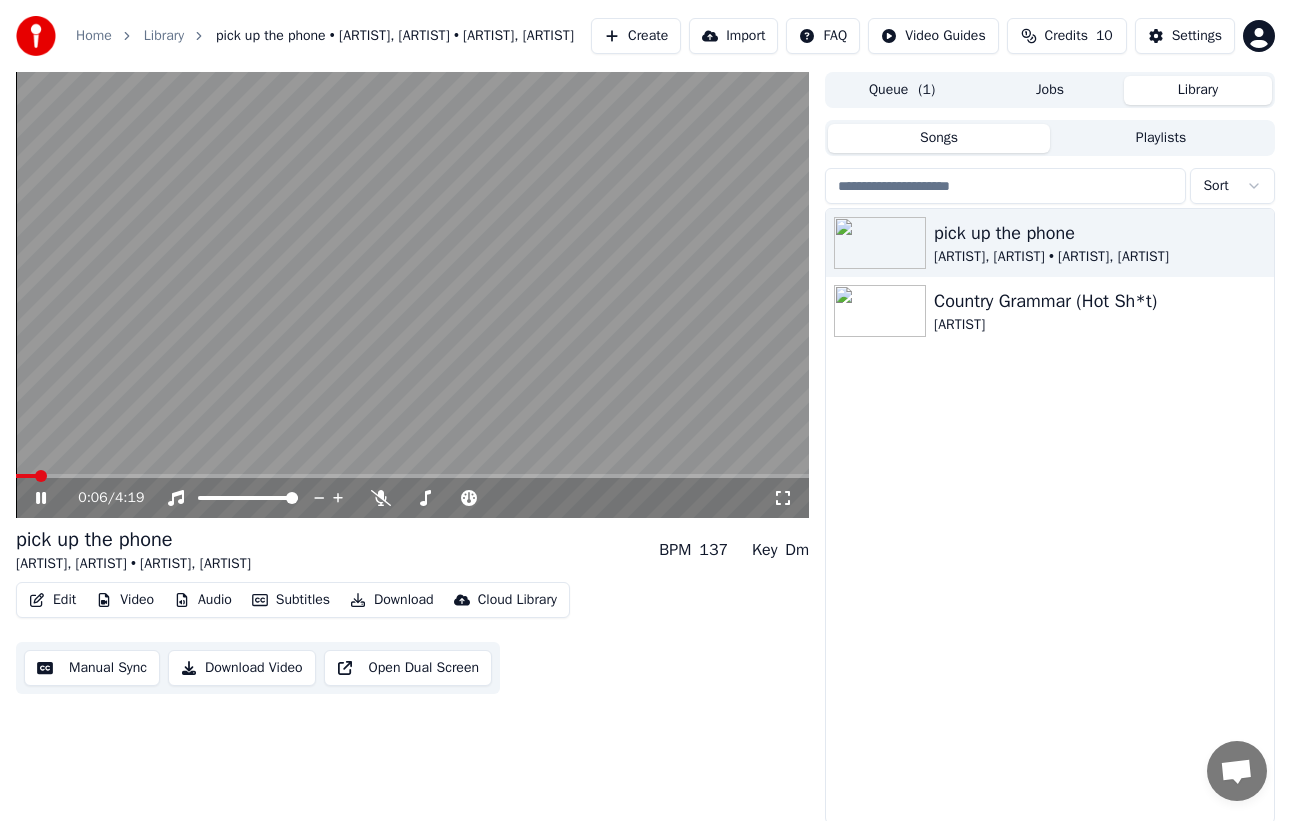 click 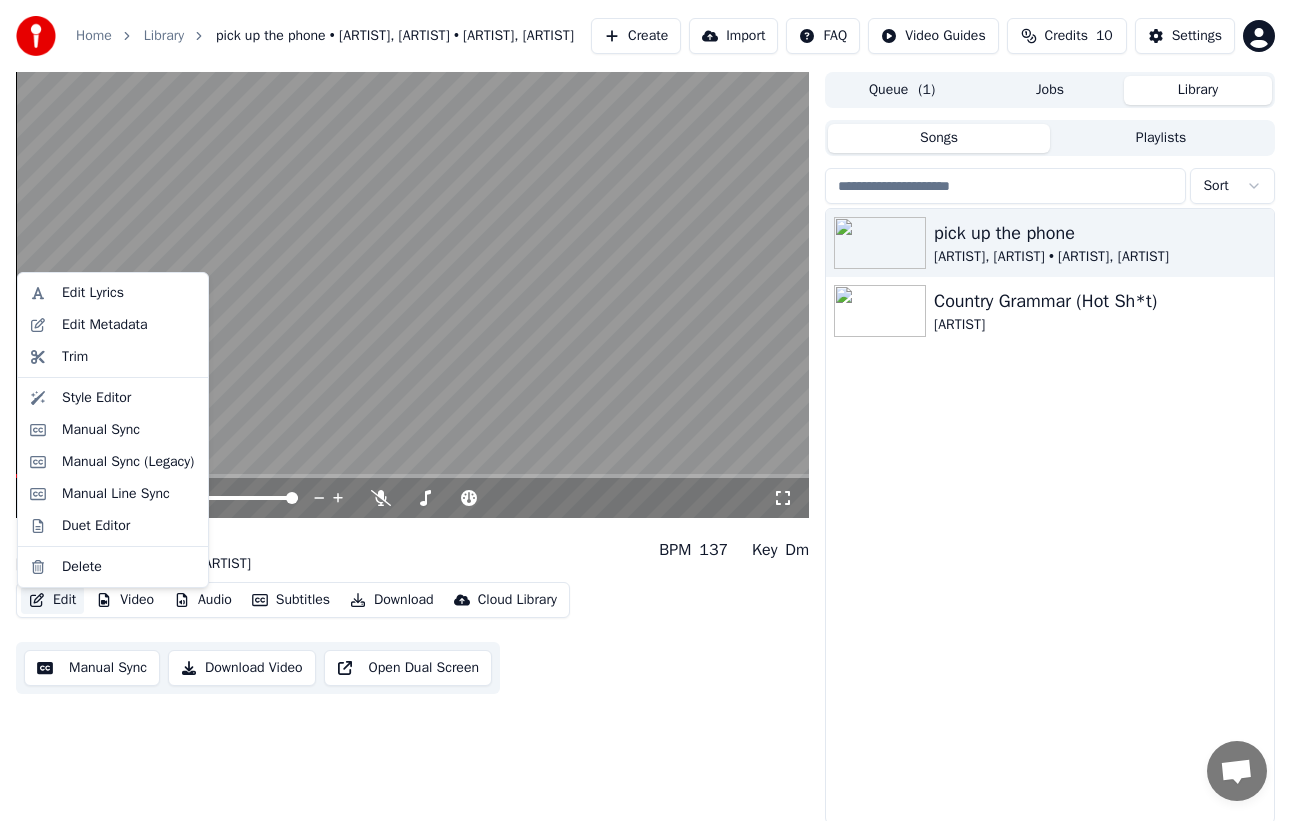 click on "Edit" at bounding box center [52, 600] 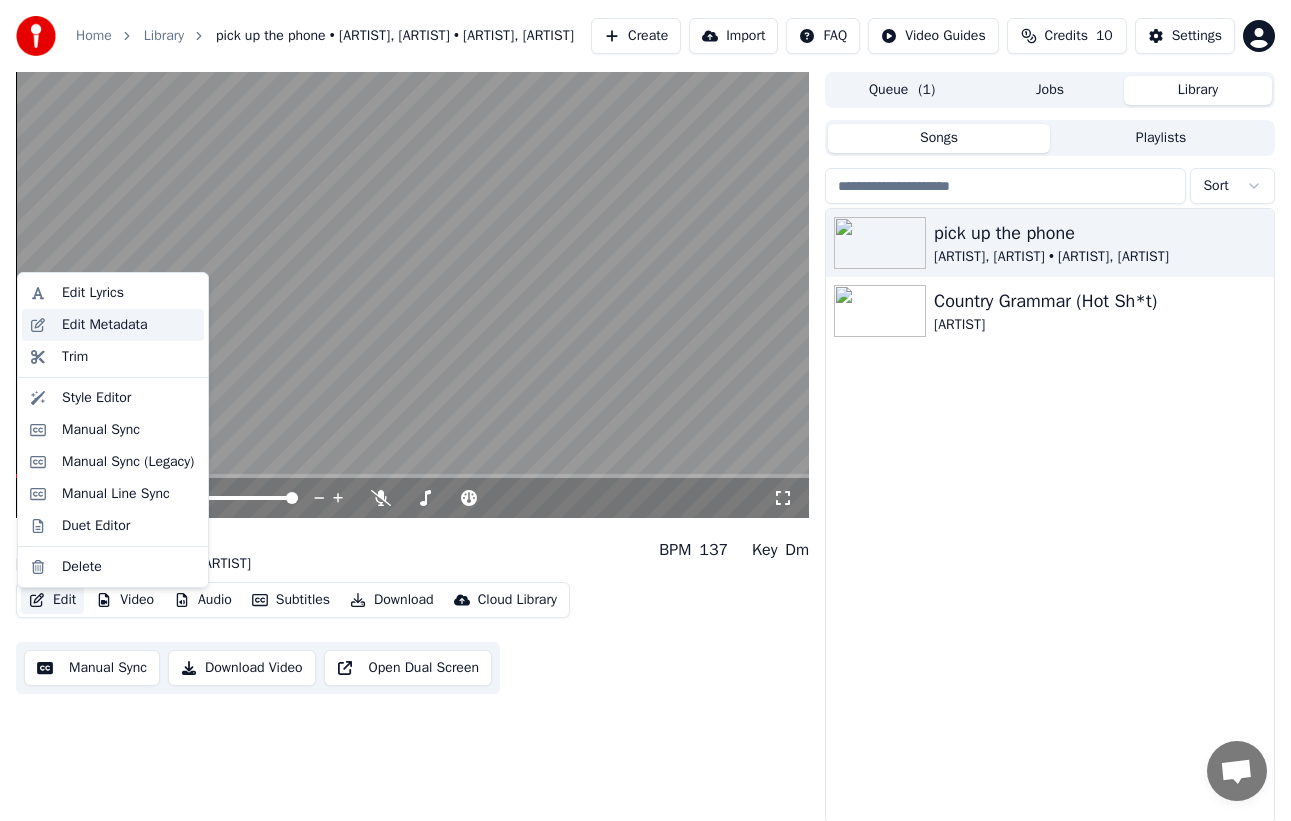 click on "Edit Metadata" at bounding box center (129, 325) 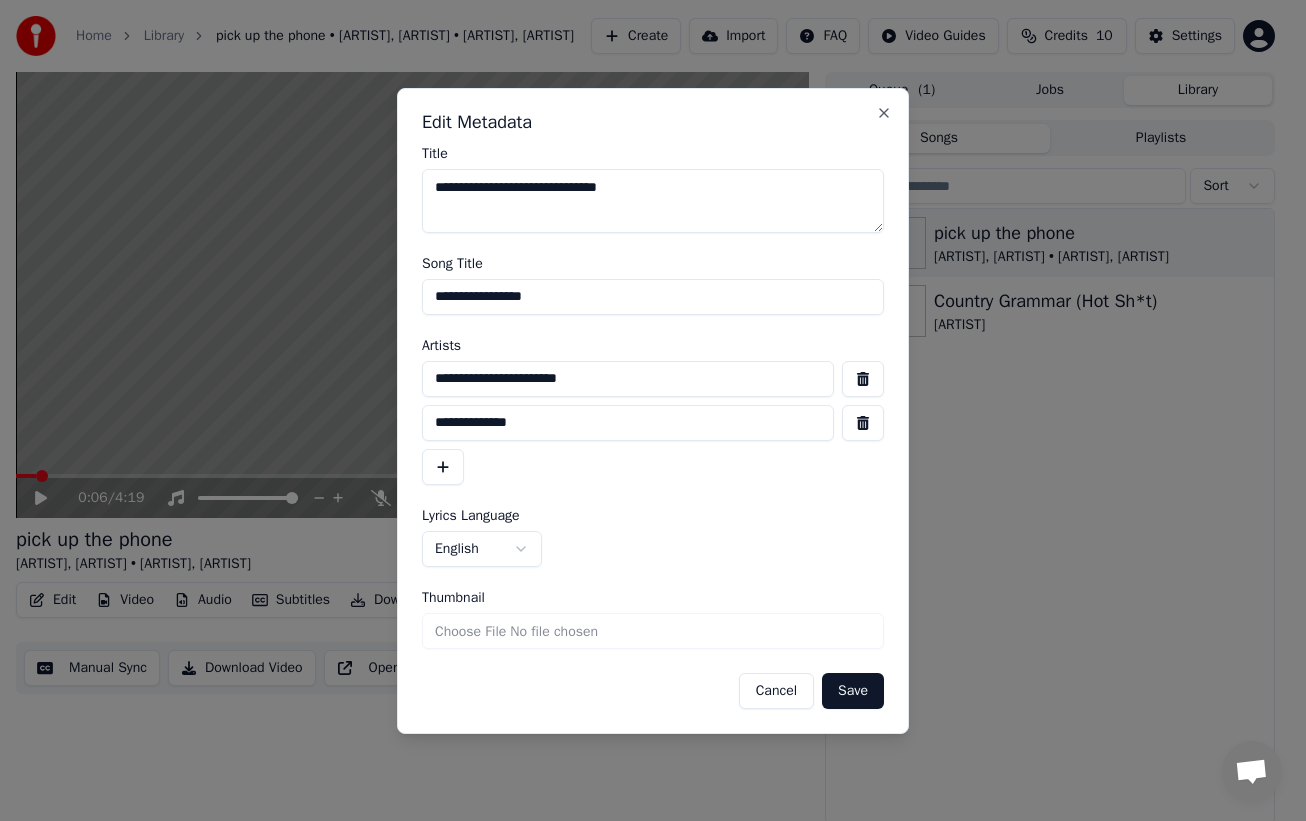 click on "**********" at bounding box center (628, 379) 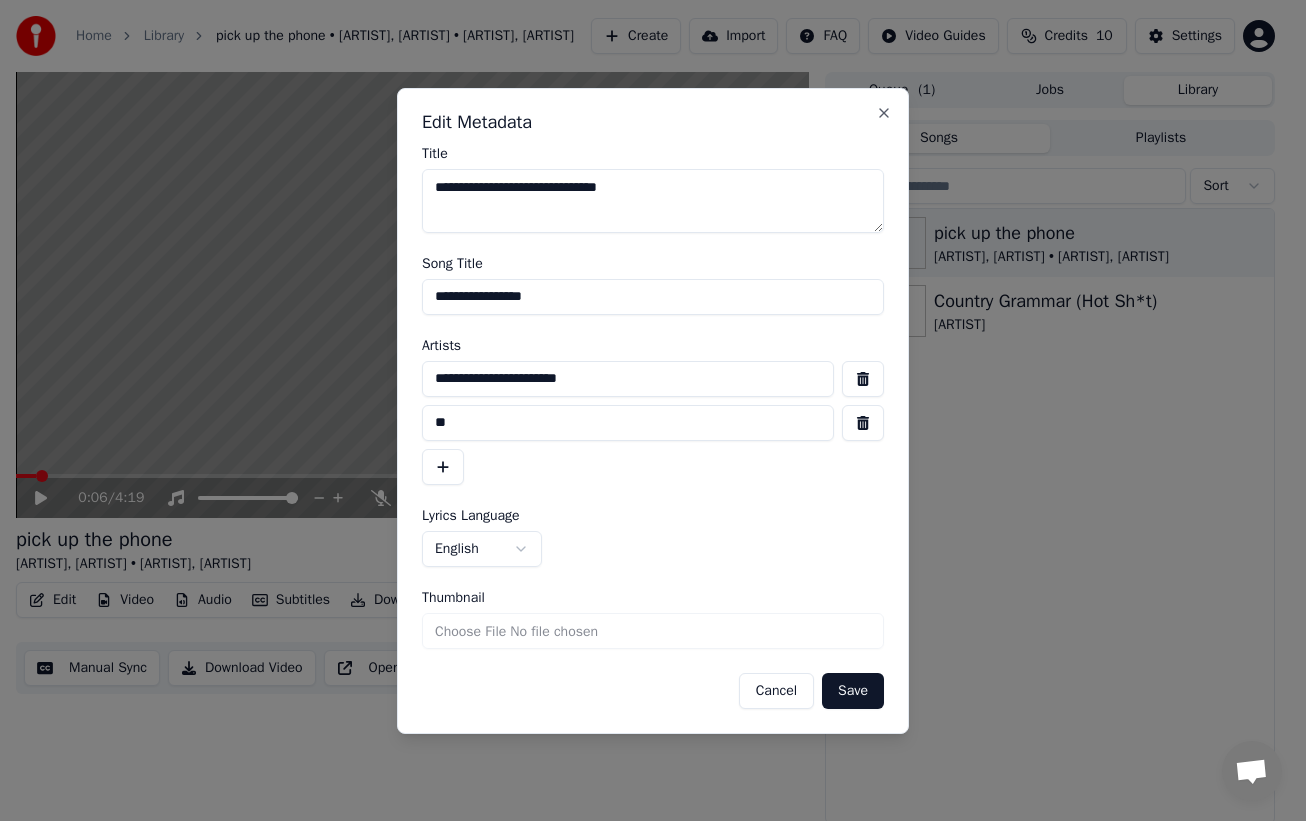 type on "*" 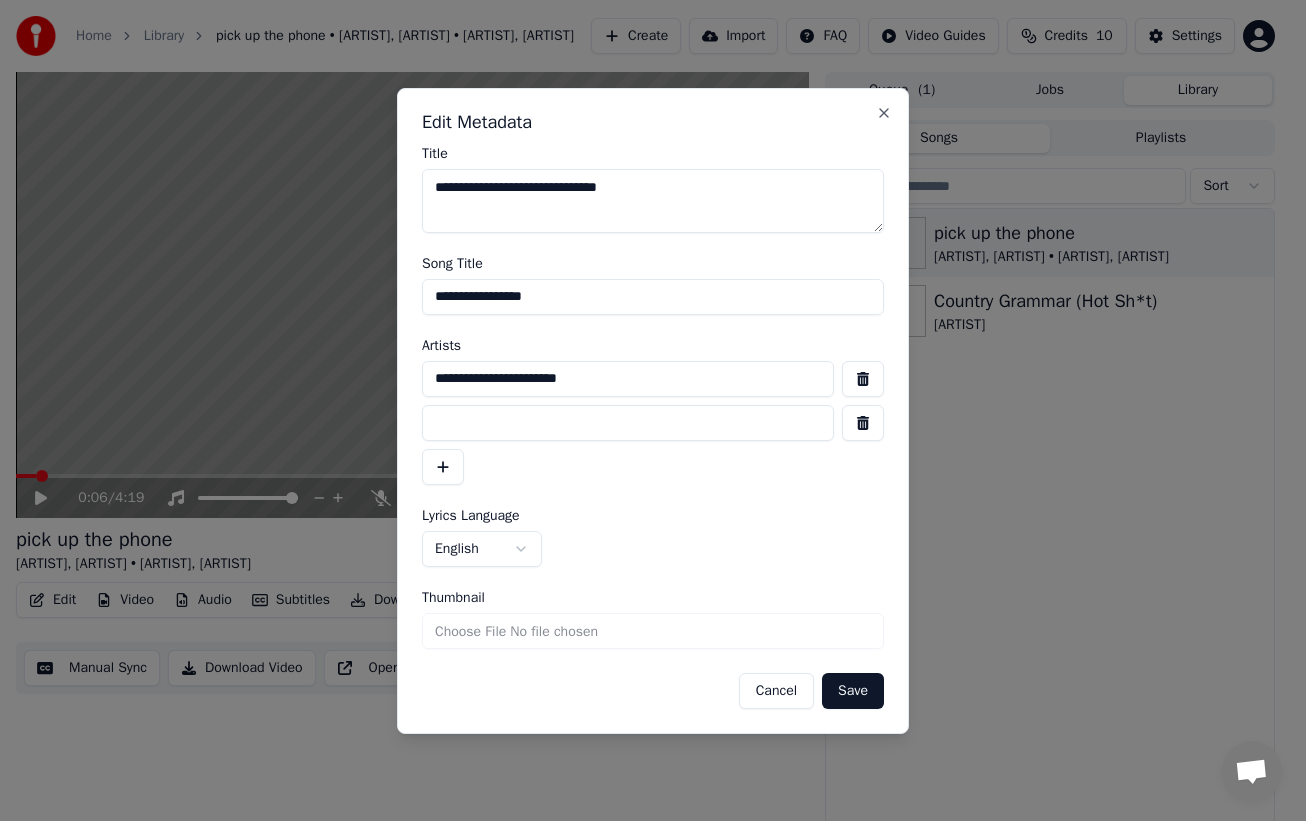 type 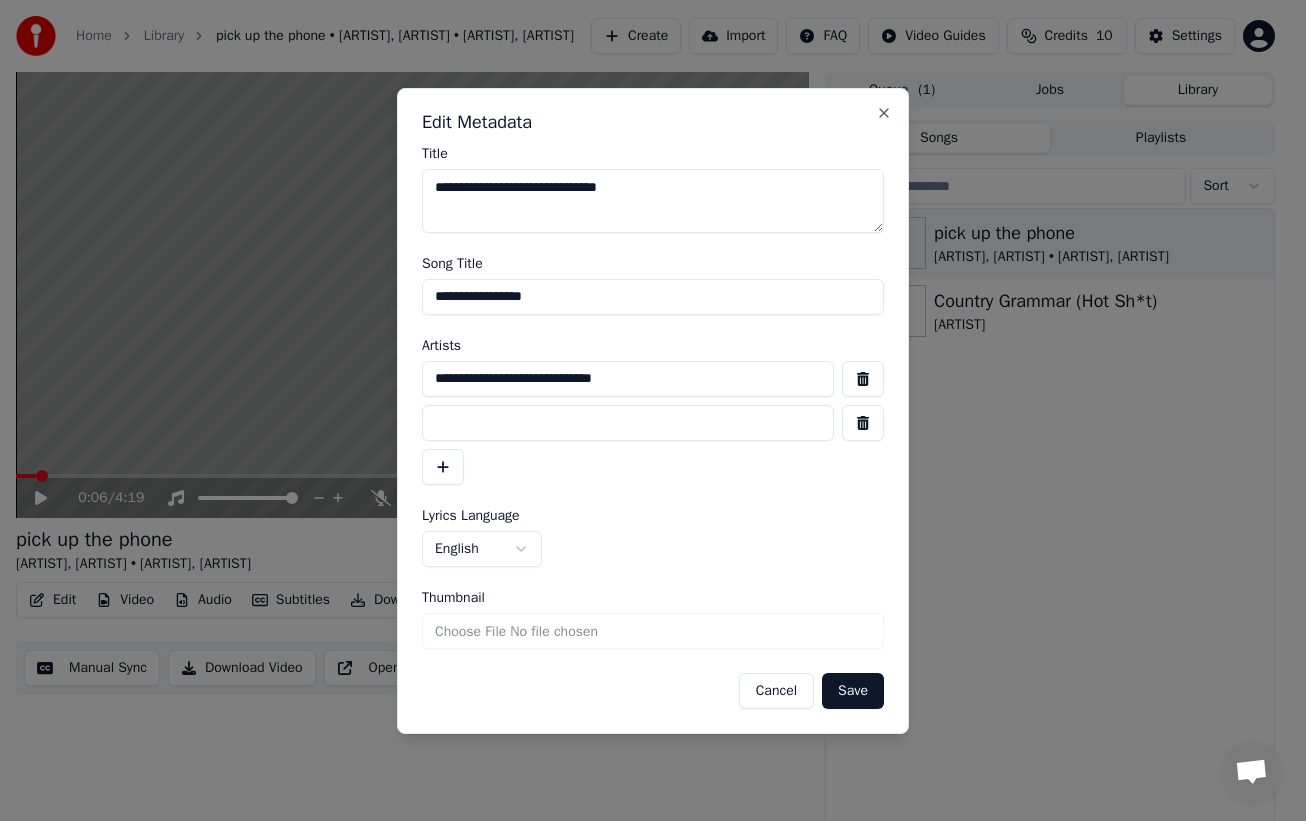 type on "**********" 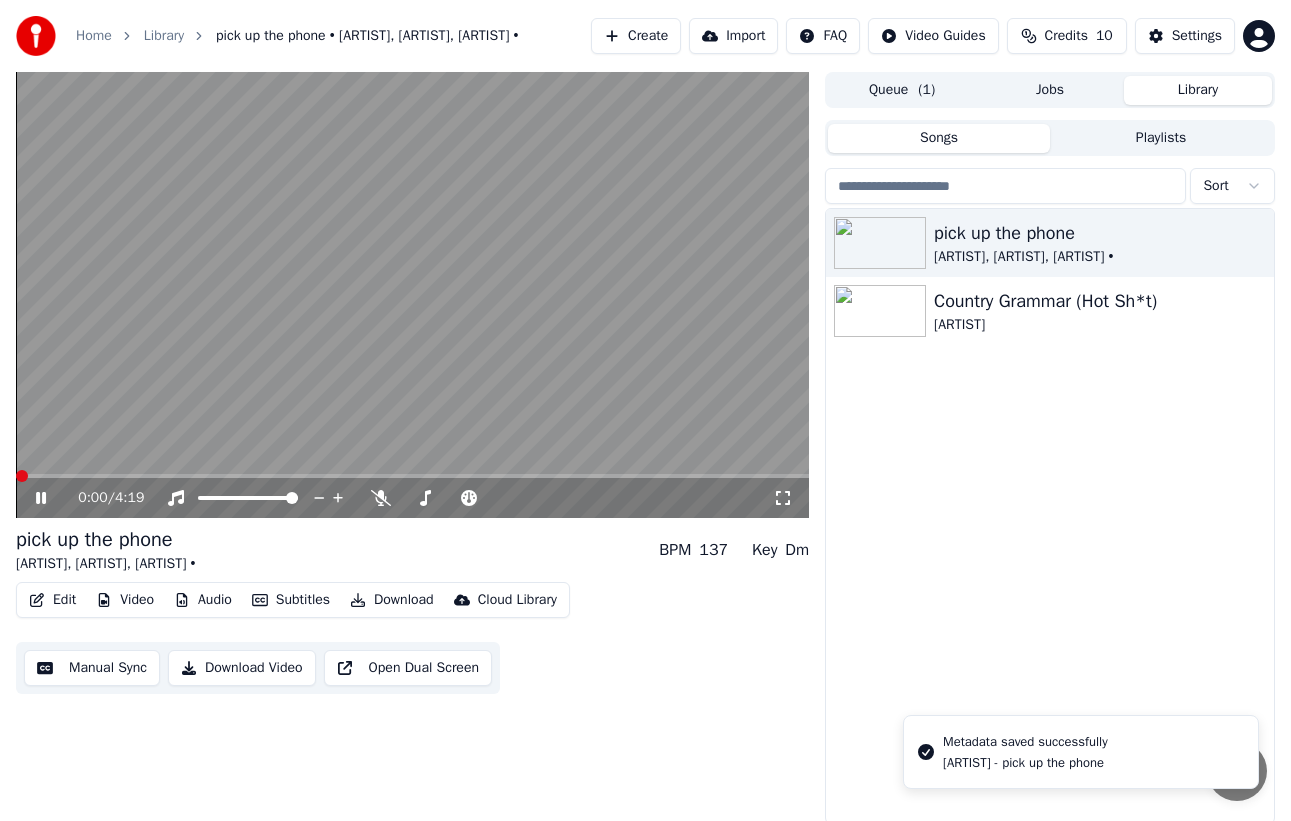 click at bounding box center [22, 476] 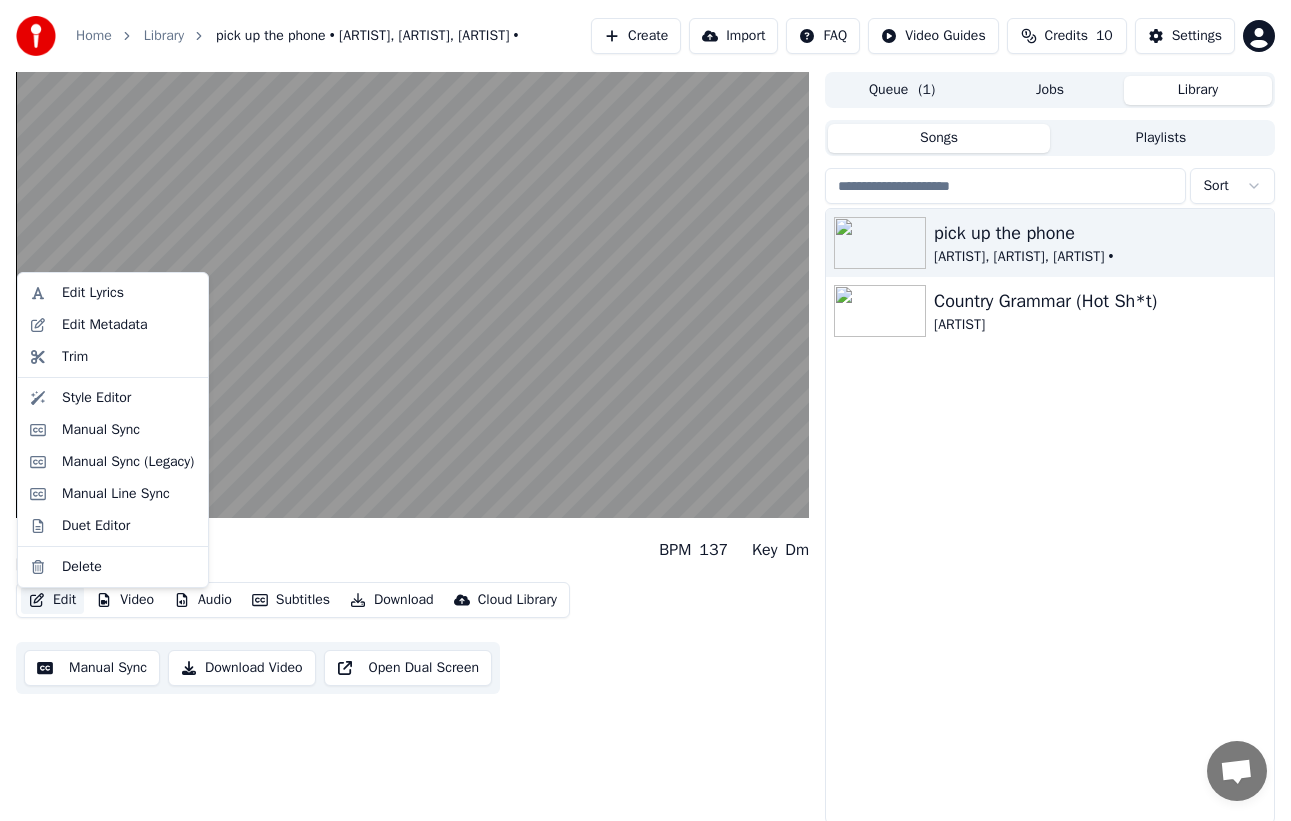 click on "Edit" at bounding box center (52, 600) 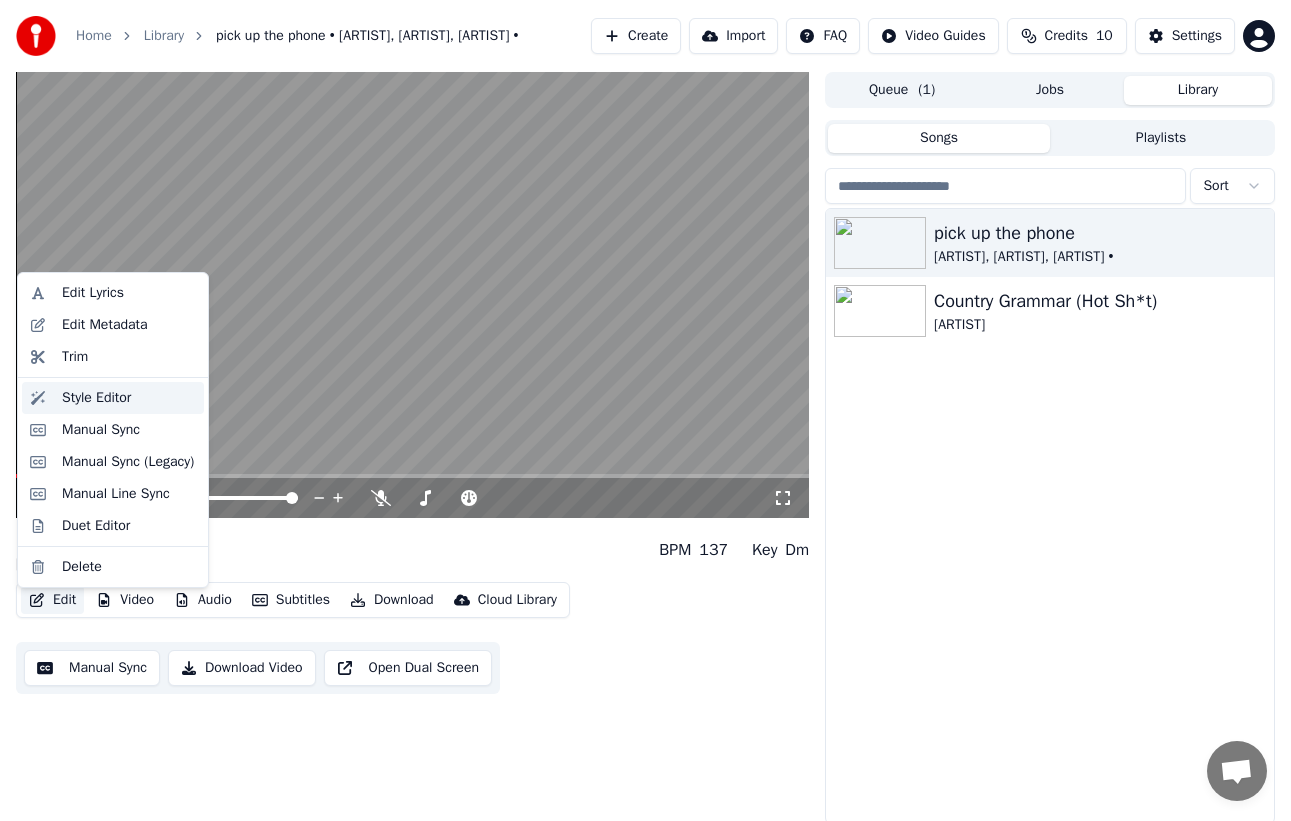 click on "Style Editor" at bounding box center (129, 398) 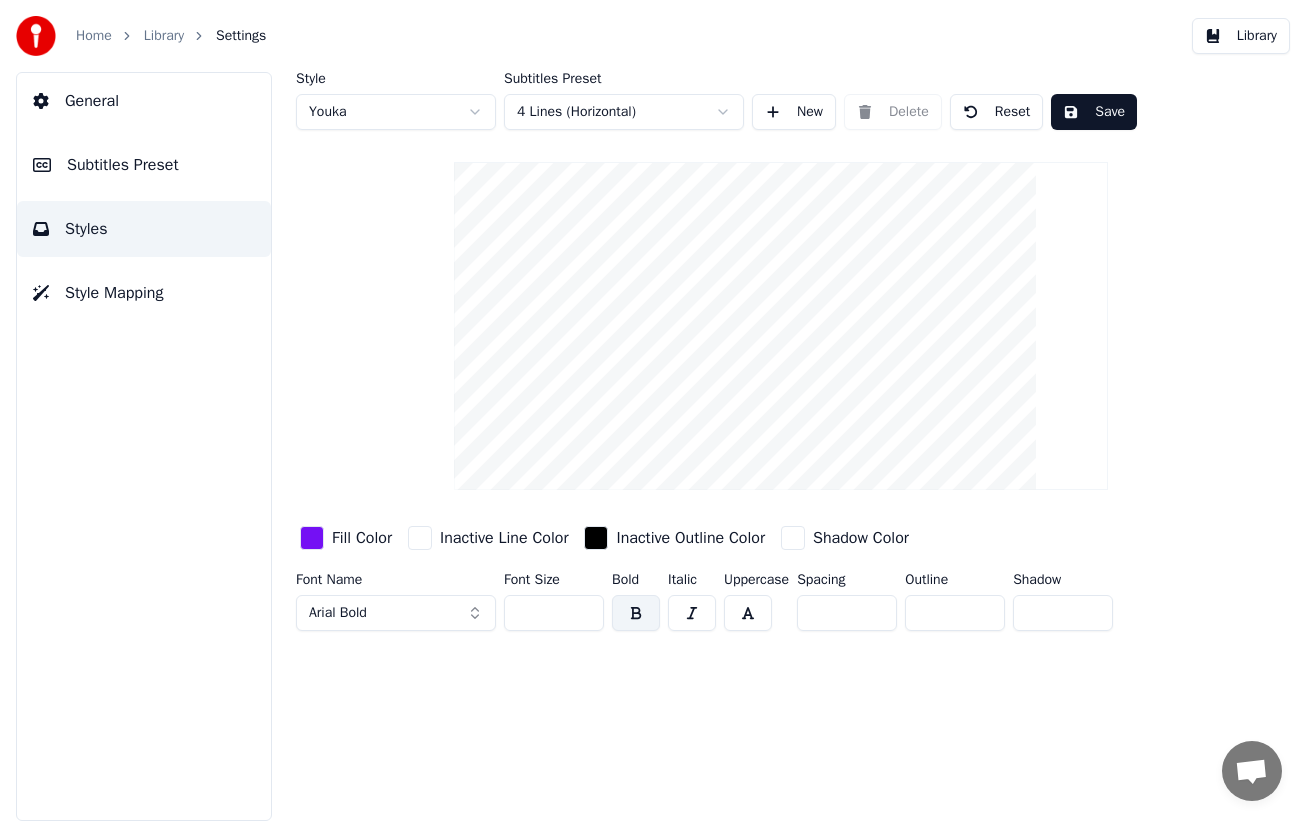 click on "Library" at bounding box center [164, 36] 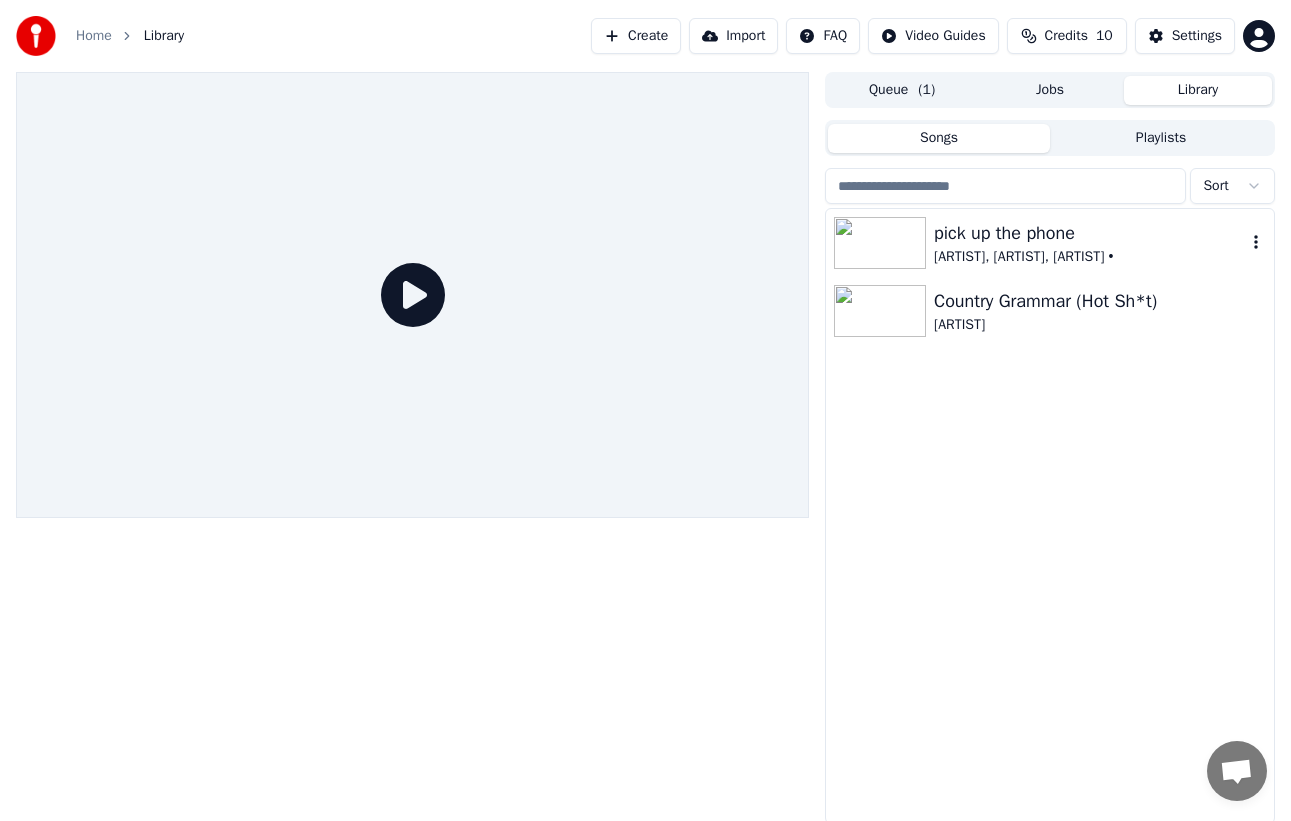 click on "pick up the phone" at bounding box center (1090, 233) 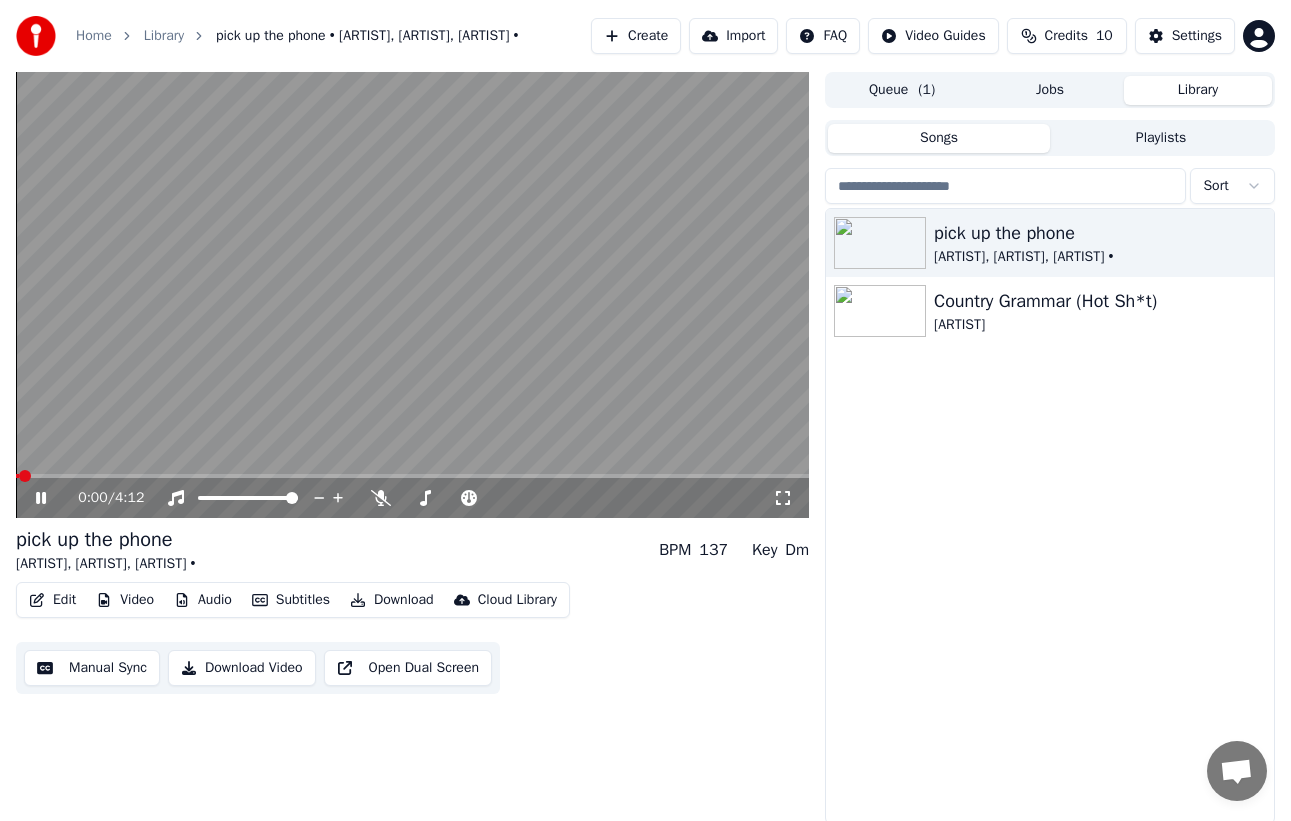 click on "Video" at bounding box center [125, 600] 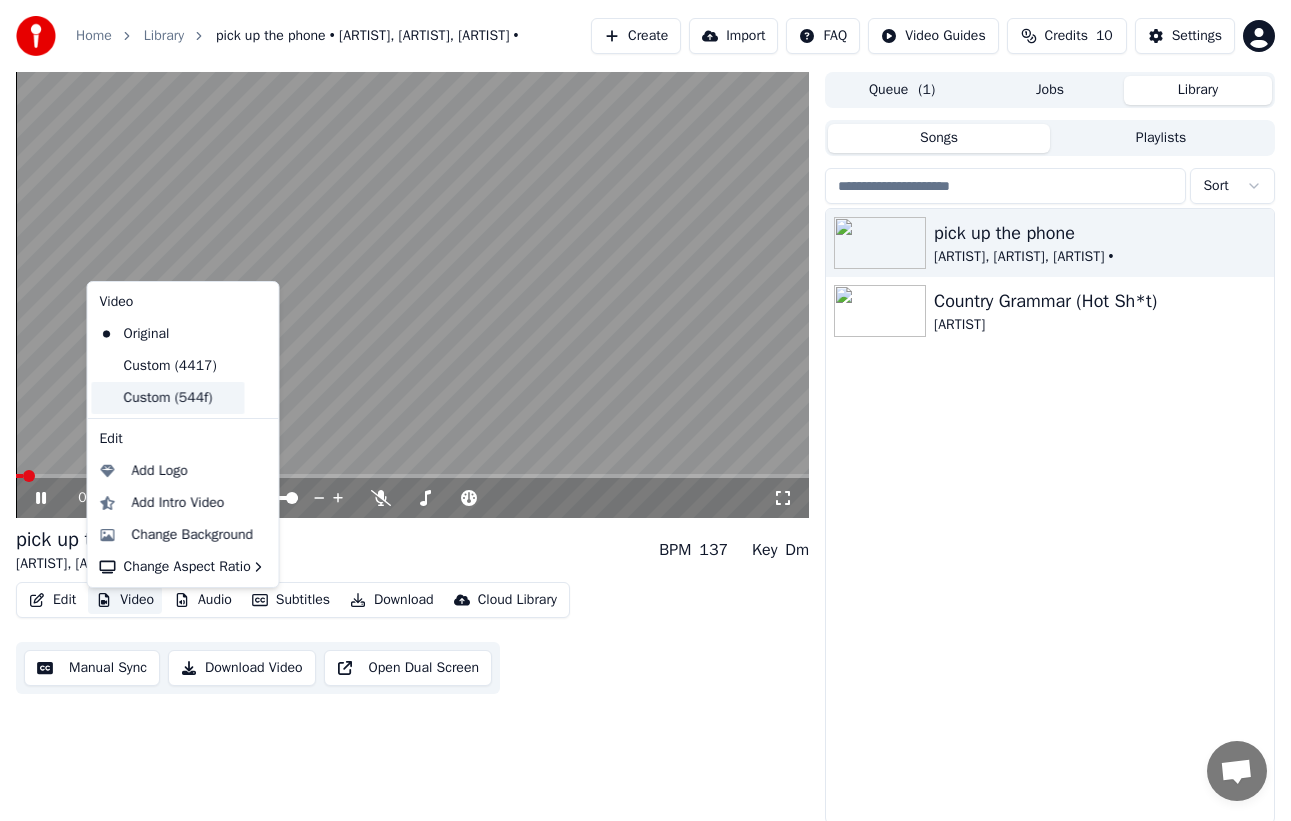 click on "Custom (544f)" at bounding box center (168, 398) 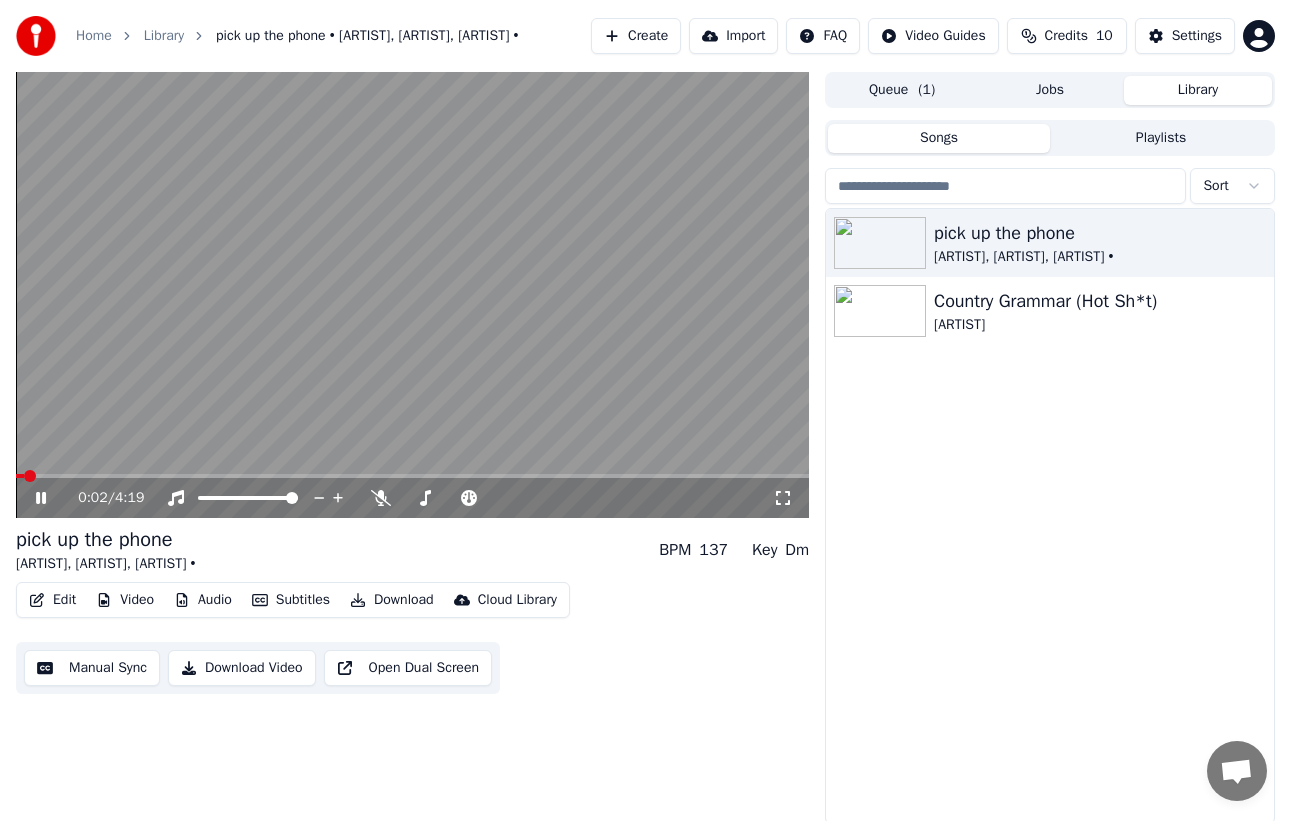 click on "Edit" at bounding box center (52, 600) 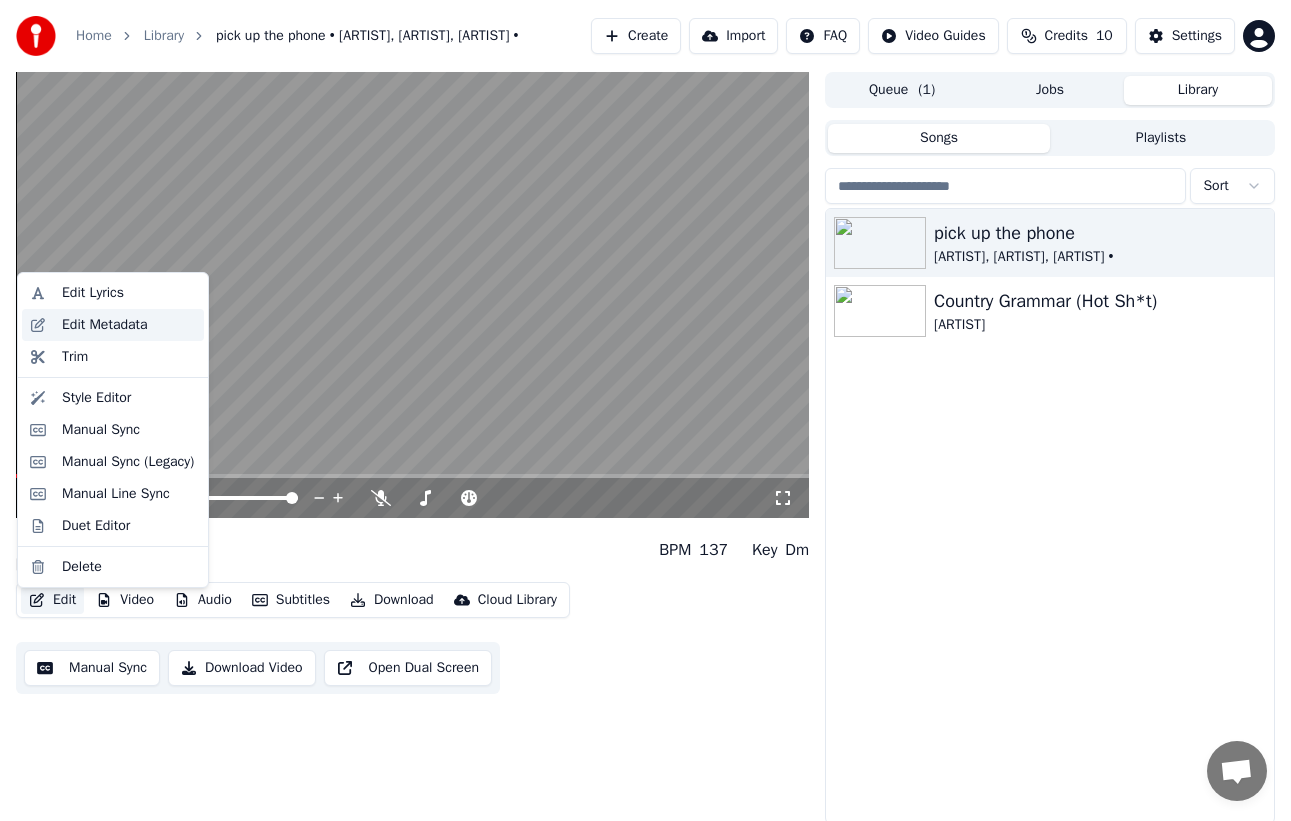 click on "Edit Metadata" at bounding box center [129, 325] 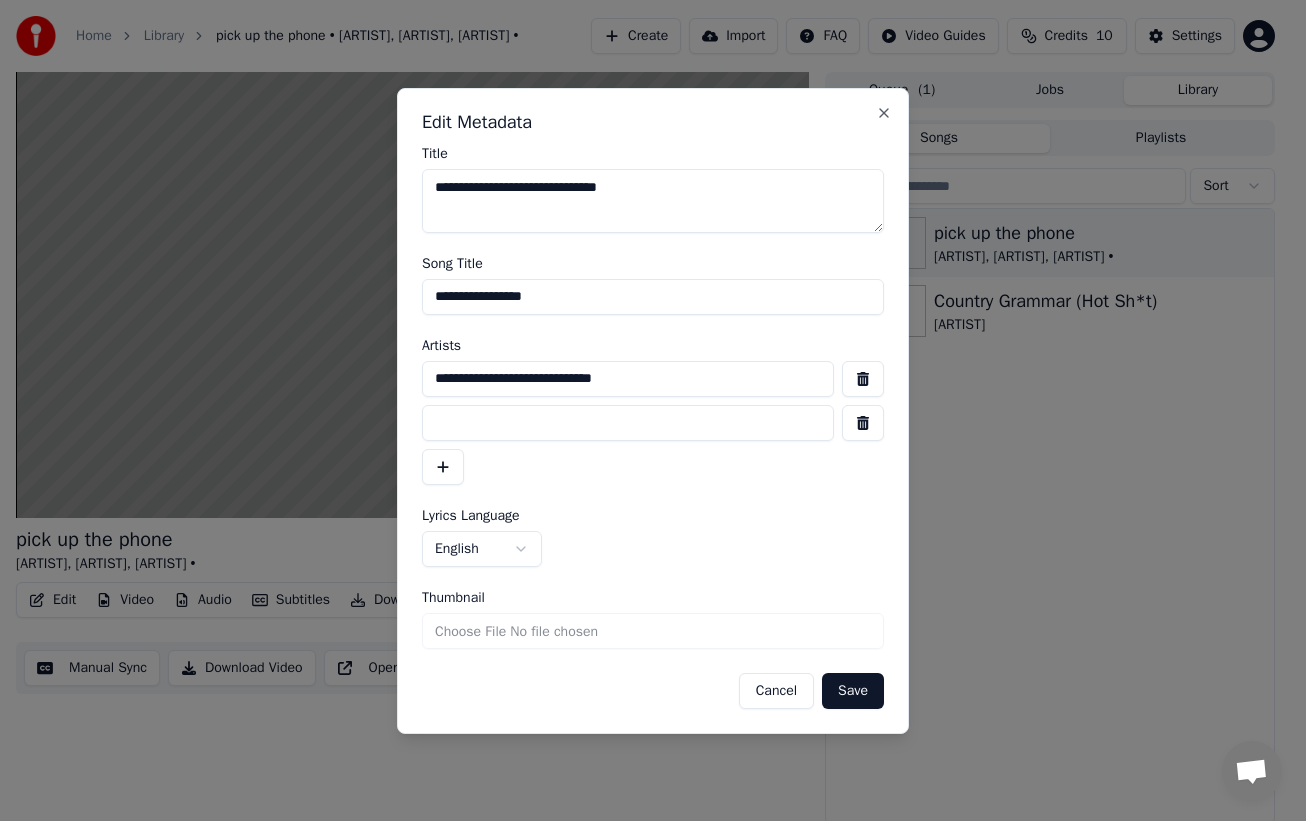 click at bounding box center (863, 423) 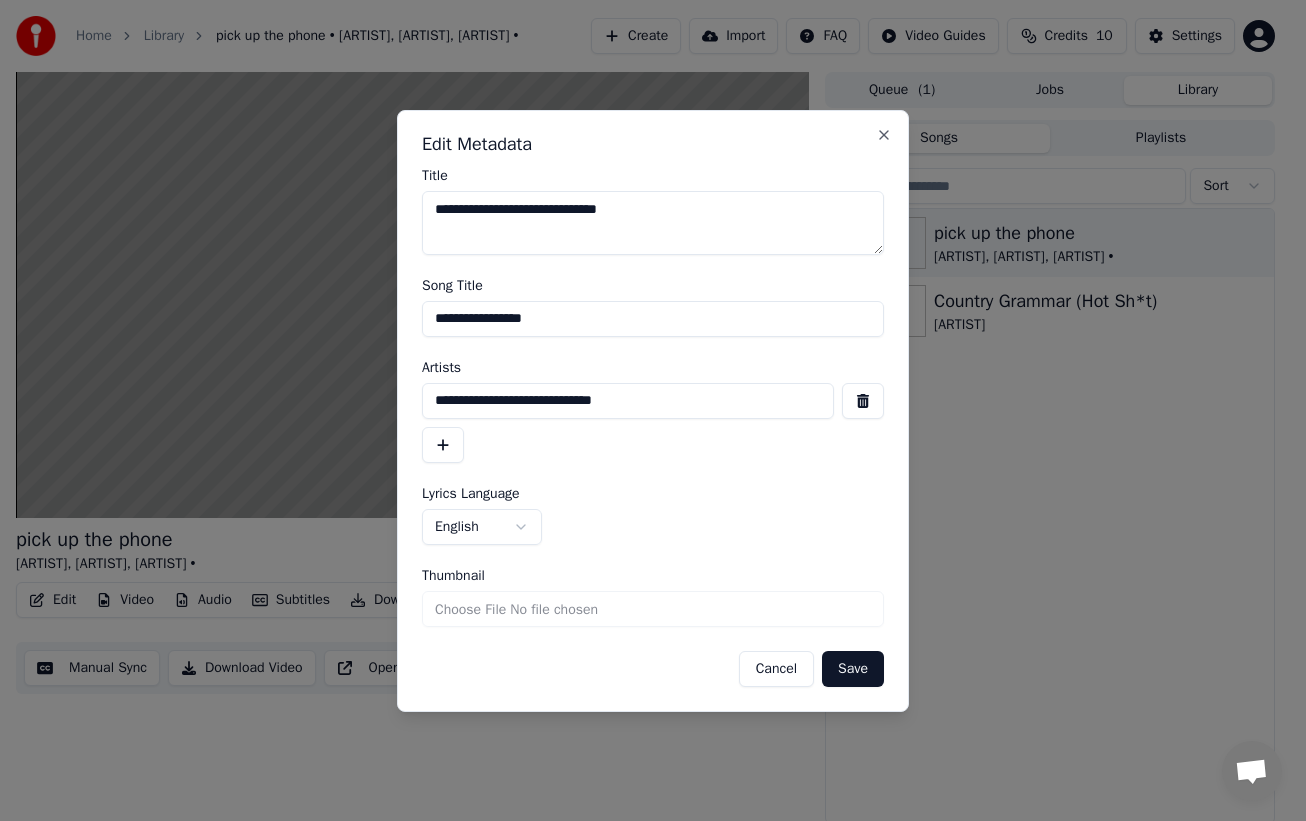 click on "Save" at bounding box center [853, 669] 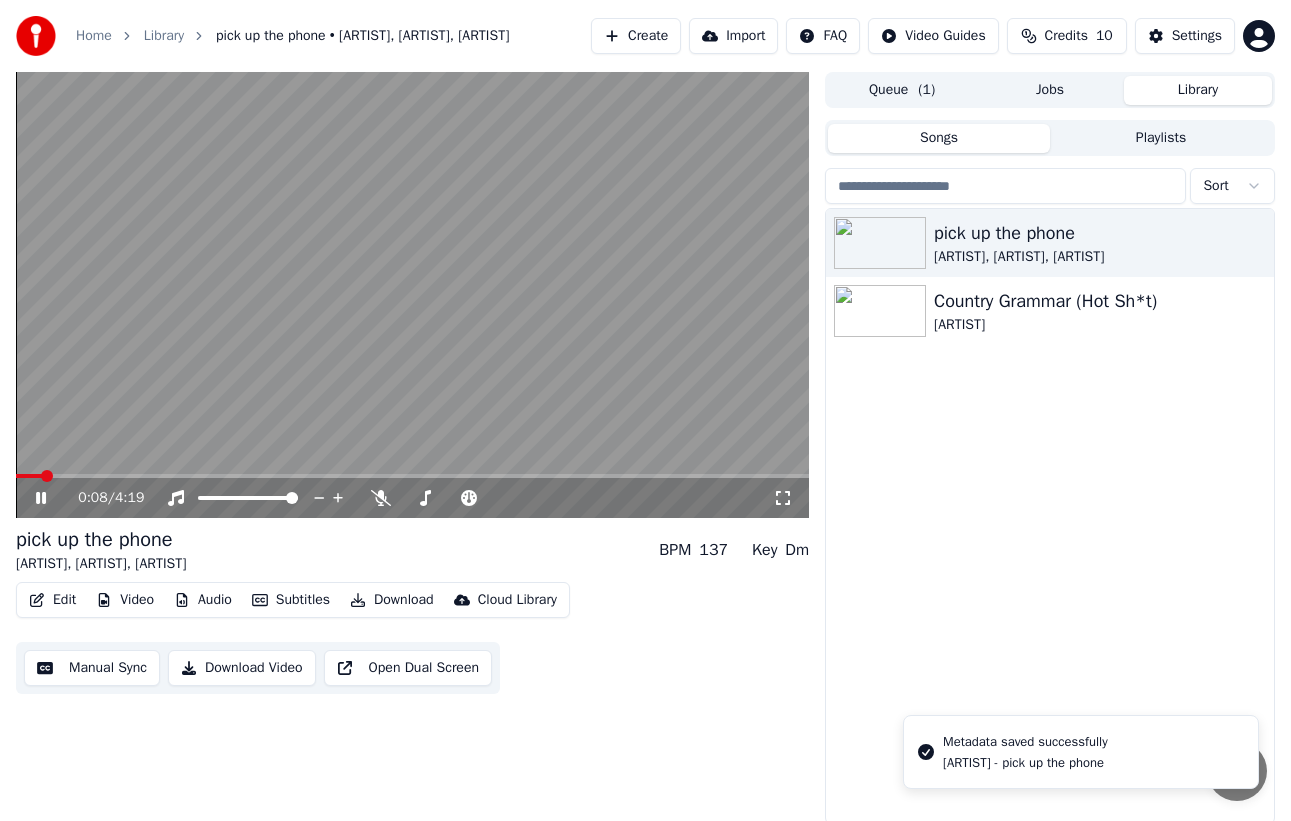 click at bounding box center [47, 476] 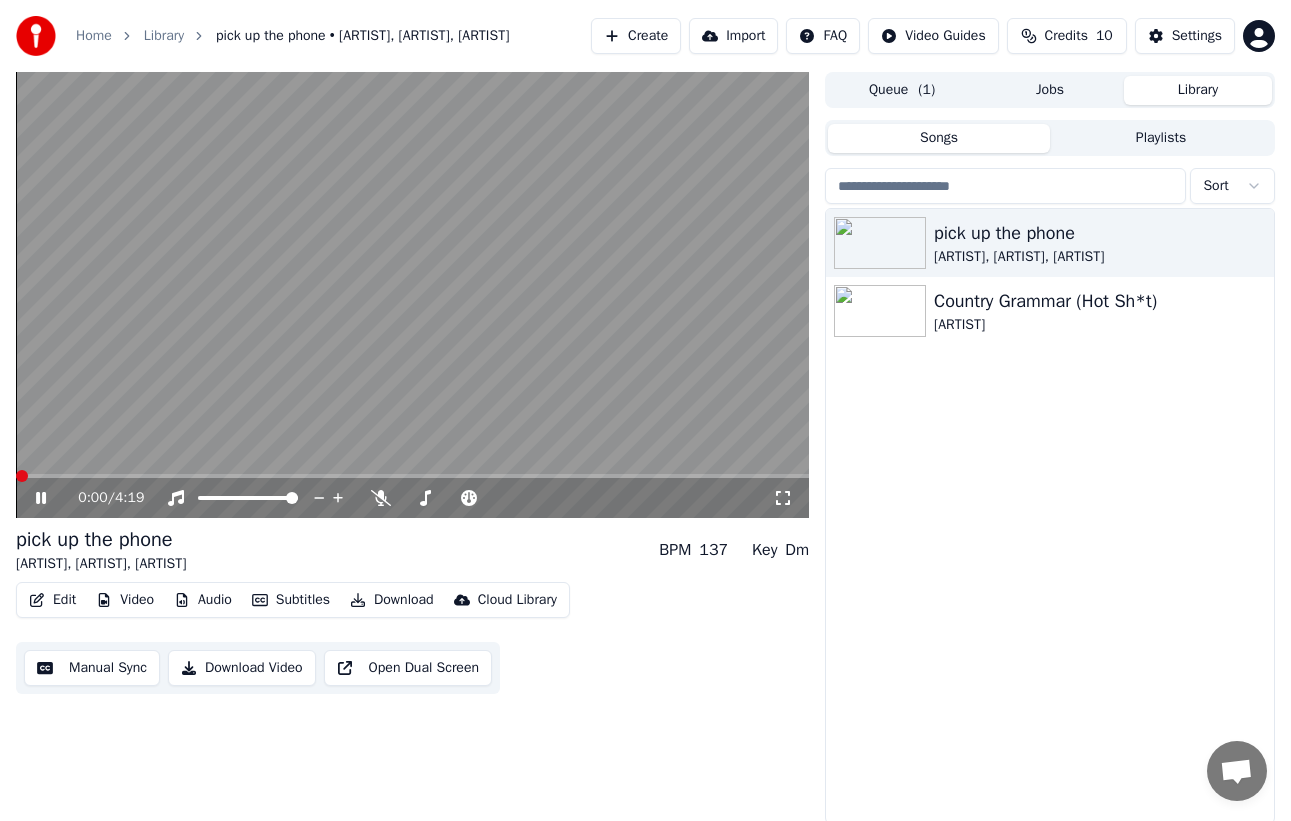 click at bounding box center [22, 476] 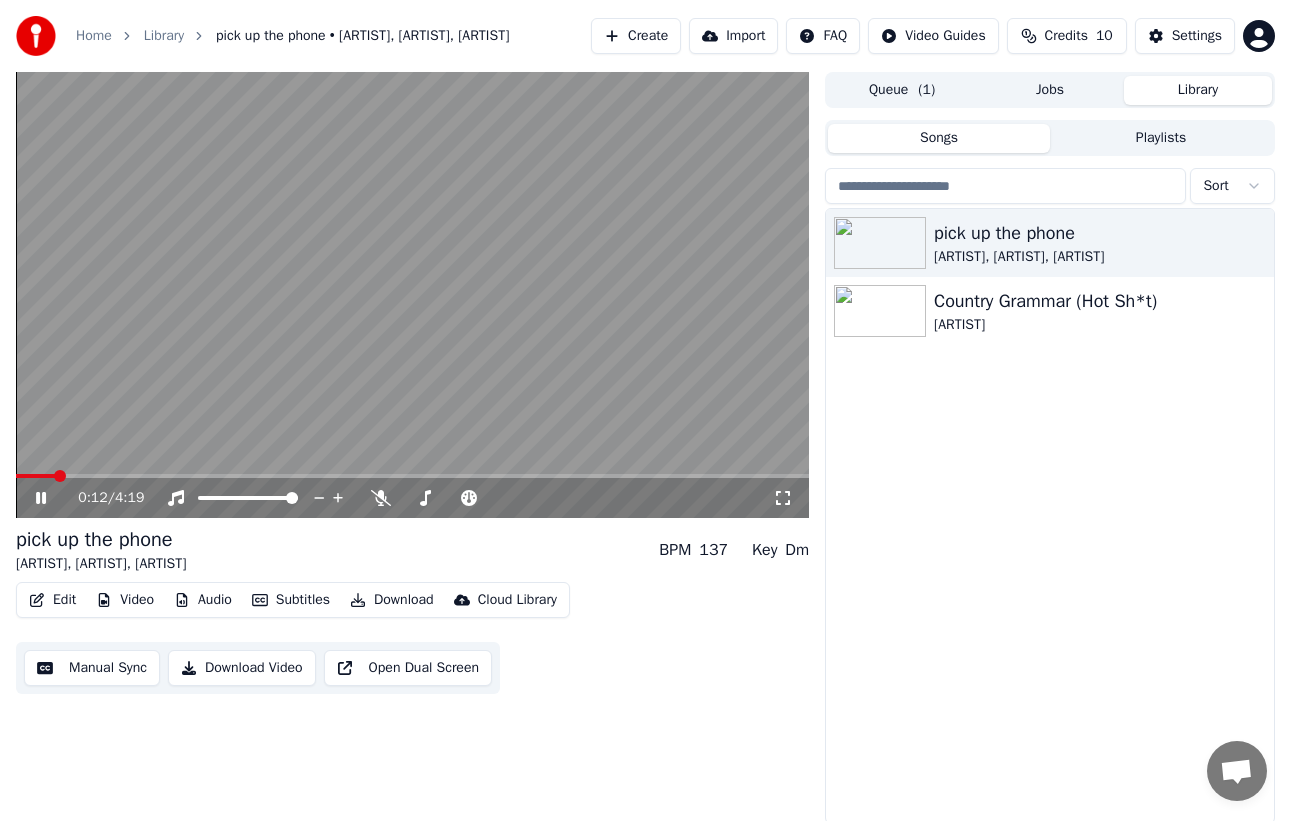 drag, startPoint x: 711, startPoint y: 636, endPoint x: 692, endPoint y: 642, distance: 19.924858 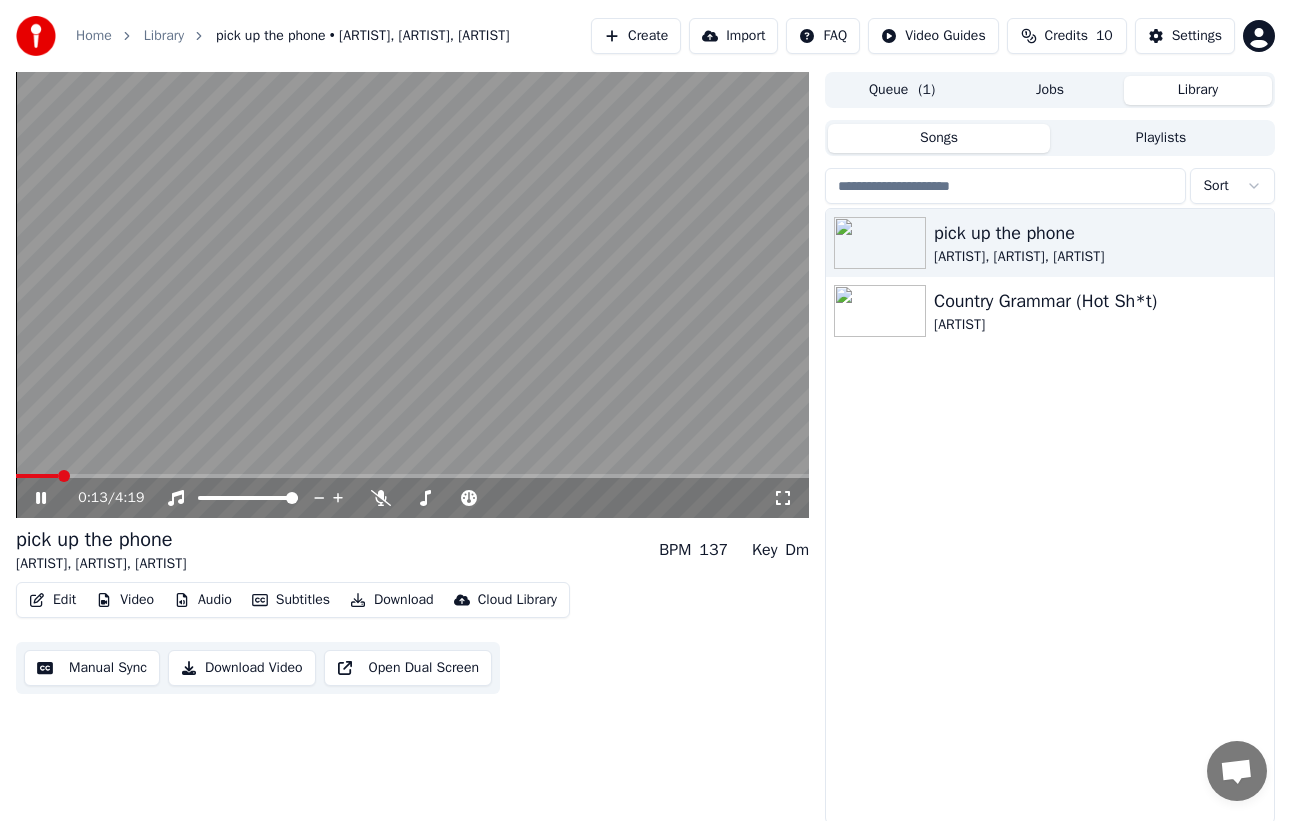 click on "0:13 / 4:19" at bounding box center (412, 498) 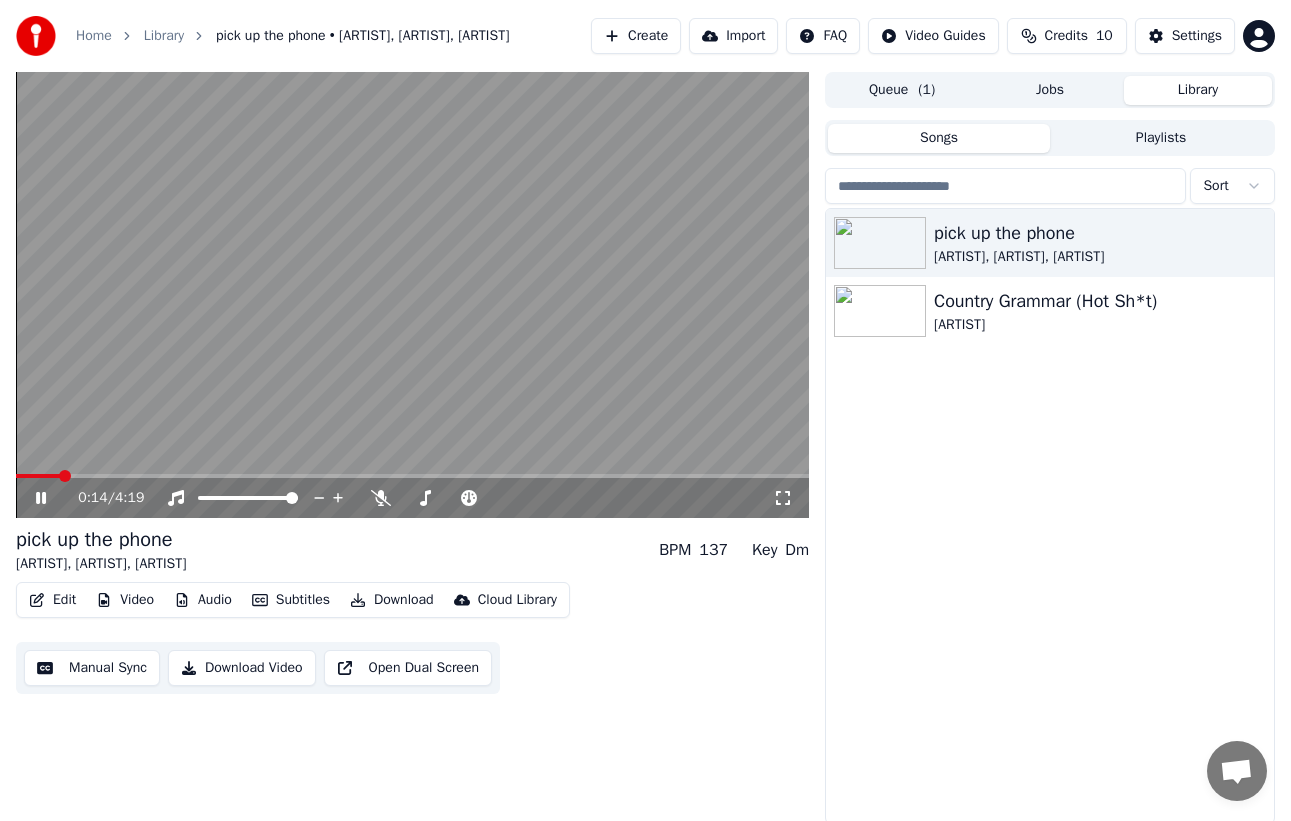 click on "0:14  /  4:19" at bounding box center (412, 498) 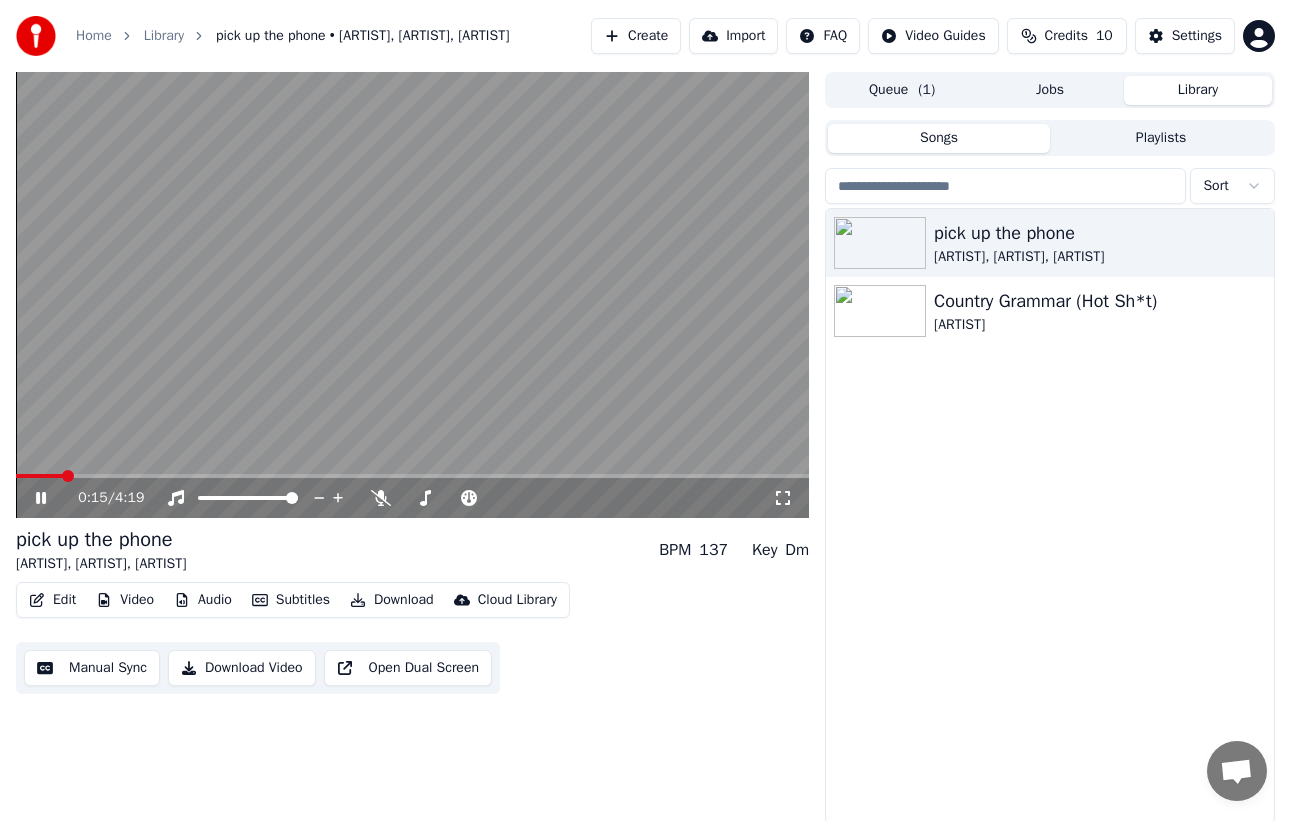 click 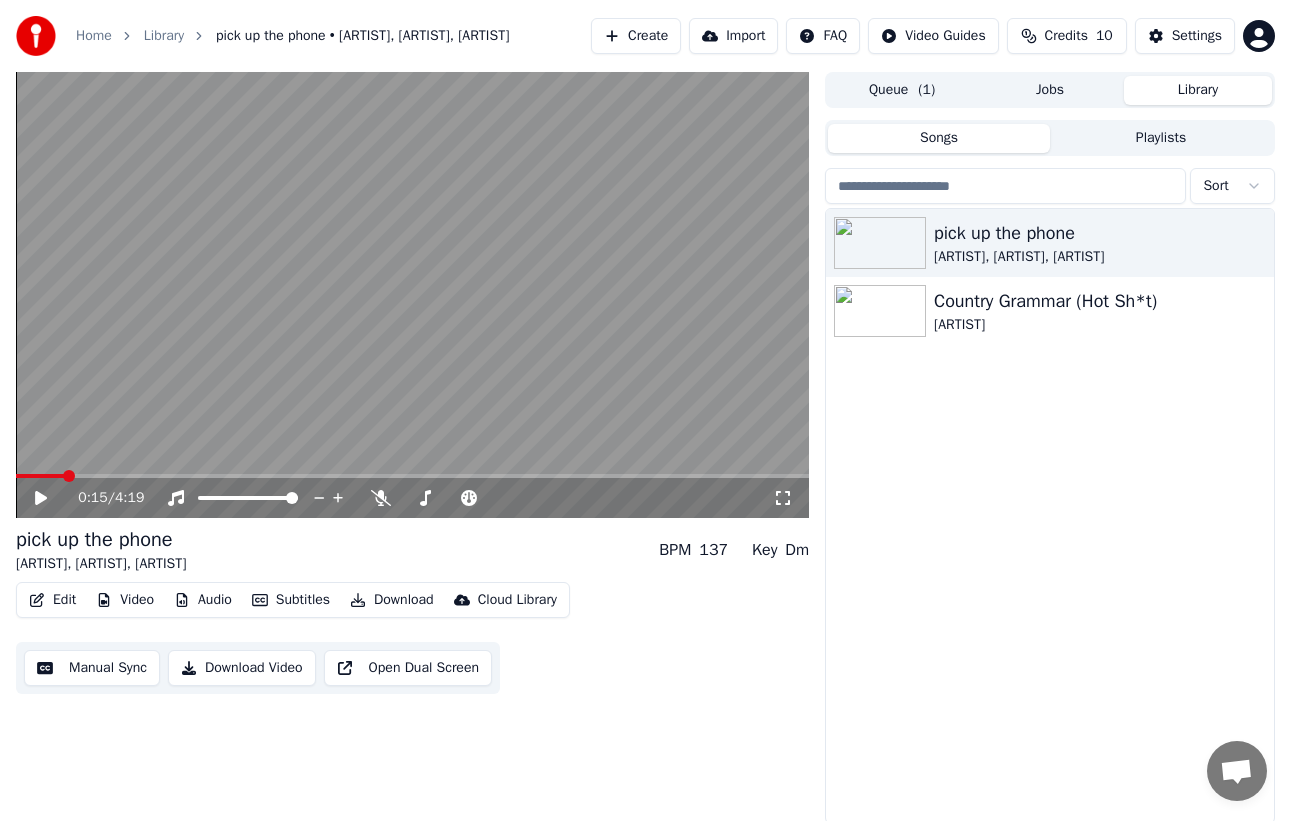 click on "Edit" at bounding box center [52, 600] 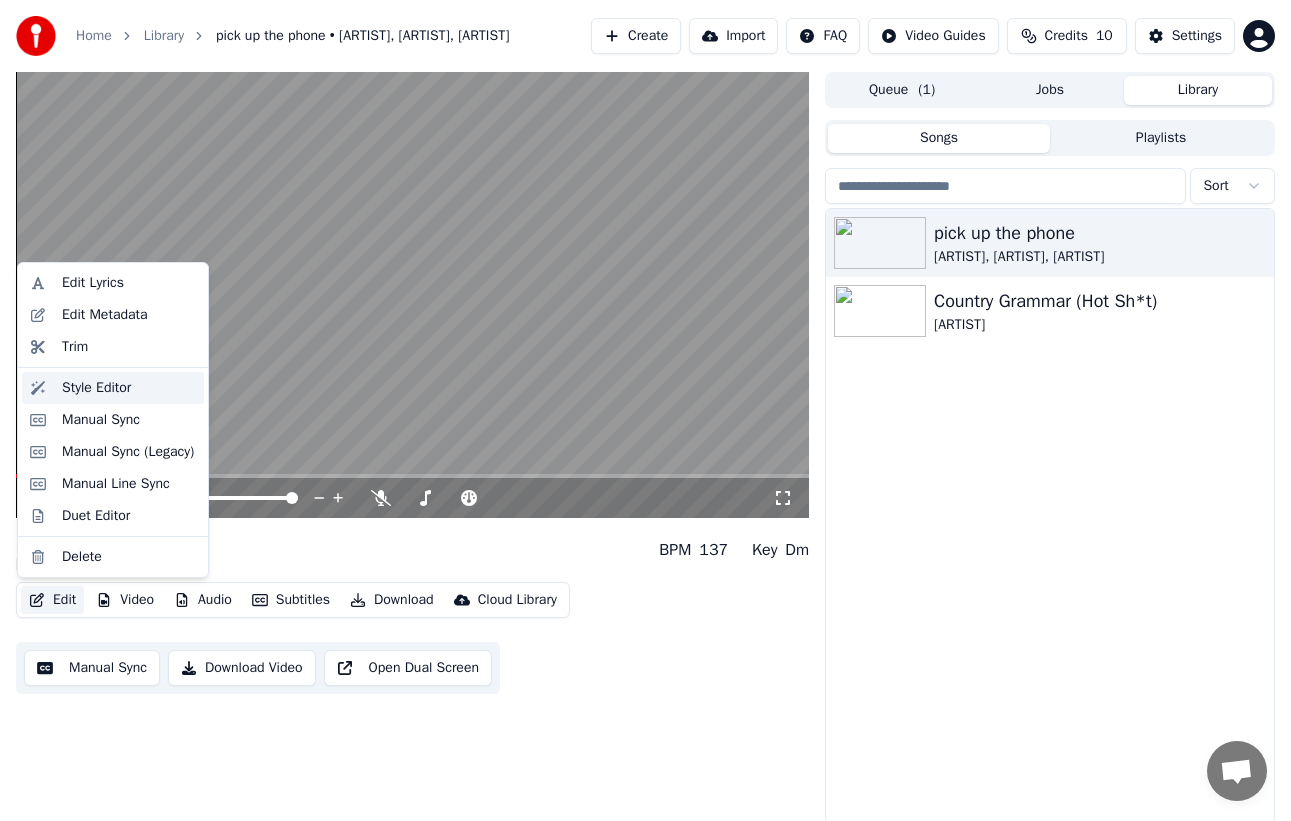 click on "Style Editor" at bounding box center [129, 388] 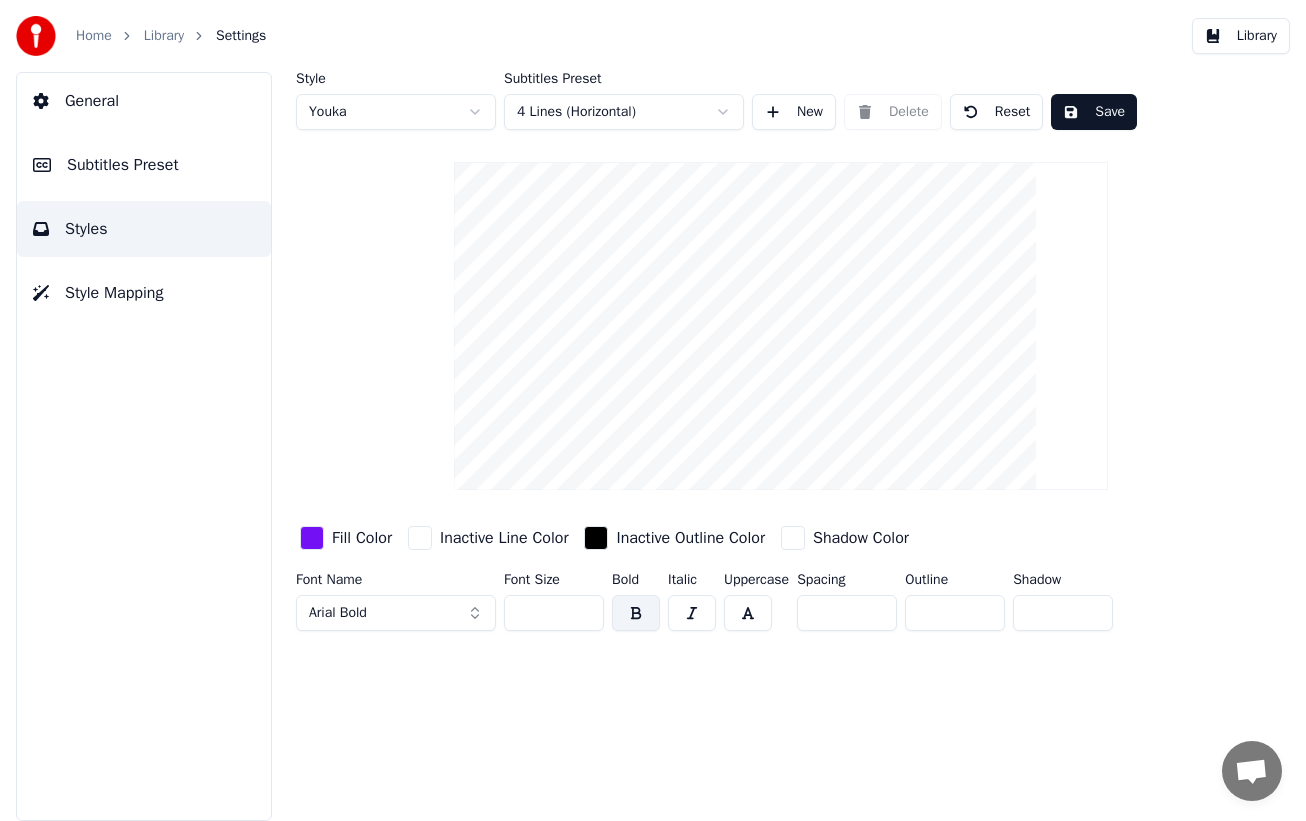 click on "Library" at bounding box center [164, 36] 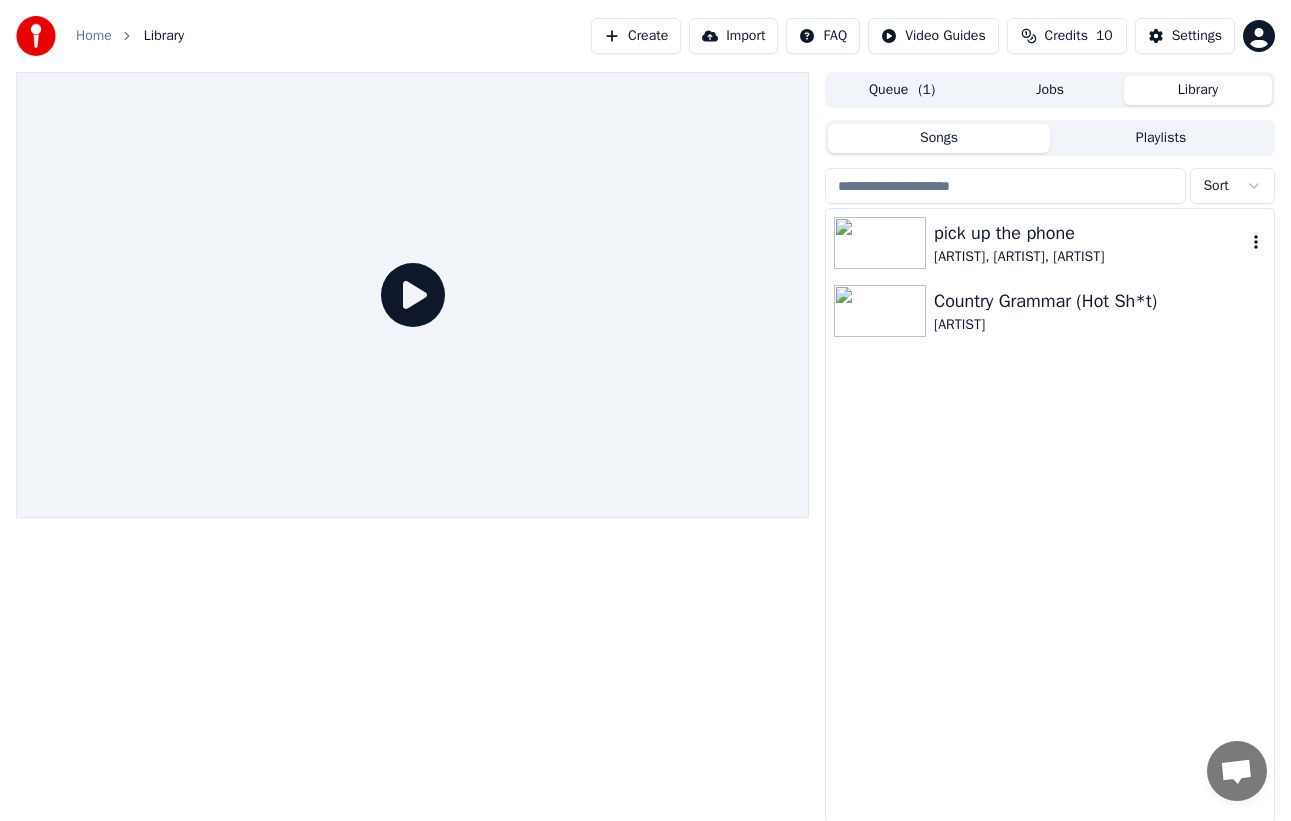 click on "pick up the phone" at bounding box center [1090, 233] 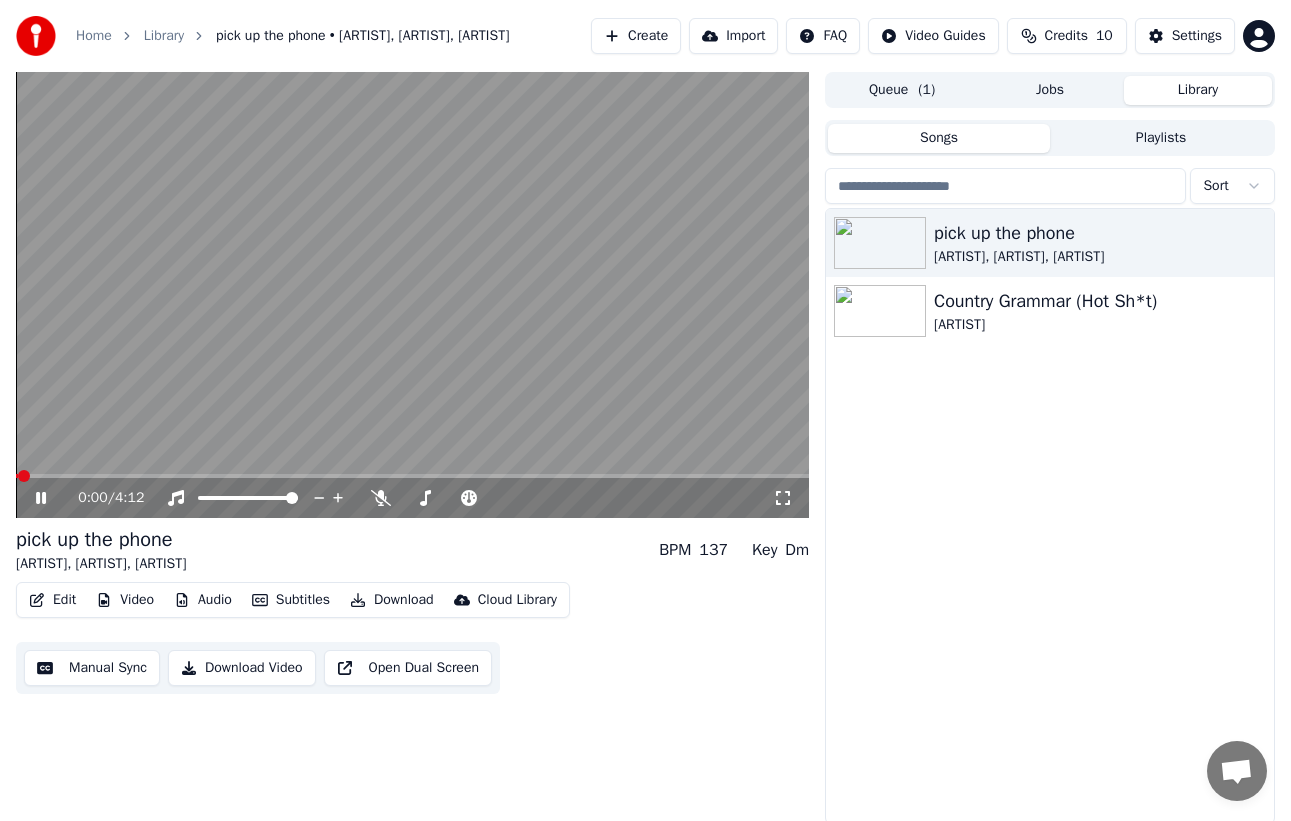 click on "Video" at bounding box center [125, 600] 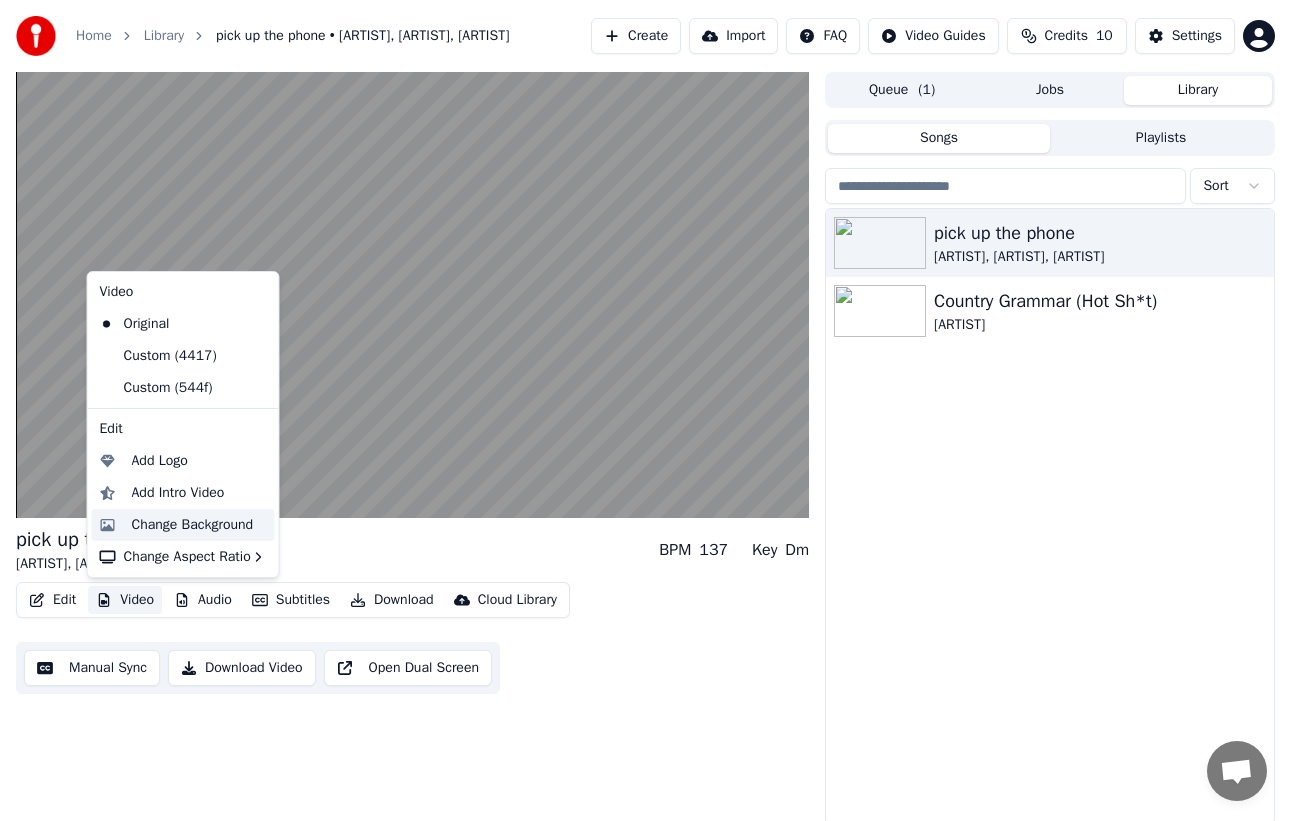 click on "Change Background" at bounding box center (193, 525) 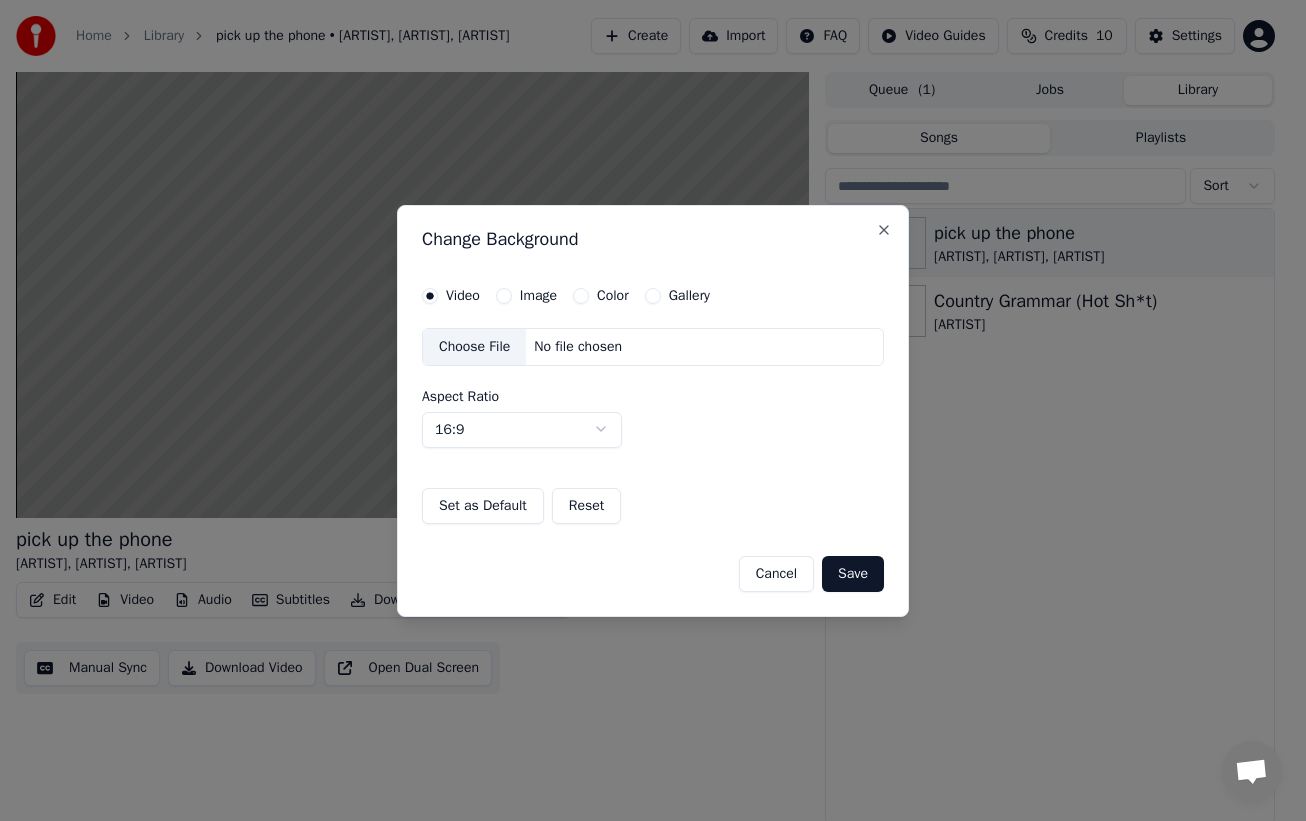 click on "Choose File" at bounding box center (474, 347) 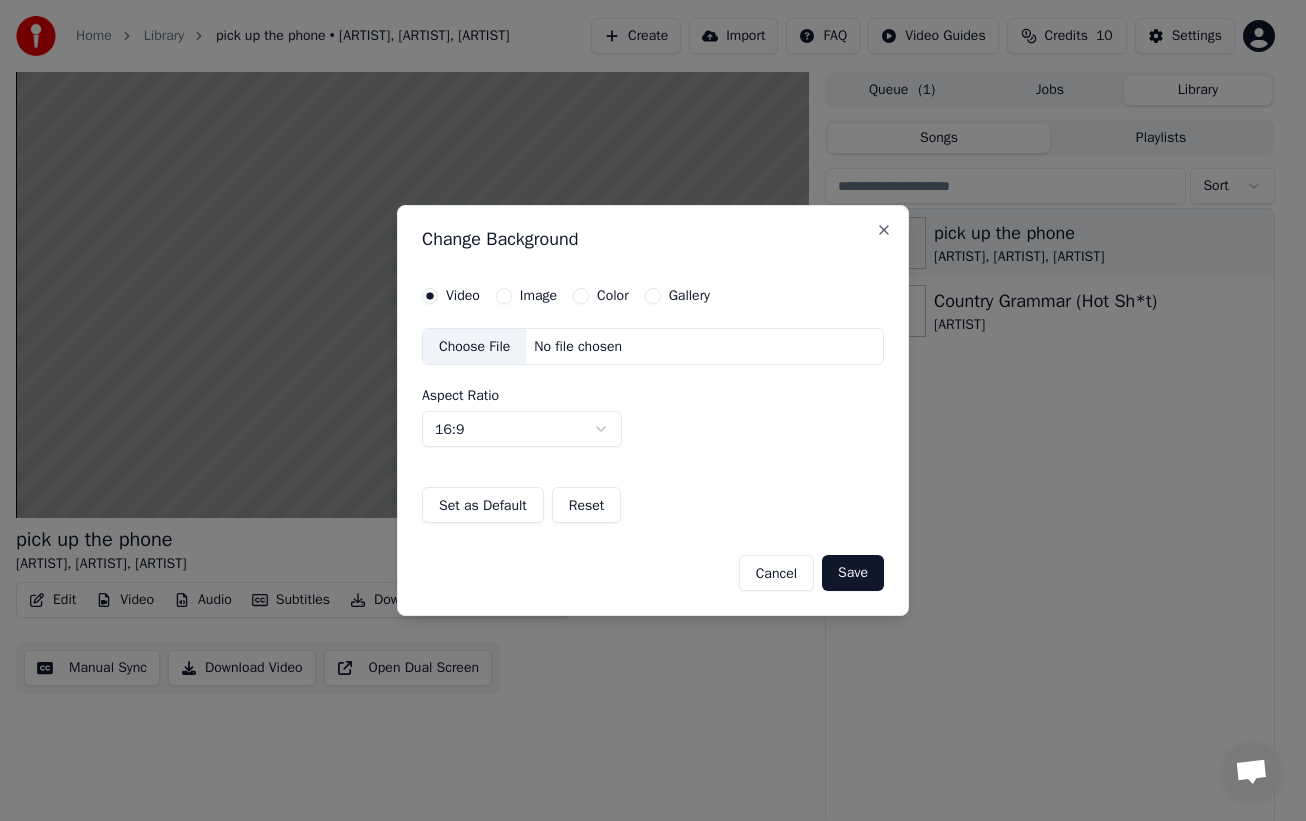 drag, startPoint x: 768, startPoint y: 576, endPoint x: 405, endPoint y: 587, distance: 363.16663 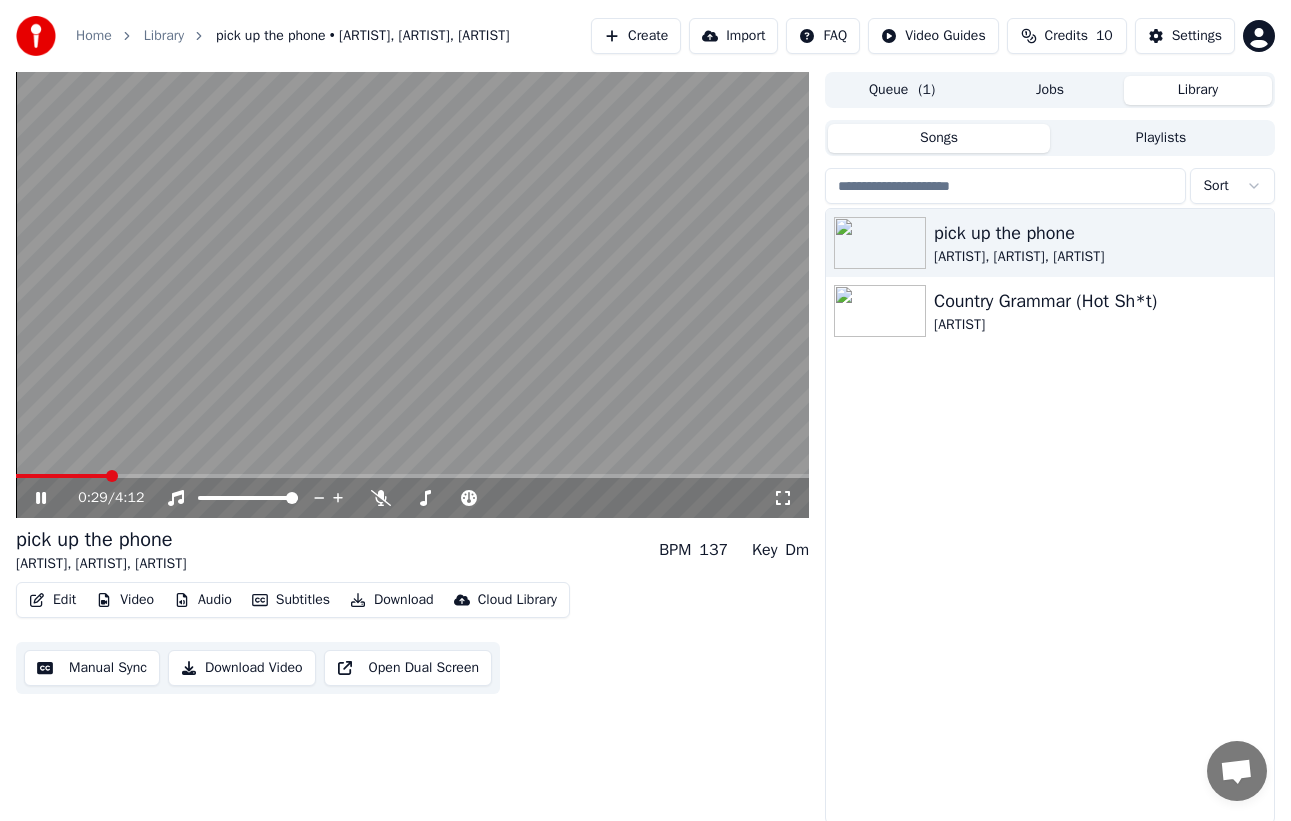 click on "Home" at bounding box center (94, 36) 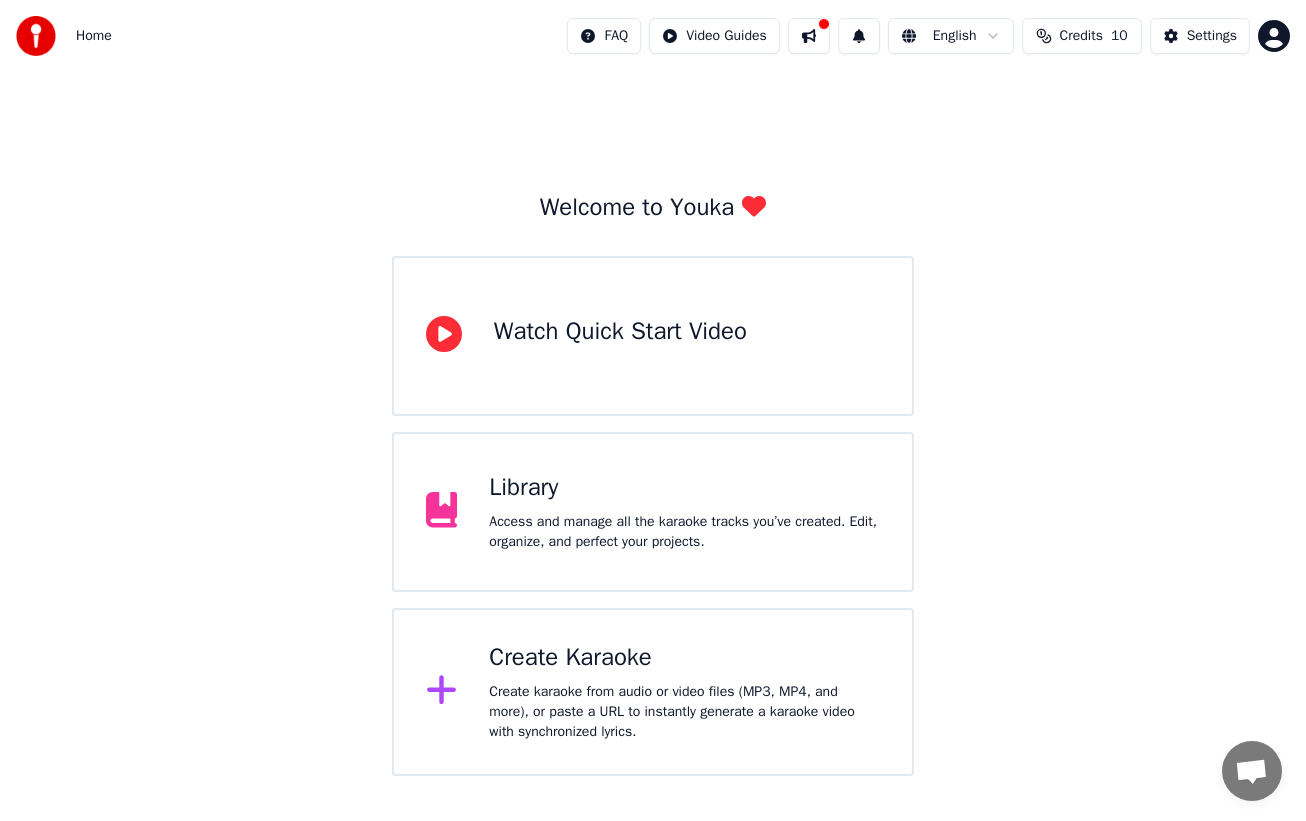 click on "Library Access and manage all the karaoke tracks you’ve created. Edit, organize, and perfect your projects." at bounding box center (684, 512) 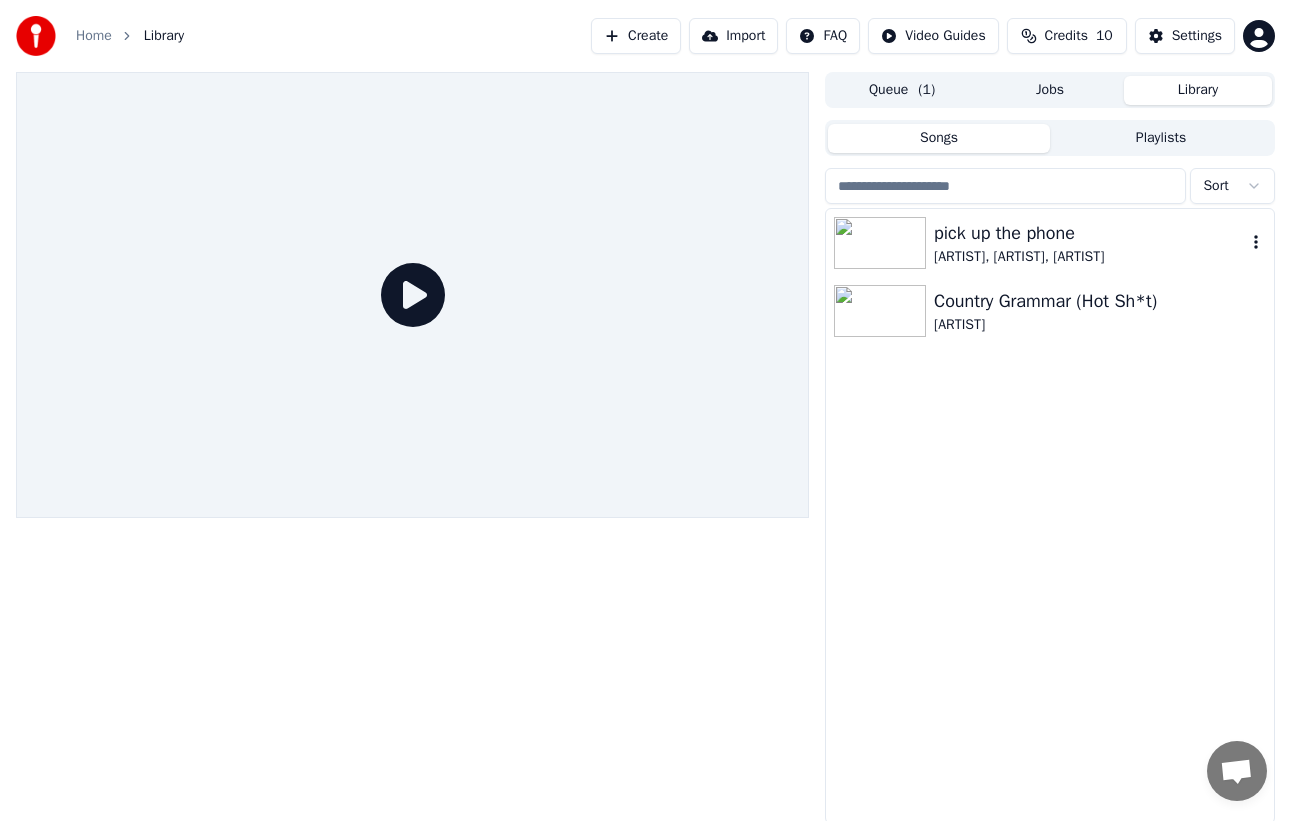 click on "[ARTIST], [ARTIST], [ARTIST]" at bounding box center (1090, 257) 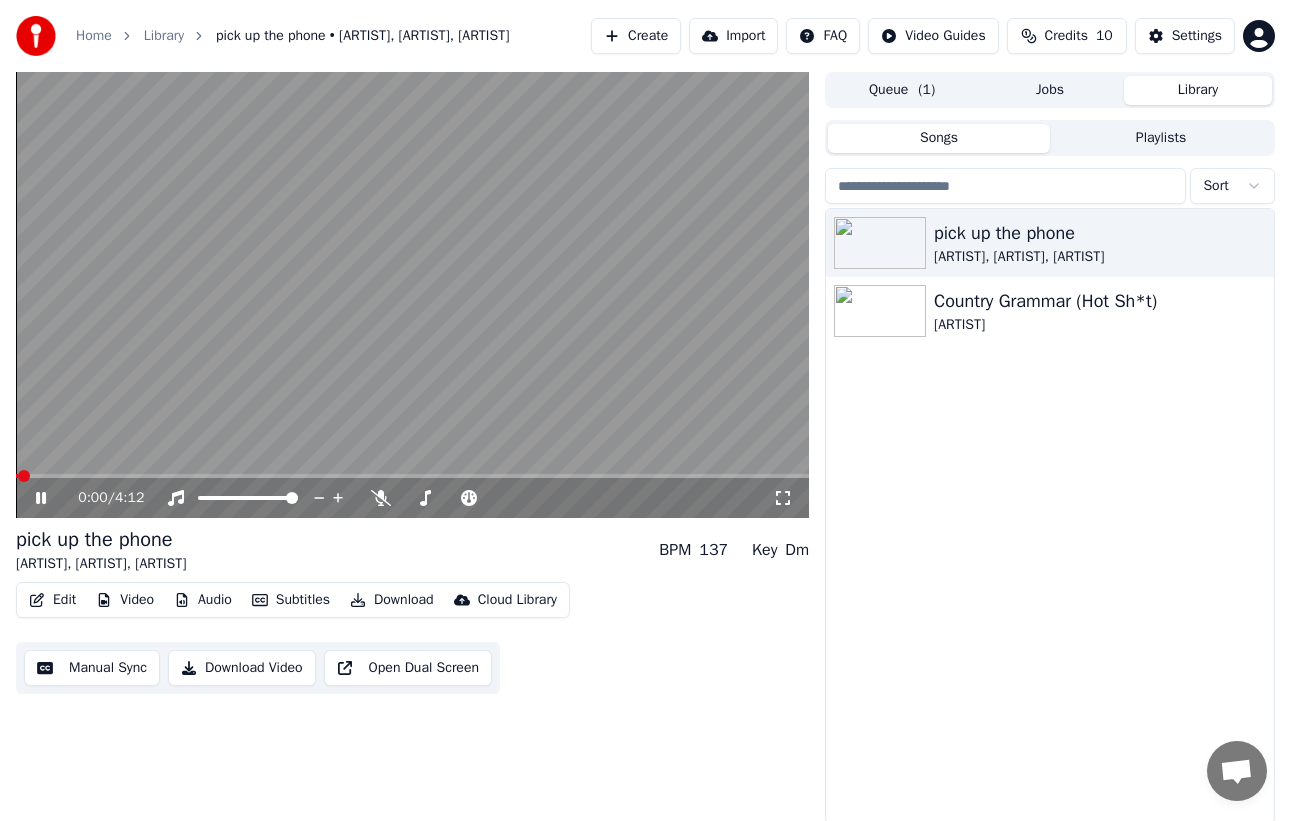 click on "Video" at bounding box center [125, 600] 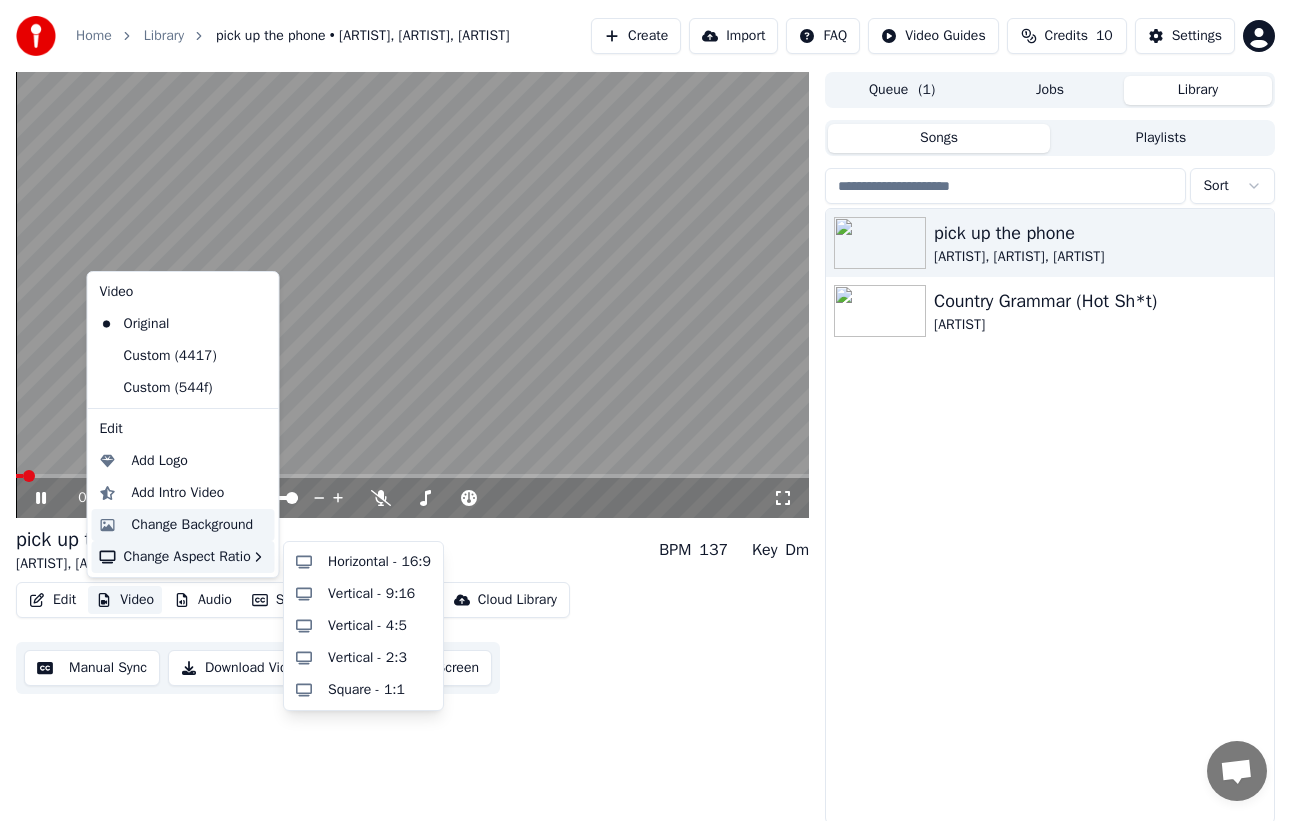 click on "Change Background" at bounding box center [193, 525] 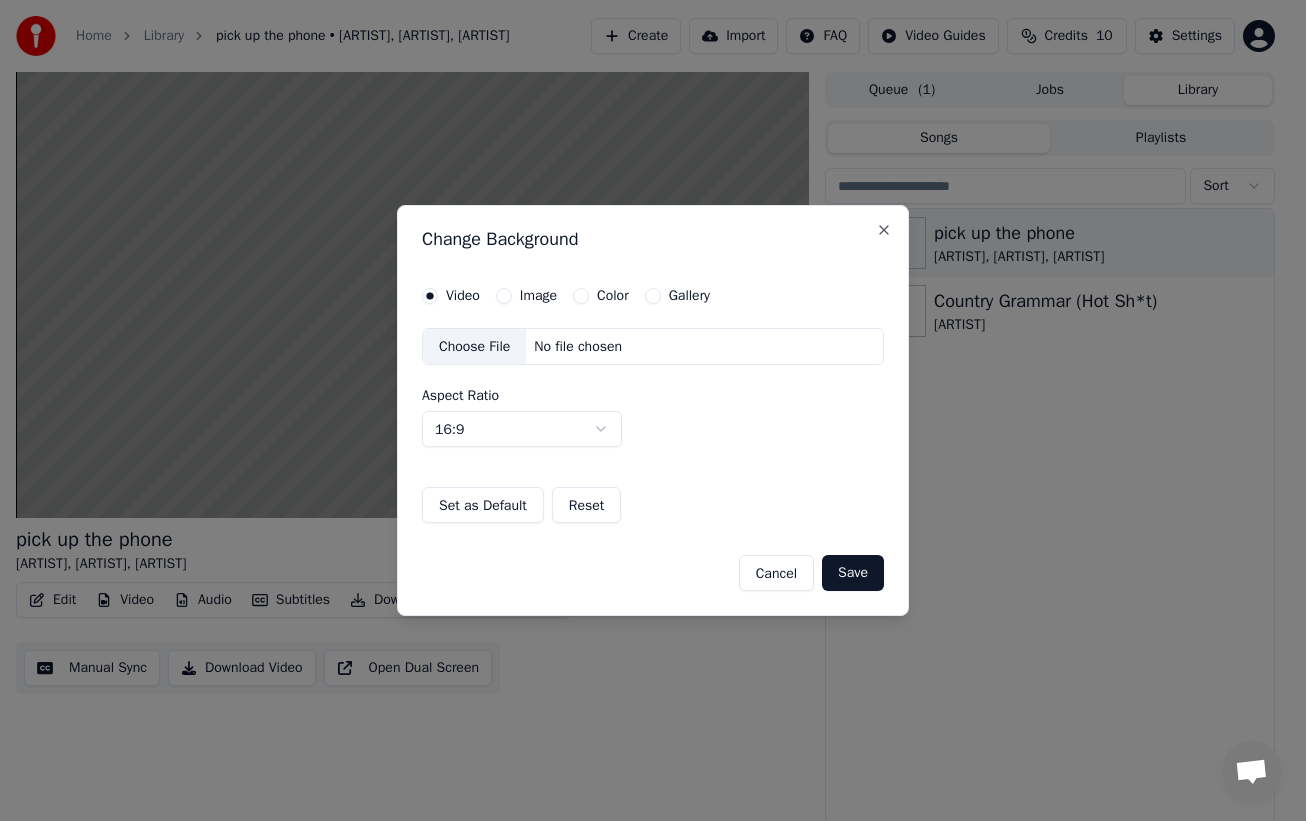 click on "Choose File" at bounding box center (474, 347) 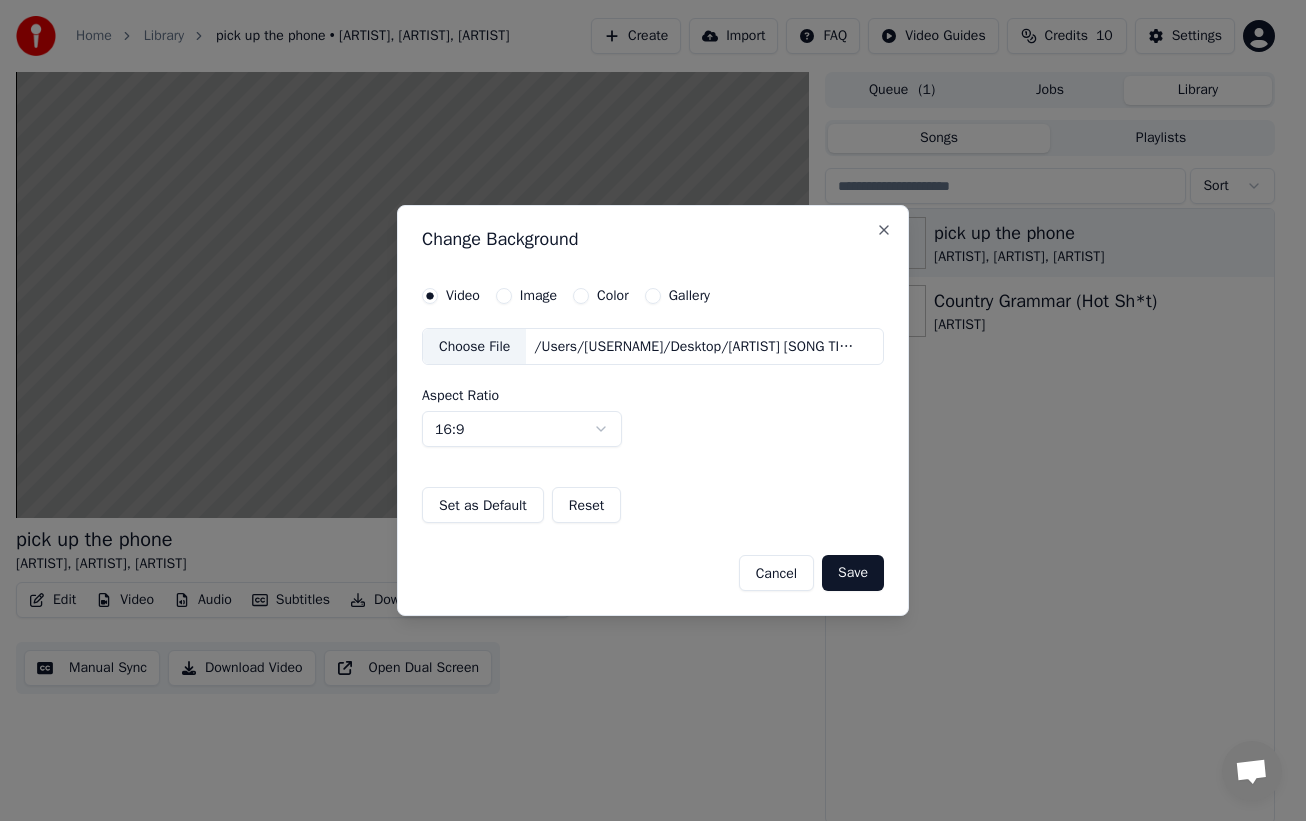 click on "Save" at bounding box center [853, 573] 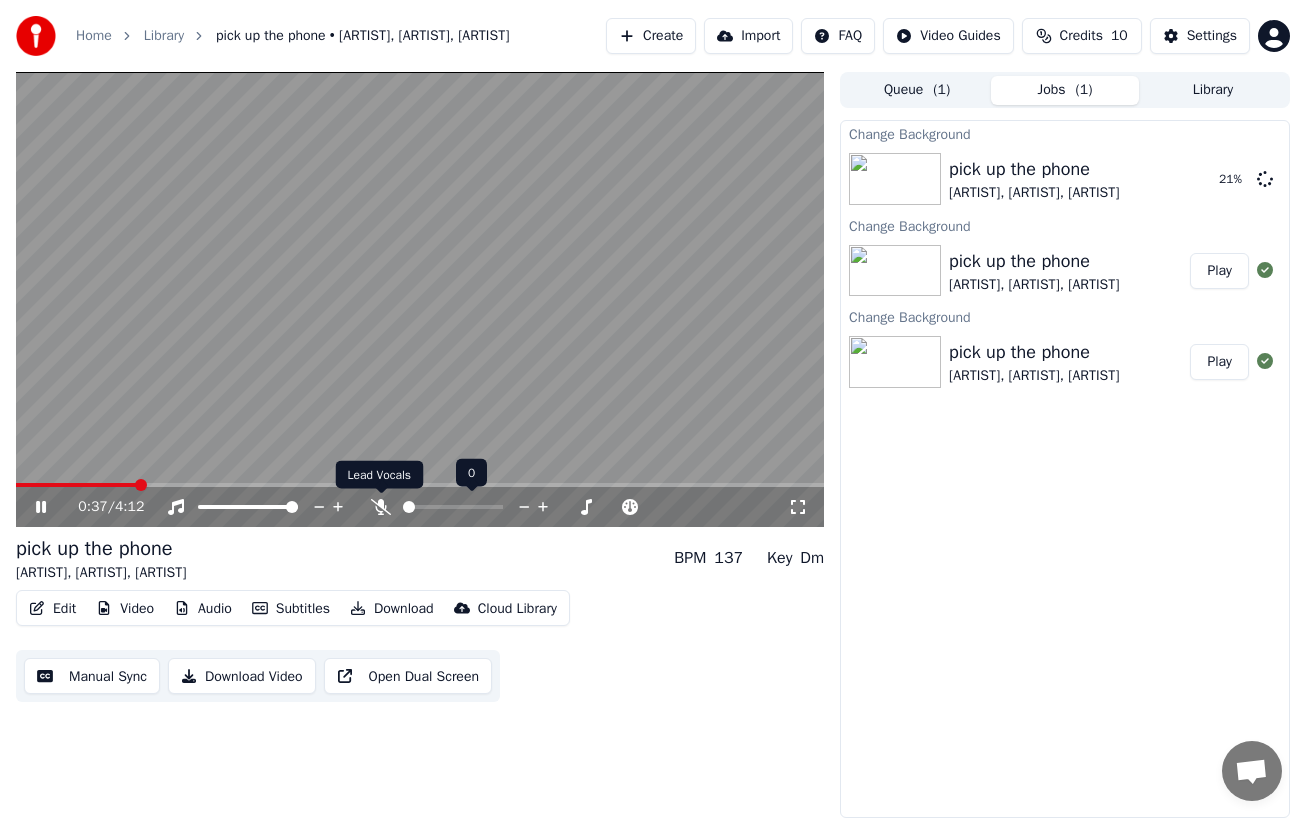 click 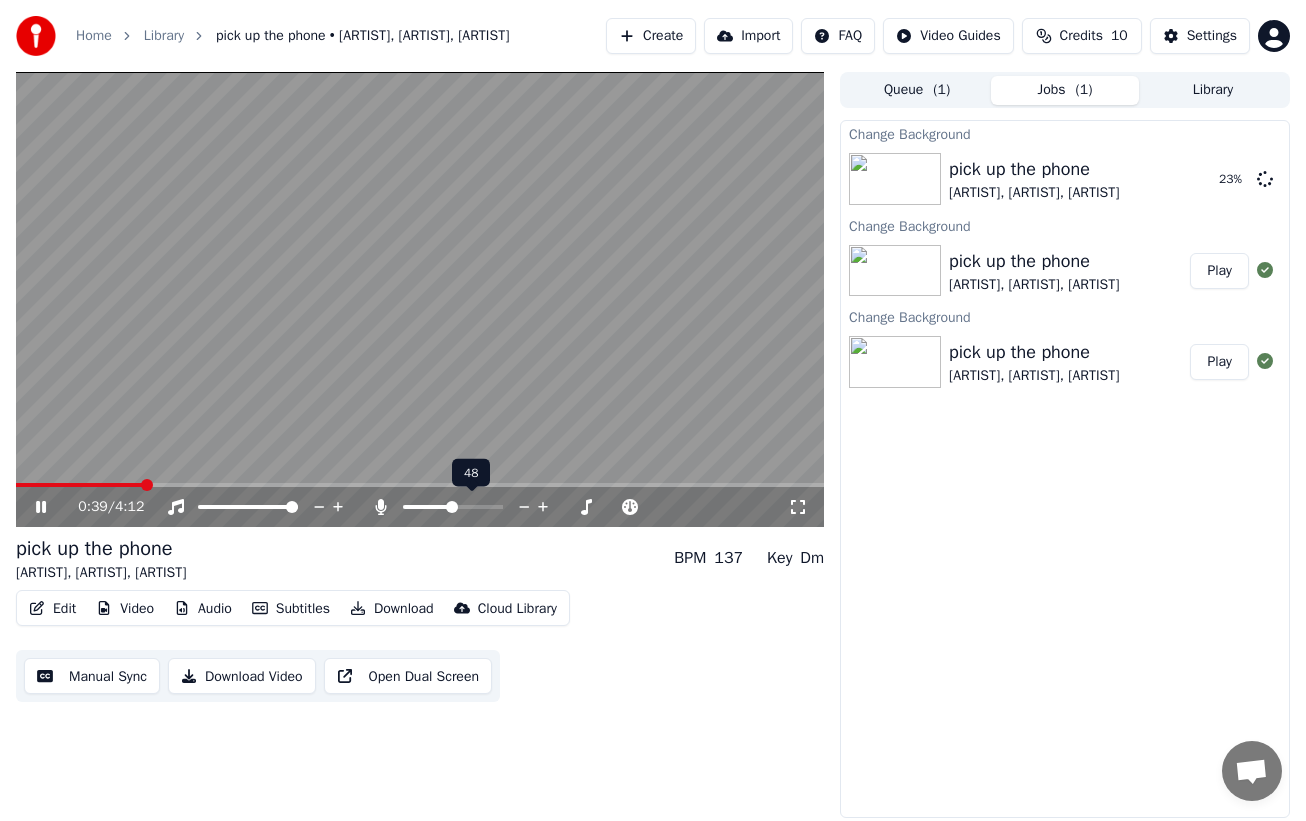 click at bounding box center (427, 507) 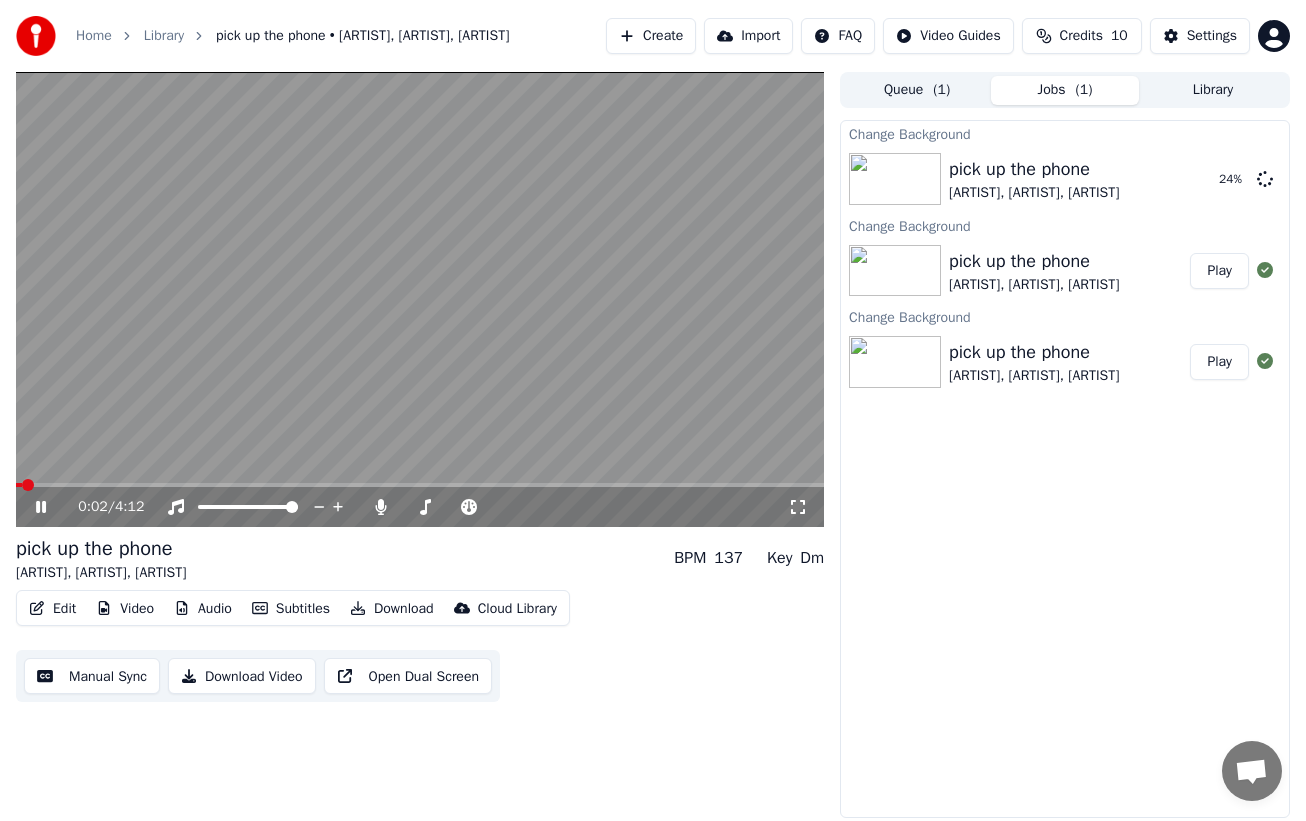click at bounding box center [19, 485] 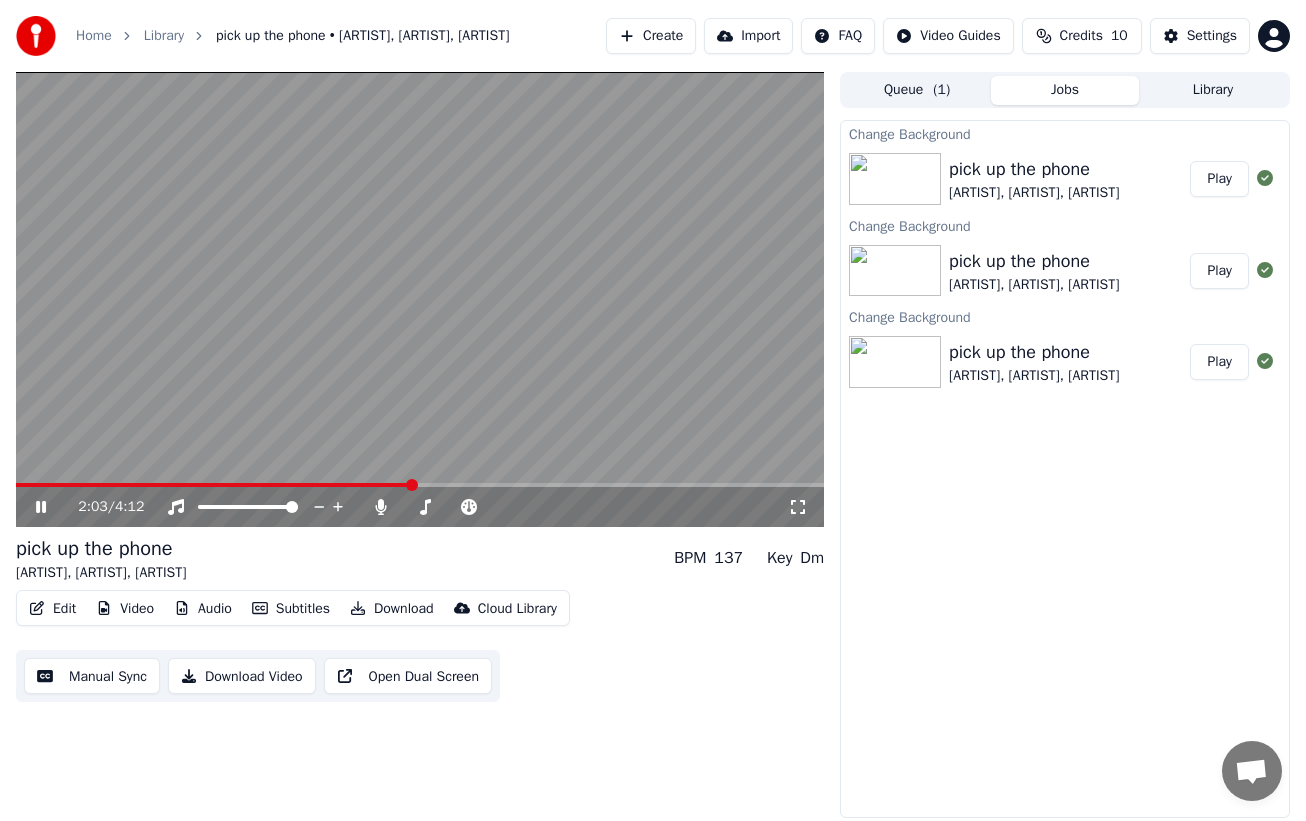 click 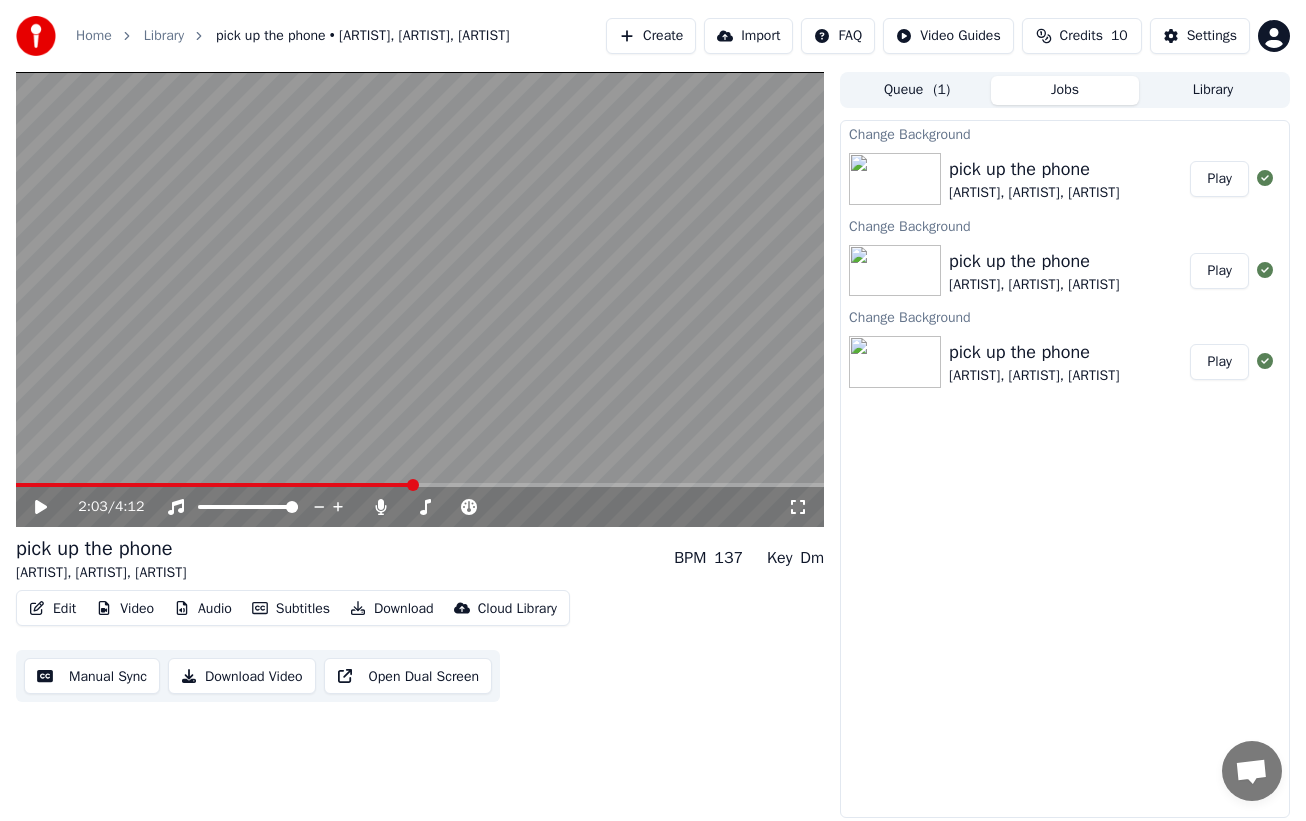 click on "2:03  /  4:12" at bounding box center [420, 507] 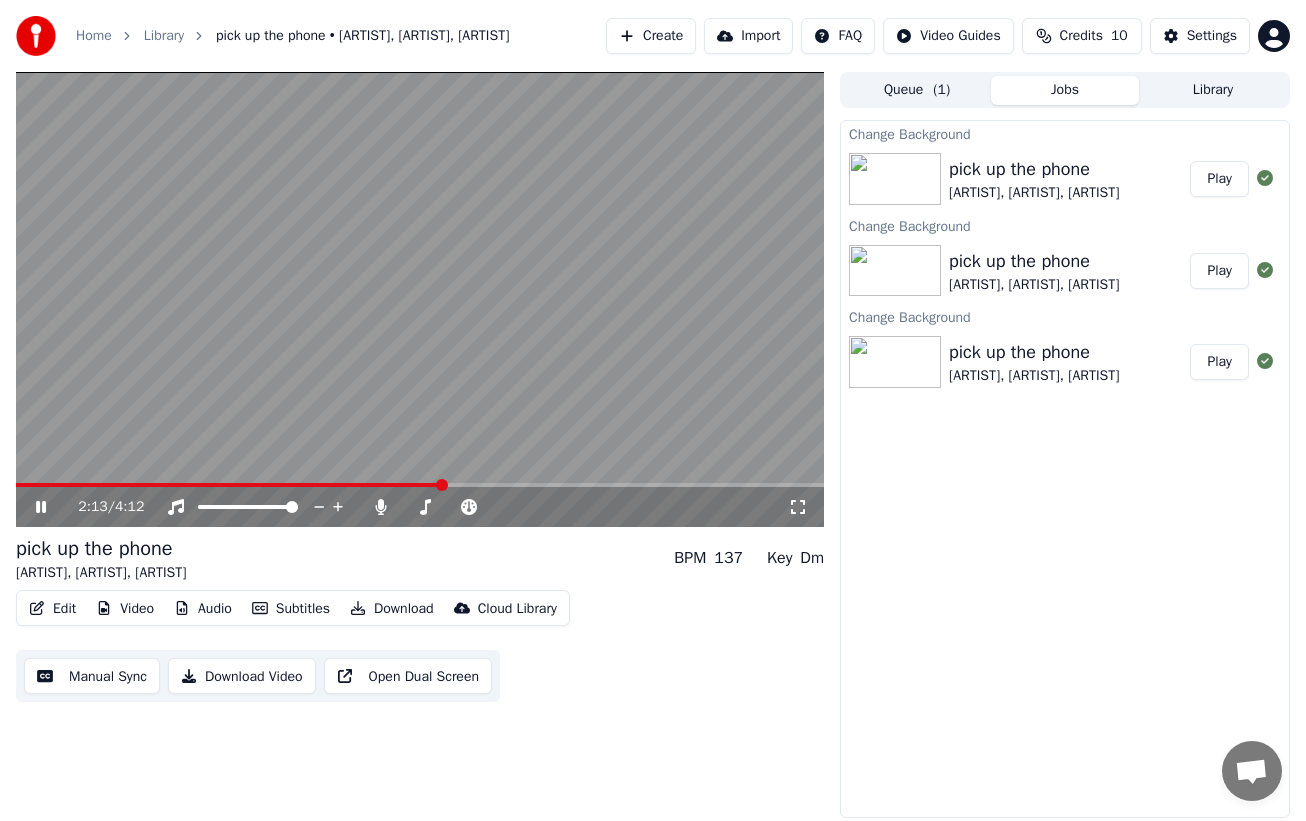 click on "2:13 / 4:12" at bounding box center (420, 507) 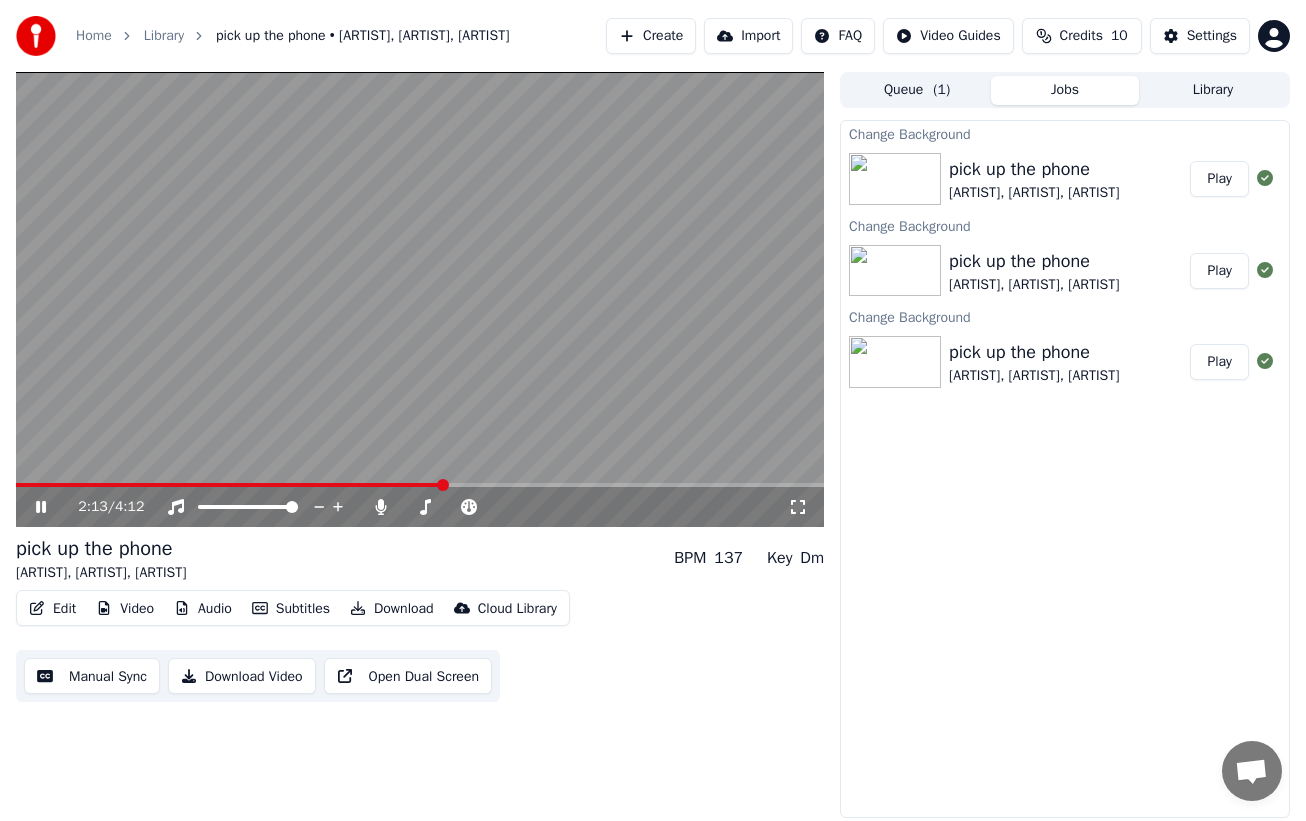 click 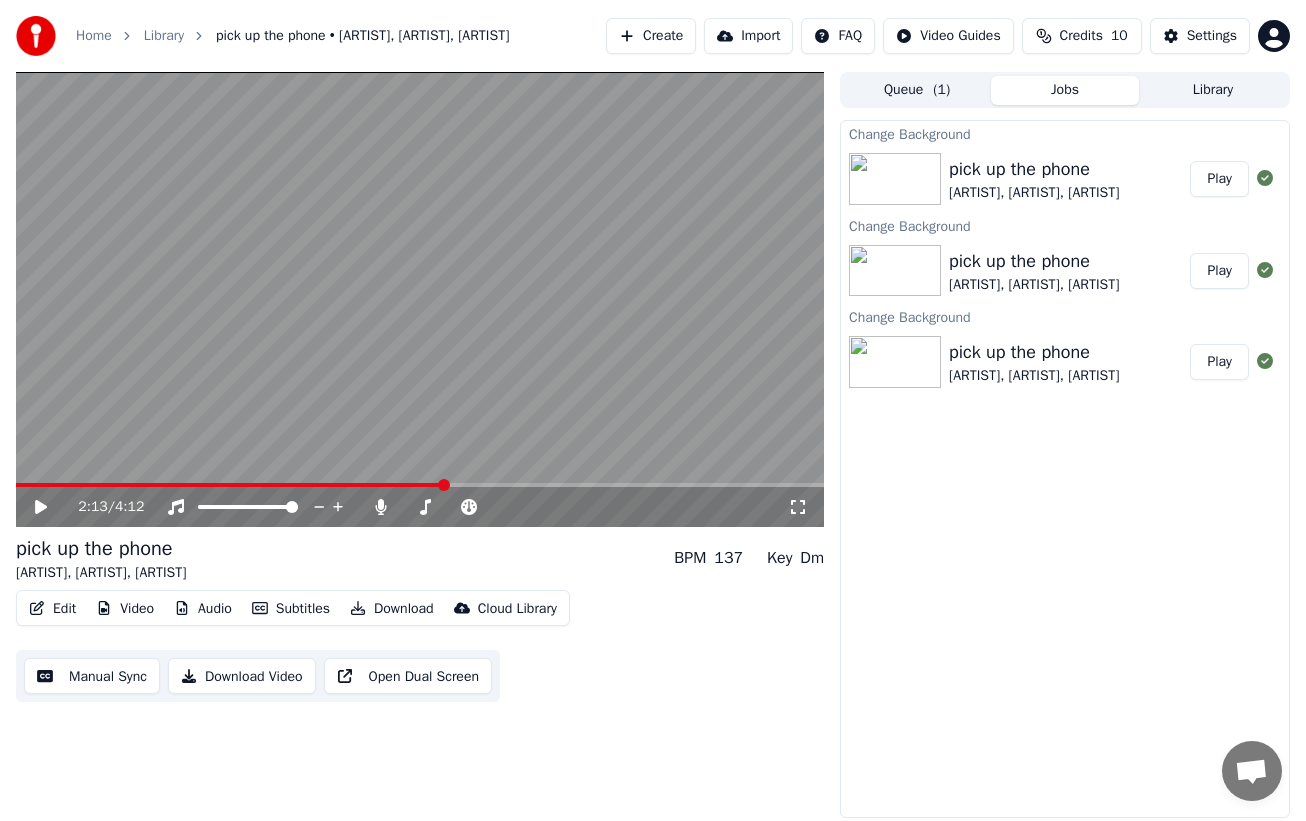 click on "Video" at bounding box center [125, 609] 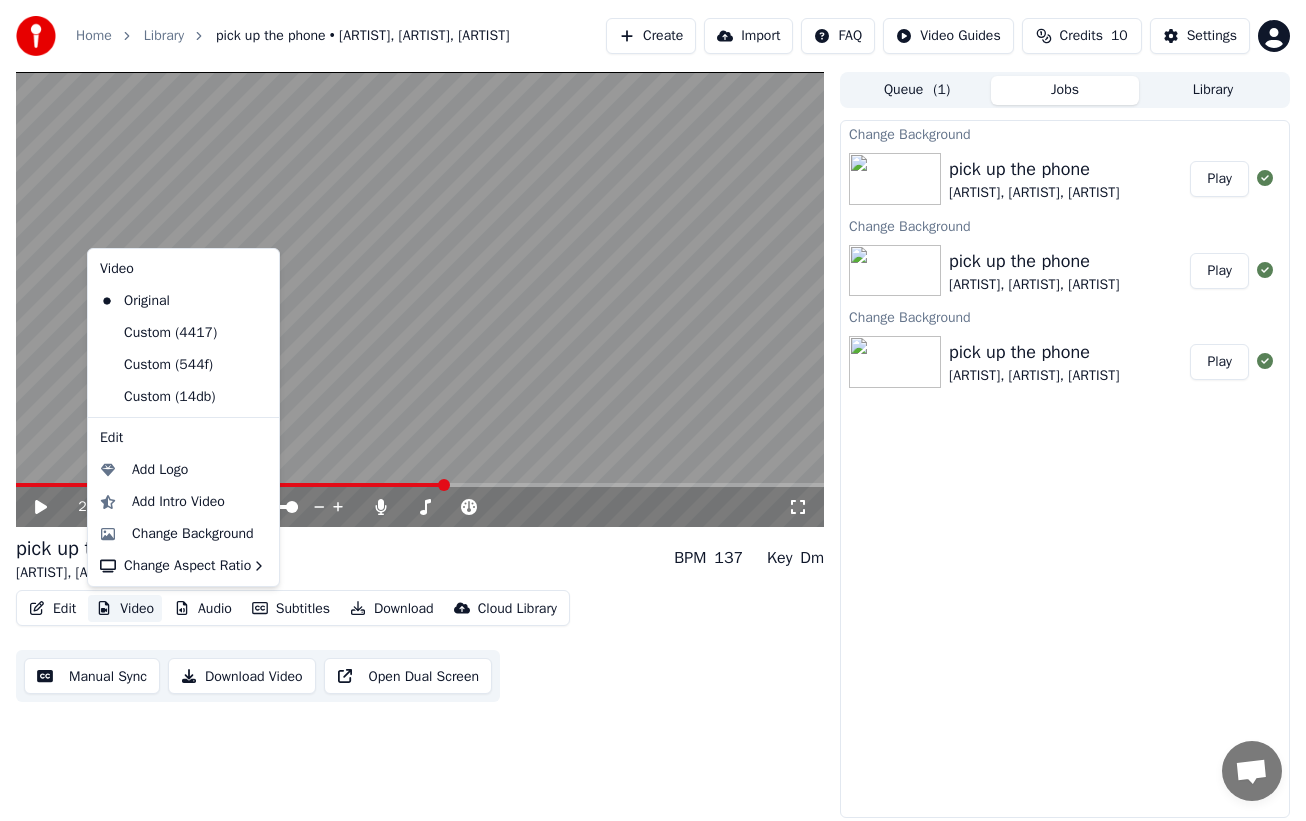 drag, startPoint x: 432, startPoint y: 532, endPoint x: 284, endPoint y: 525, distance: 148.16545 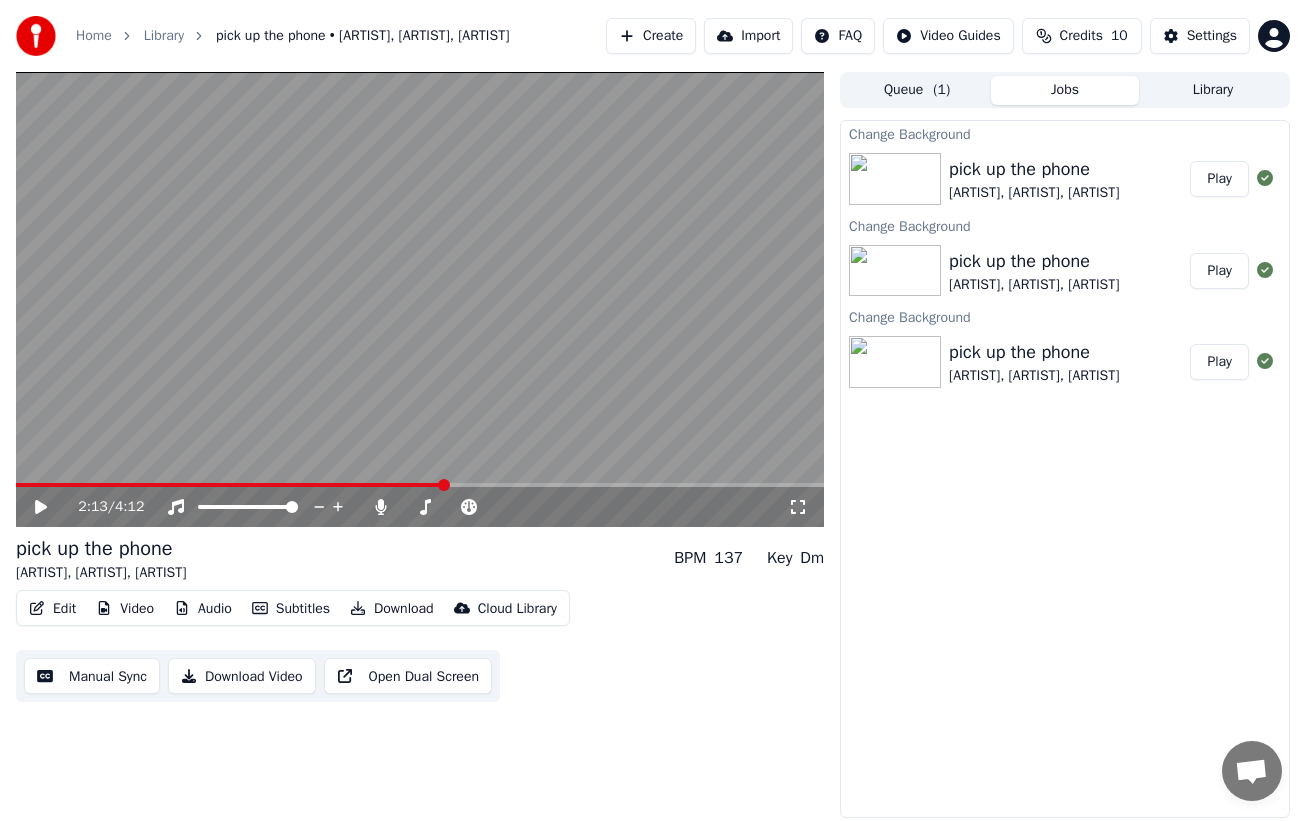 drag, startPoint x: 53, startPoint y: 480, endPoint x: 48, endPoint y: 489, distance: 10.29563 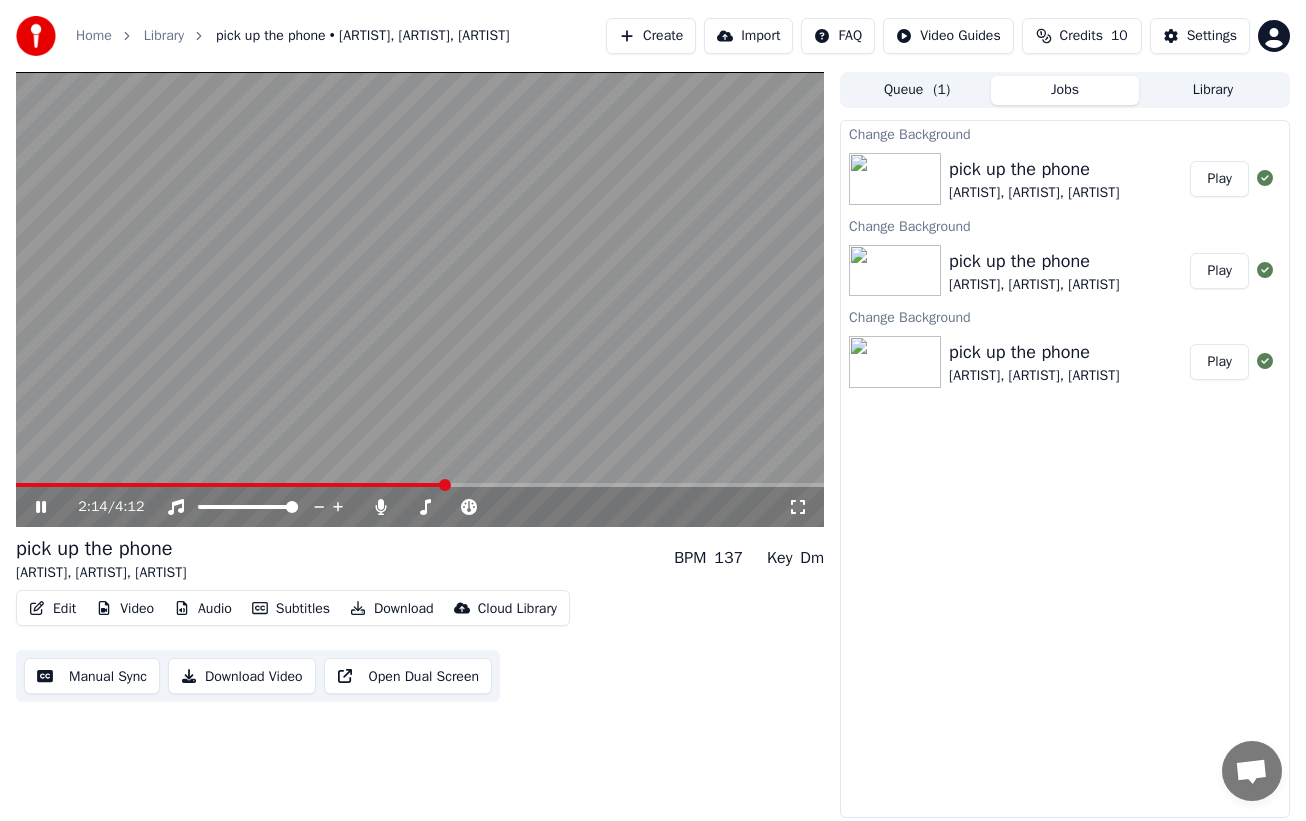 click at bounding box center [230, 485] 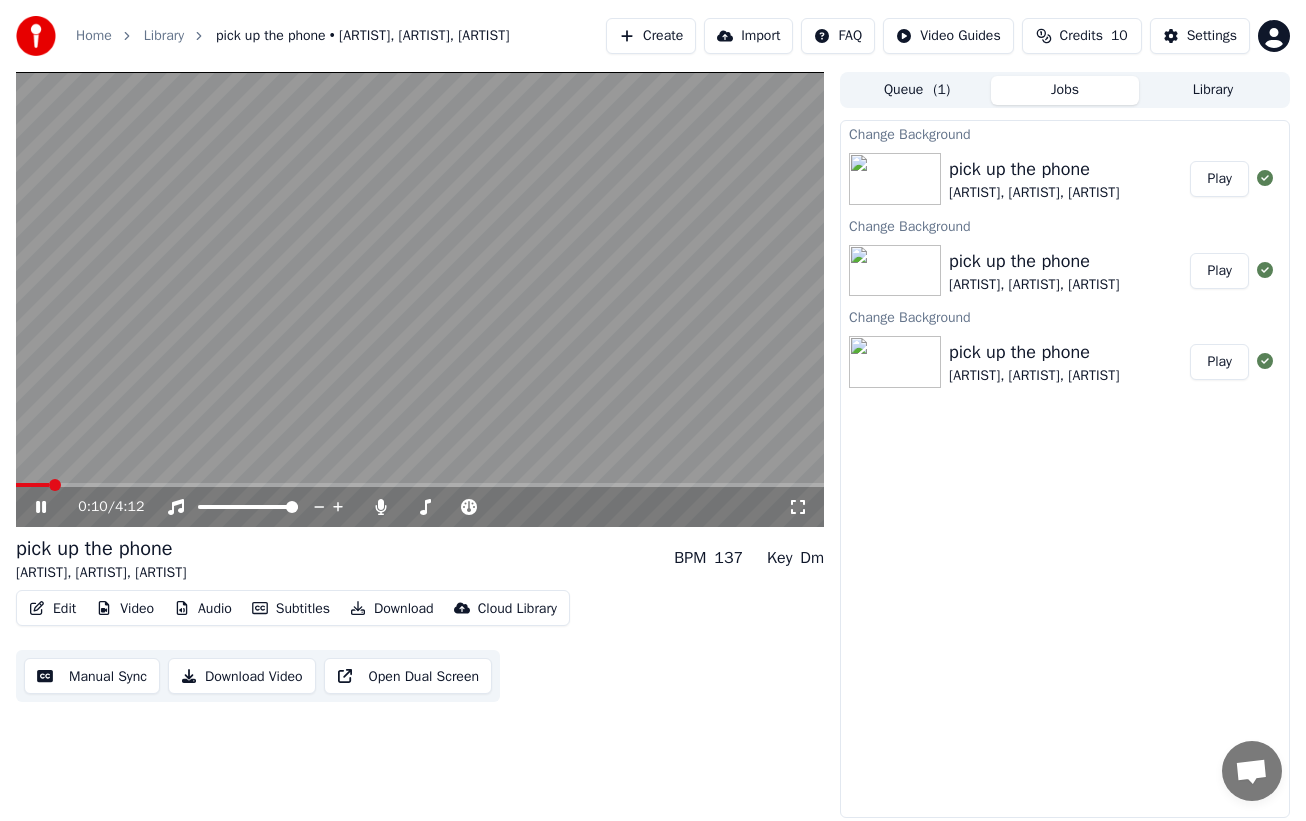click at bounding box center [32, 485] 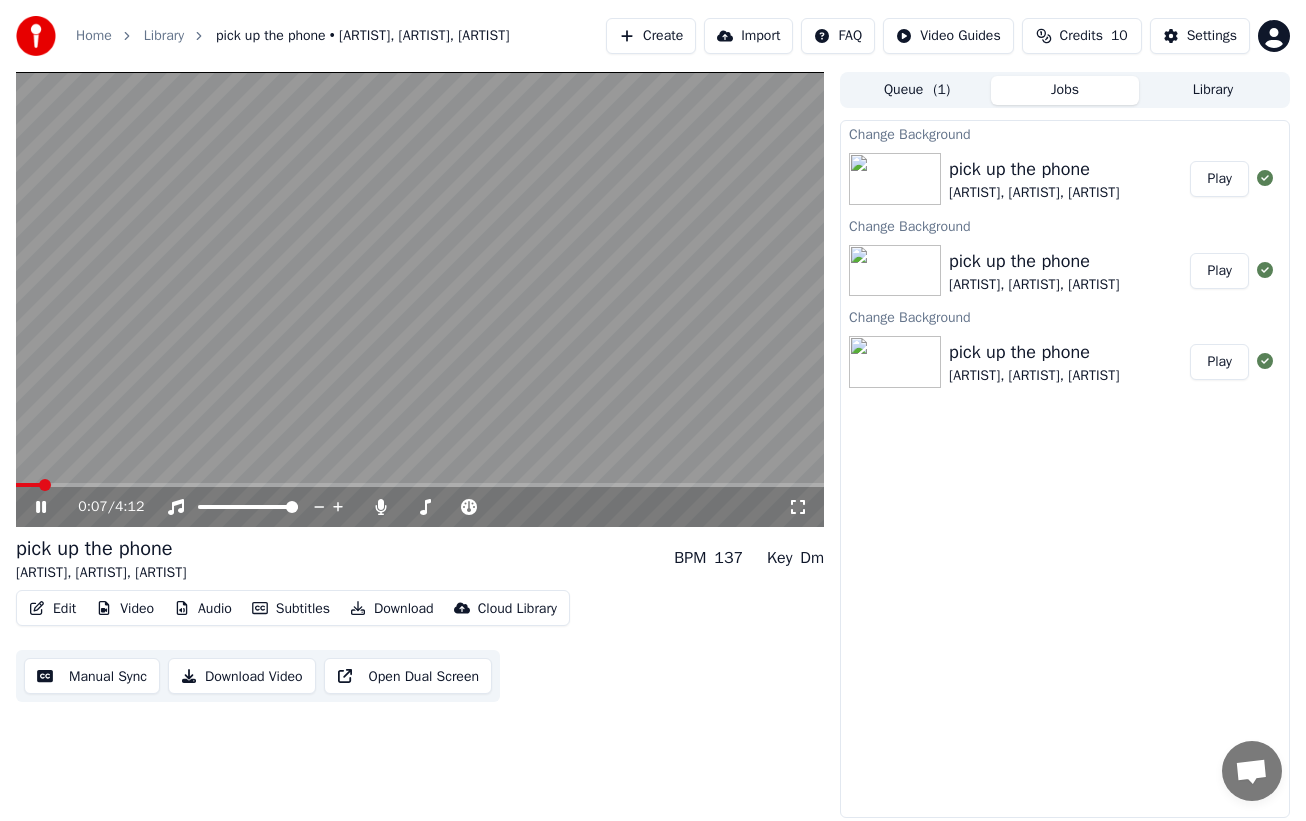 drag, startPoint x: 34, startPoint y: 513, endPoint x: 33, endPoint y: 533, distance: 20.024984 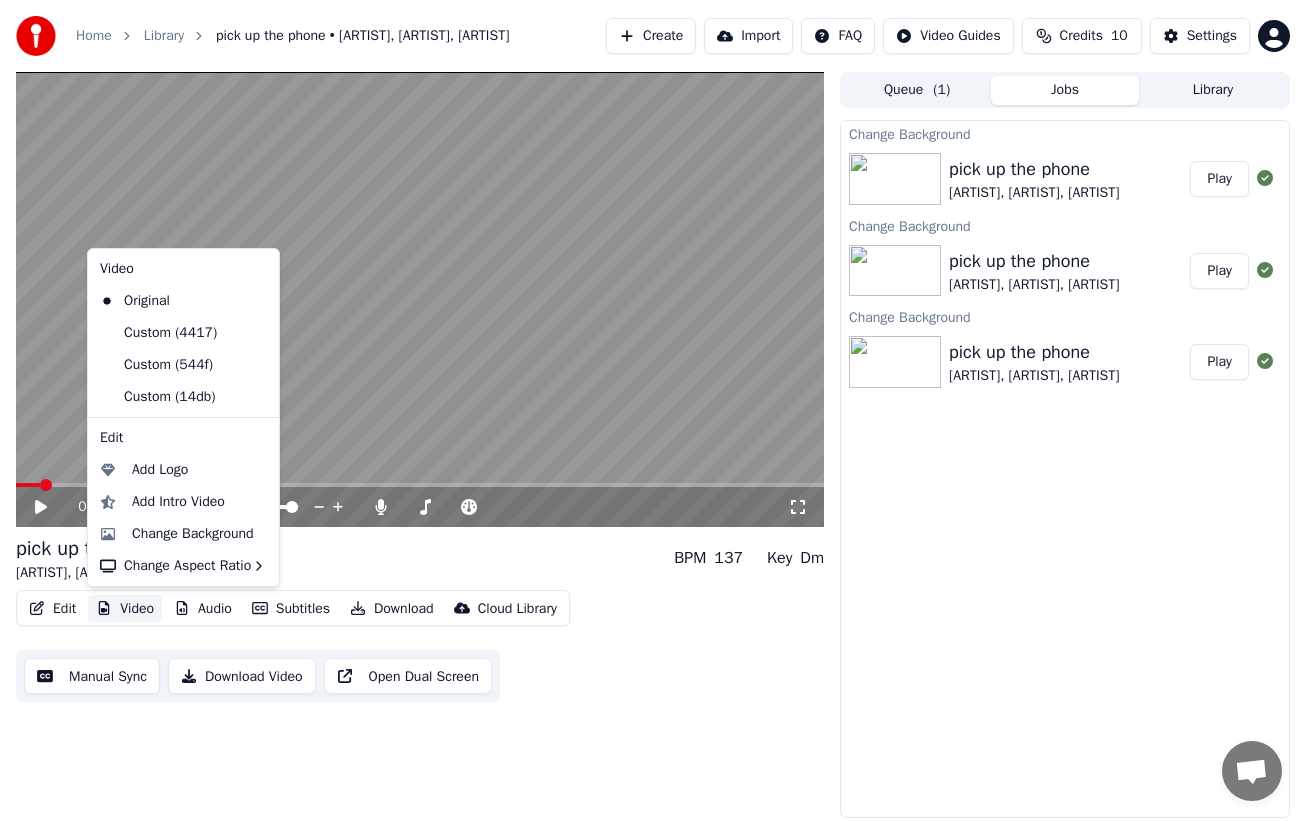 click on "Video" at bounding box center (125, 609) 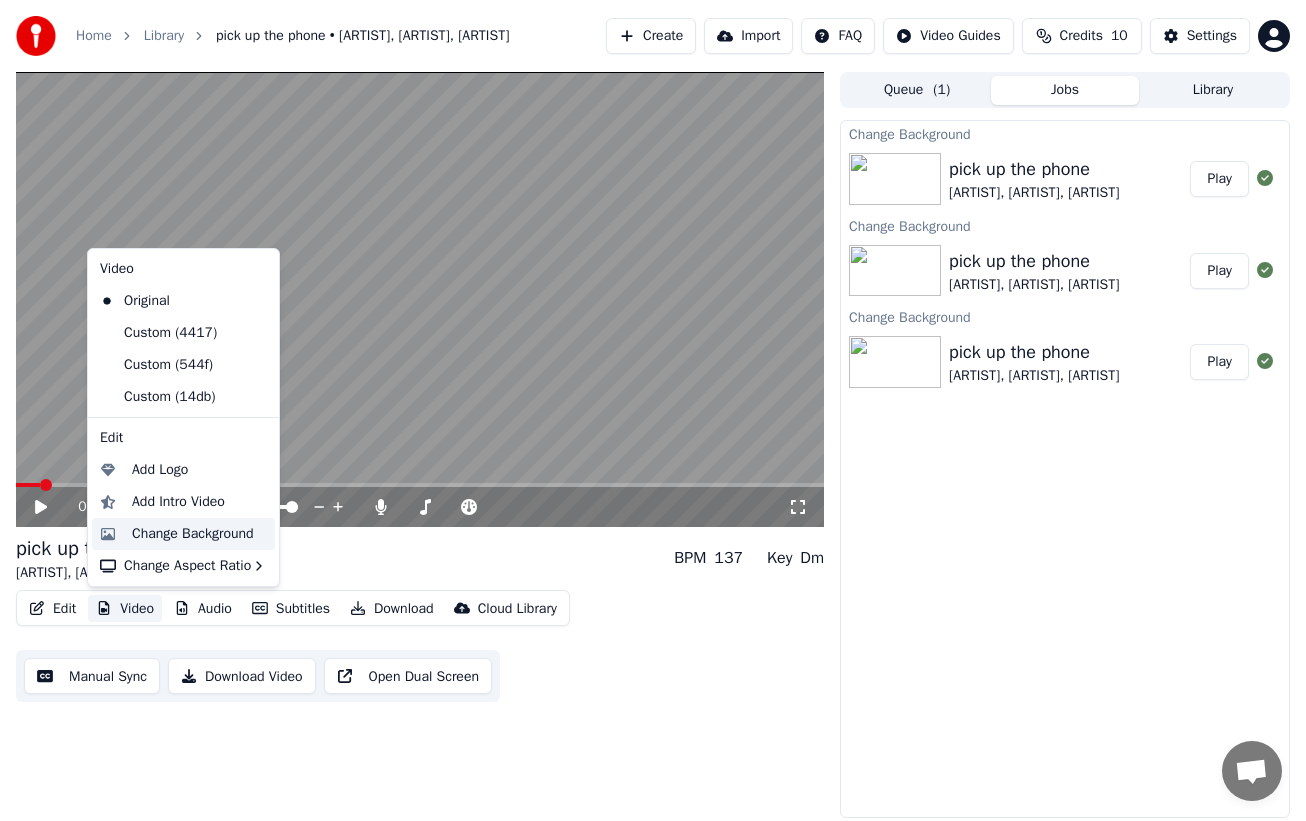 click on "Change Background" at bounding box center (193, 534) 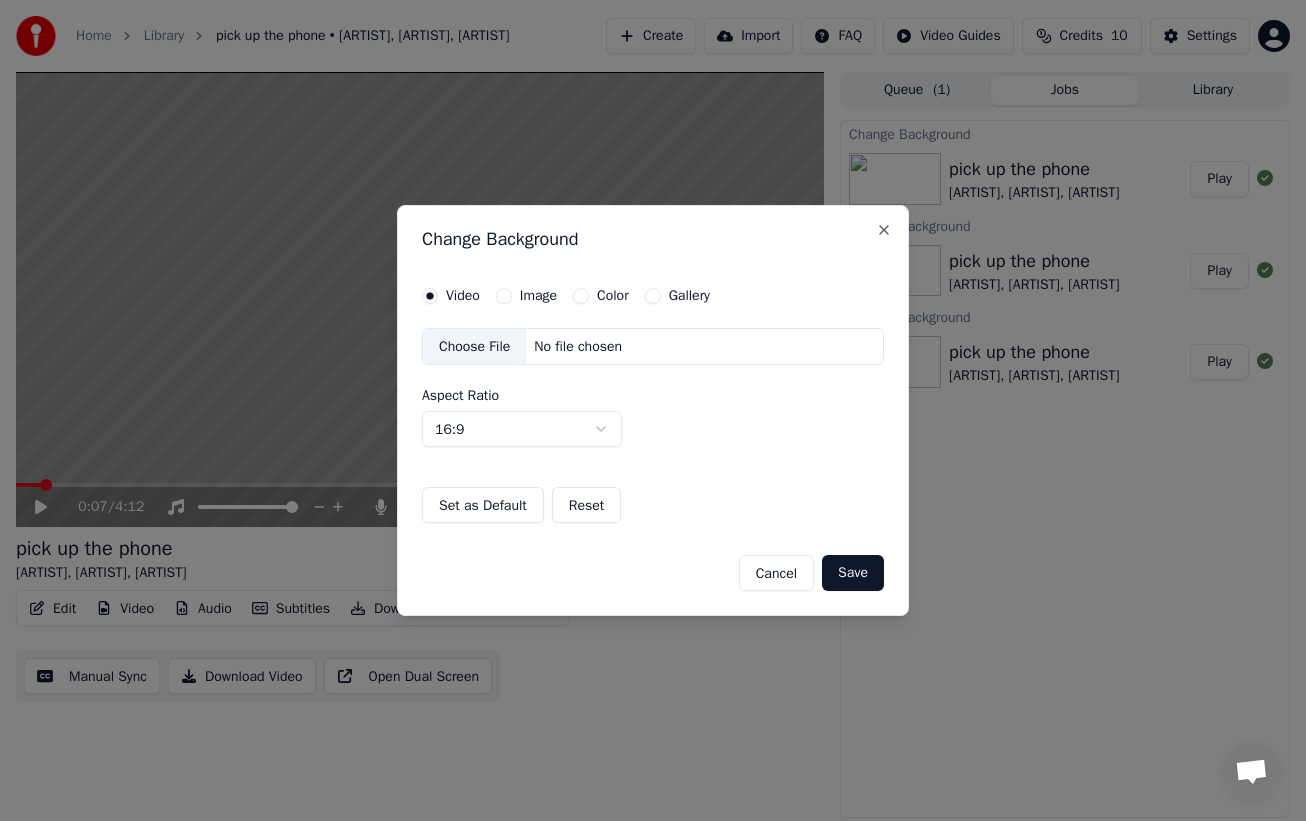 click on "Image" at bounding box center [538, 296] 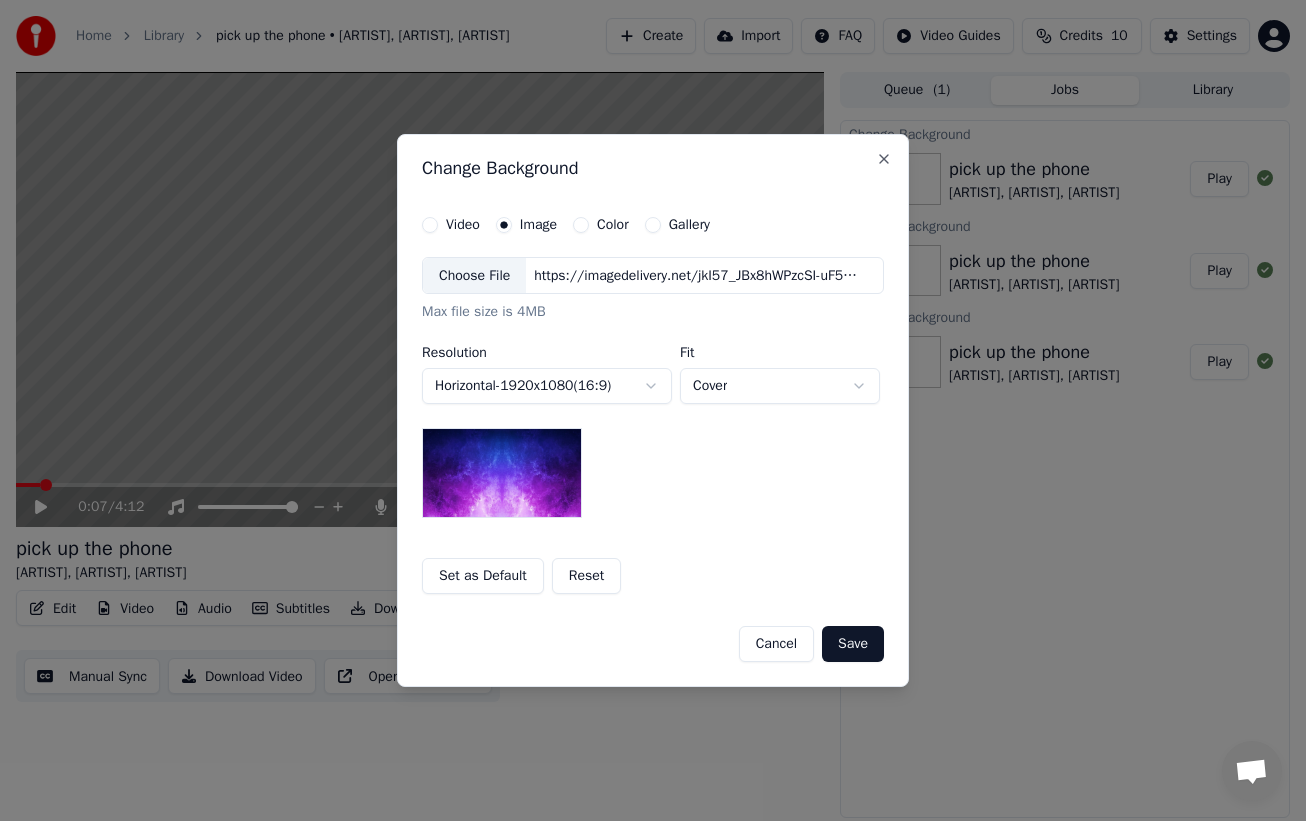 click on "Video" at bounding box center (463, 225) 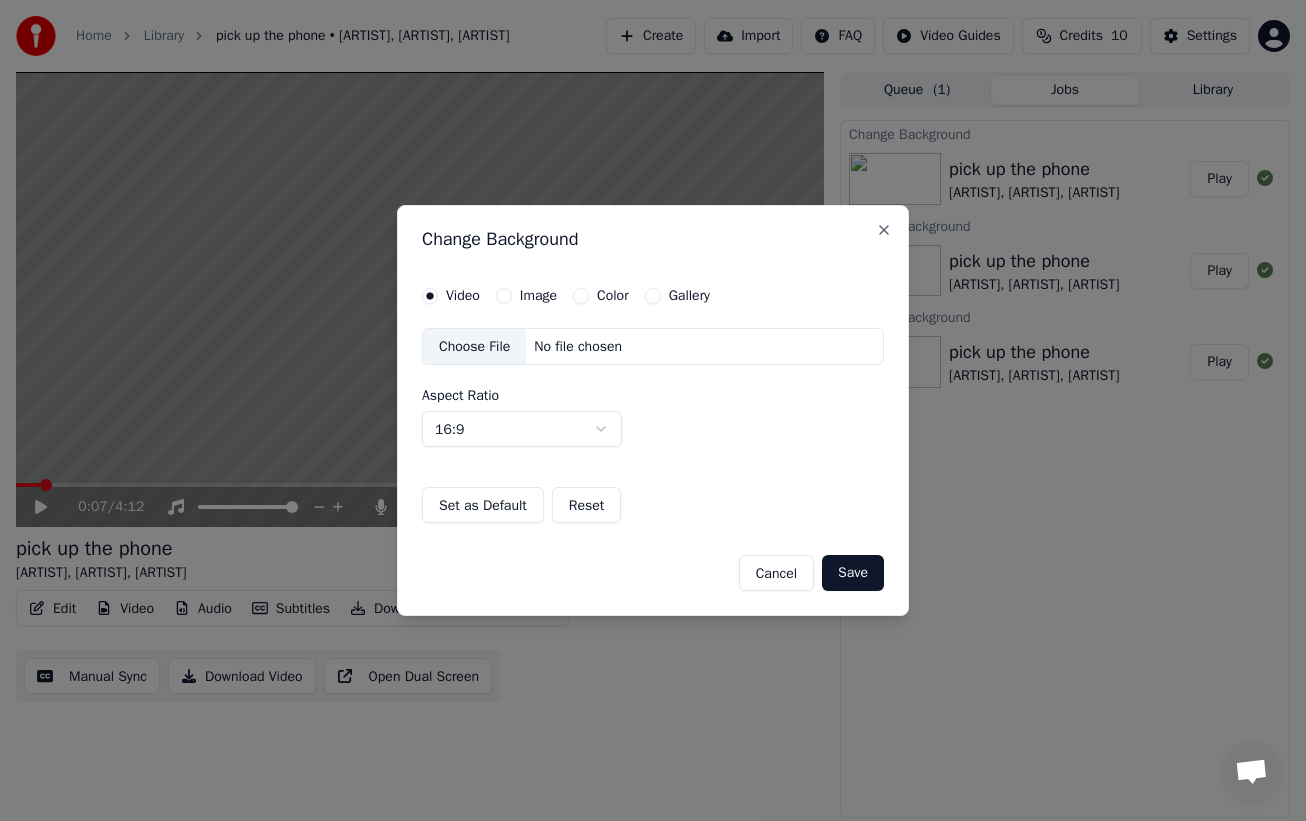 click on "Choose File" at bounding box center [474, 347] 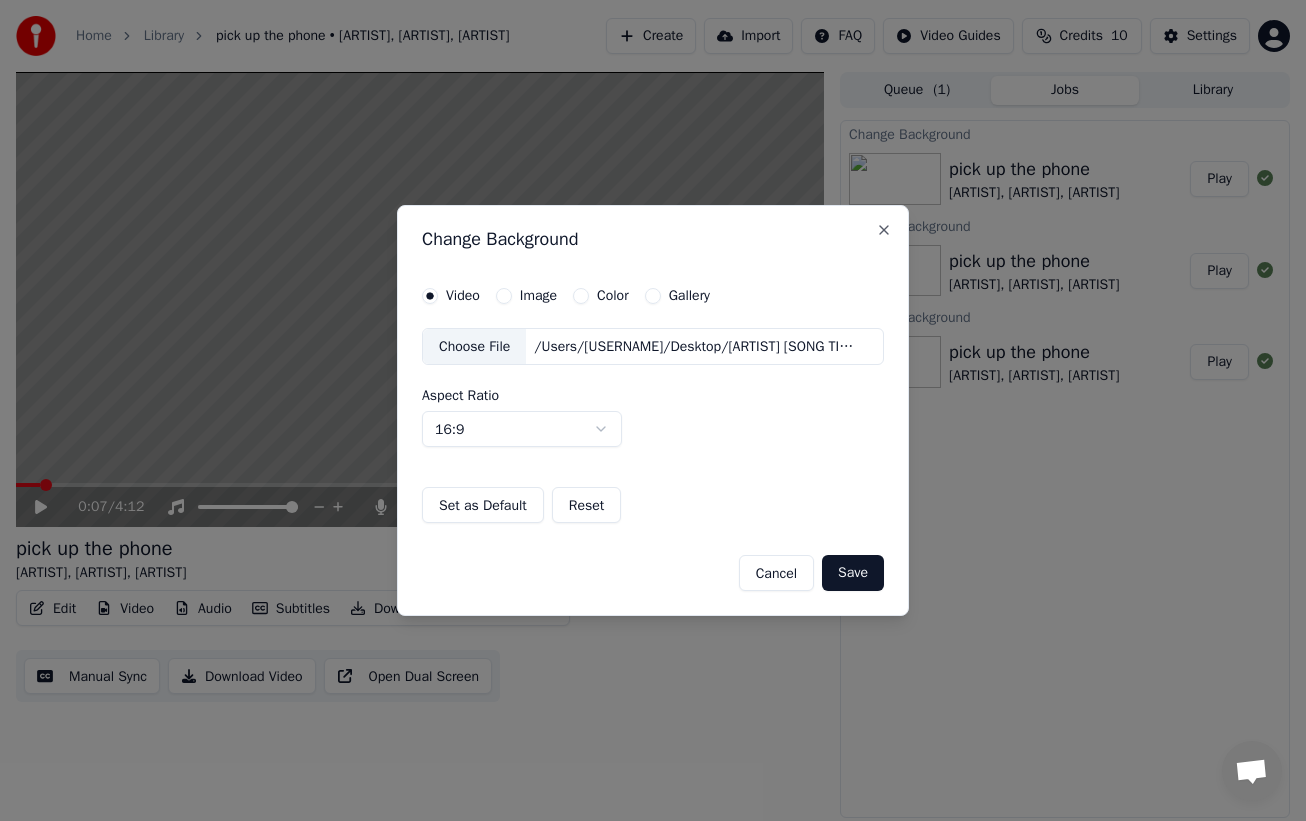 click on "Save" at bounding box center [853, 573] 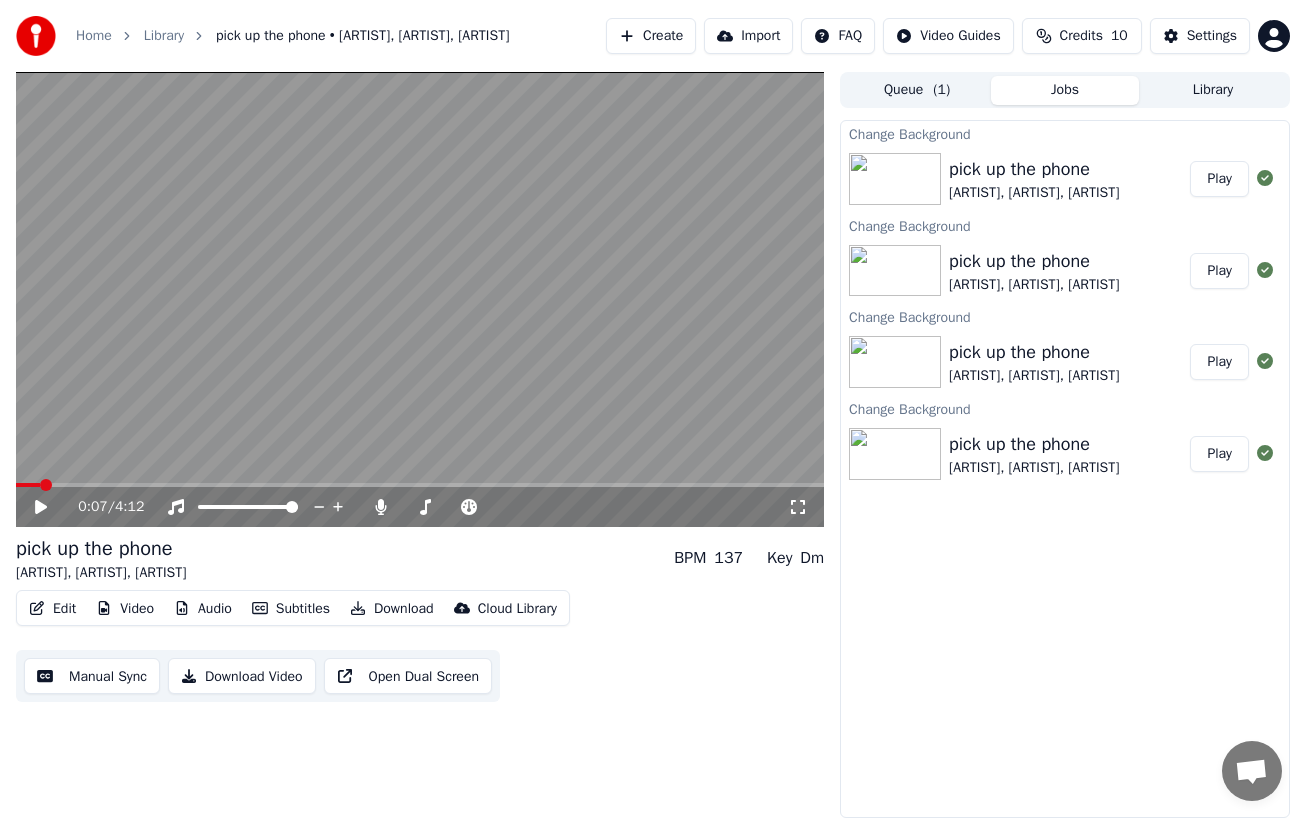 click on "pick up the phone" at bounding box center [1034, 169] 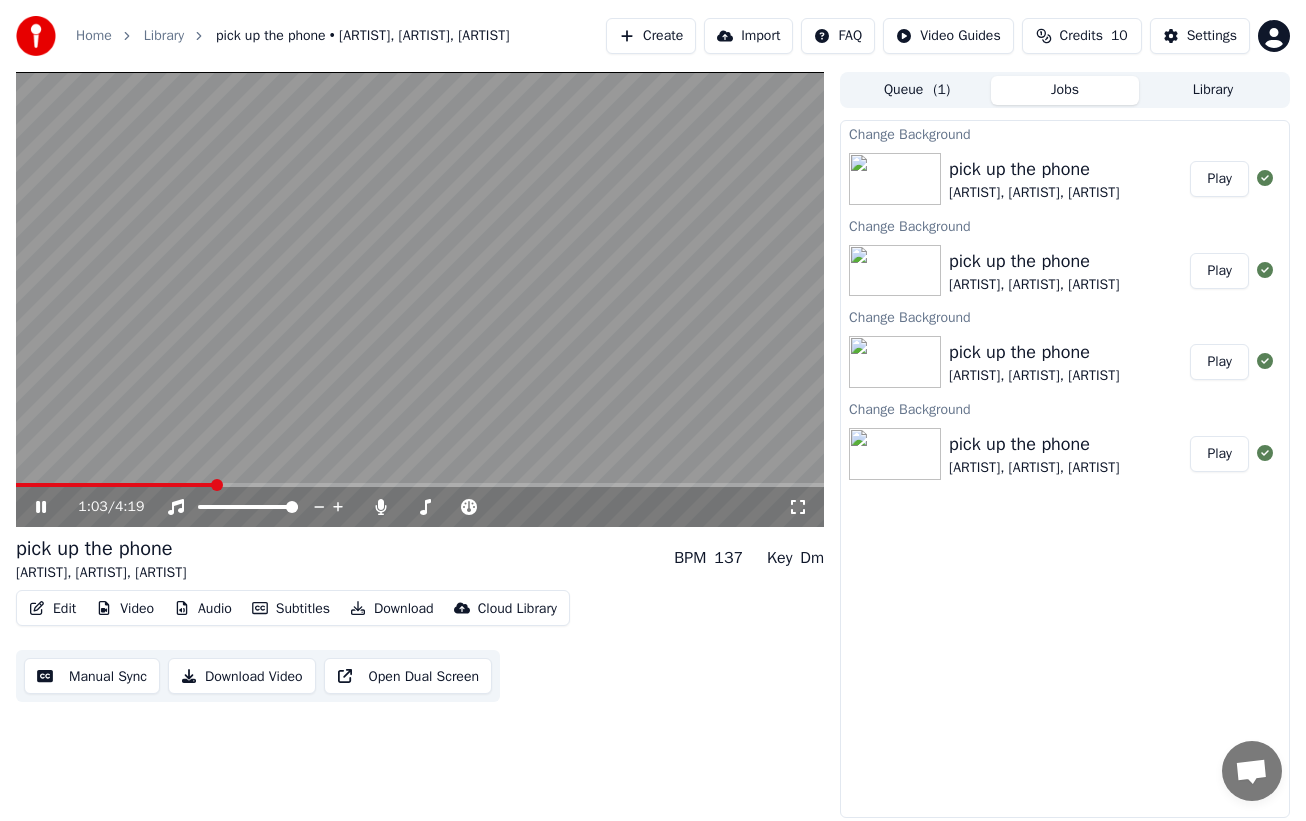 click at bounding box center [115, 485] 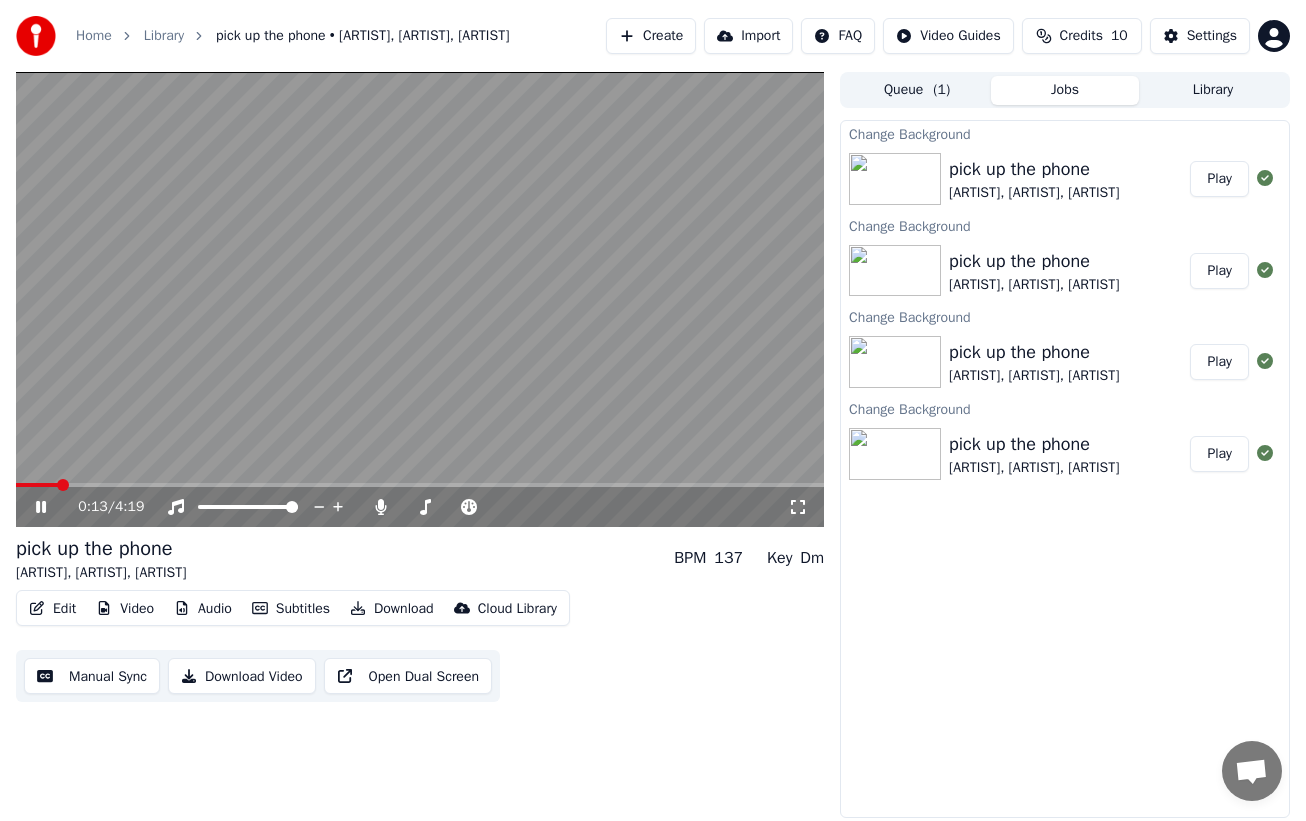click at bounding box center [420, 485] 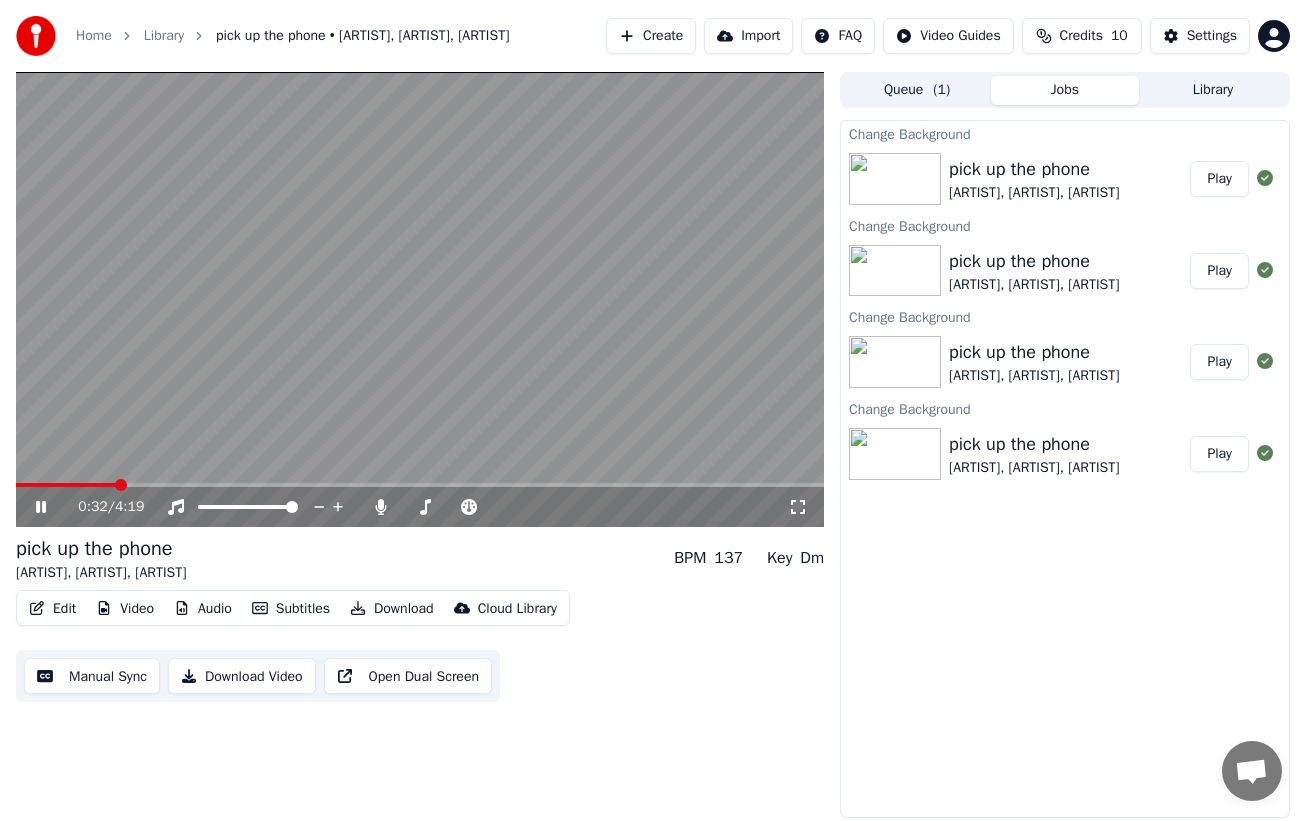 click at bounding box center [420, 485] 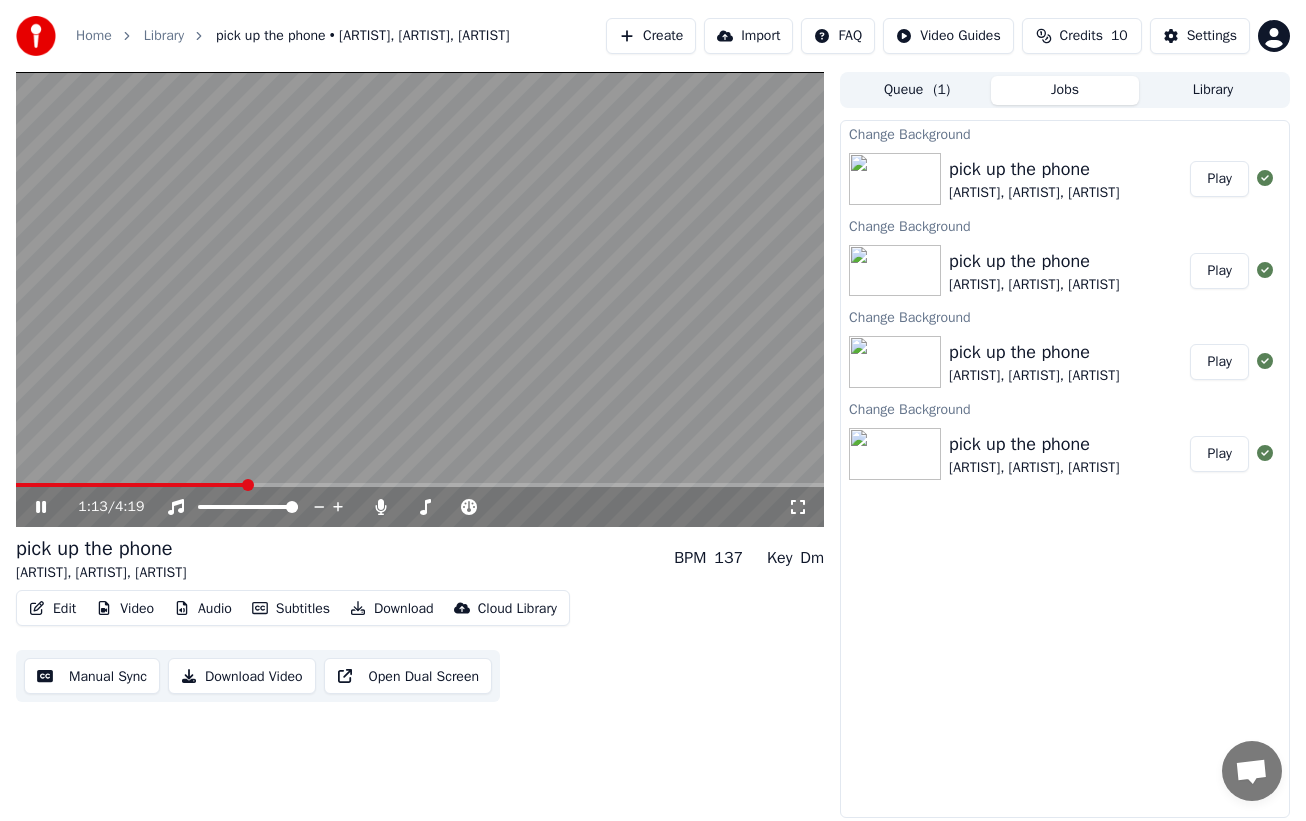click at bounding box center [130, 485] 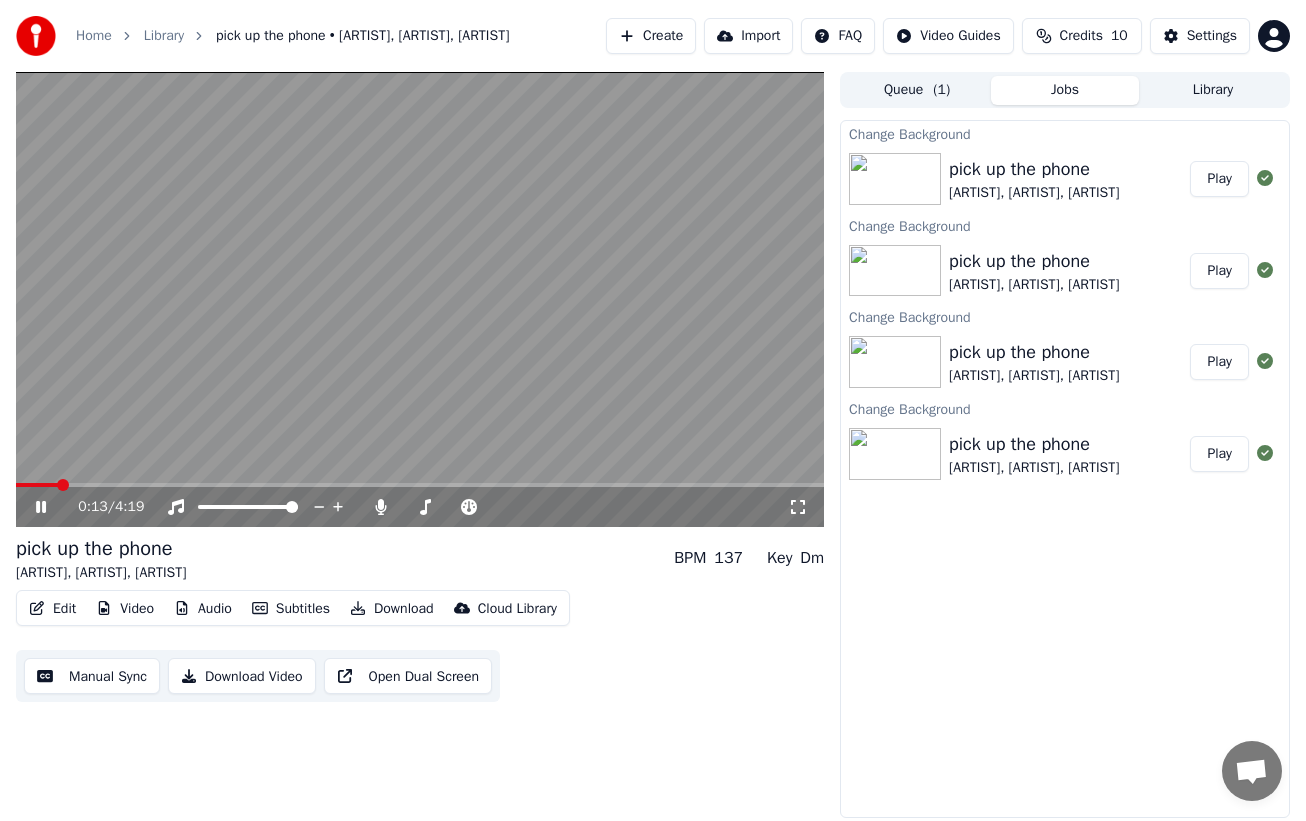 click on "0:13 / 4:19" at bounding box center [420, 507] 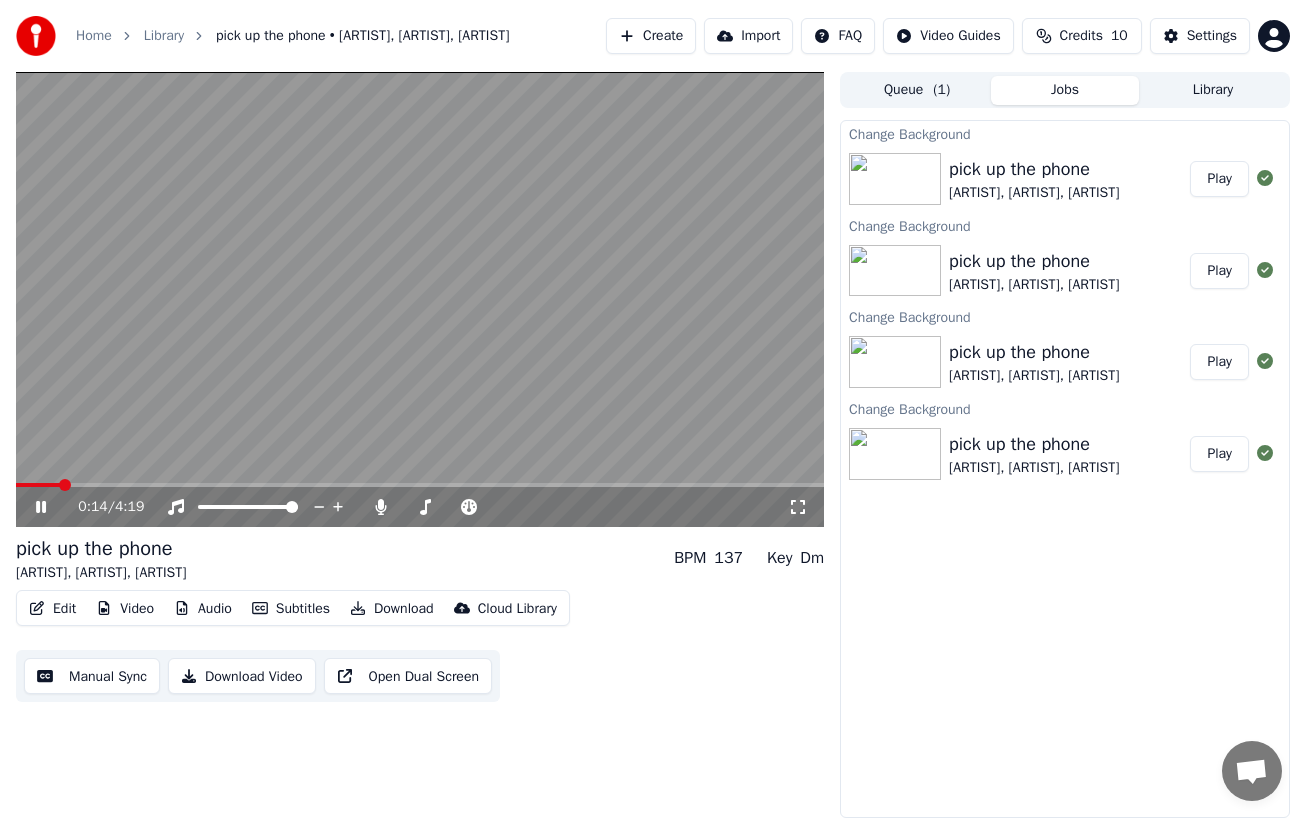 click 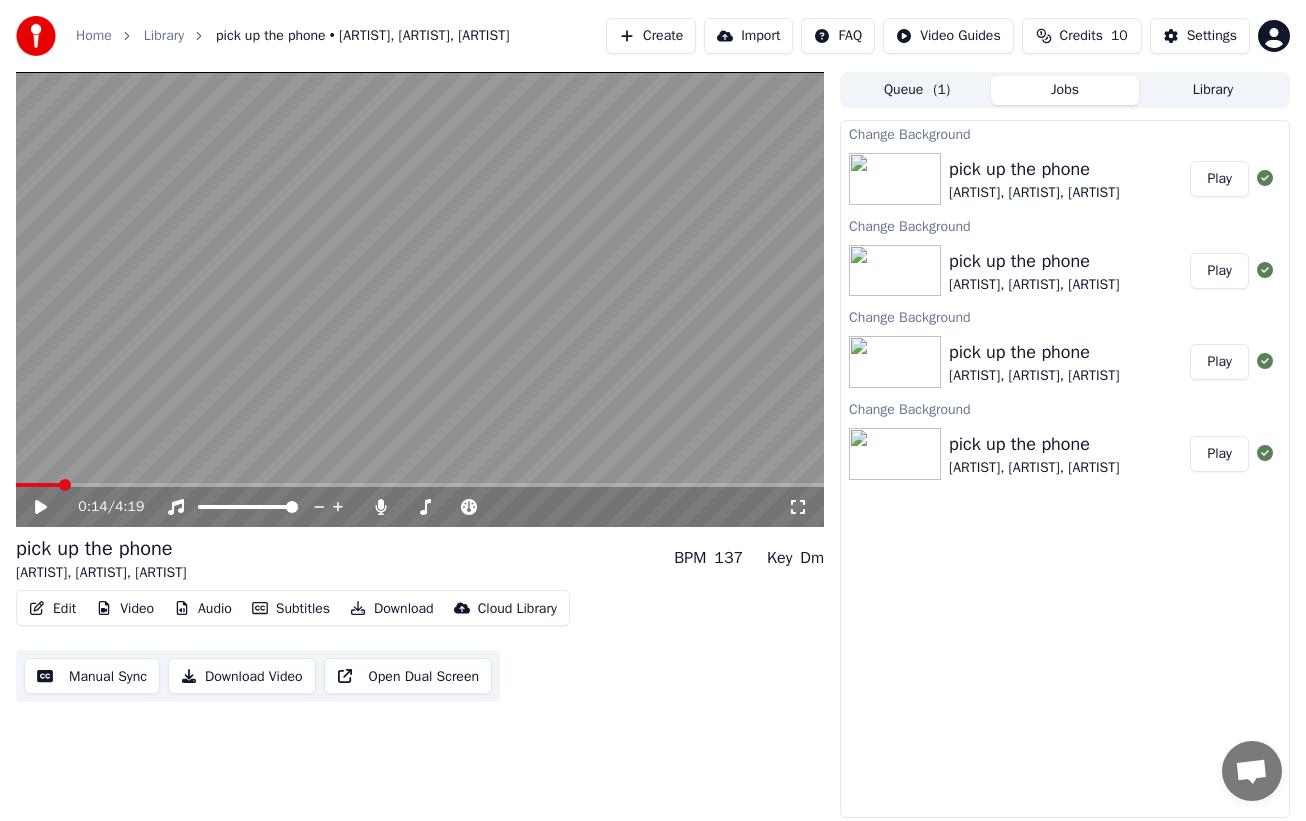 click on "0:14  /  4:19" at bounding box center [420, 507] 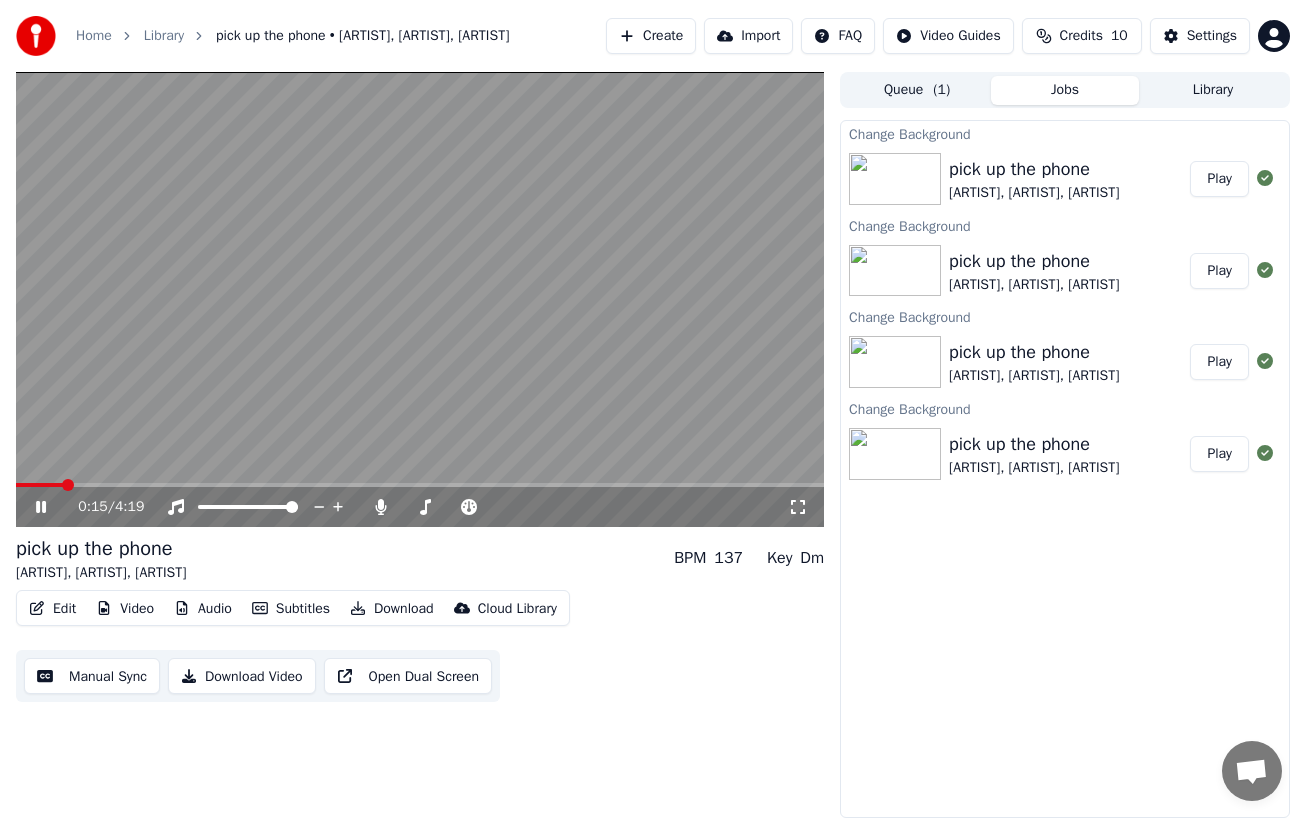 click 